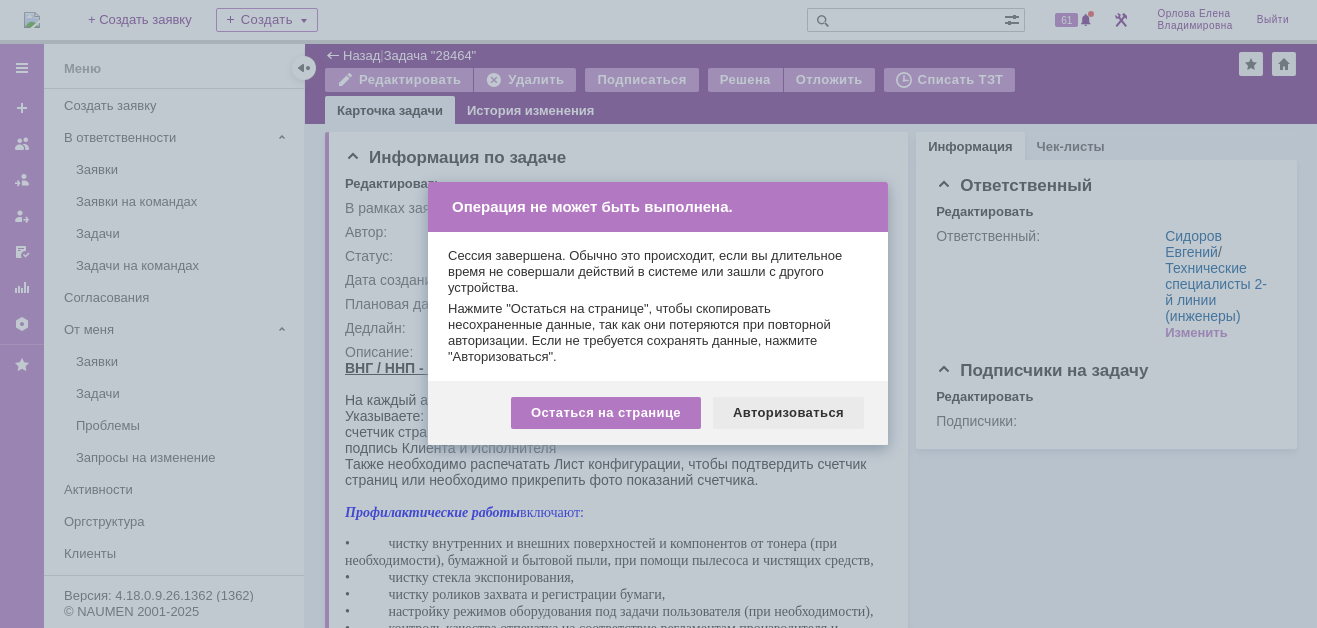 scroll, scrollTop: 0, scrollLeft: 0, axis: both 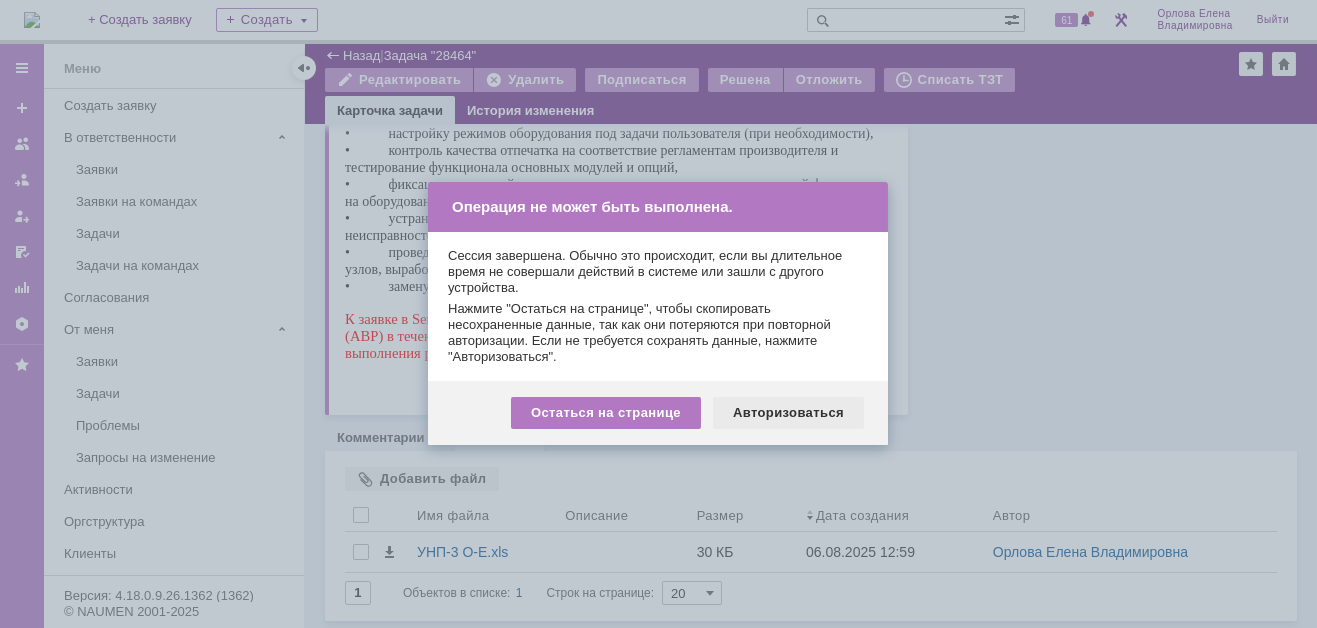click on "Авторизоваться" at bounding box center (788, 413) 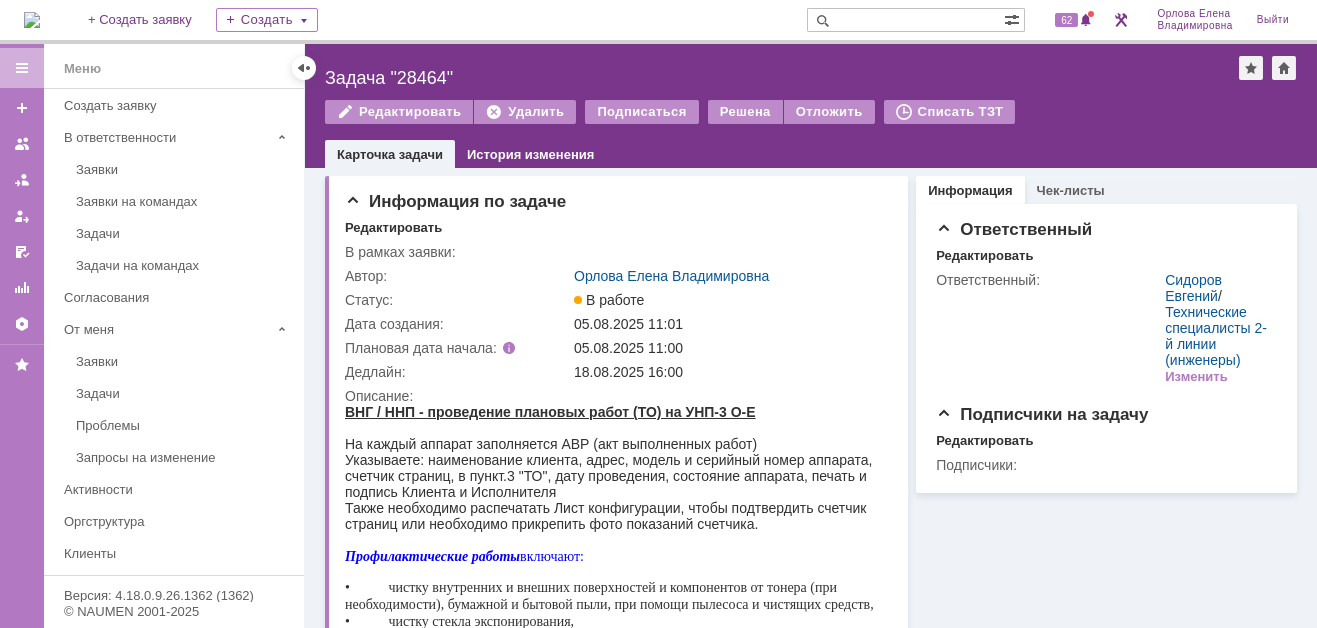 scroll, scrollTop: 0, scrollLeft: 0, axis: both 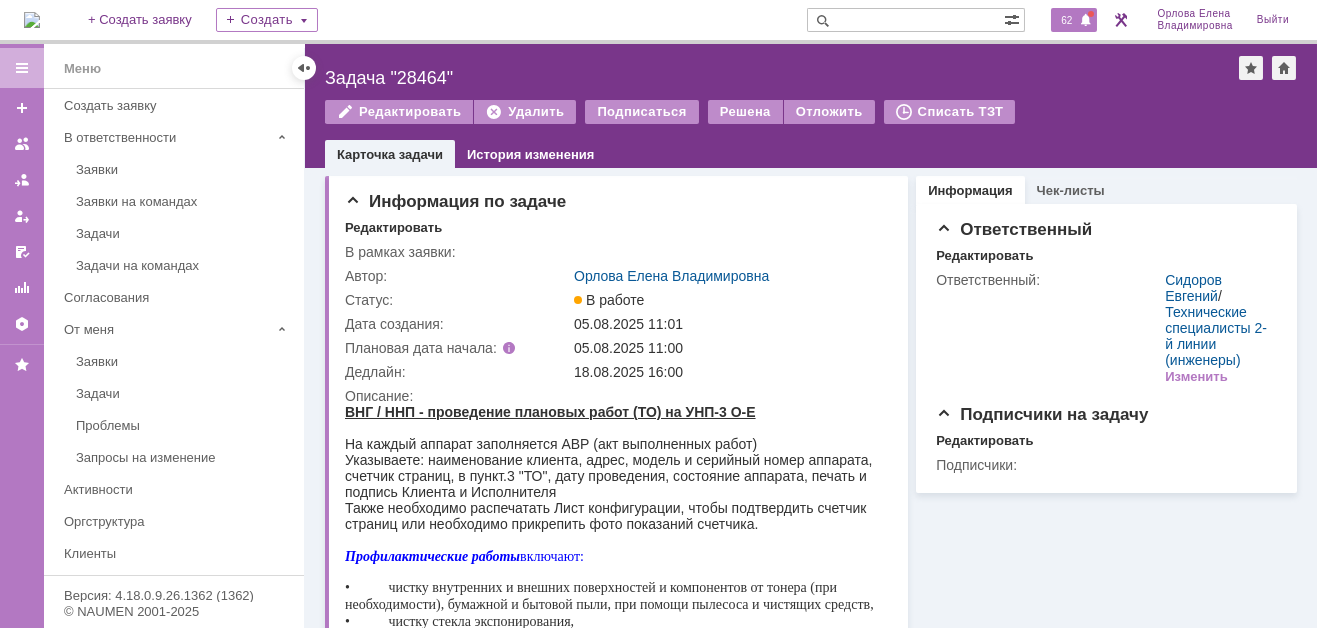 click on "62" at bounding box center [1066, 20] 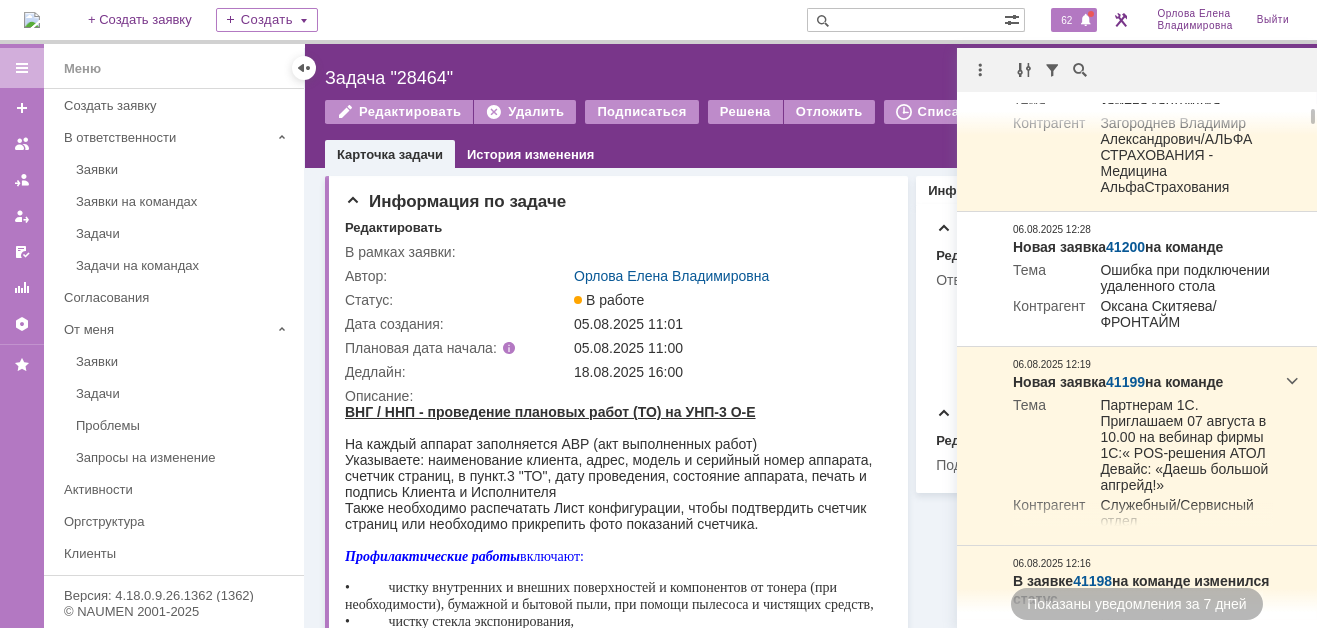 scroll, scrollTop: 0, scrollLeft: 0, axis: both 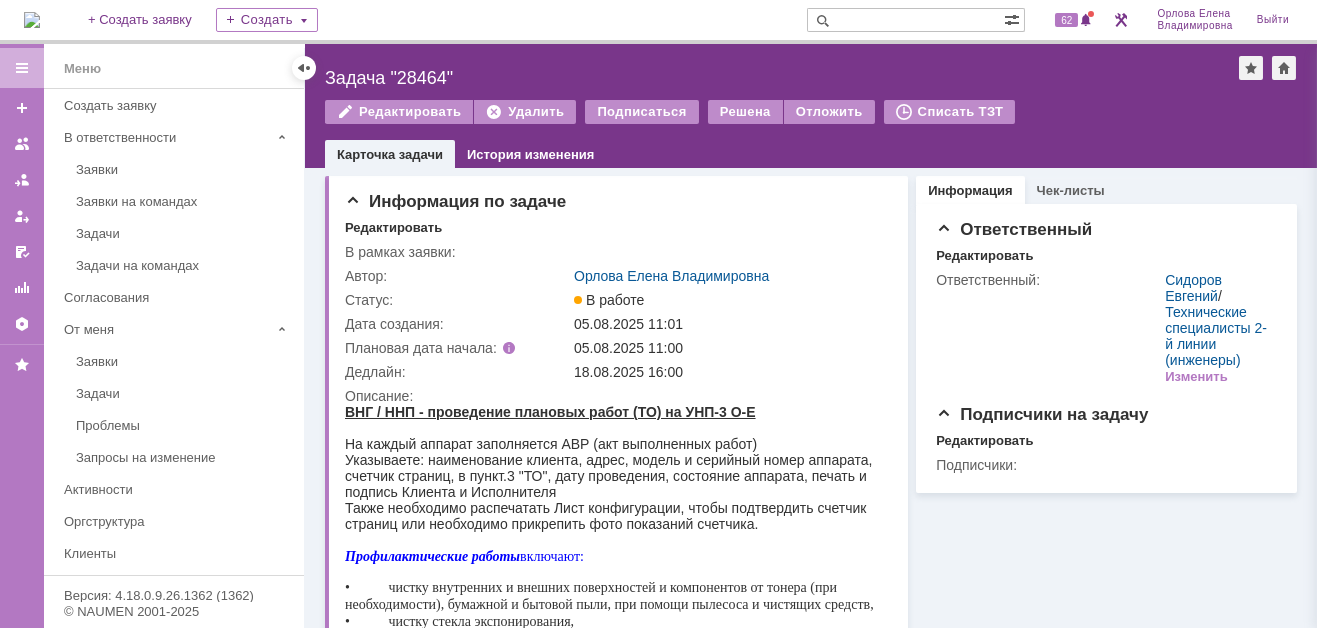click at bounding box center (32, 20) 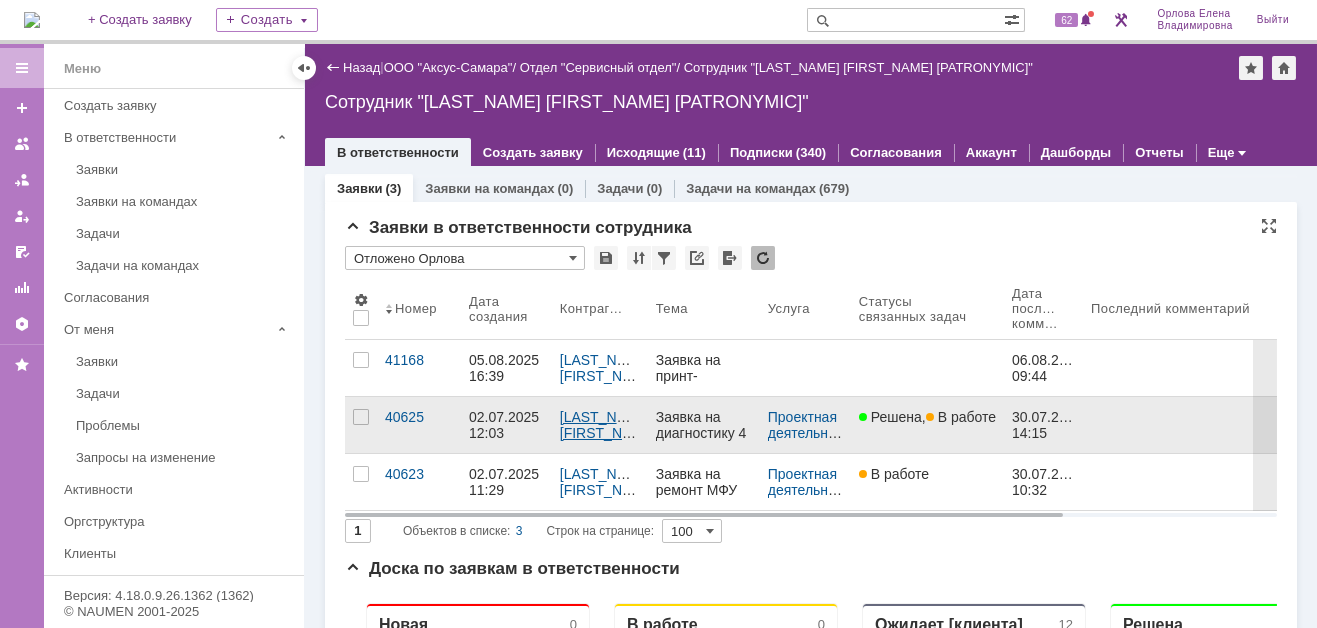 scroll, scrollTop: 0, scrollLeft: 0, axis: both 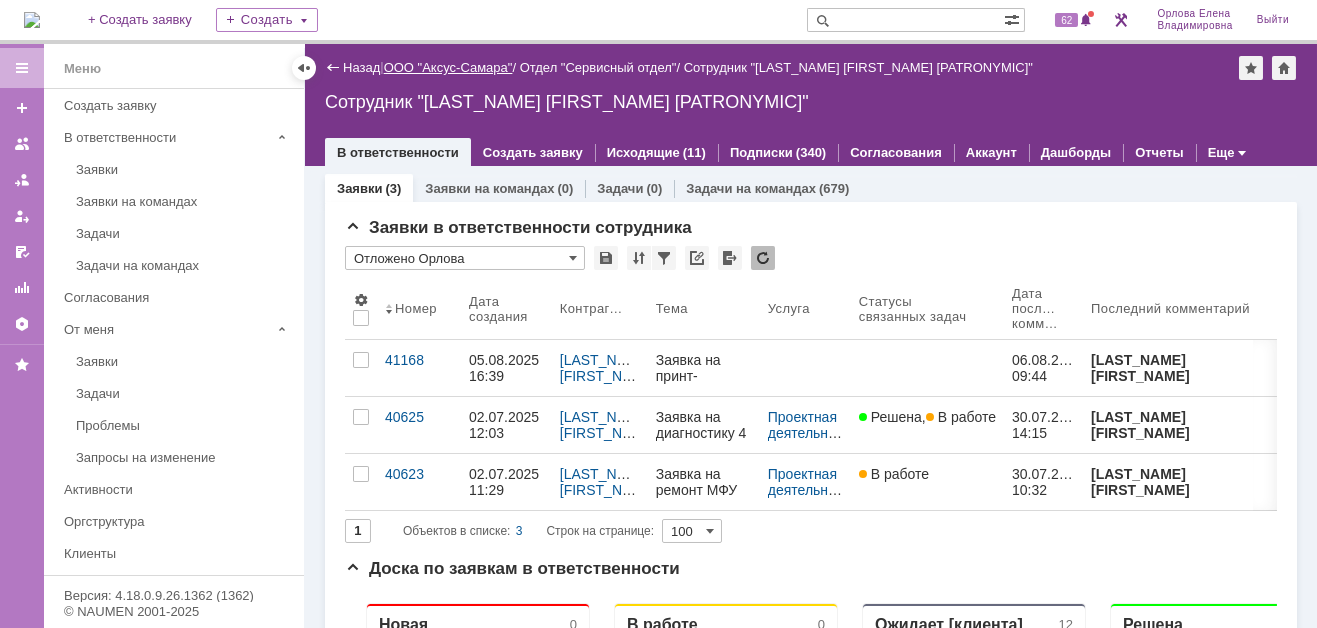 click on "ООО "Аксус-Самара"" at bounding box center [448, 67] 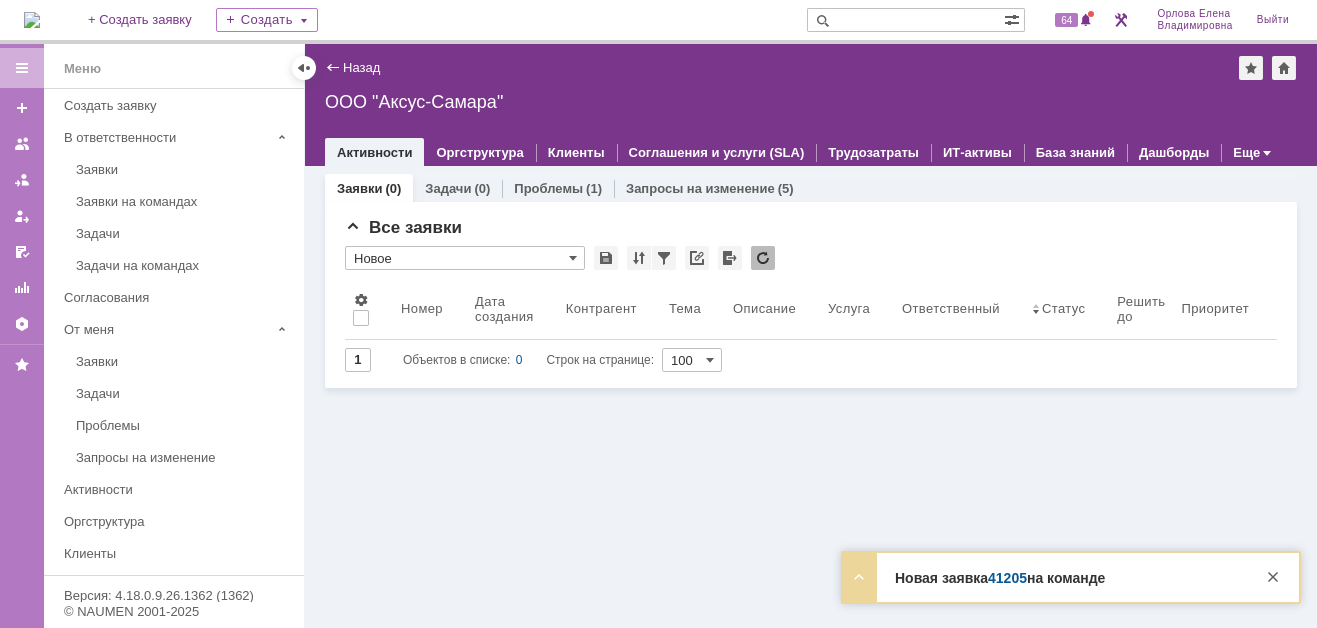 click on "41205" at bounding box center (1007, 578) 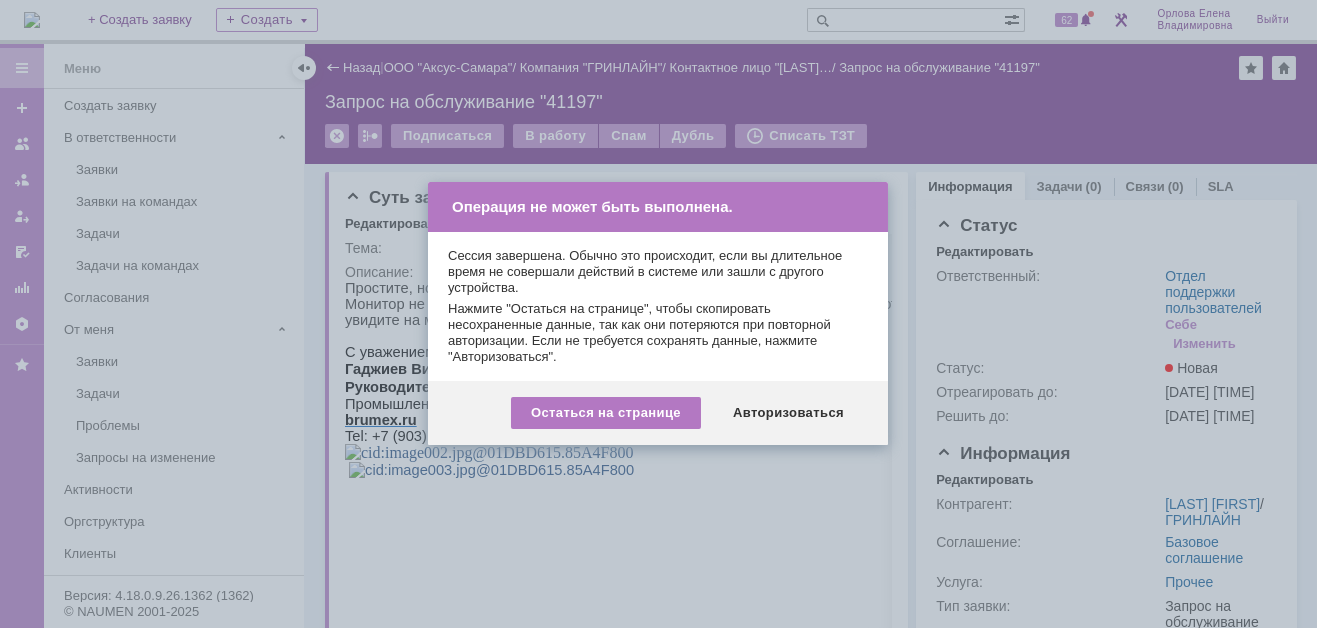 scroll, scrollTop: 0, scrollLeft: 0, axis: both 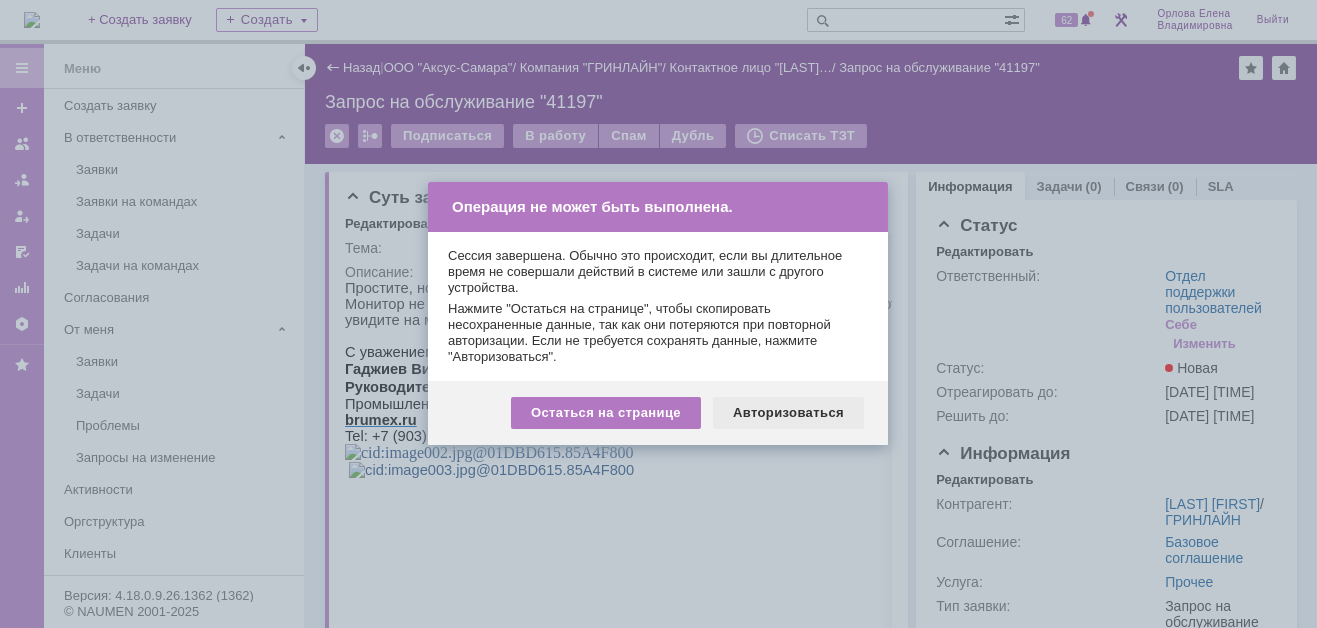 click on "Авторизоваться" at bounding box center [788, 413] 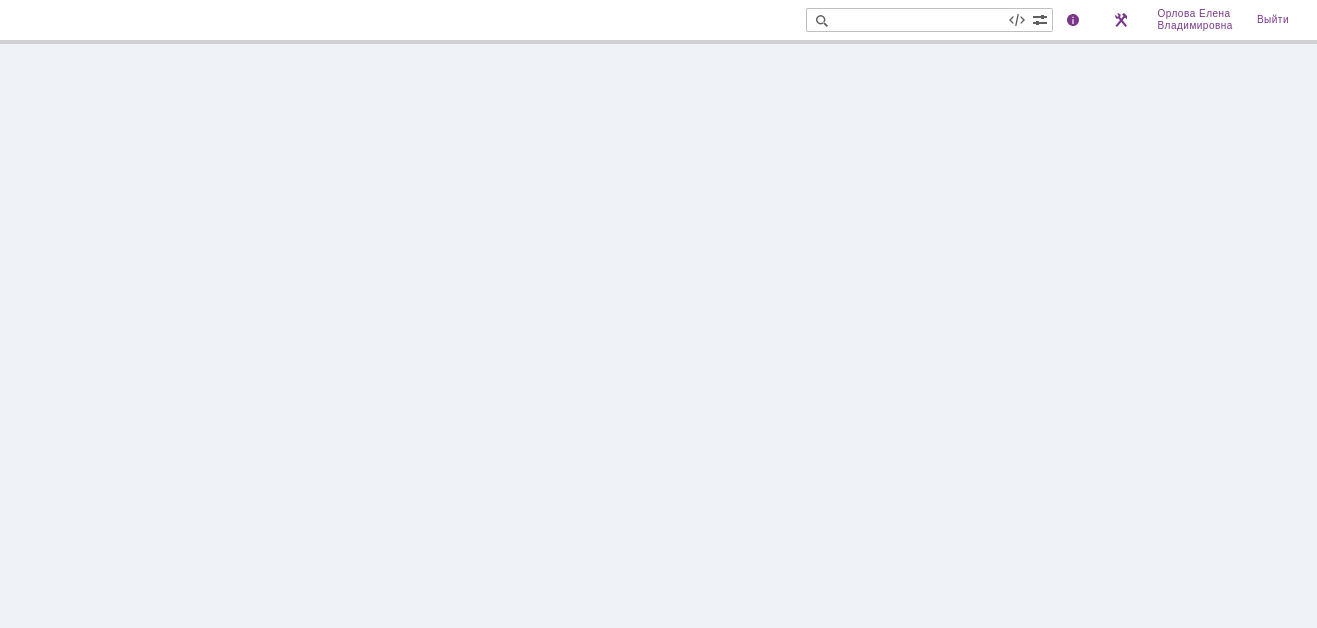 scroll, scrollTop: 0, scrollLeft: 0, axis: both 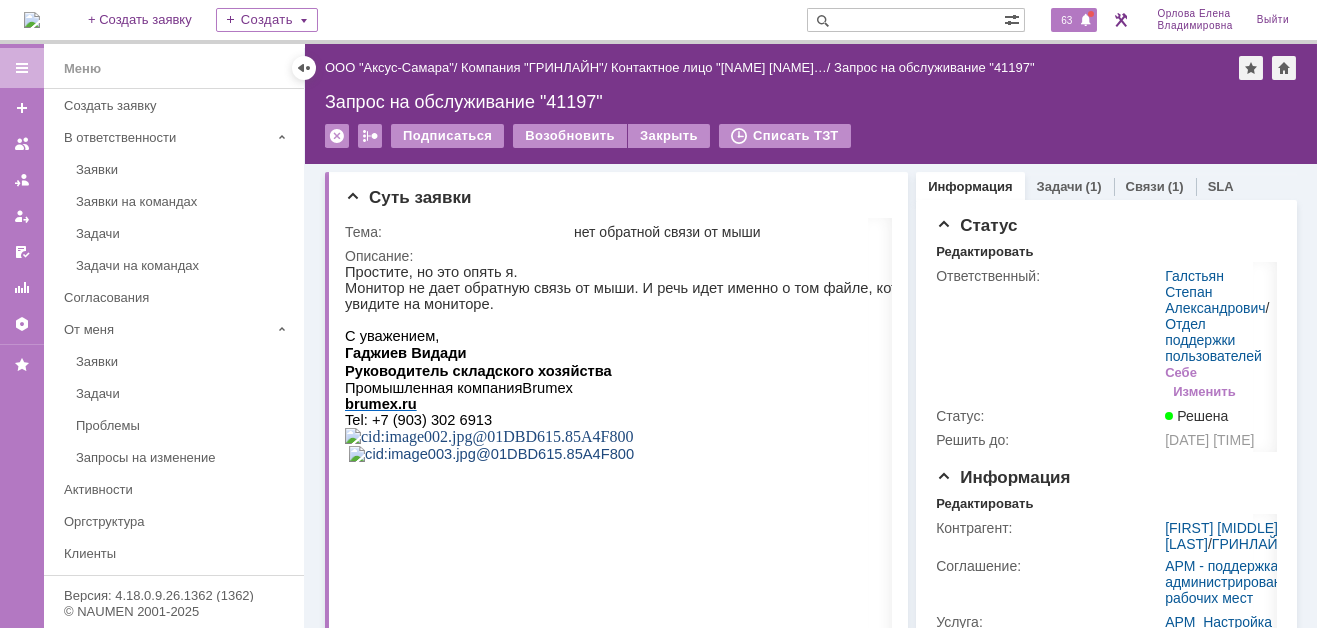 click on "63" at bounding box center (1066, 20) 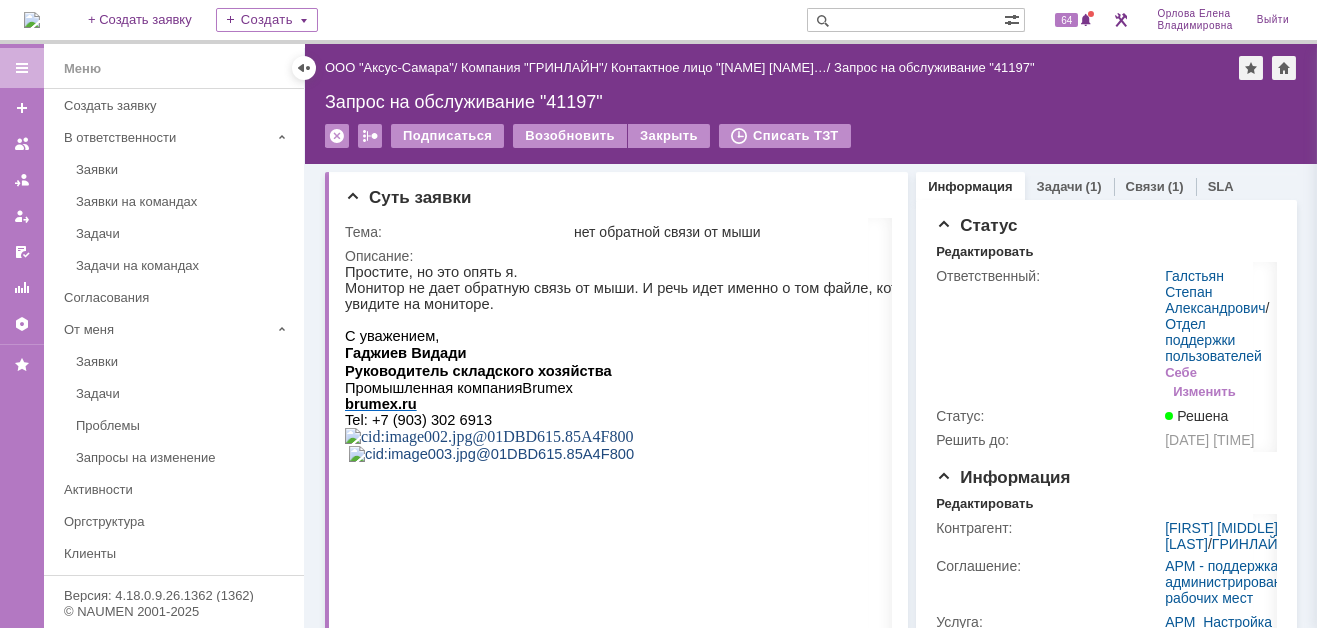 click at bounding box center [905, 20] 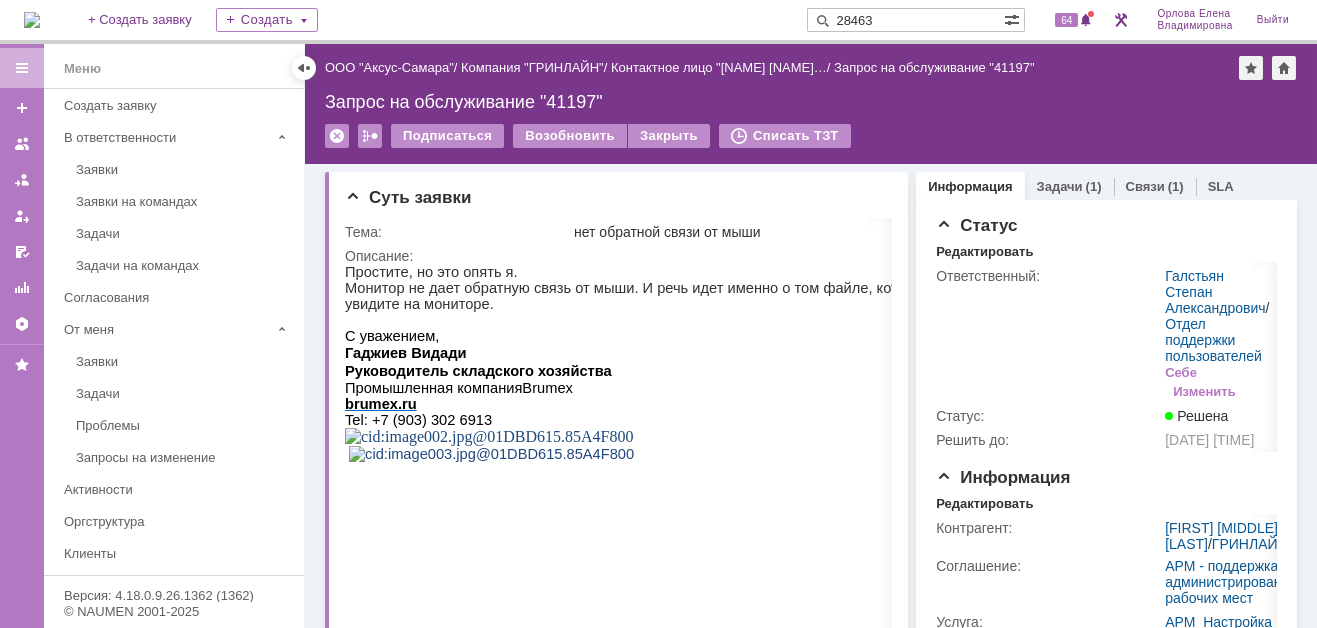 type on "28463" 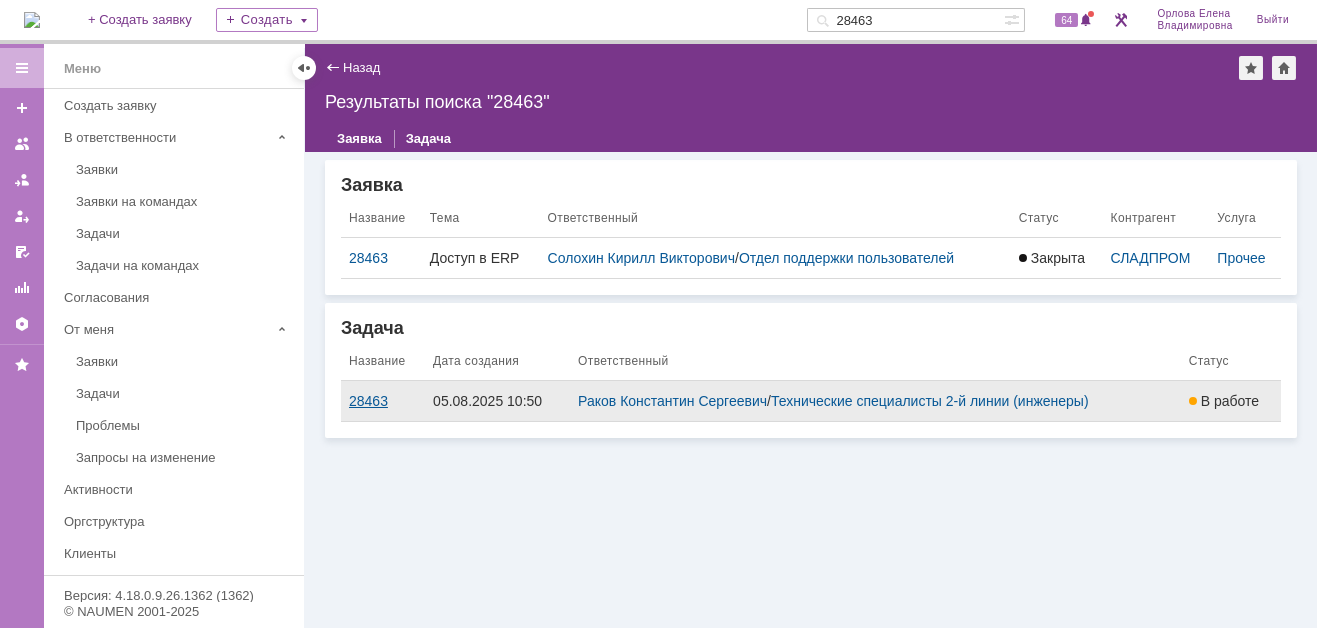 click on "28463" at bounding box center (383, 401) 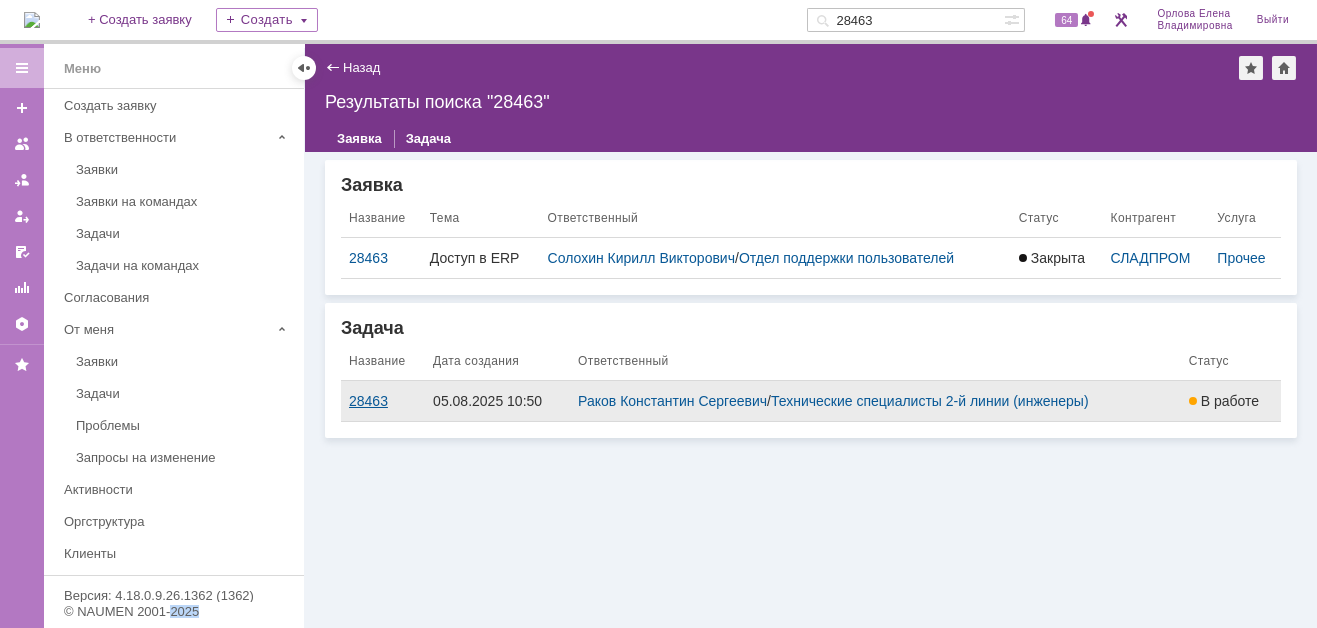 click on "Назад   |   Результаты поиска "28463" Результаты поиска "28463" Заявка Задача       Заявка Название Тема Ответственный Статус Контрагент Услуга 28463 Доступ в ERP Солохин Кирилл Викторович / Отдел поддержки пользователей Закрыта СЛАДПРОМ Прочее Все результаты Задача Название Дата создания Ответственный Статус 28463 05.08.2025 10:50 Раков Константин Сергеевич / Технические специалисты 2-й линии (инженеры) В работе Все результаты" at bounding box center [811, 336] 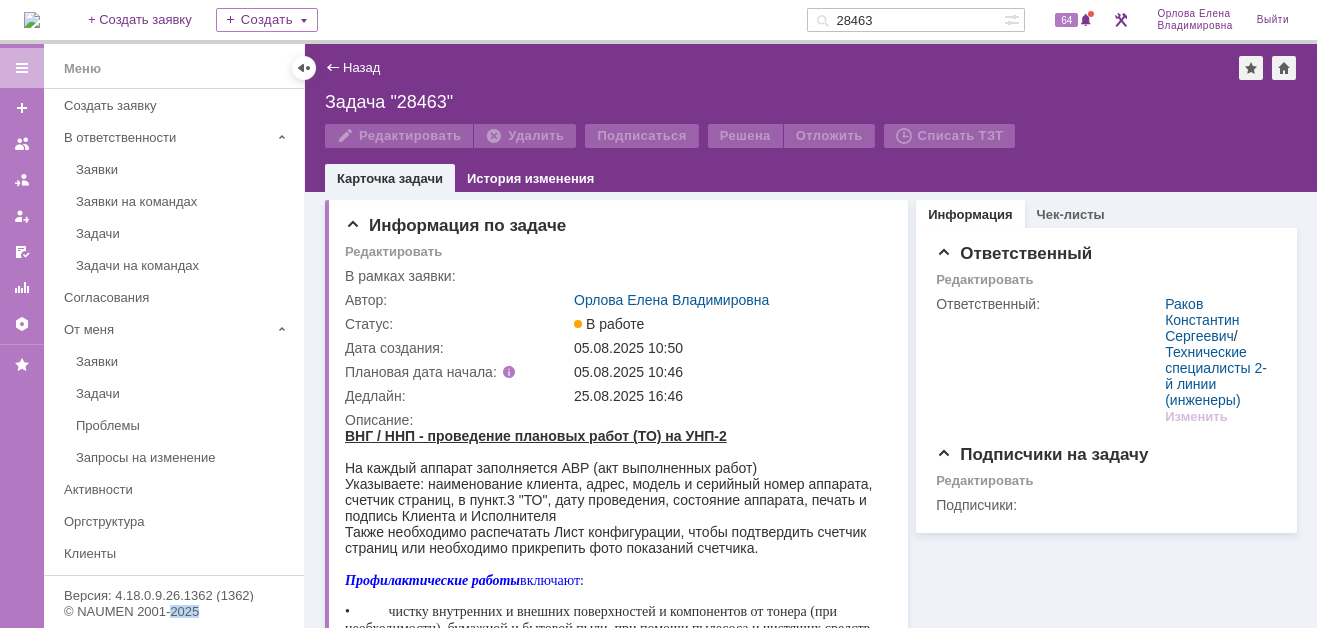 scroll, scrollTop: 0, scrollLeft: 0, axis: both 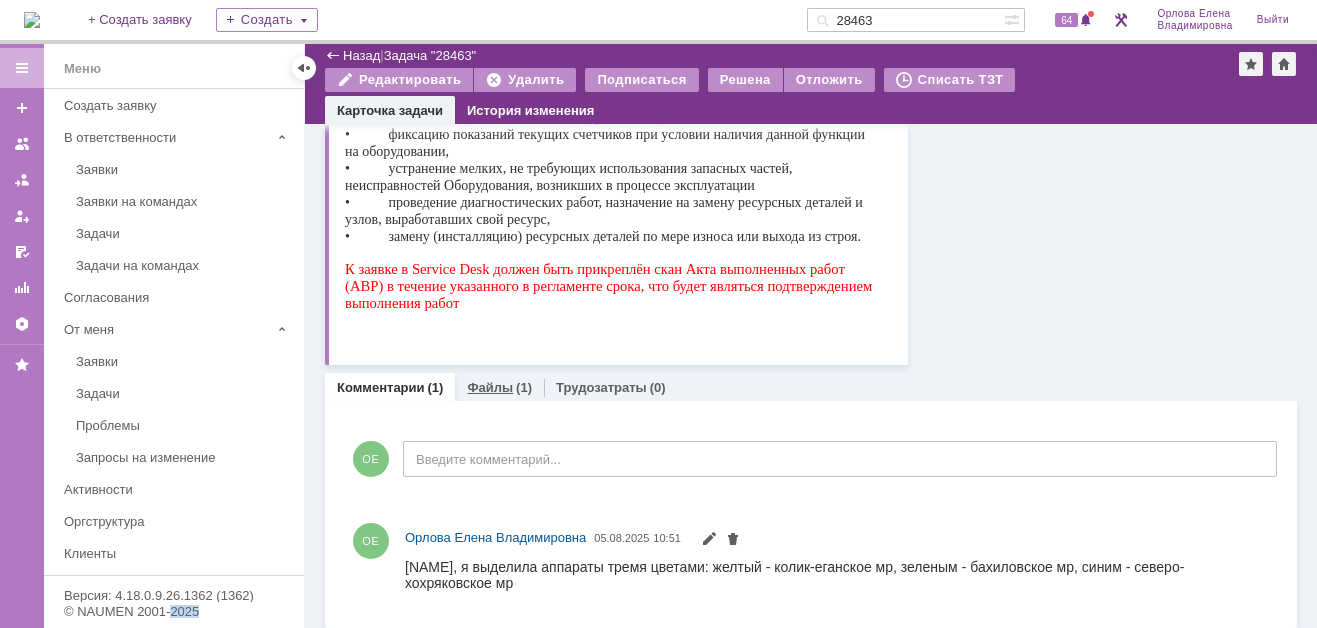 click on "Файлы" at bounding box center (490, 387) 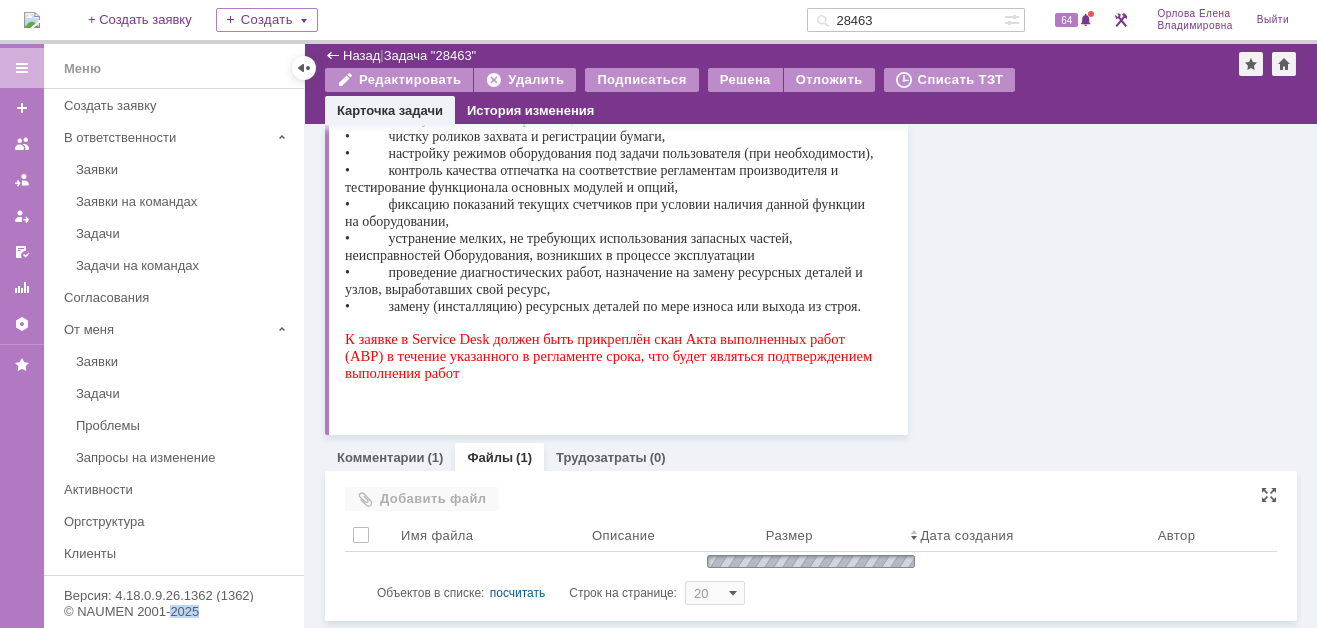 scroll, scrollTop: 478, scrollLeft: 0, axis: vertical 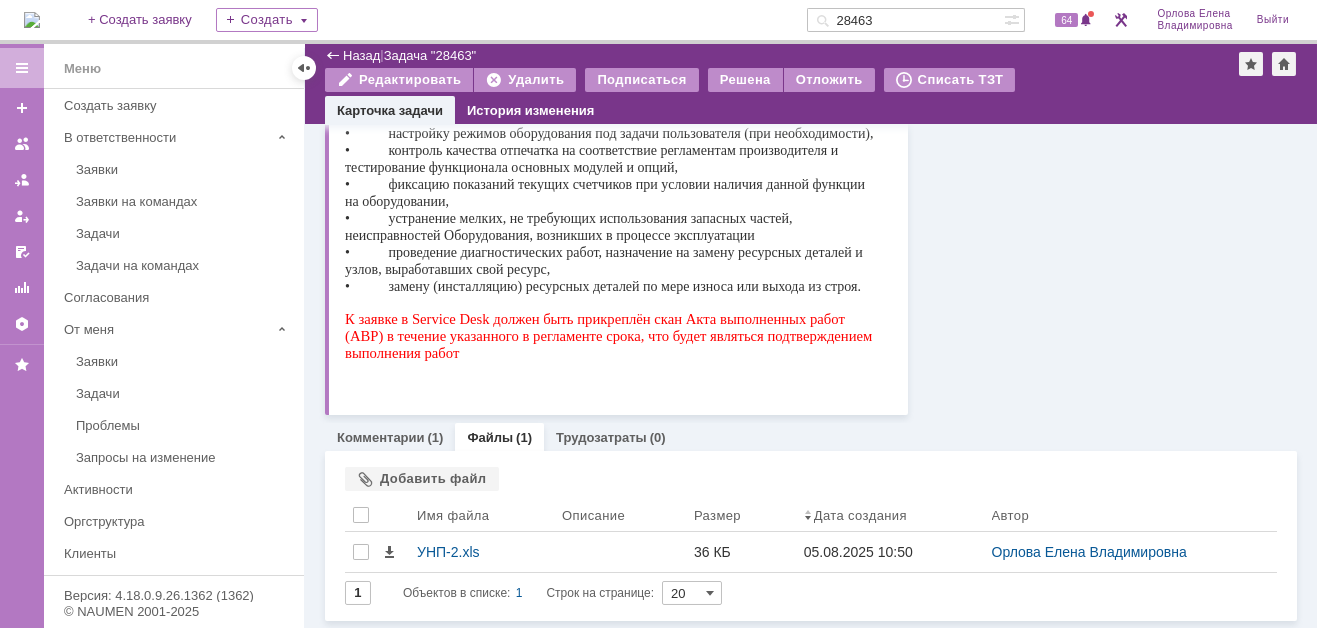 drag, startPoint x: 441, startPoint y: 548, endPoint x: 323, endPoint y: 421, distance: 173.35802 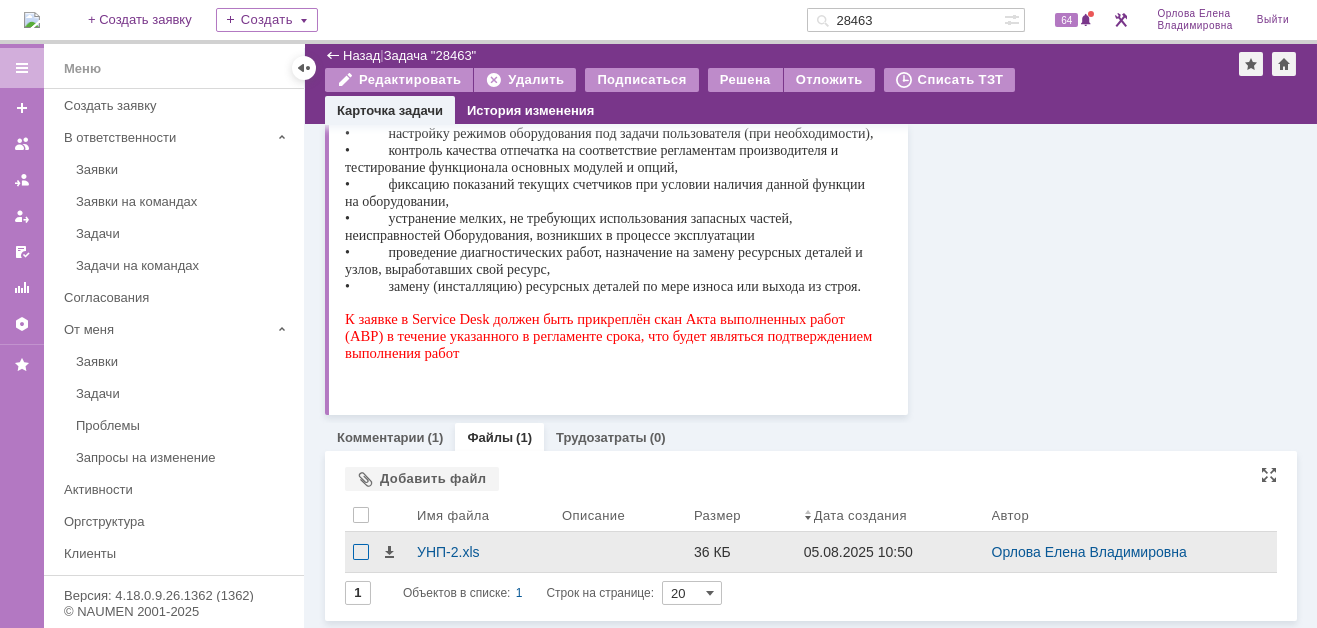 drag, startPoint x: 454, startPoint y: 549, endPoint x: 365, endPoint y: 548, distance: 89.005615 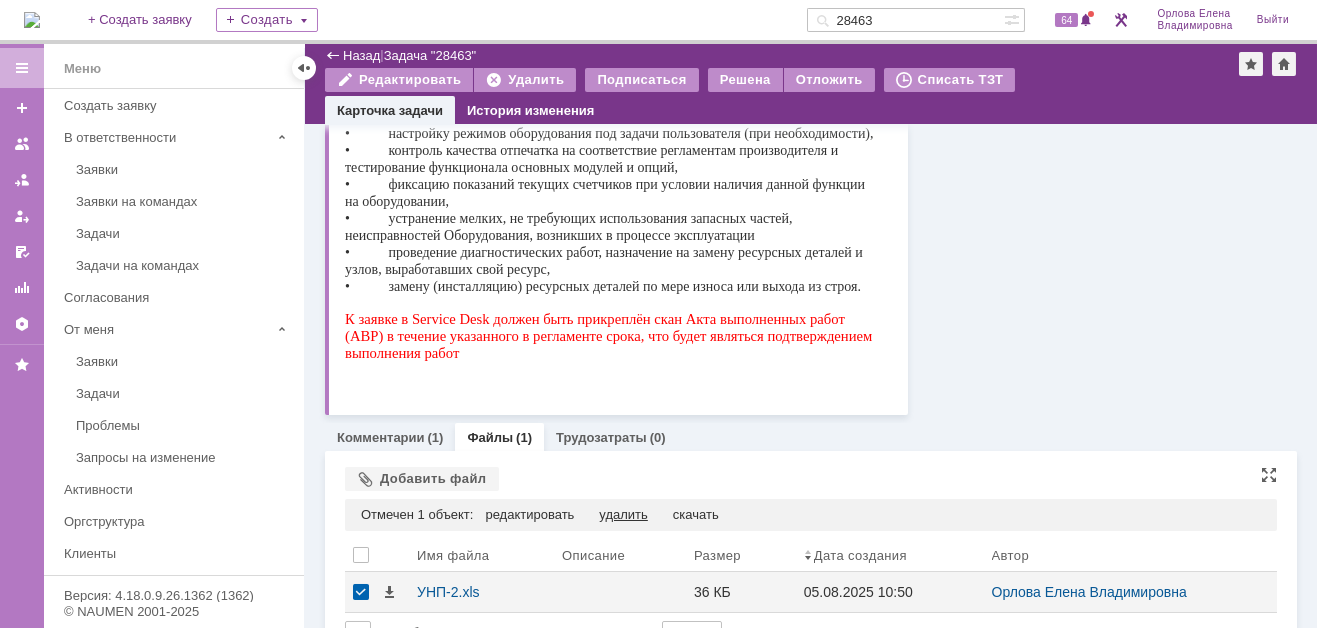 click on "удалить" at bounding box center (623, 515) 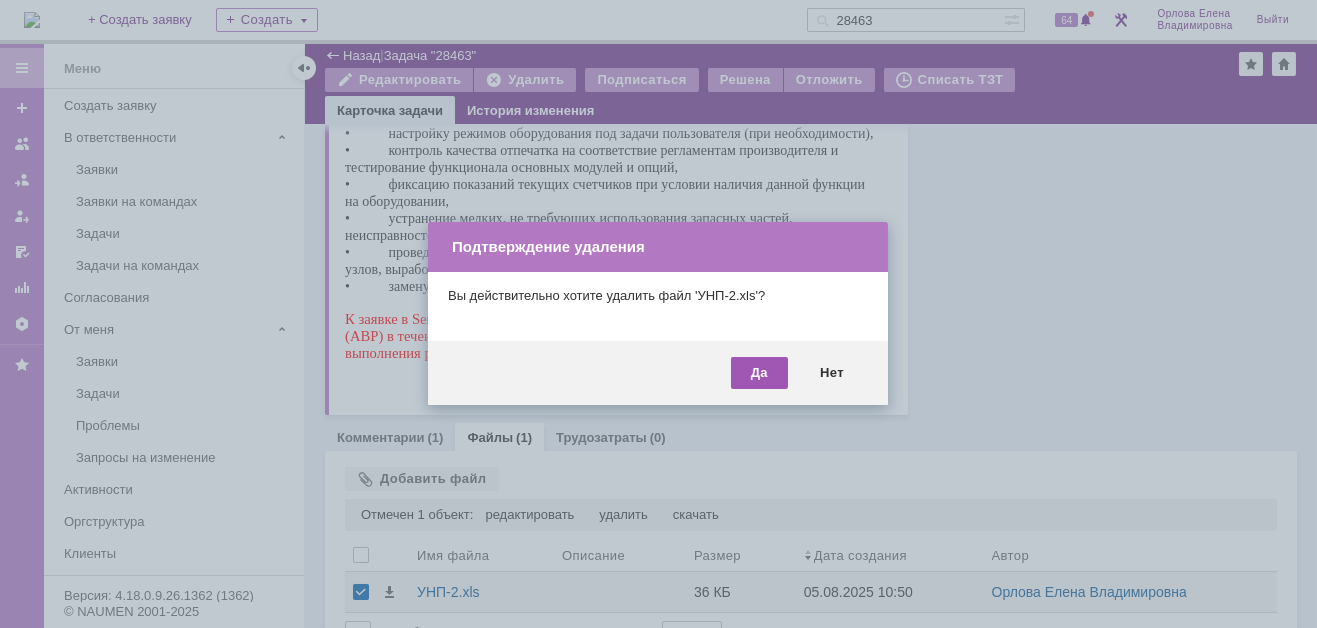 click on "Да" at bounding box center [759, 373] 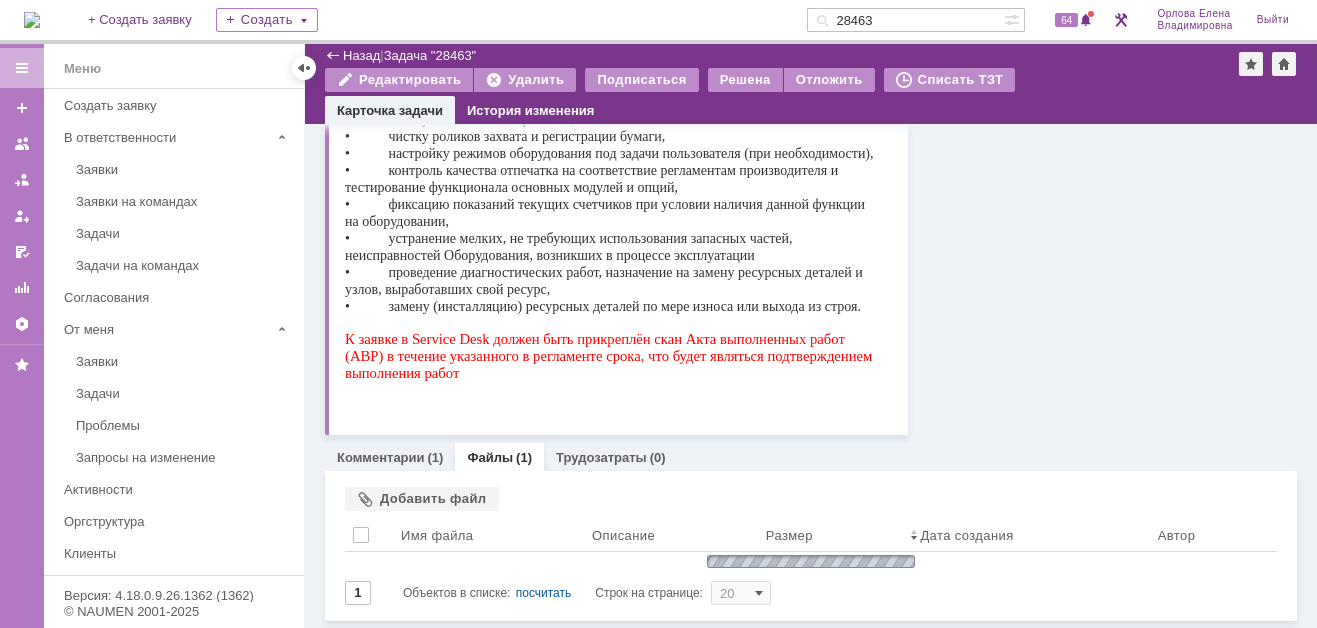 scroll, scrollTop: 437, scrollLeft: 0, axis: vertical 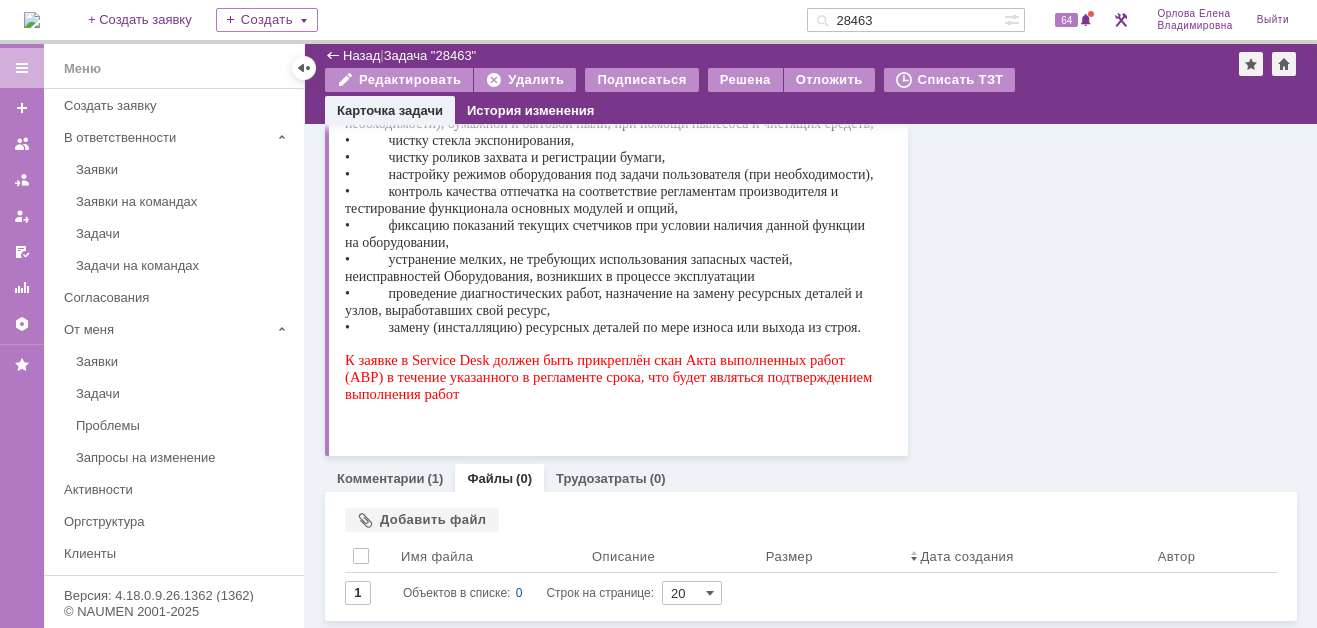 click on "Файлы" at bounding box center (490, 478) 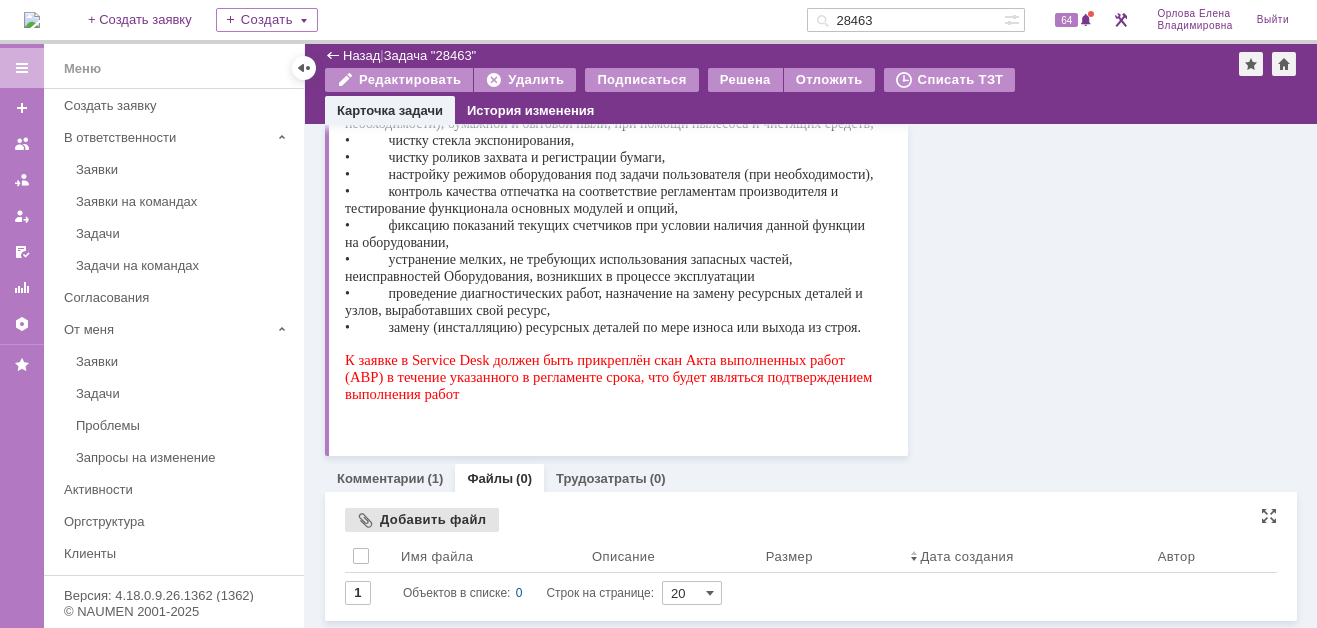click on "Добавить файл" at bounding box center (422, 520) 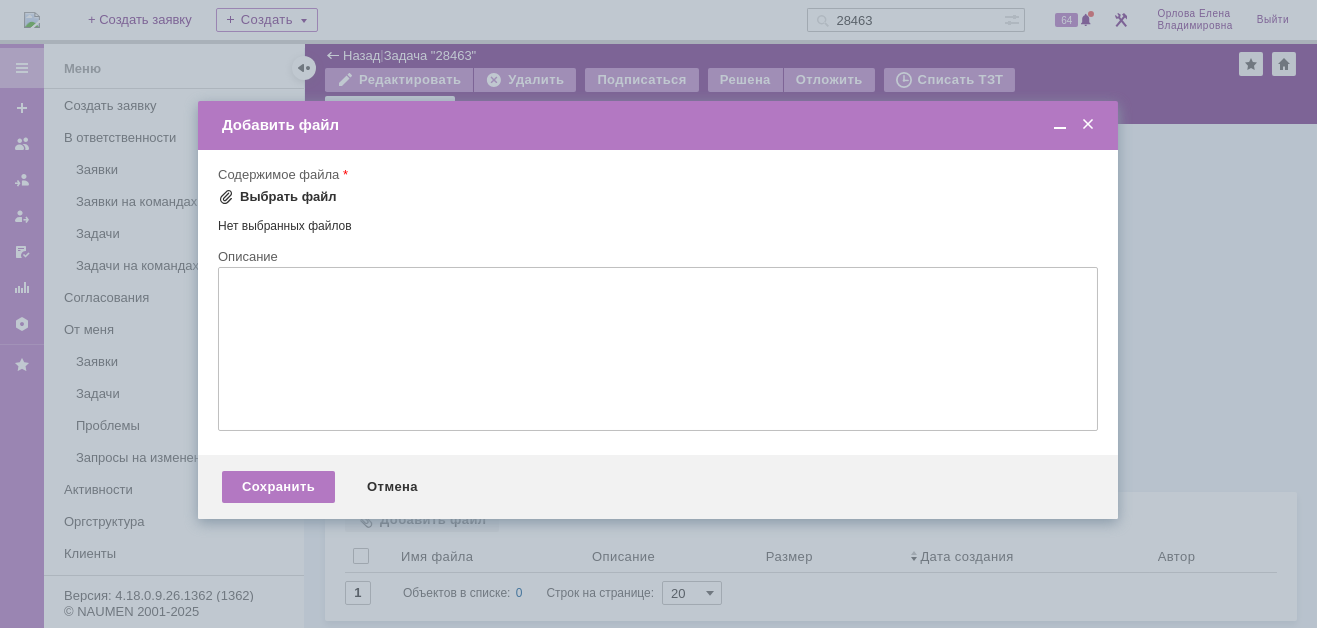 click at bounding box center (226, 197) 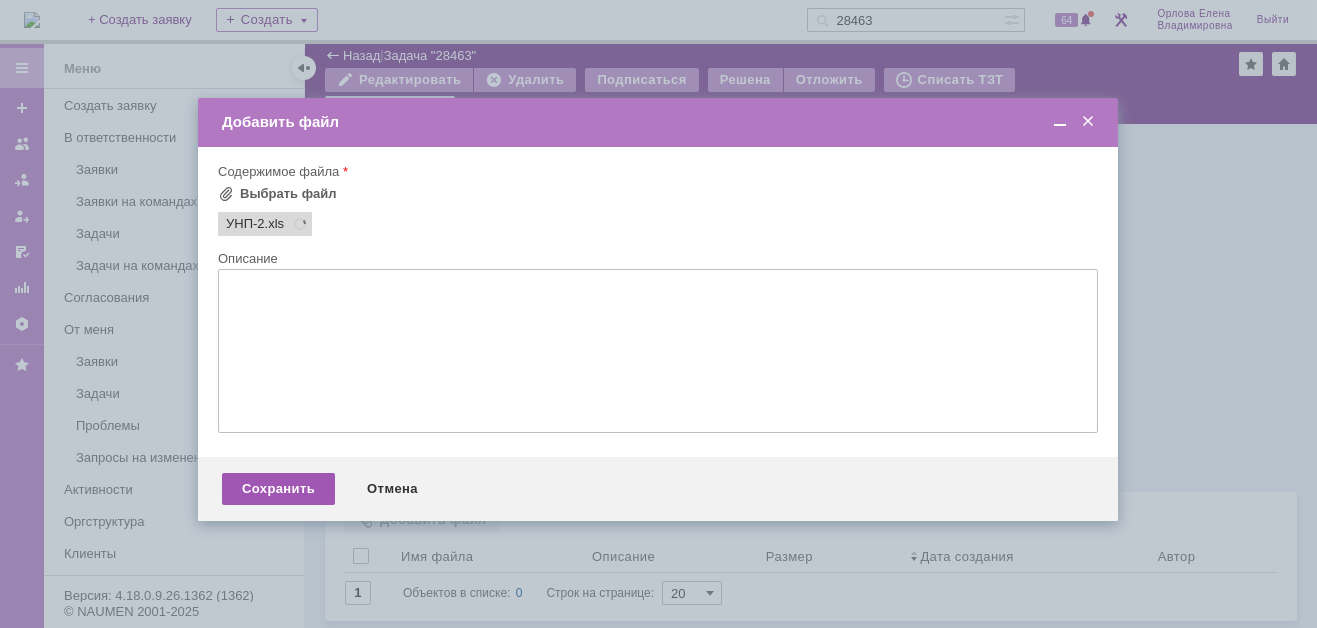 scroll, scrollTop: 0, scrollLeft: 0, axis: both 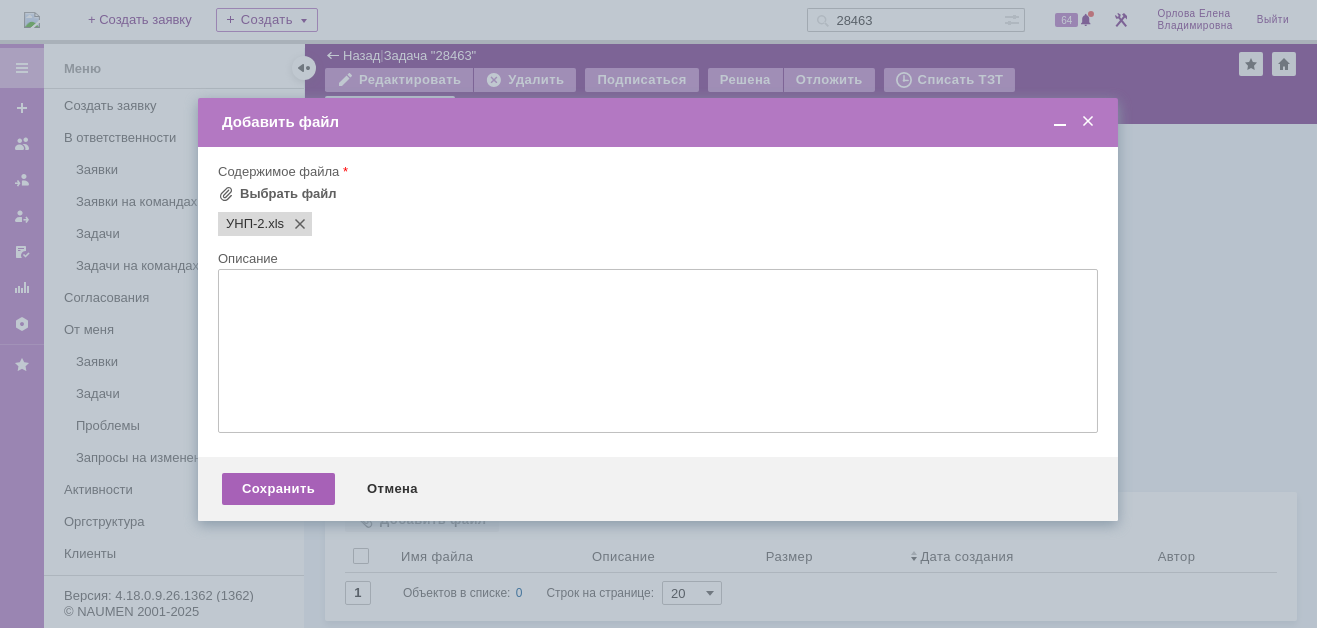 click on "Сохранить" at bounding box center [278, 489] 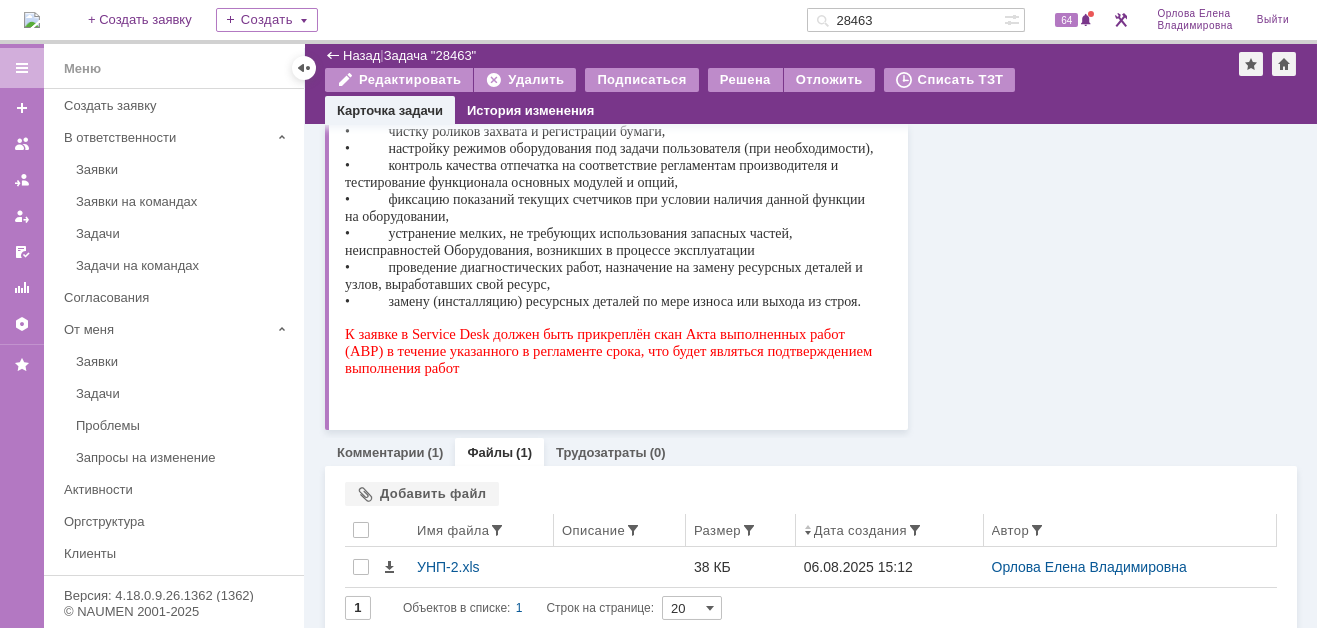 scroll, scrollTop: 478, scrollLeft: 0, axis: vertical 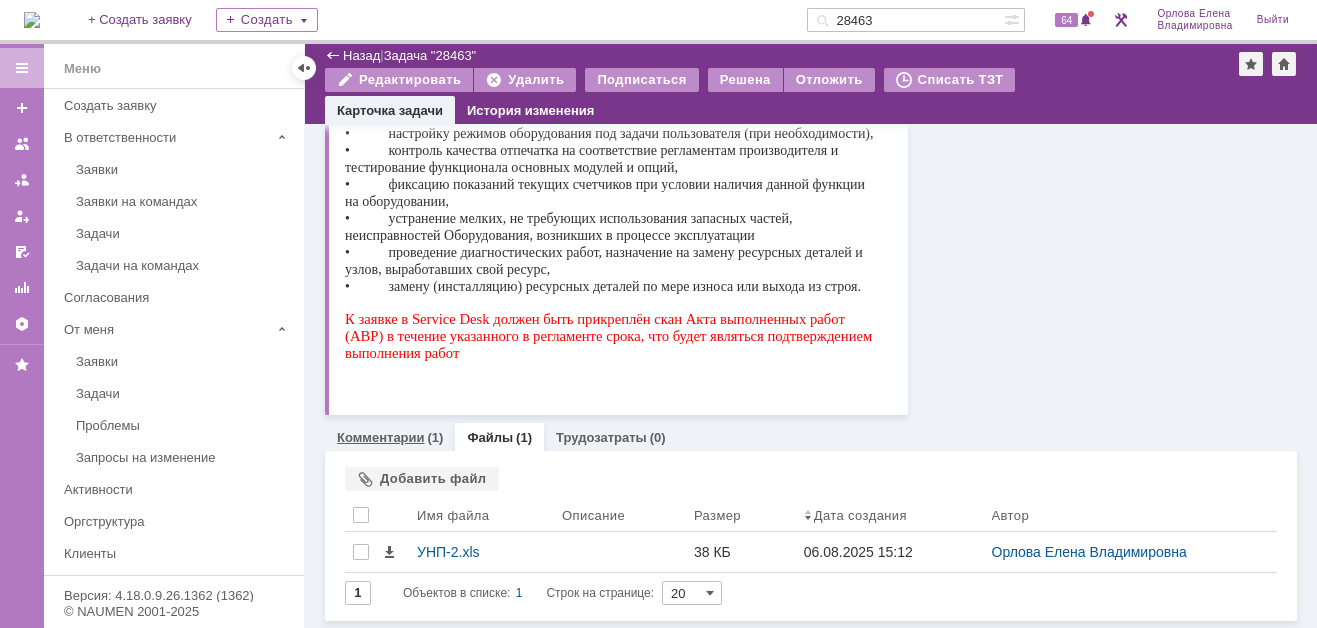 click on "Комментарии" at bounding box center (381, 437) 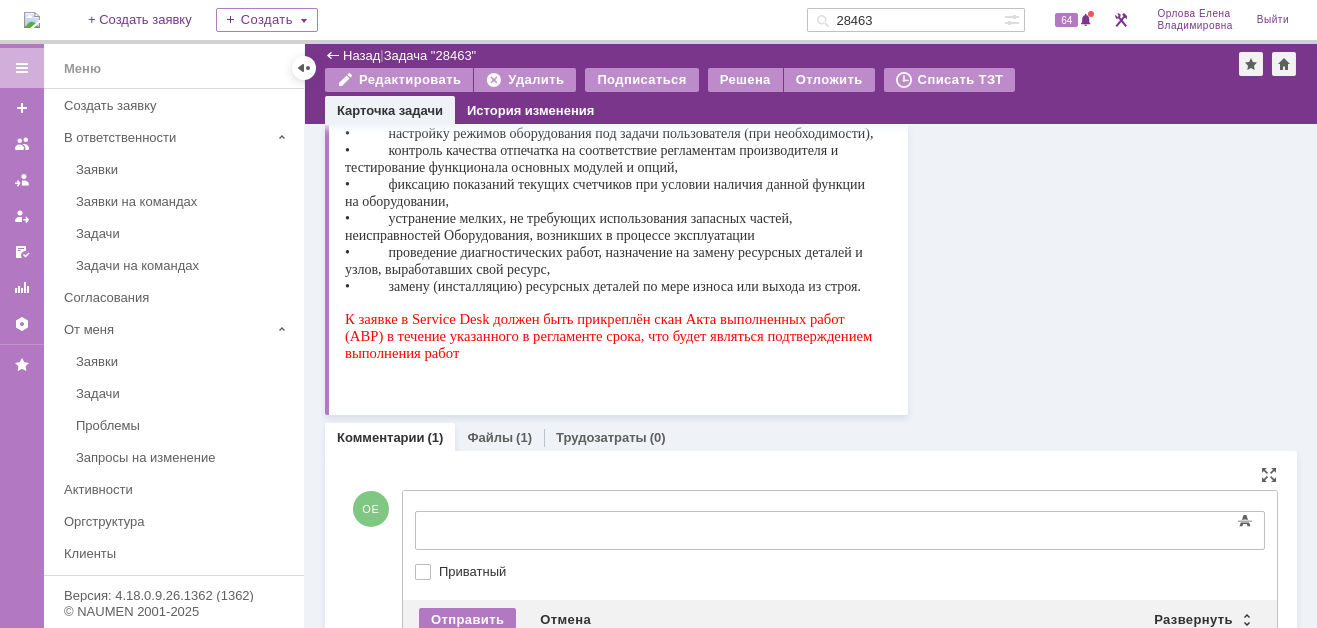 scroll, scrollTop: 0, scrollLeft: 0, axis: both 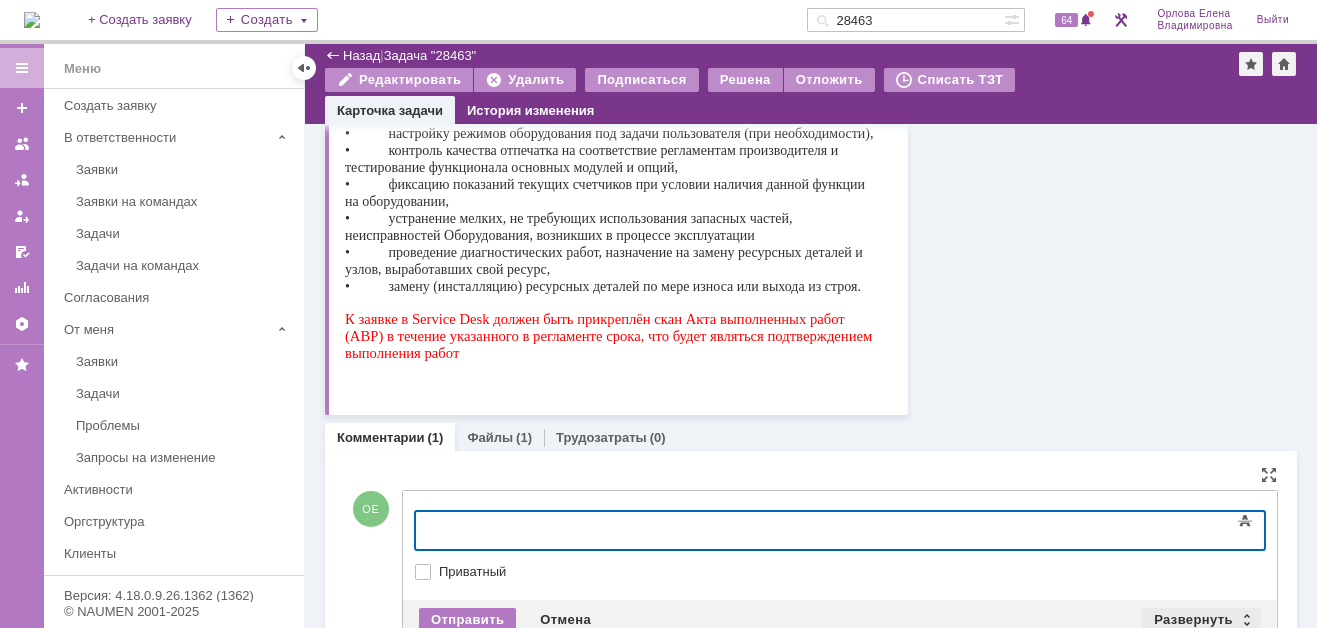 click on "Развернуть" at bounding box center [1201, 620] 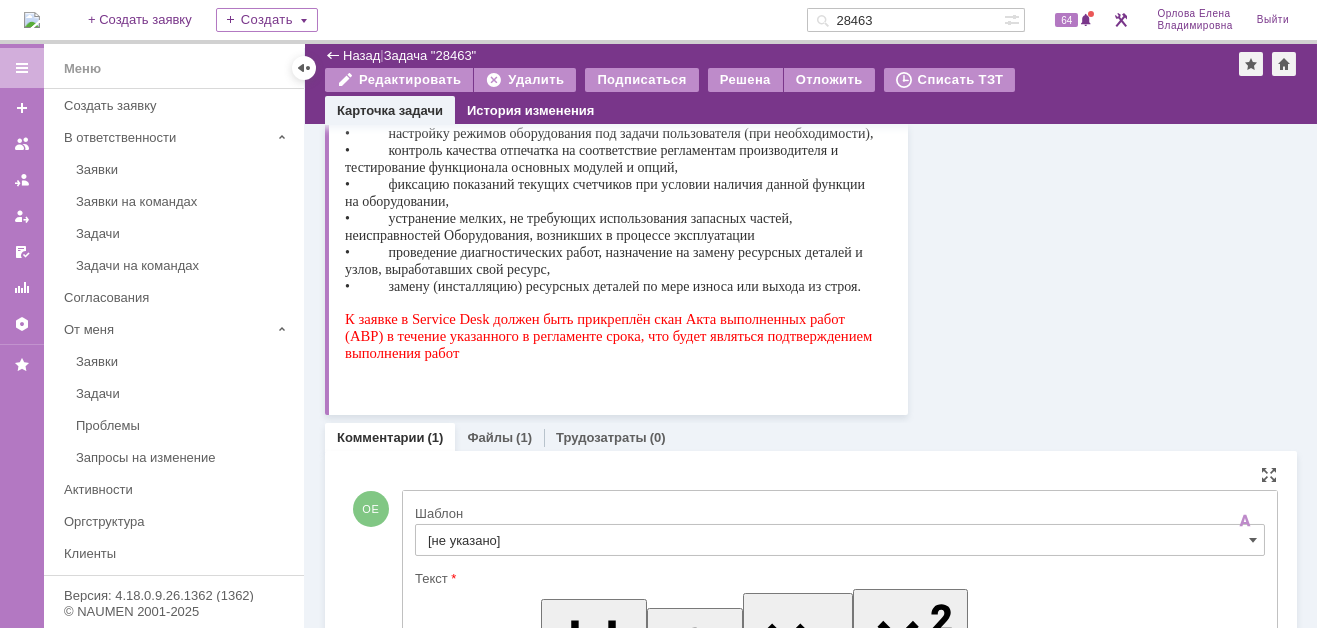 scroll, scrollTop: 0, scrollLeft: 0, axis: both 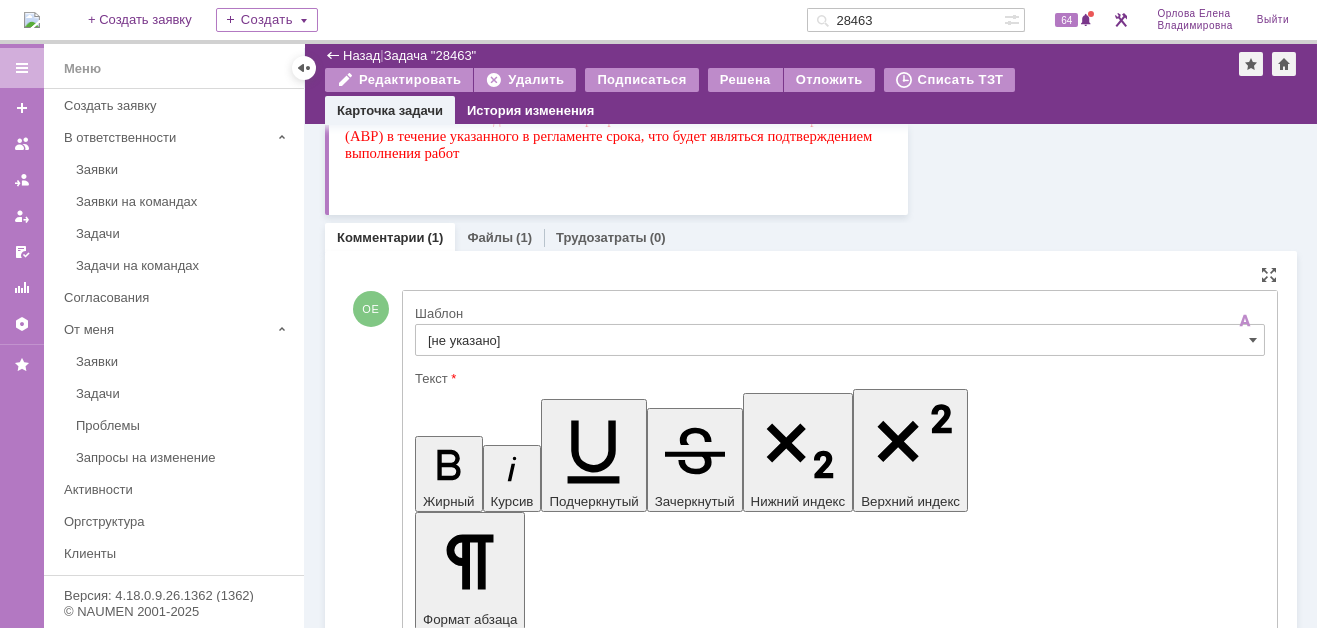 click on "[не указано]" at bounding box center [840, 340] 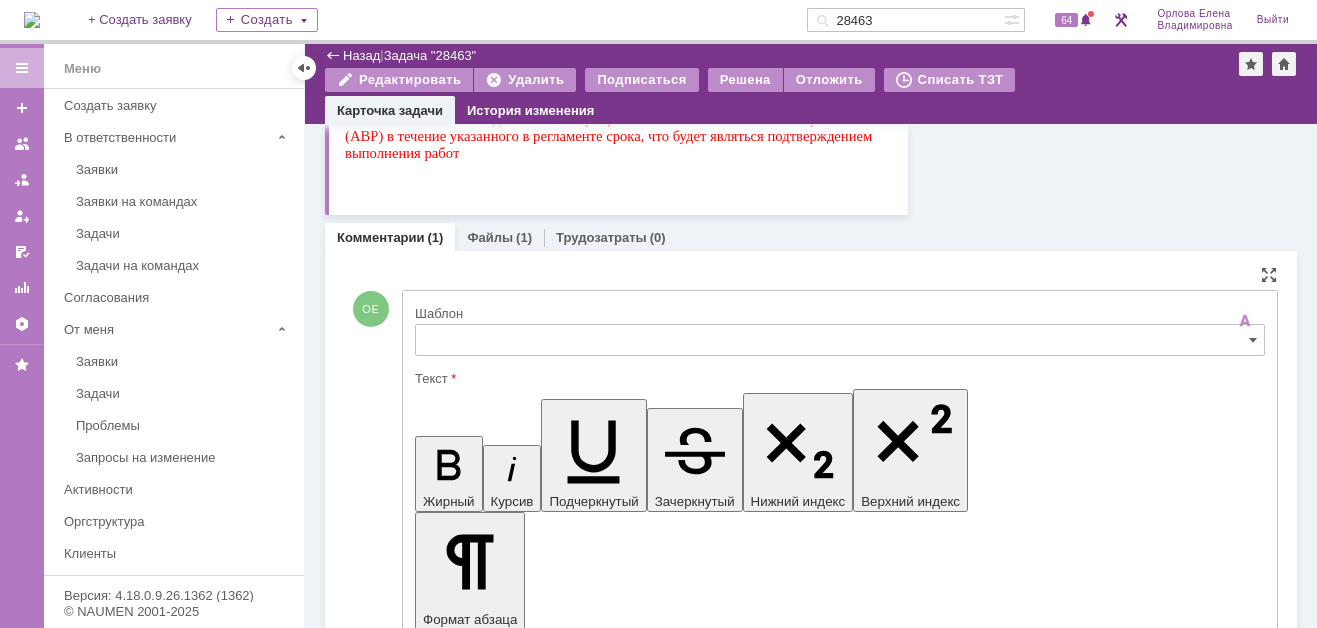 scroll, scrollTop: 692, scrollLeft: 0, axis: vertical 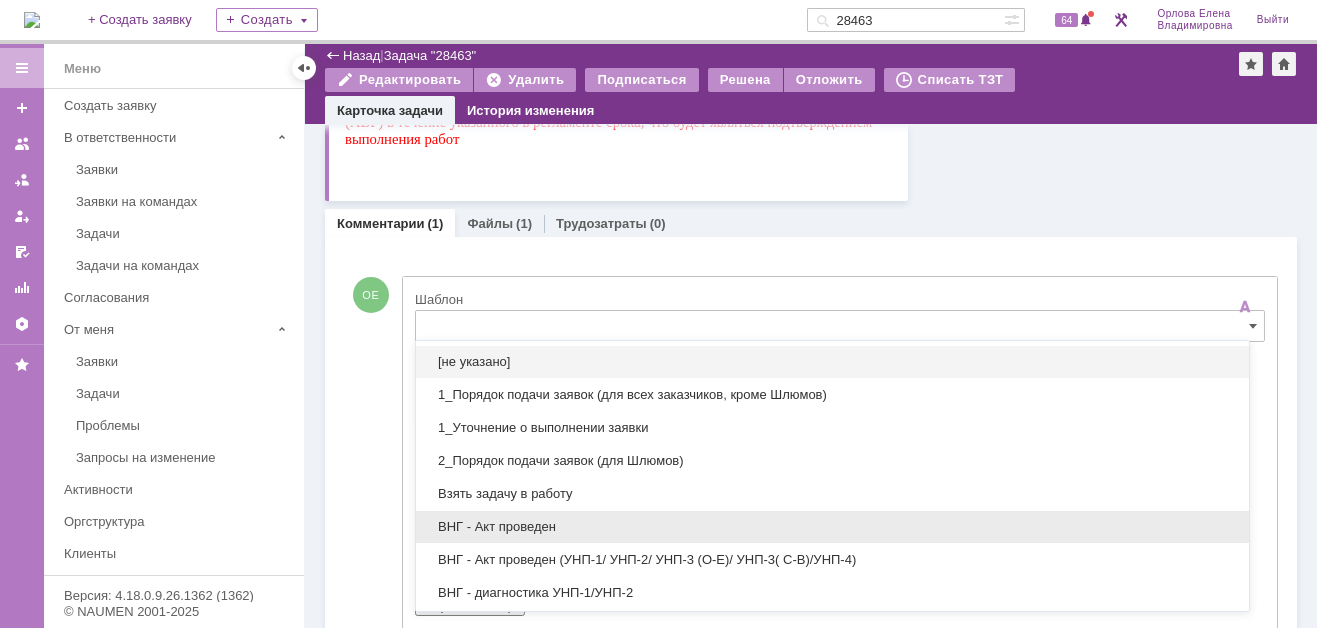click on "ВНГ - Акт проведен" at bounding box center [832, 527] 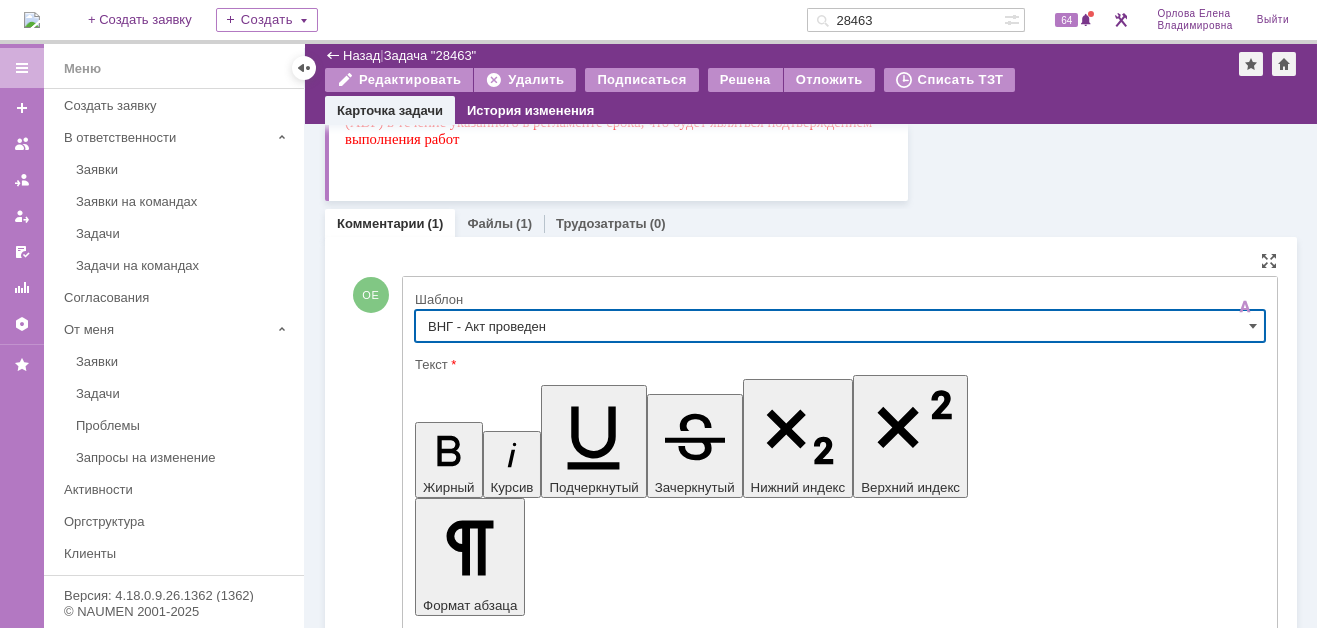 type on "ВНГ - Акт проведен" 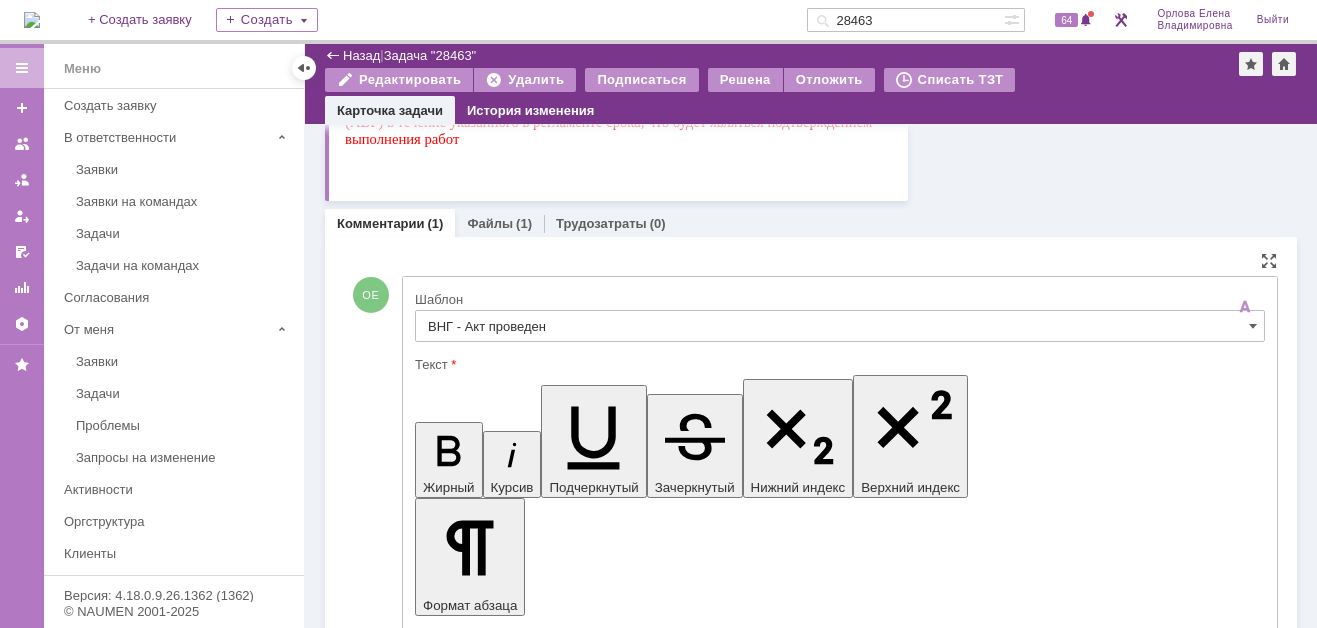 drag, startPoint x: 433, startPoint y: 5605, endPoint x: 860, endPoint y: 5676, distance: 432.86258 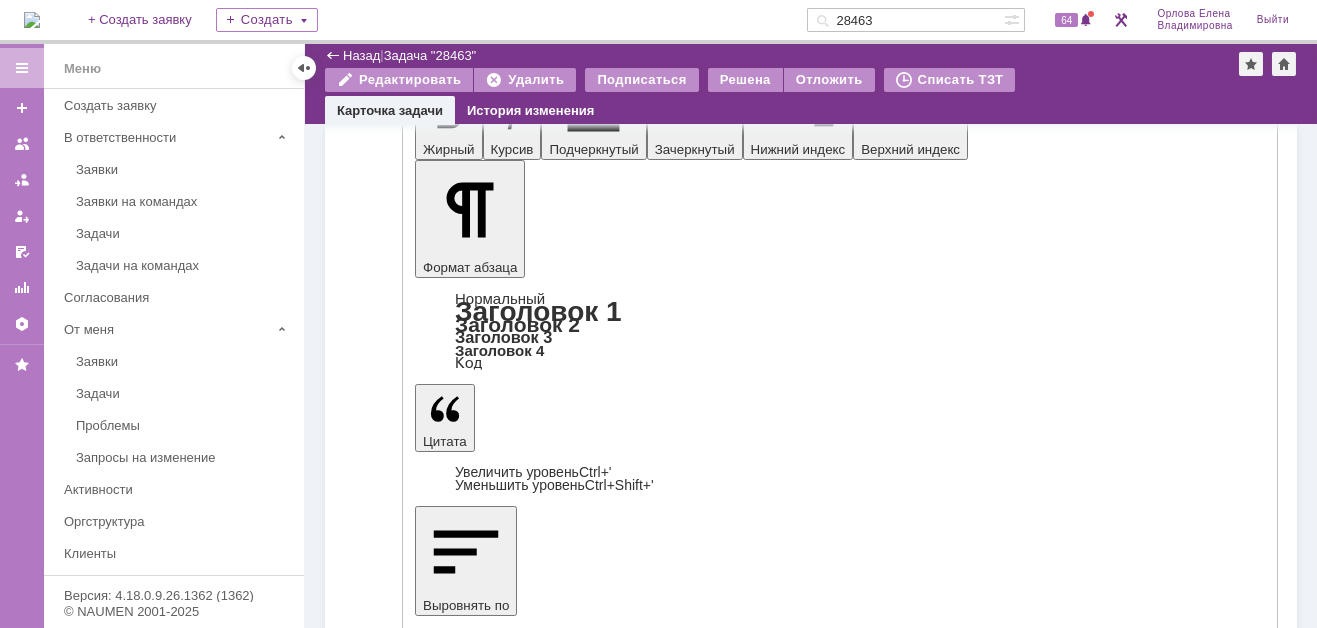 drag, startPoint x: 369, startPoint y: 455, endPoint x: 435, endPoint y: 453, distance: 66.0303 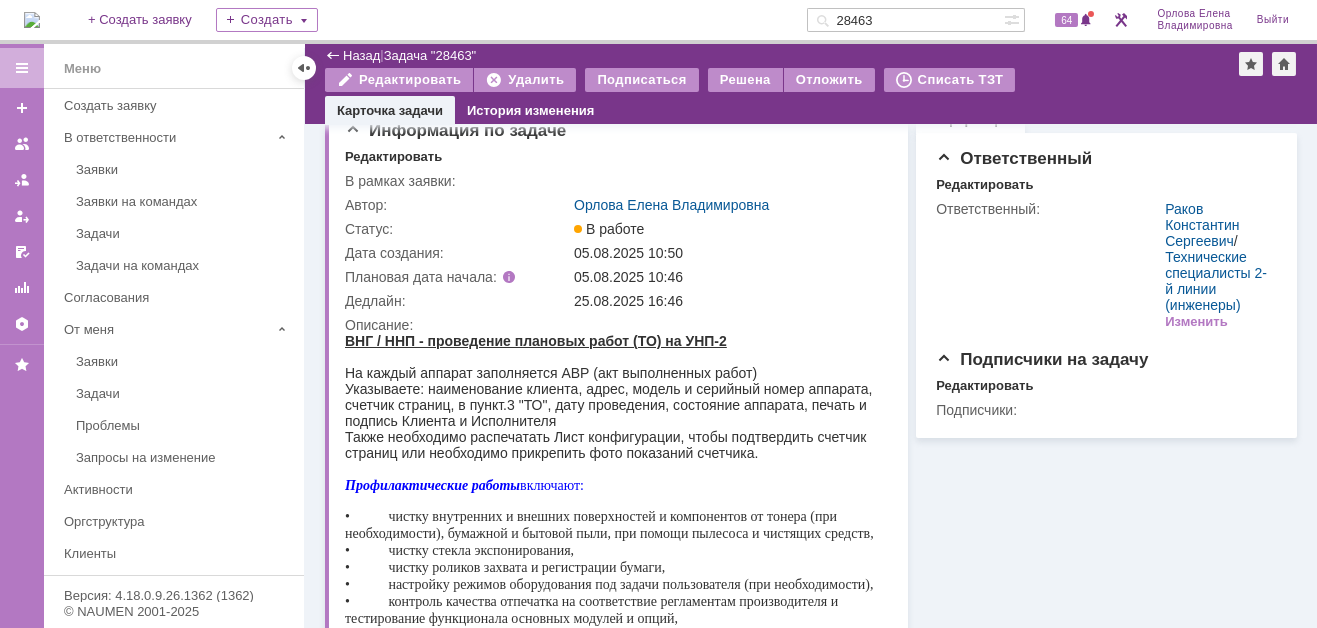 scroll, scrollTop: 0, scrollLeft: 0, axis: both 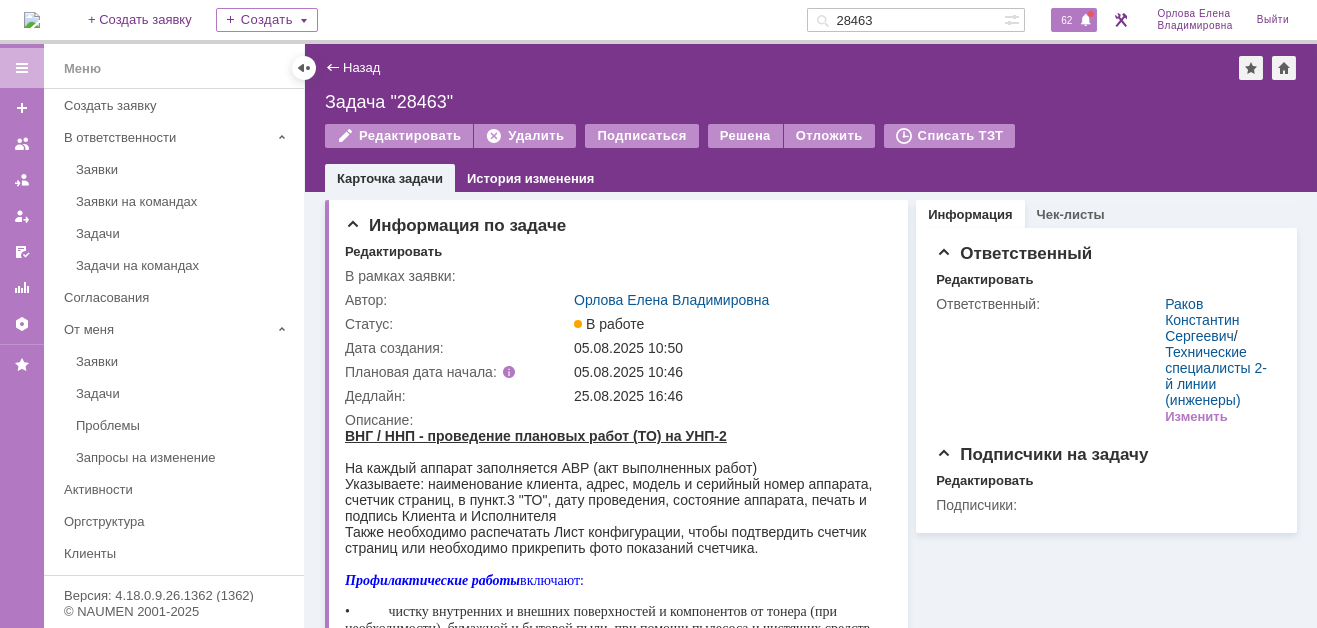click on "62" at bounding box center [1066, 20] 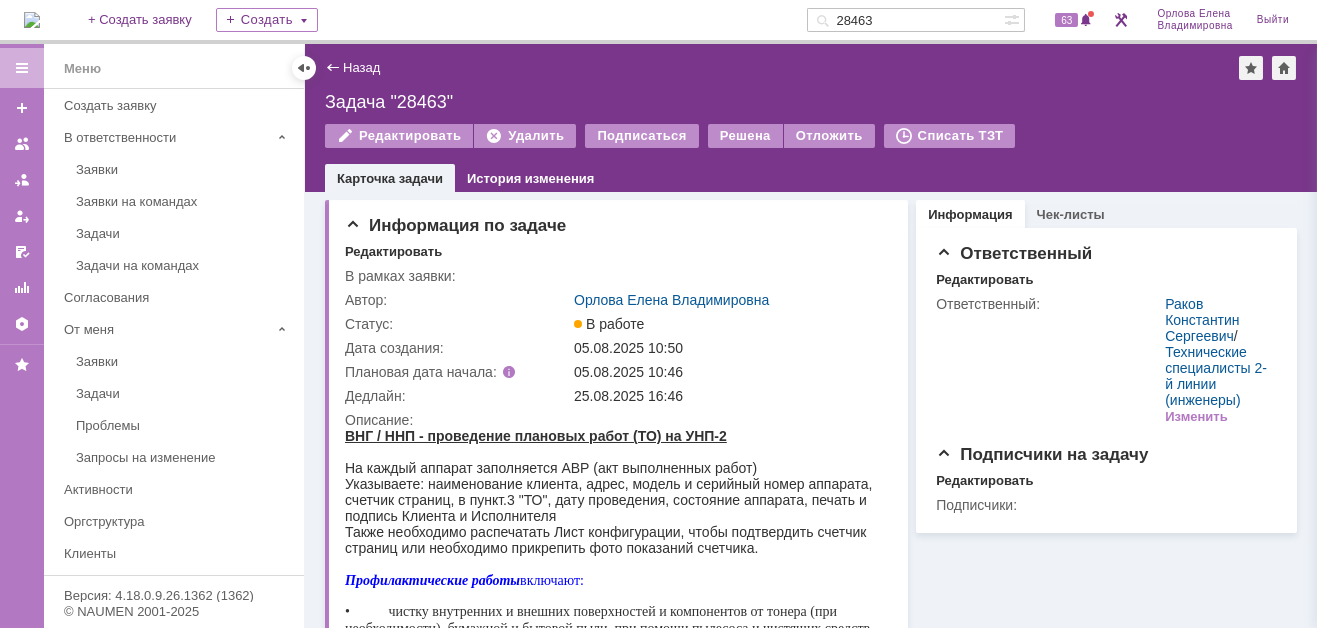 click on "Назад   |   Задача "28463"" at bounding box center (811, 68) 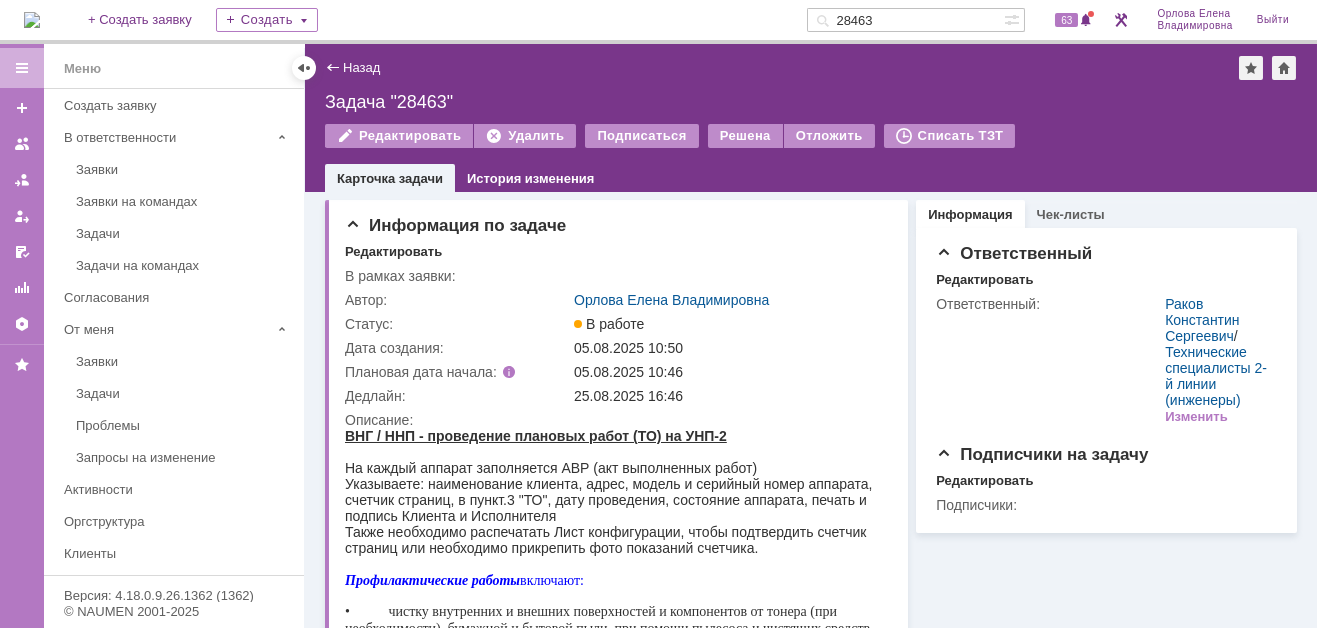 click at bounding box center (32, 20) 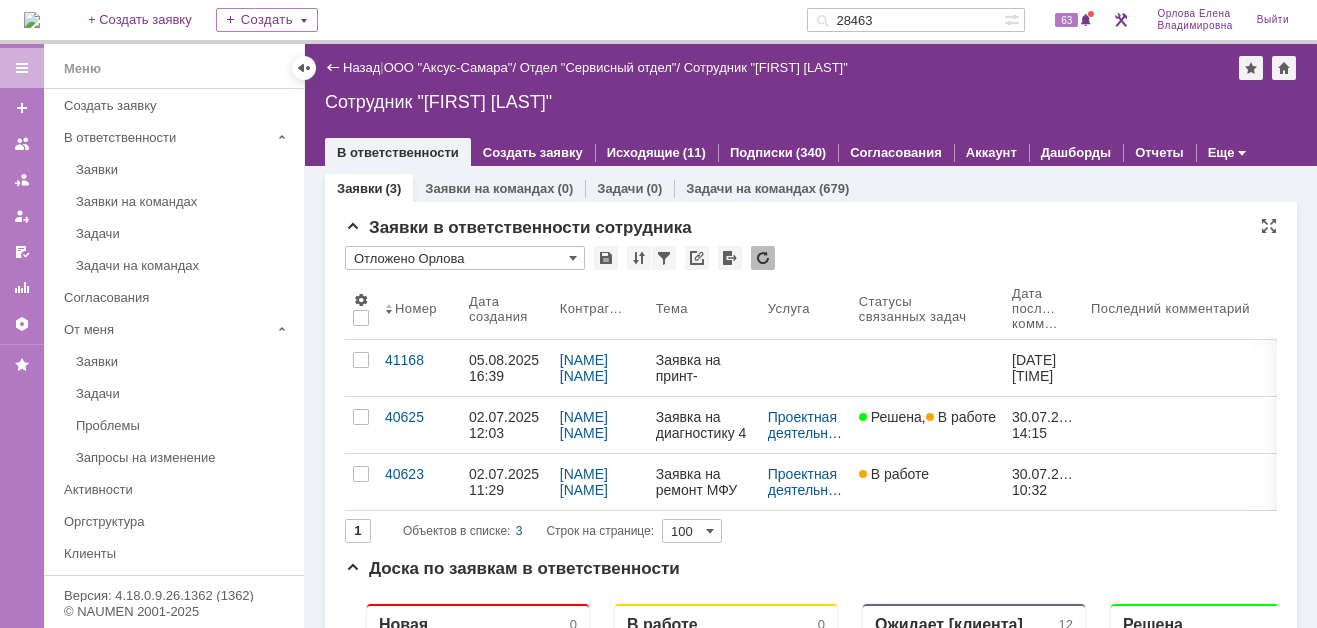 scroll, scrollTop: 0, scrollLeft: 0, axis: both 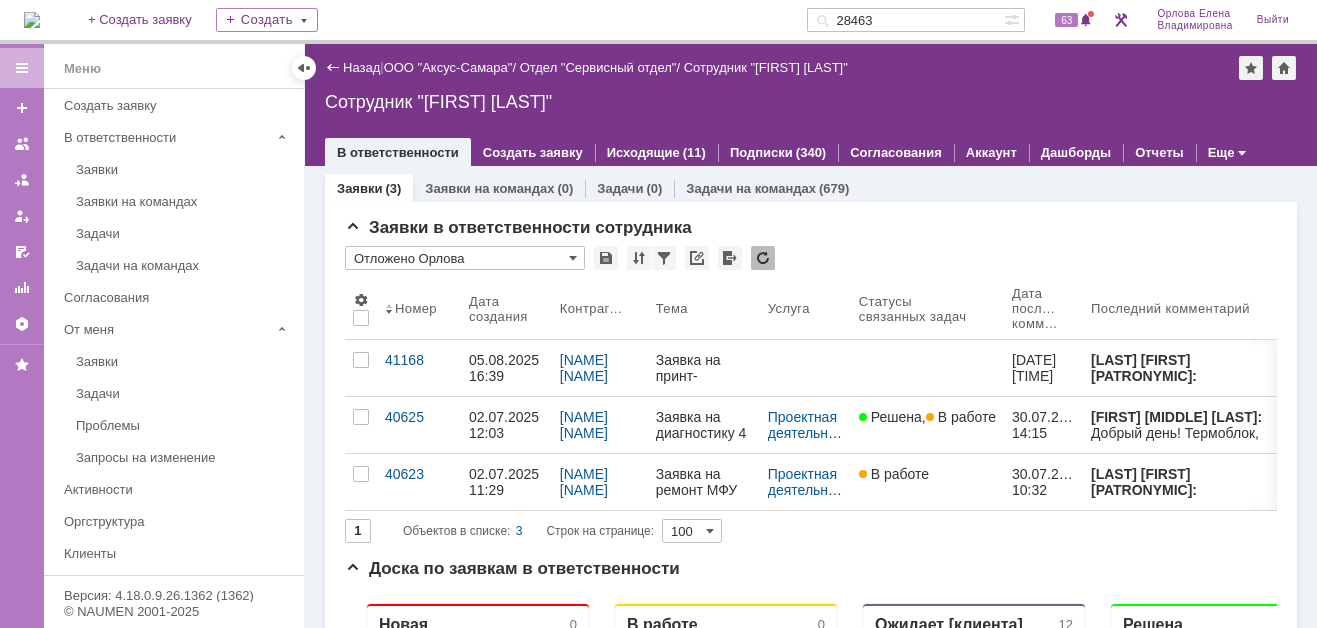 click at bounding box center (32, 20) 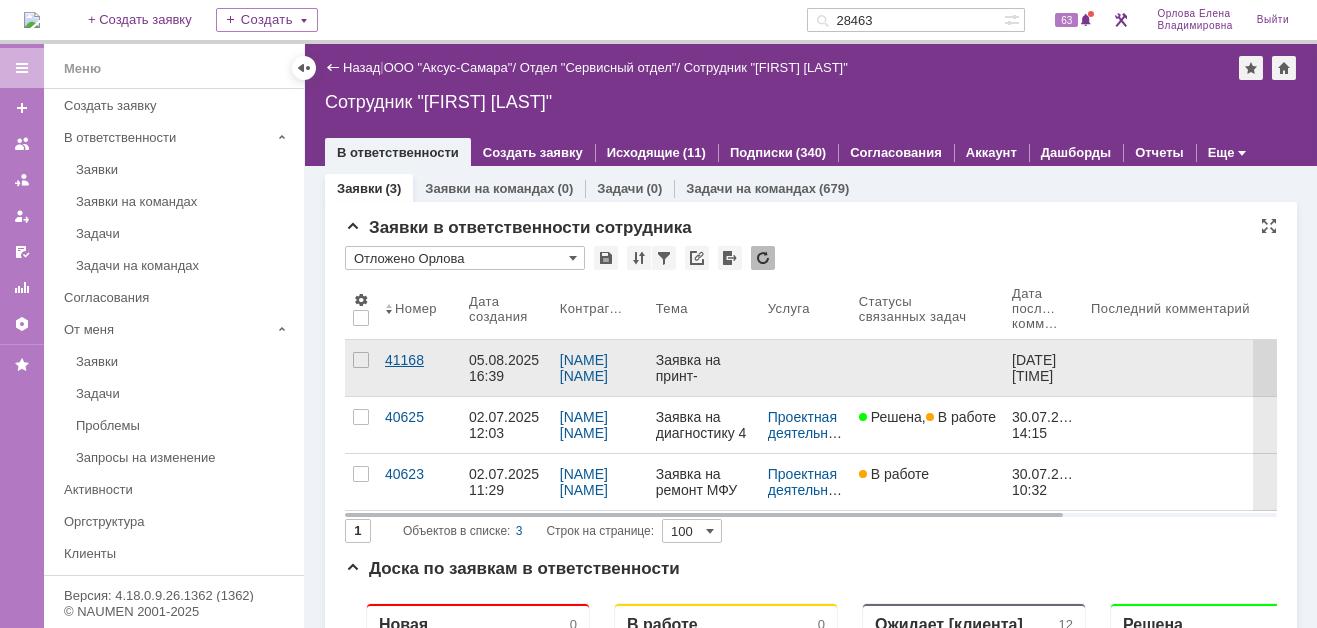 scroll, scrollTop: 0, scrollLeft: 0, axis: both 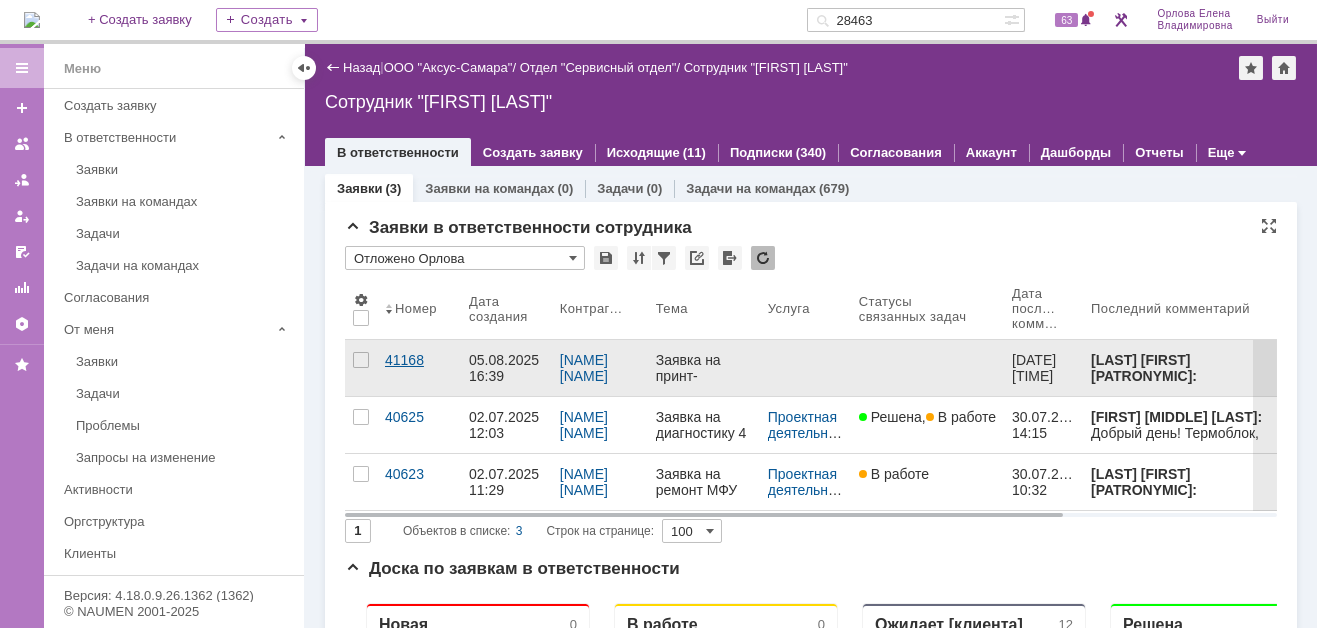 click on "41168" at bounding box center [419, 360] 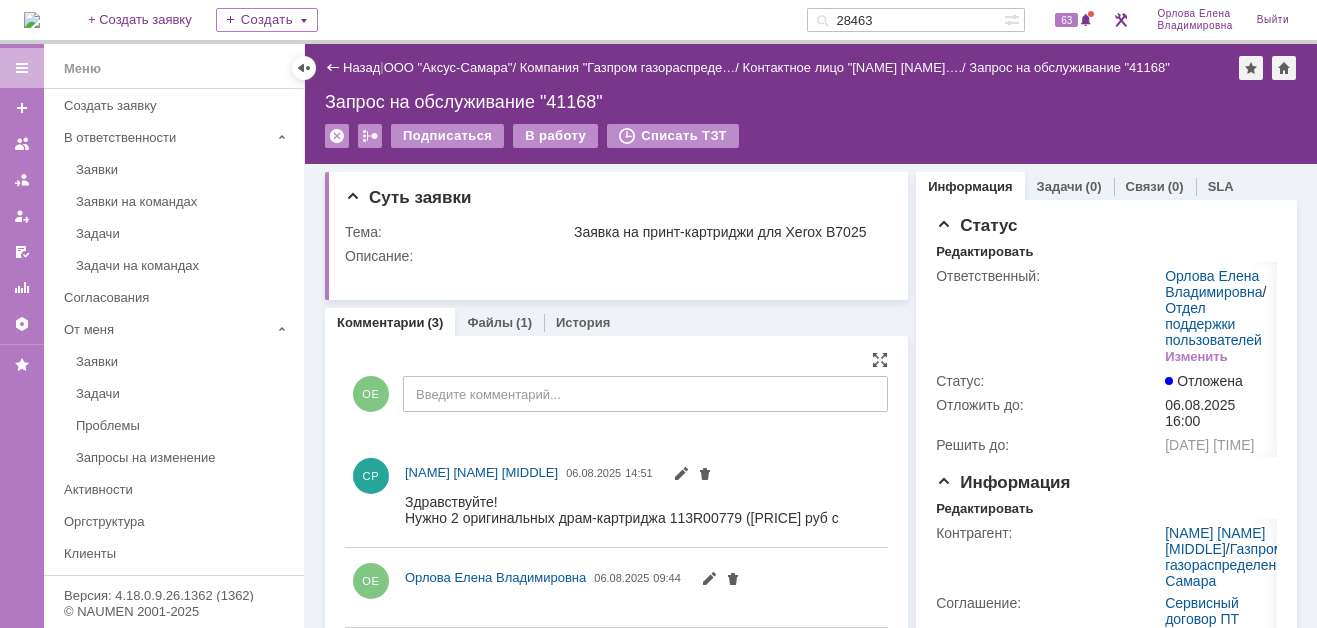 scroll, scrollTop: 0, scrollLeft: 0, axis: both 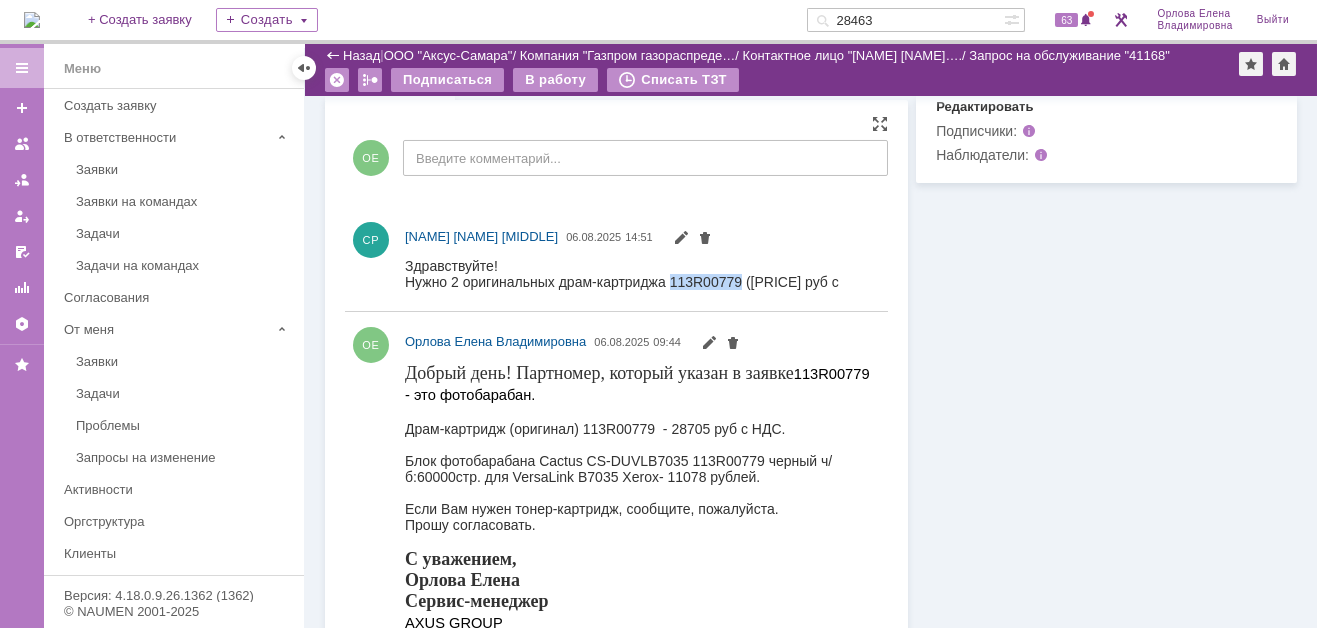 drag, startPoint x: 670, startPoint y: 281, endPoint x: 736, endPoint y: 281, distance: 66 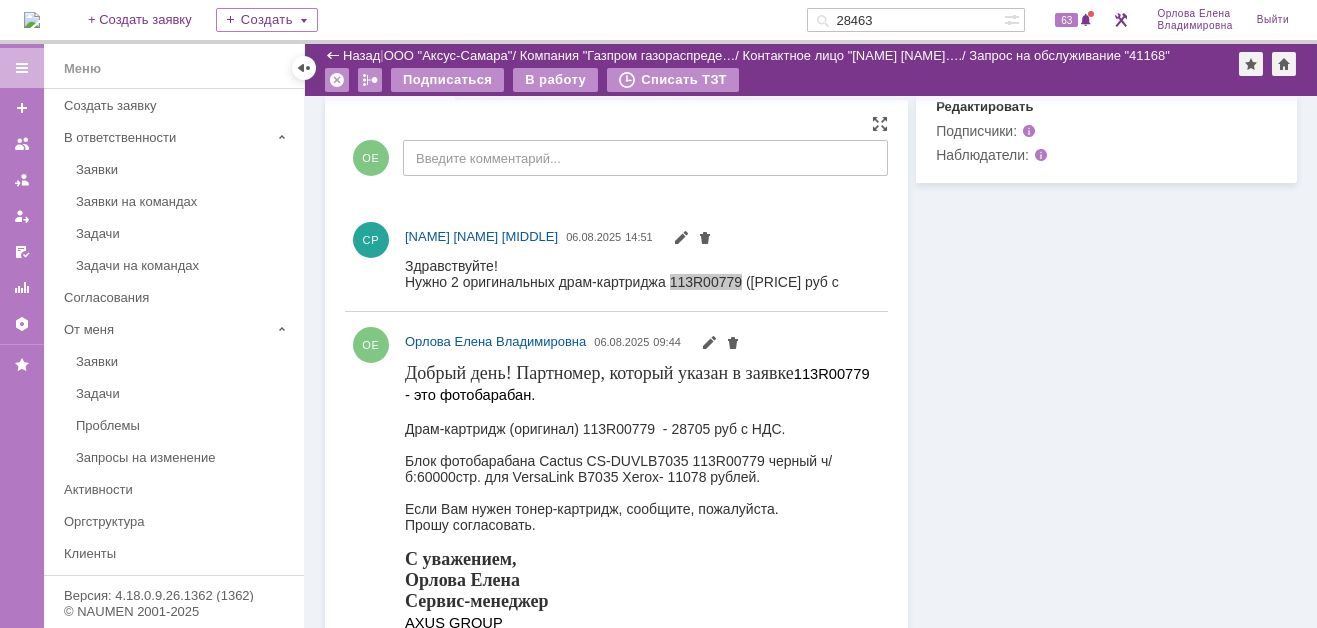 click on "СР Старухин Роман Сергеевич 06.08.2025 14:51" at bounding box center (616, 259) 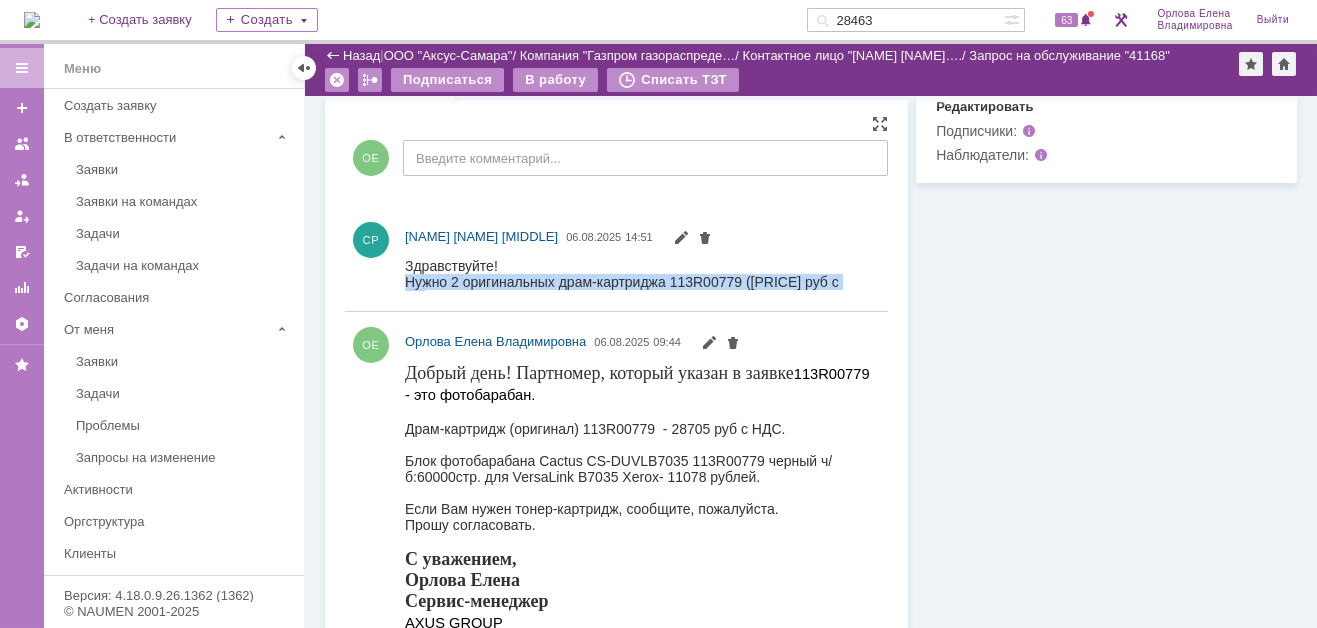 drag, startPoint x: 407, startPoint y: 280, endPoint x: 871, endPoint y: 289, distance: 464.08728 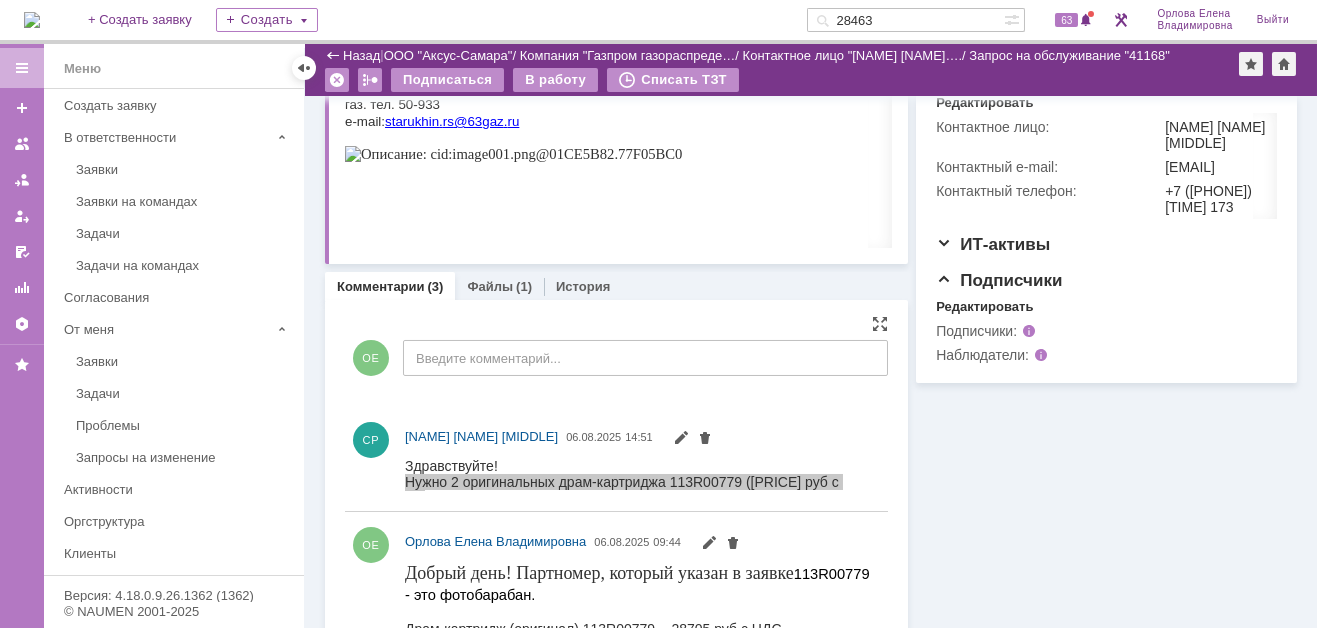 click on "СР Старухин Роман Сергеевич 06.08.2025 14:51" at bounding box center (616, 459) 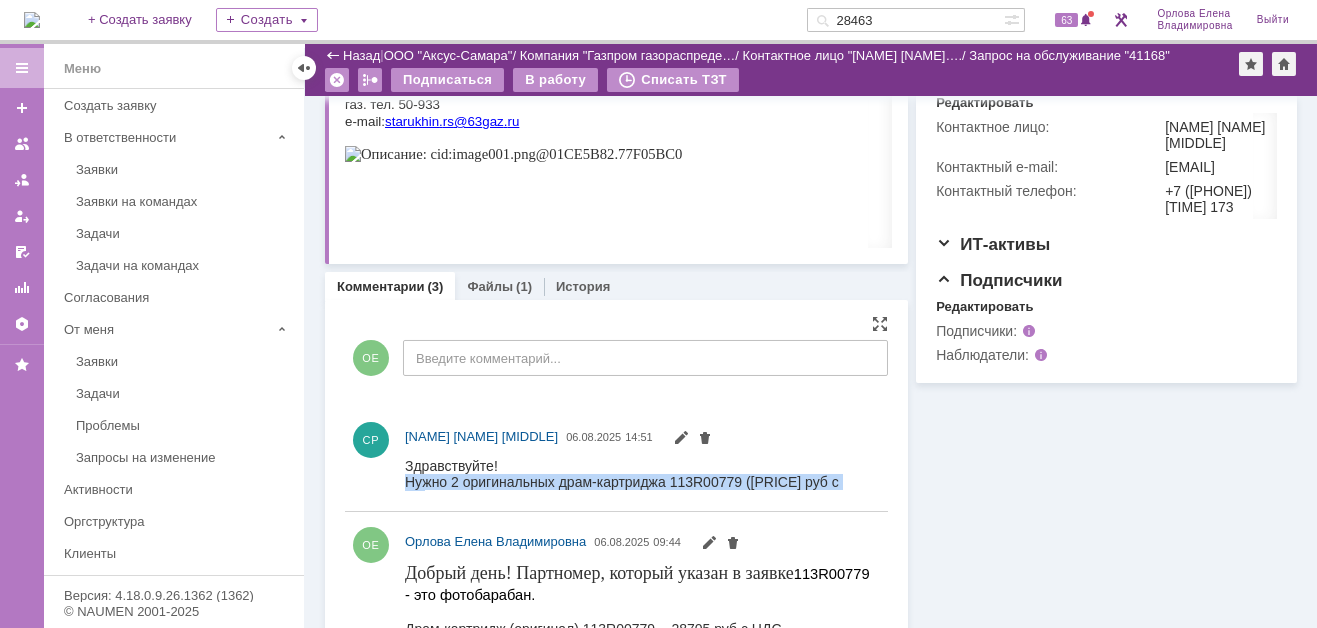 copy on "Нужно 2 оригинальных драм-картриджа 113R00779 (28705 руб с НДС)" 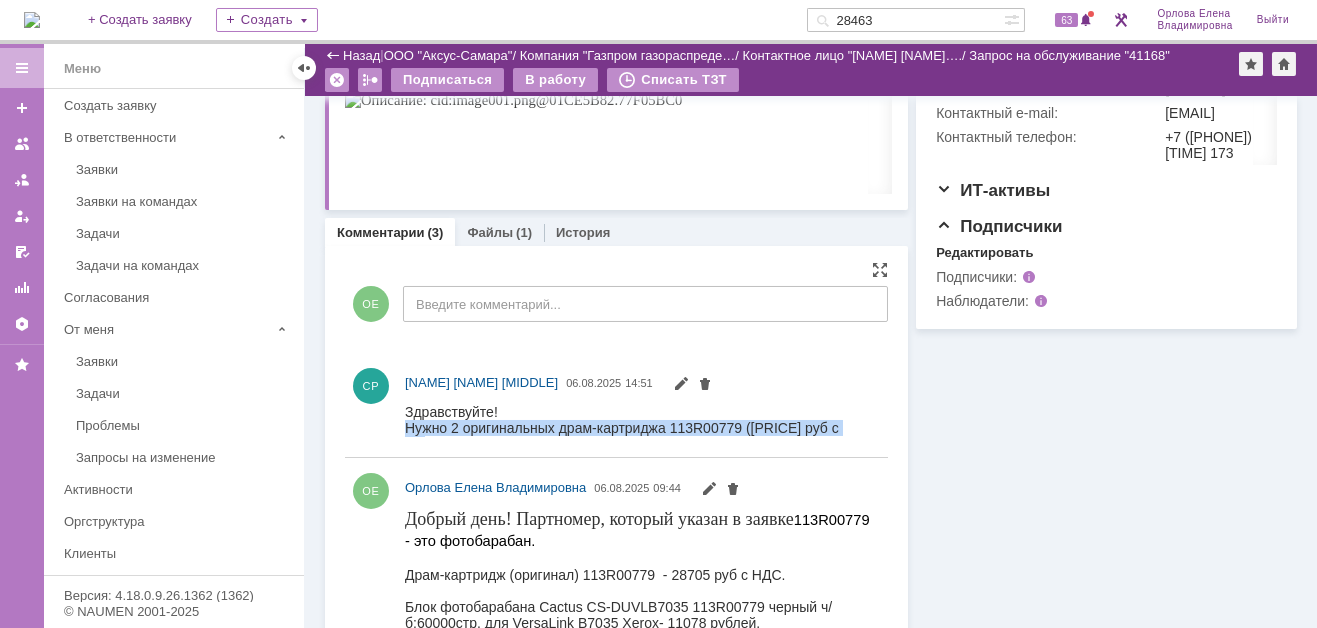 scroll, scrollTop: 700, scrollLeft: 0, axis: vertical 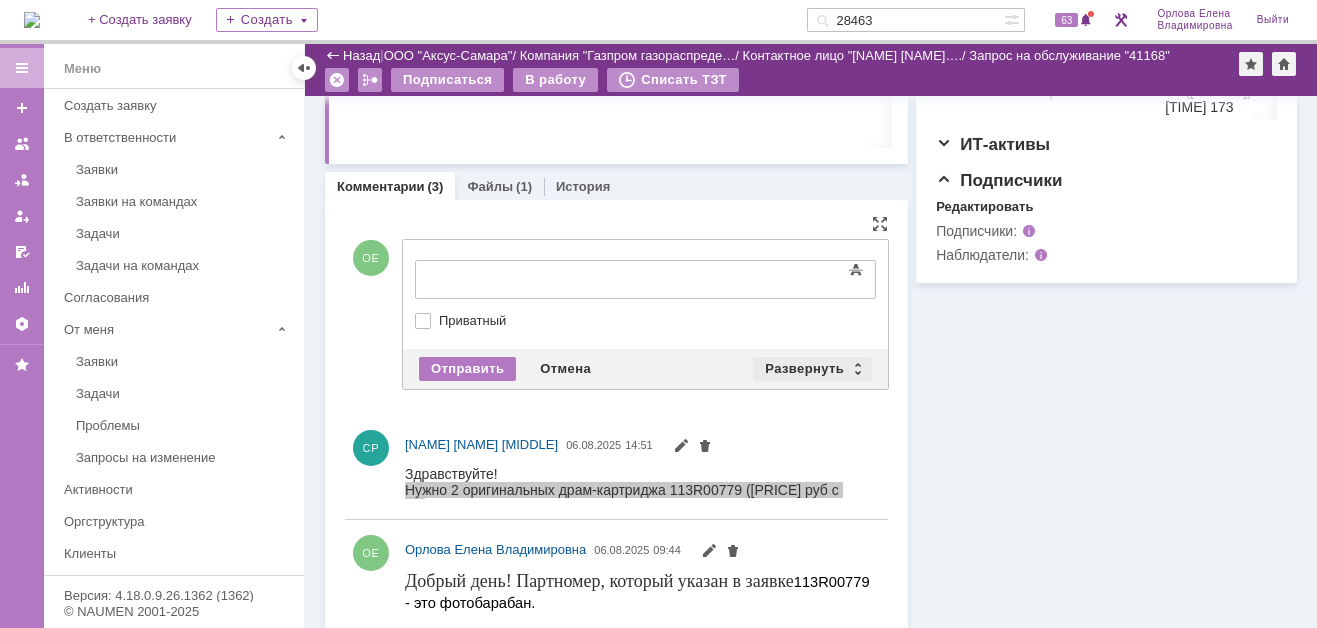 click on "Развернуть" at bounding box center (812, 369) 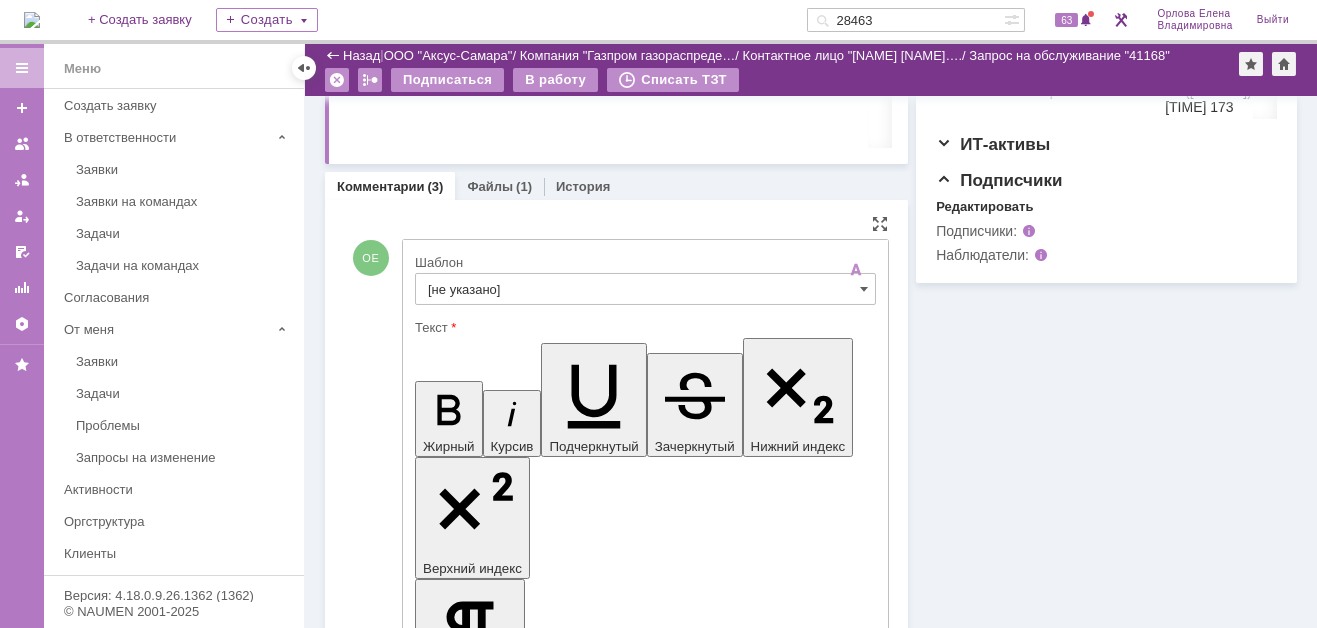 scroll, scrollTop: 0, scrollLeft: 0, axis: both 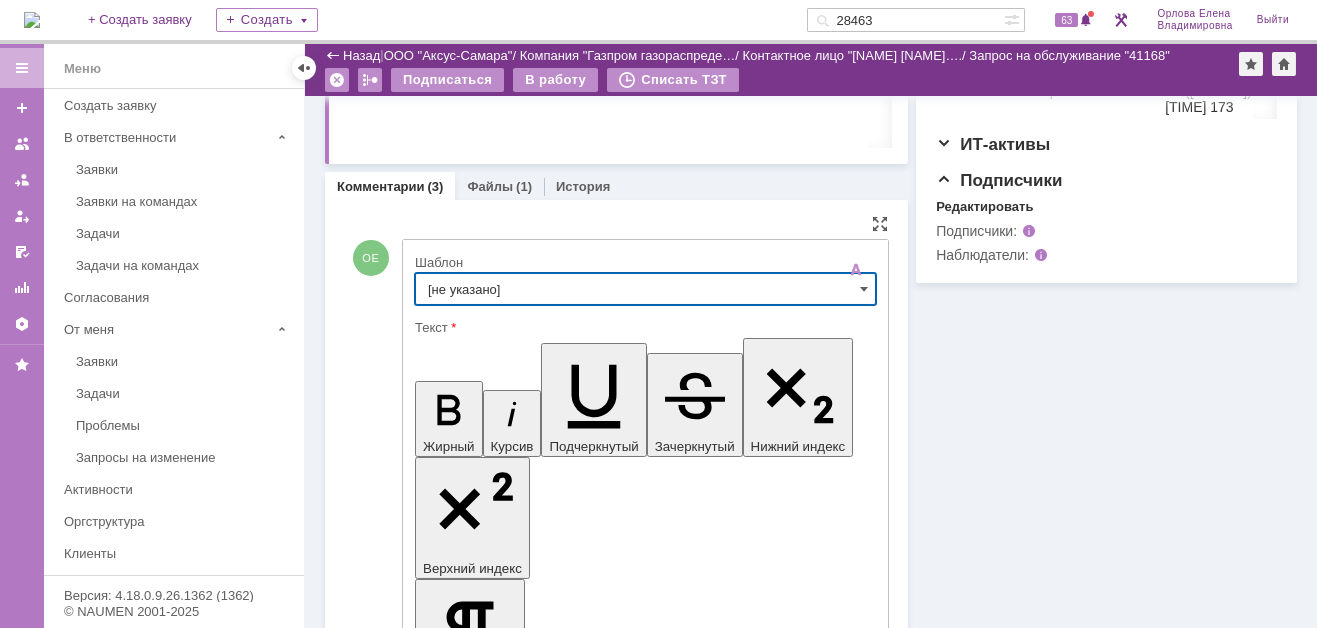 click on "[не указано]" at bounding box center [645, 289] 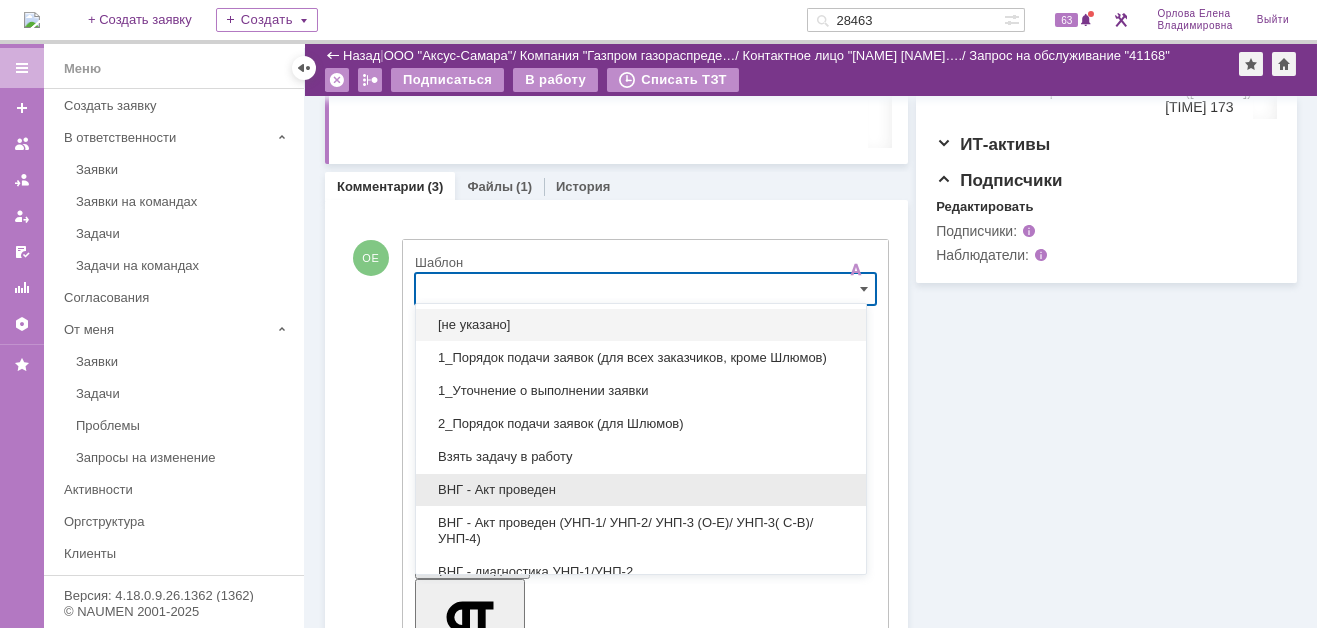 click on "ВНГ - Акт проведен" at bounding box center [641, 490] 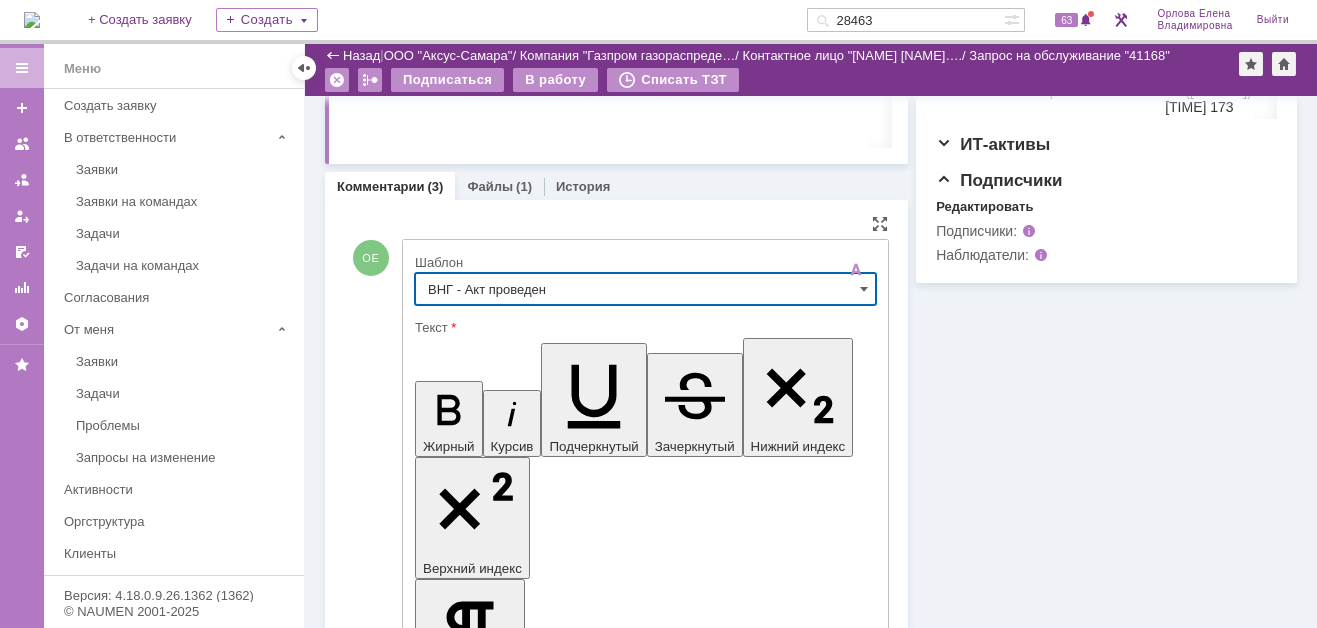 type on "ВНГ - Акт проведен" 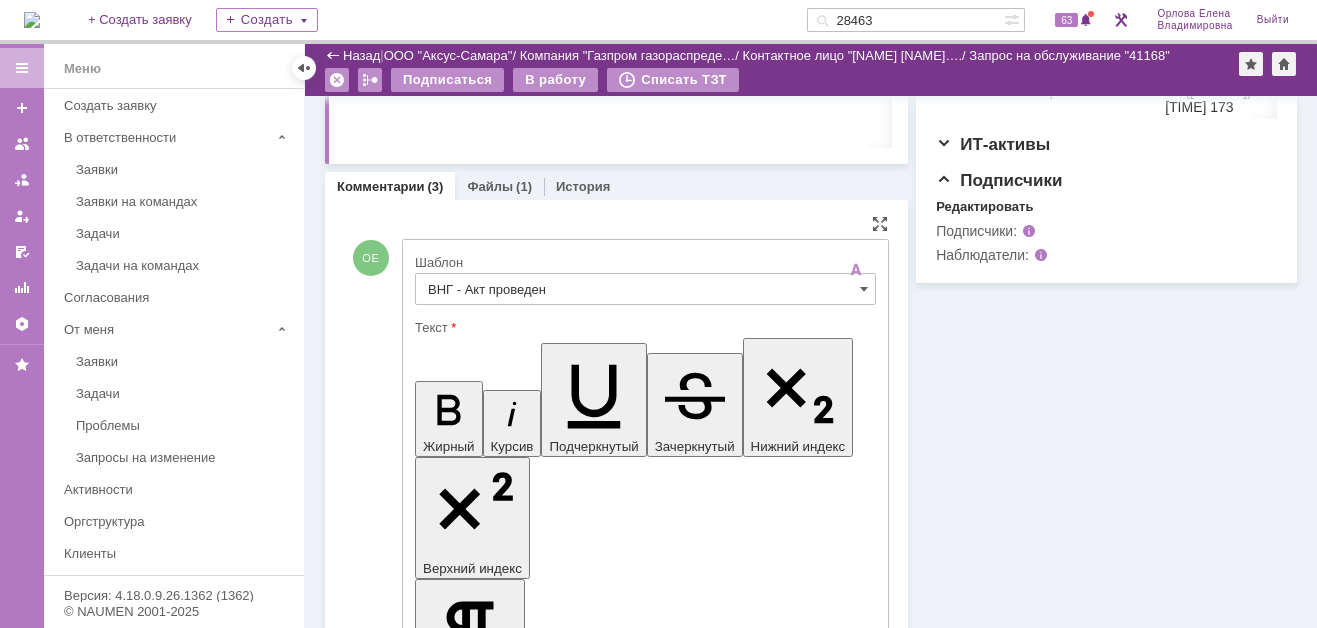 drag, startPoint x: 432, startPoint y: 4459, endPoint x: 505, endPoint y: 4487, distance: 78.18568 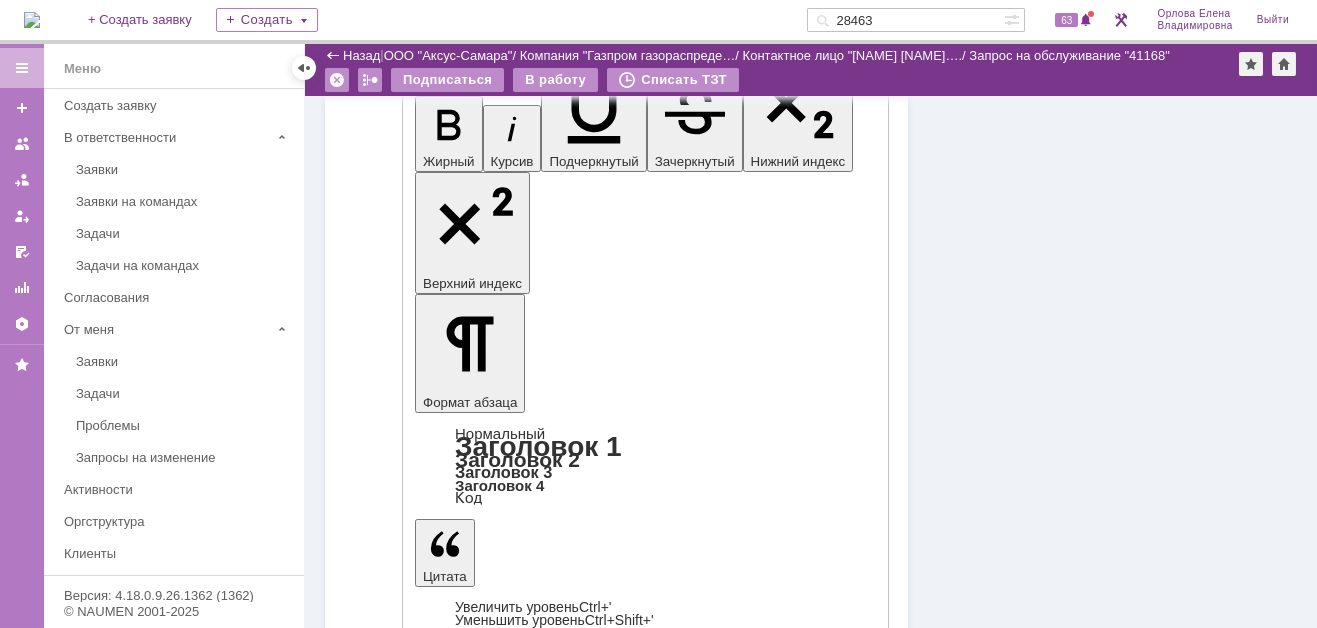 scroll, scrollTop: 1099, scrollLeft: 0, axis: vertical 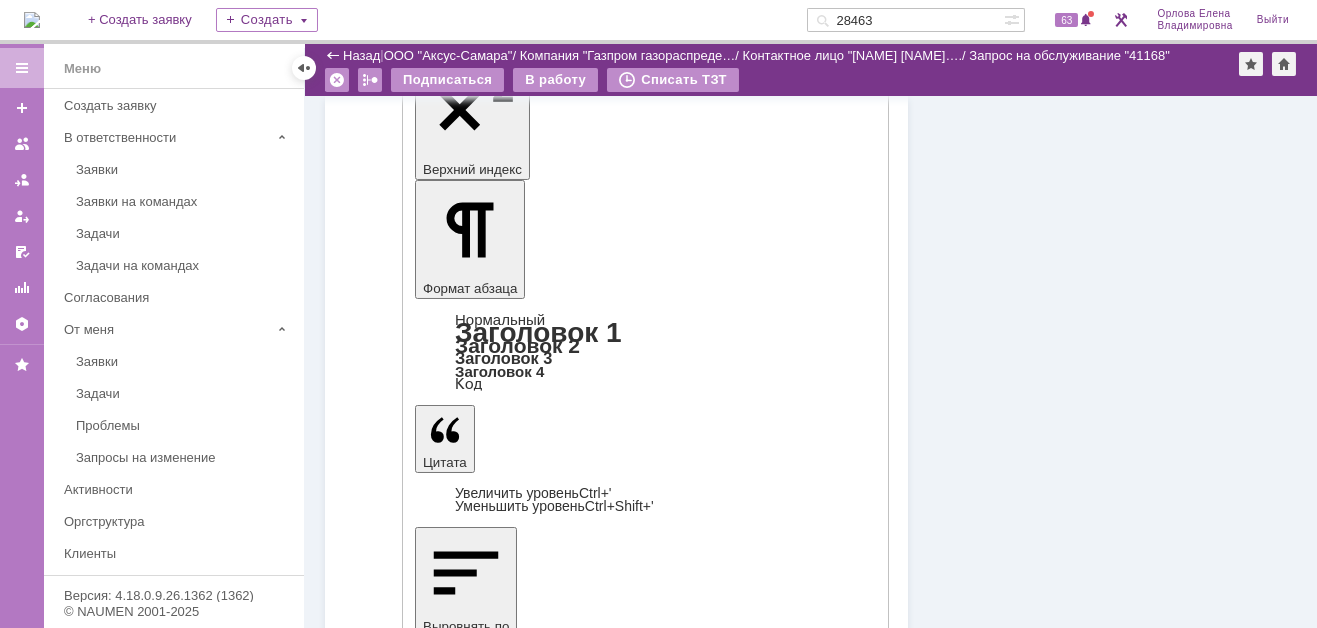 click on "Отправить" at bounding box center [467, 4449] 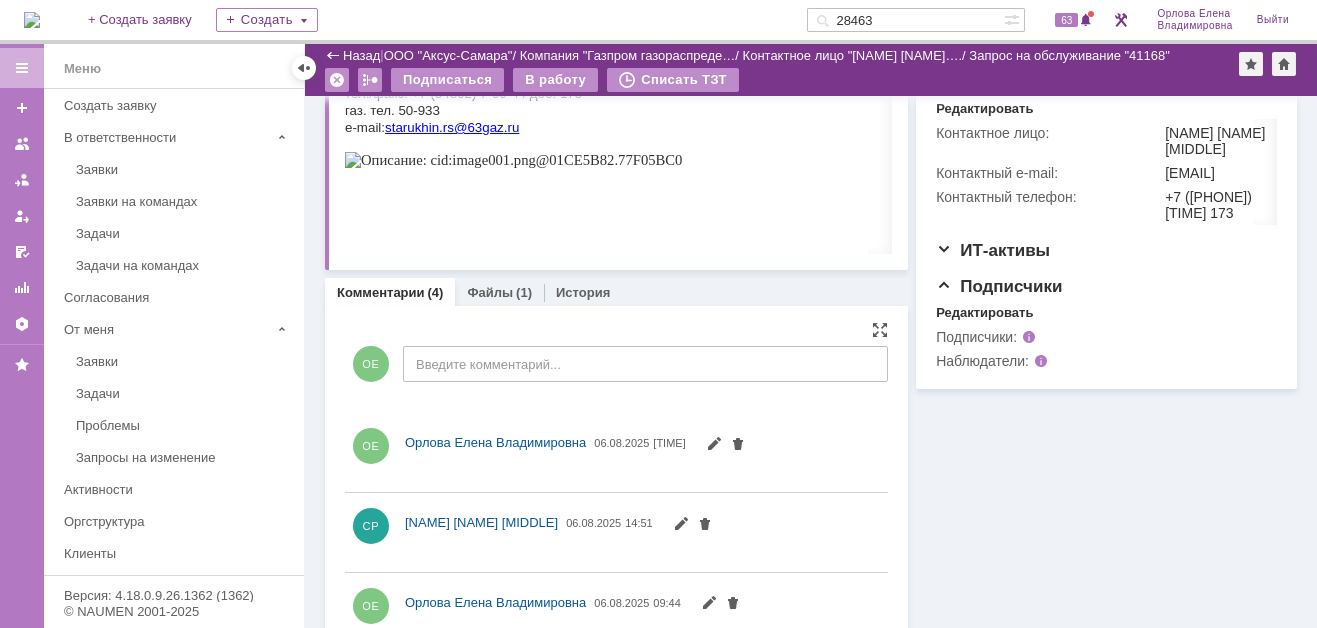 scroll, scrollTop: 0, scrollLeft: 0, axis: both 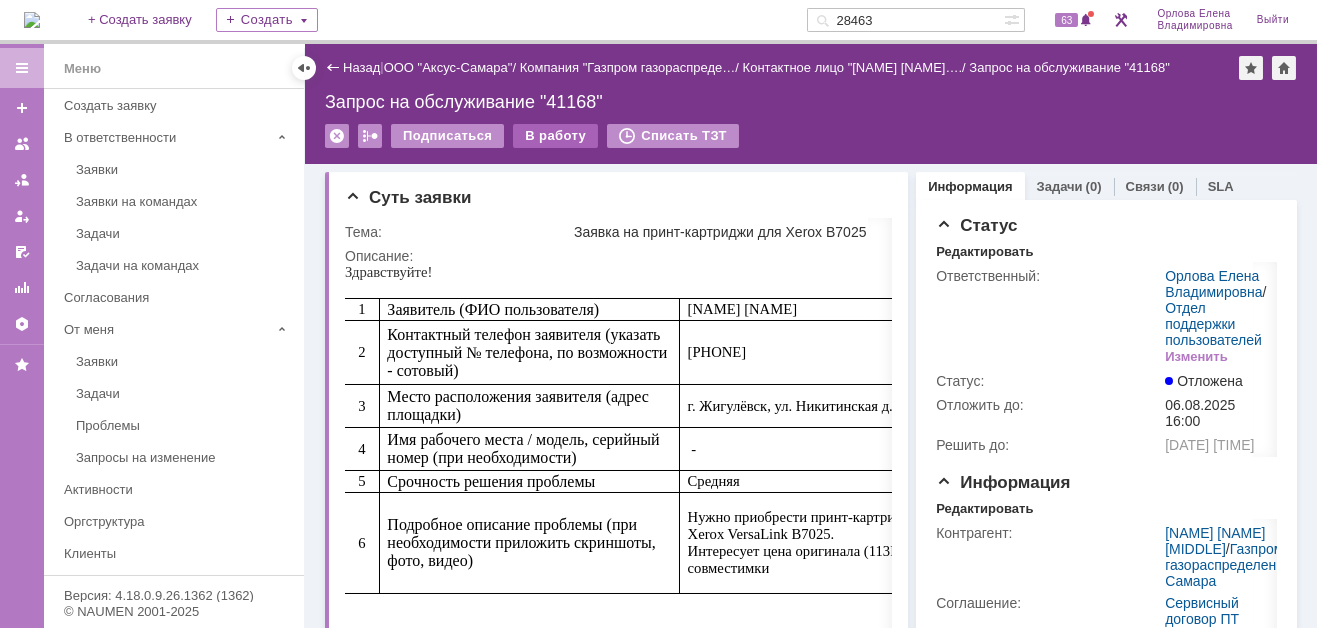 click on "В работу" at bounding box center [555, 136] 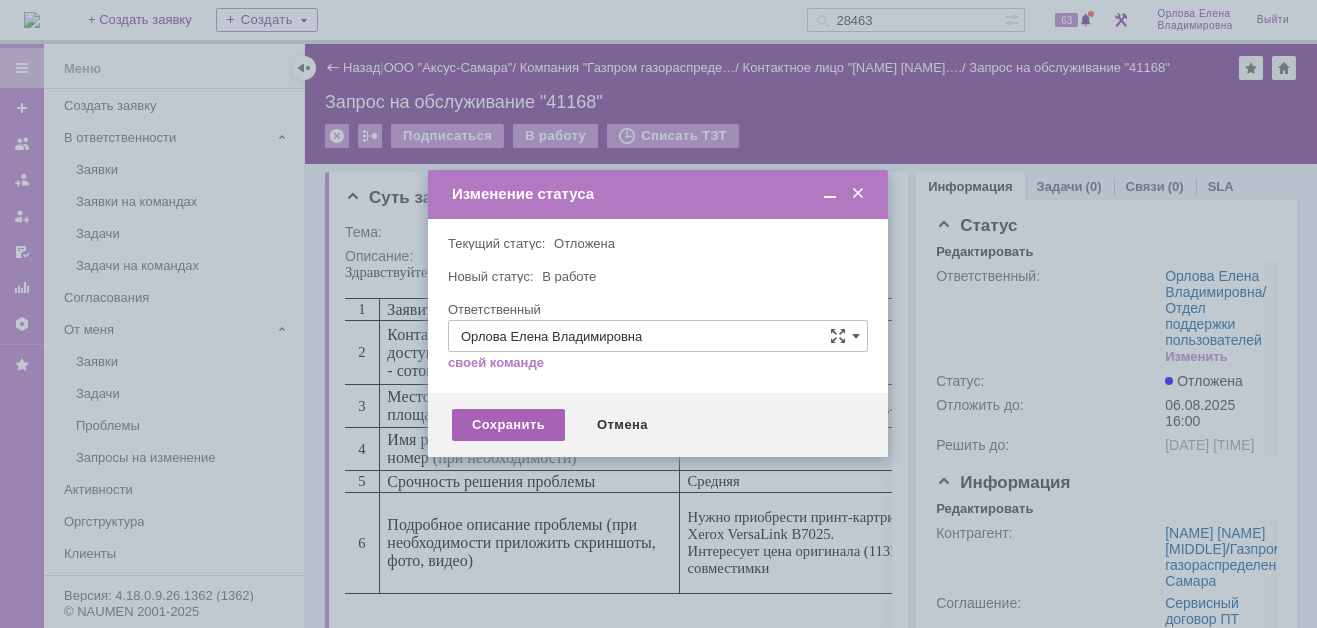 click on "Сохранить" at bounding box center (508, 425) 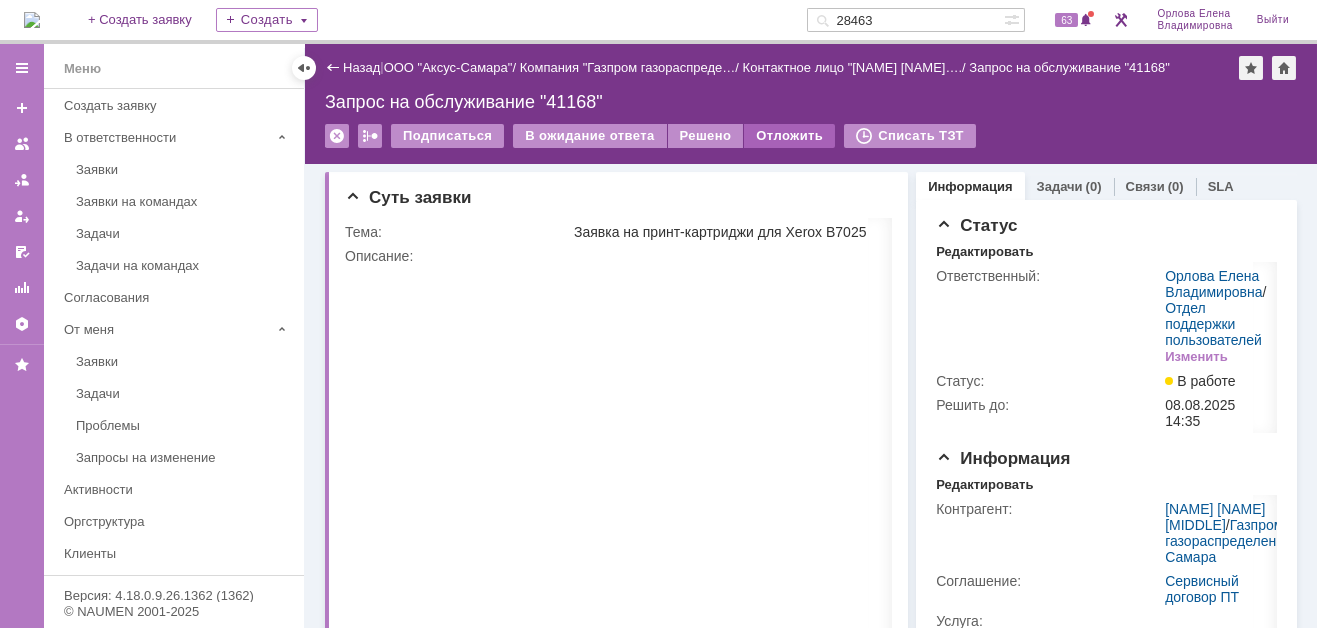 click on "Отложить" at bounding box center [789, 136] 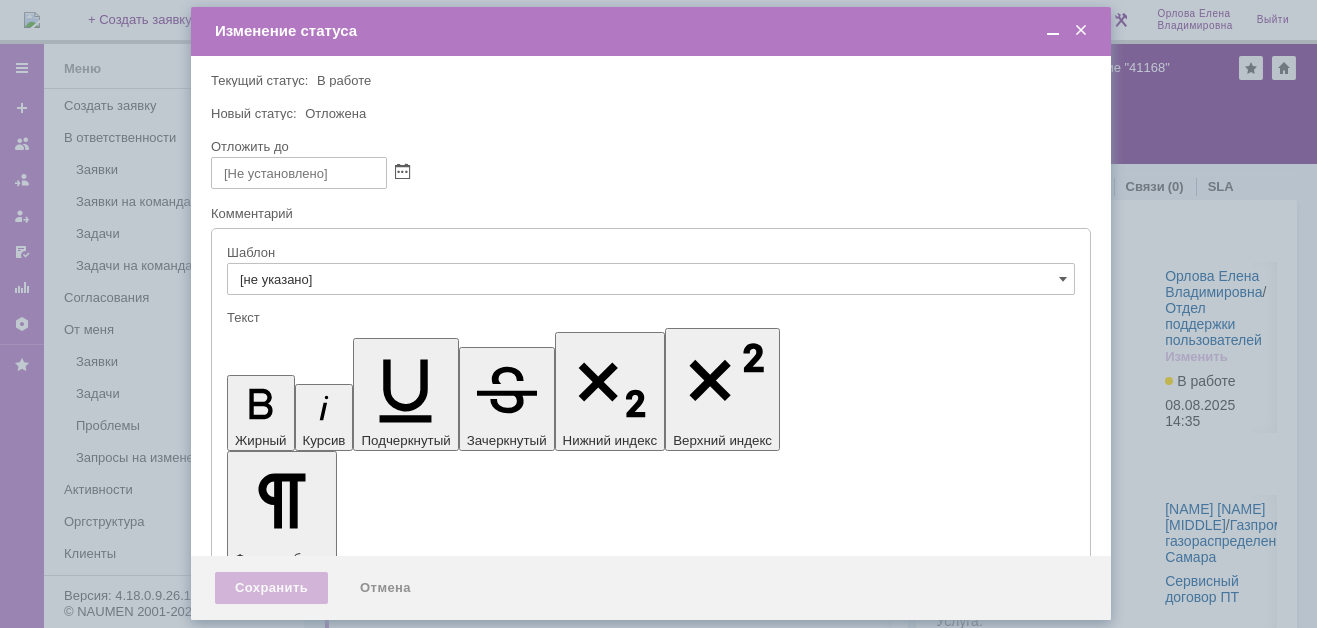 scroll, scrollTop: 0, scrollLeft: 0, axis: both 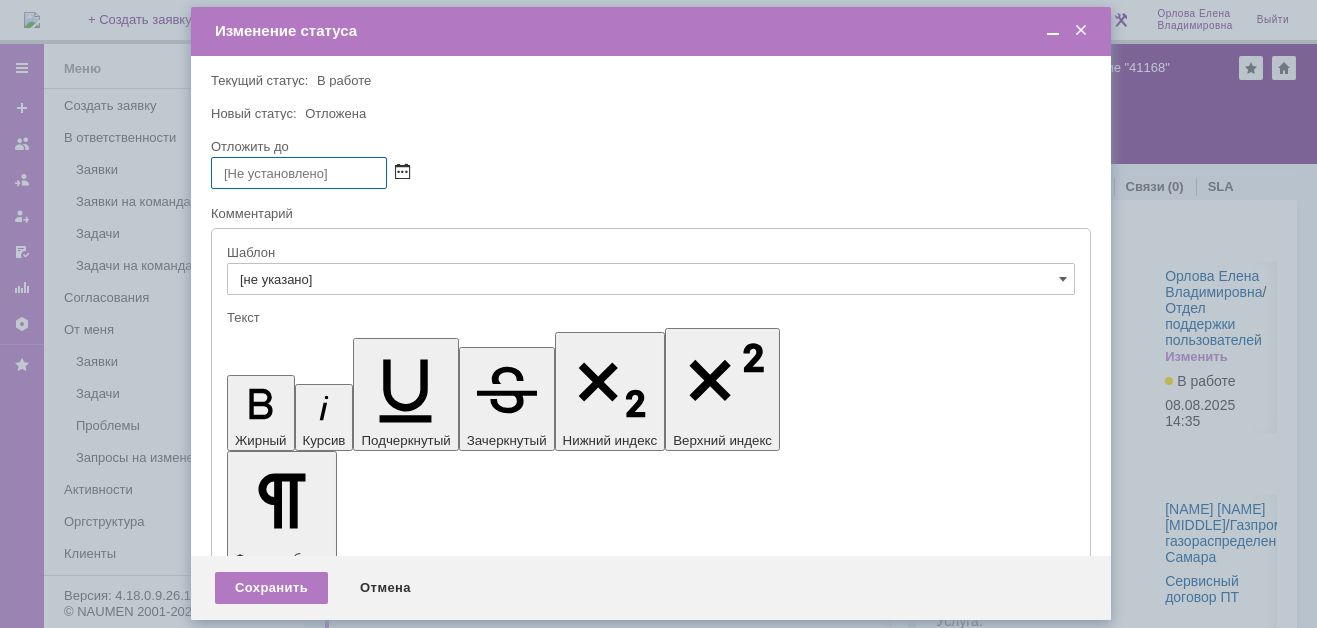 click at bounding box center [402, 173] 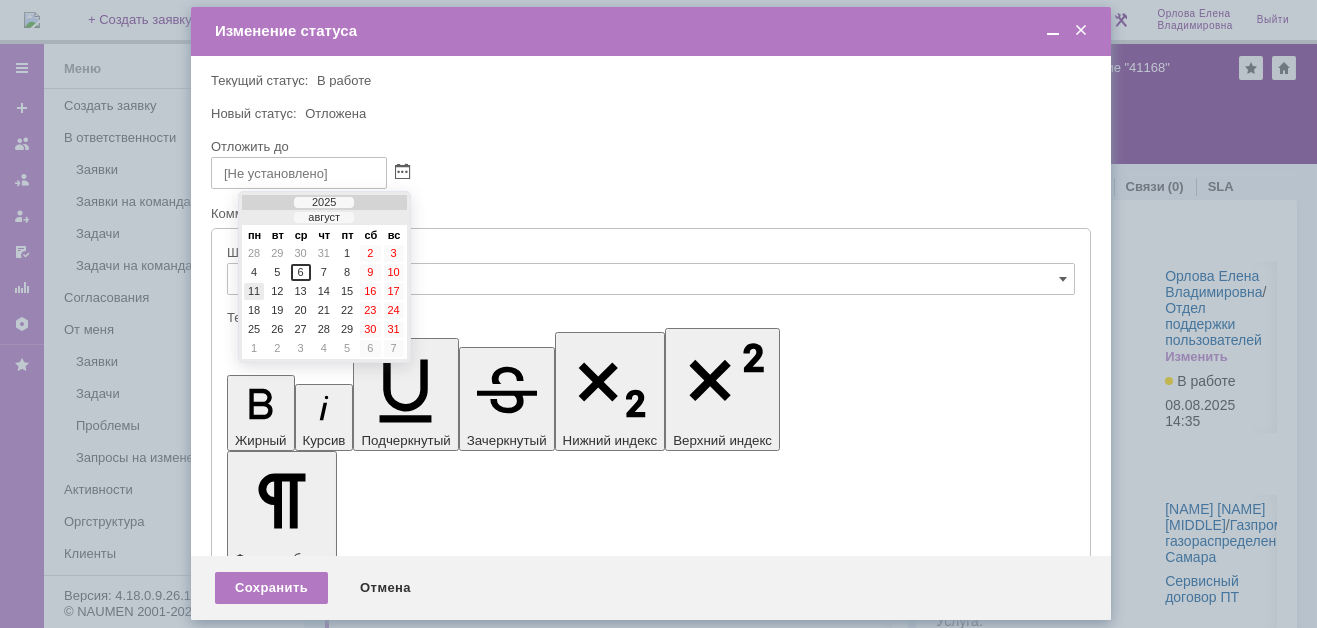 click on "11" at bounding box center [254, 291] 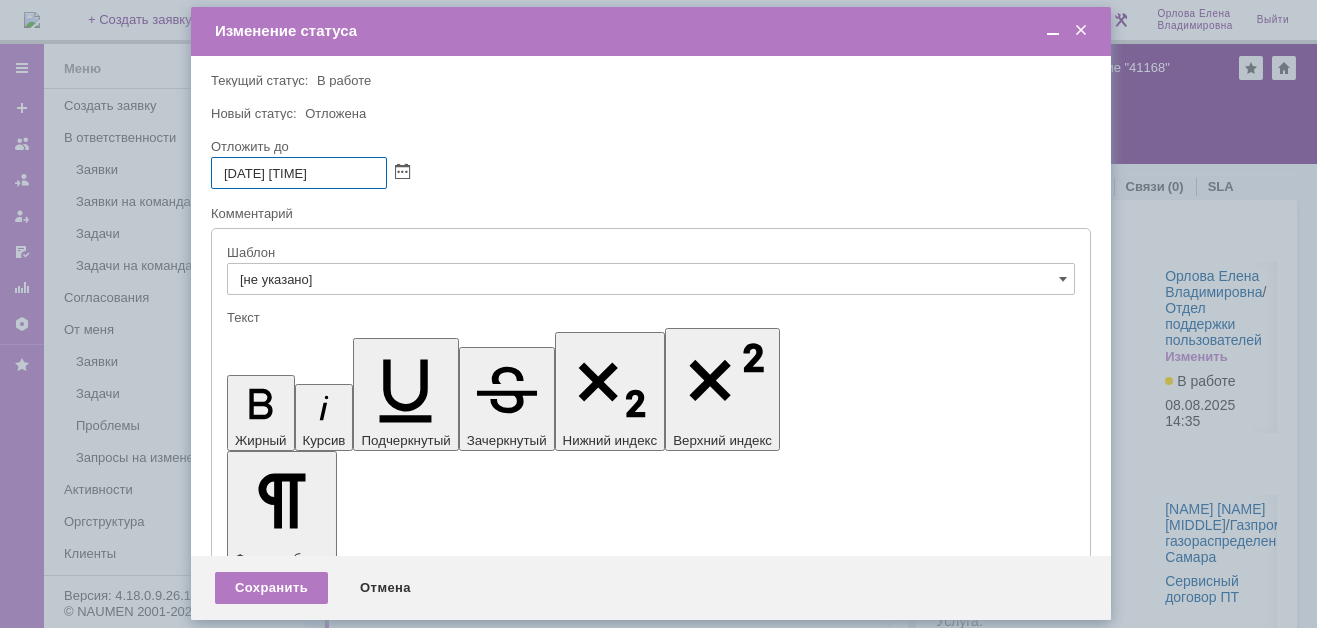 click on "11.08.2025 15:43" at bounding box center (299, 173) 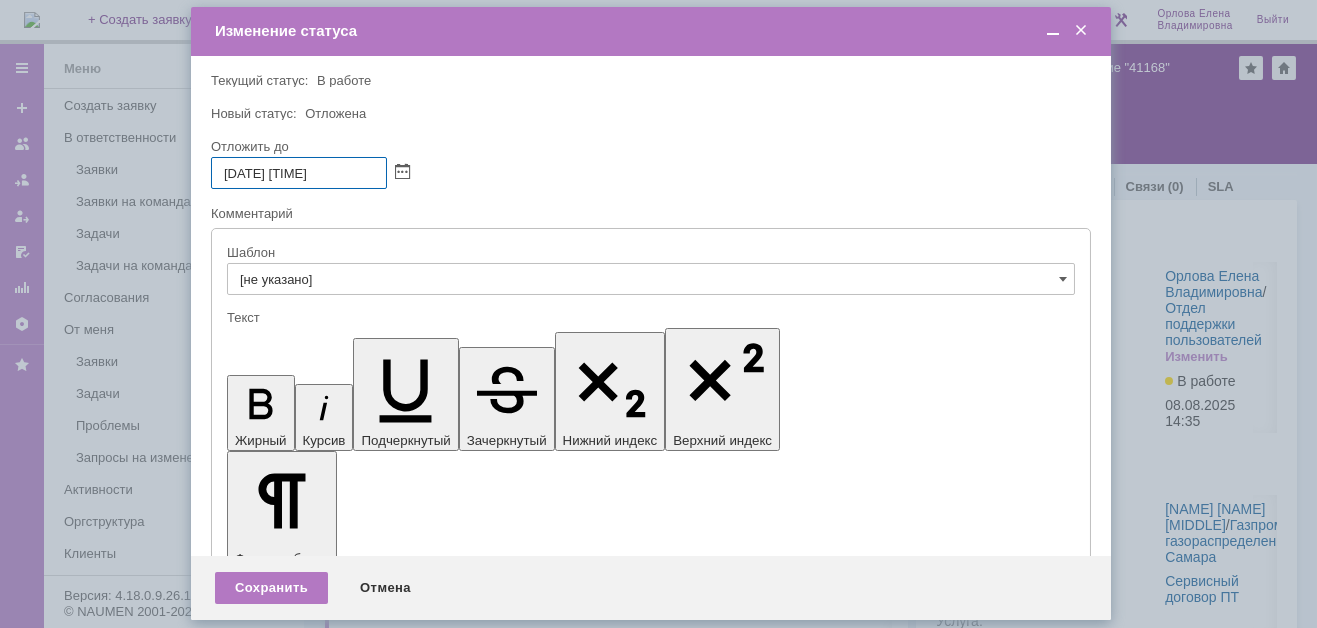 drag, startPoint x: 311, startPoint y: 169, endPoint x: 323, endPoint y: 170, distance: 12.0415945 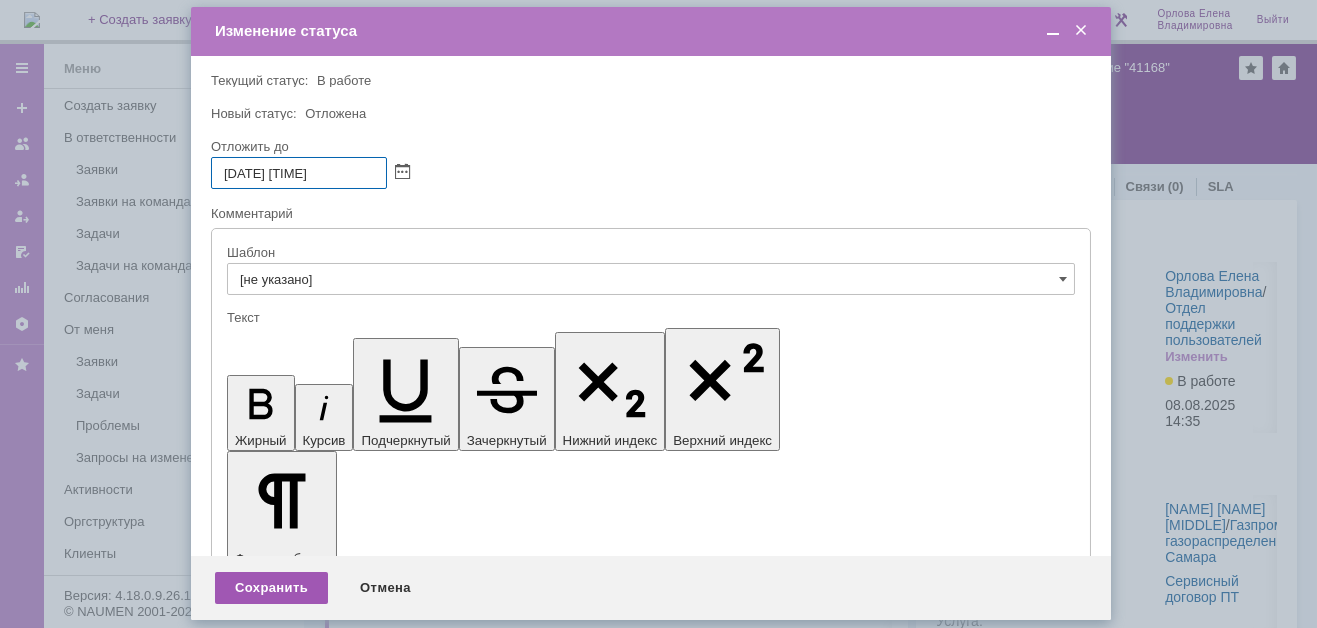 type on "11.08.2025 16:00" 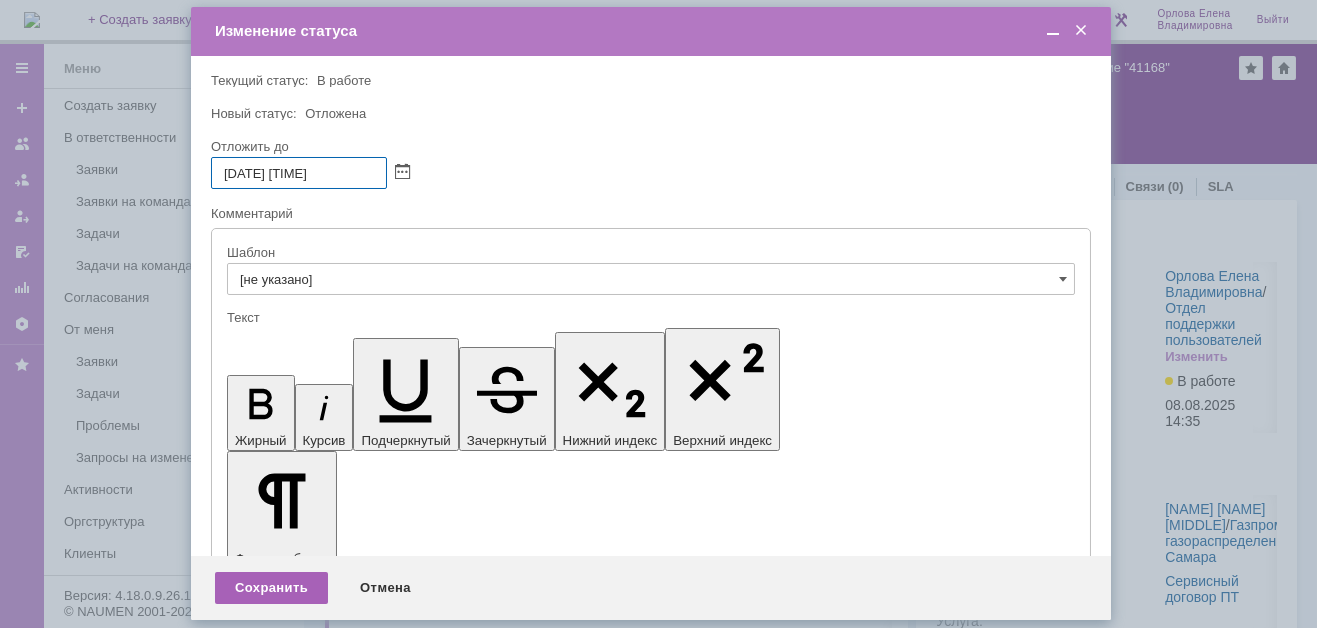 click on "Сохранить" at bounding box center [271, 588] 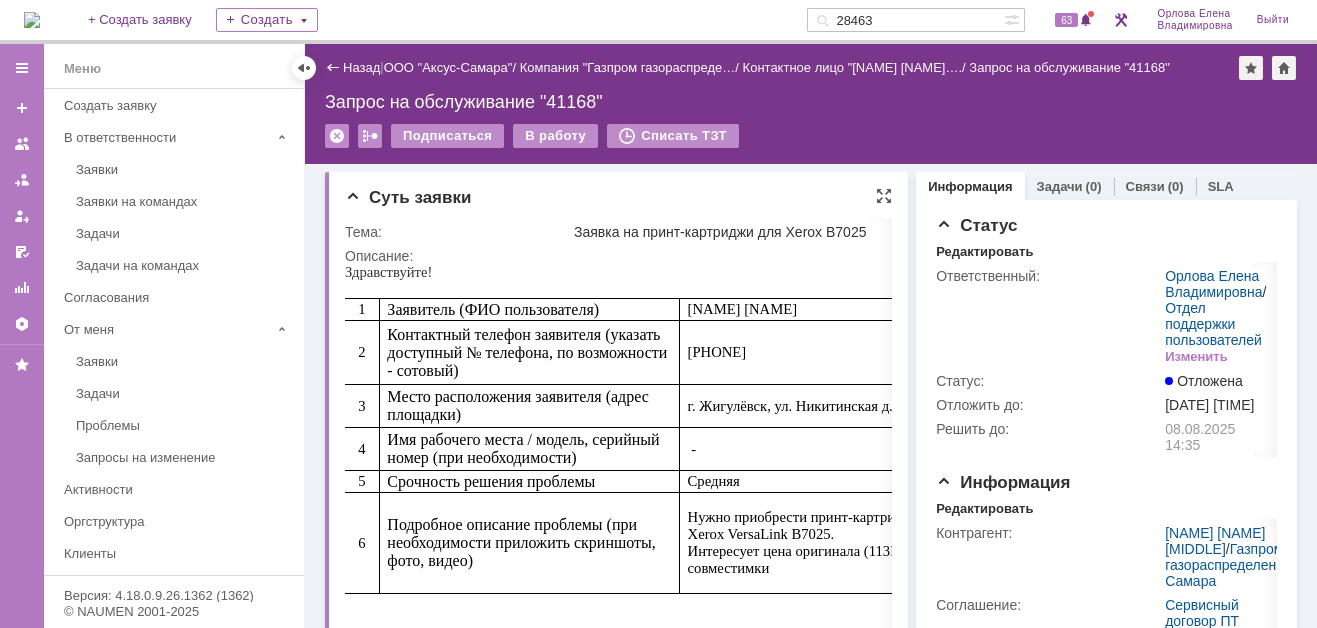 scroll, scrollTop: 0, scrollLeft: 0, axis: both 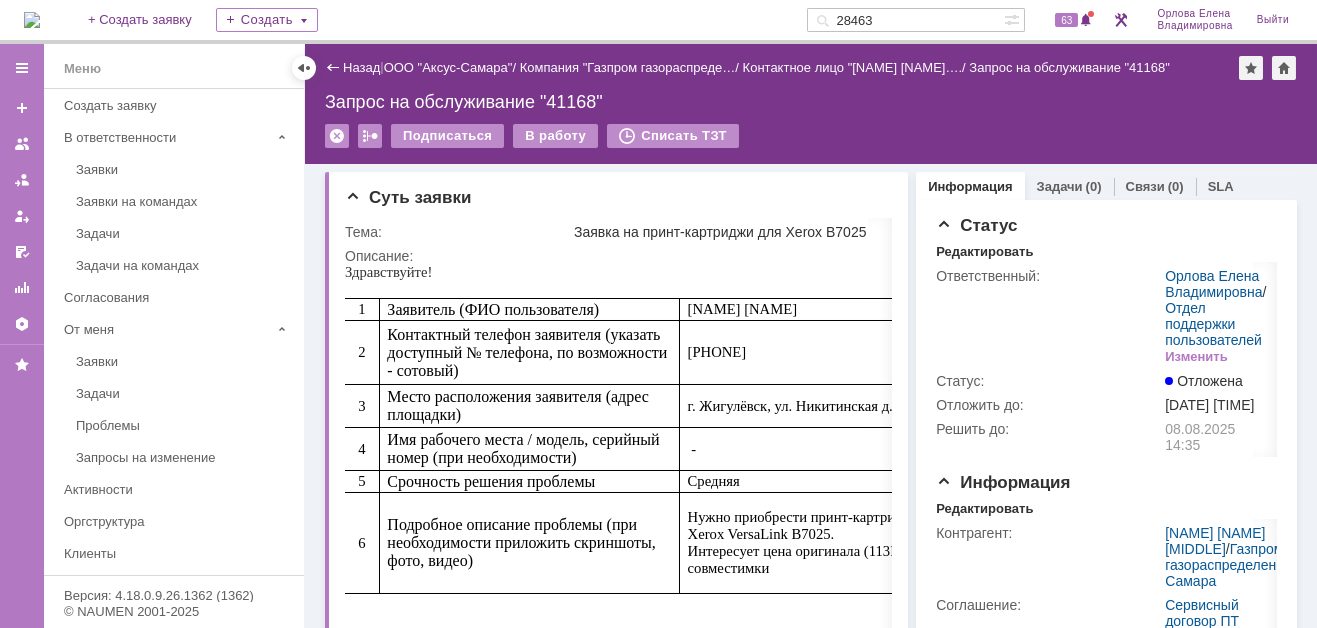 drag, startPoint x: 897, startPoint y: 22, endPoint x: 813, endPoint y: 17, distance: 84.14868 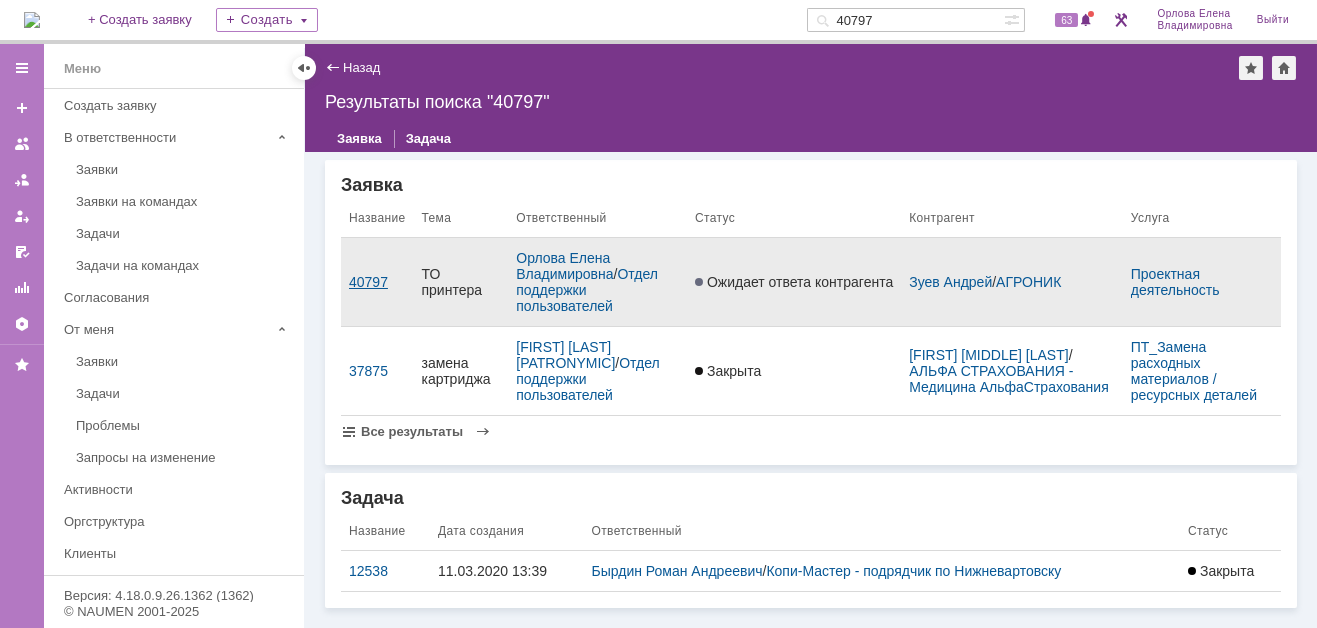 click on "40797" at bounding box center [377, 282] 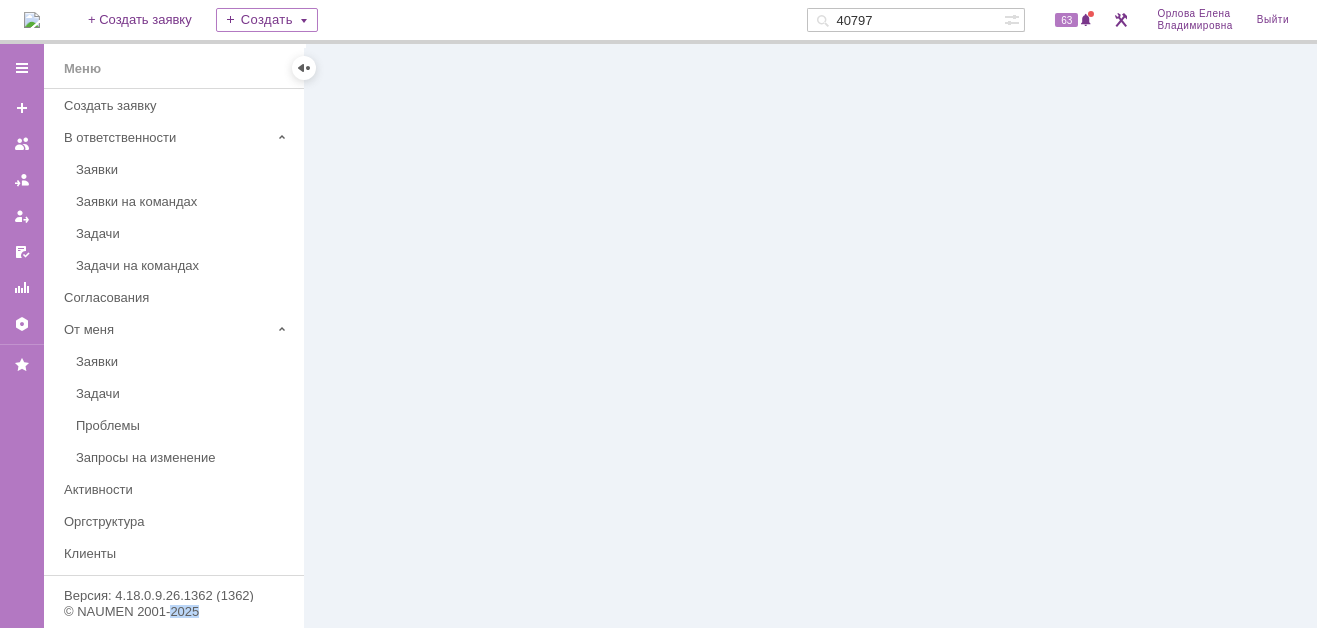 click at bounding box center [811, 336] 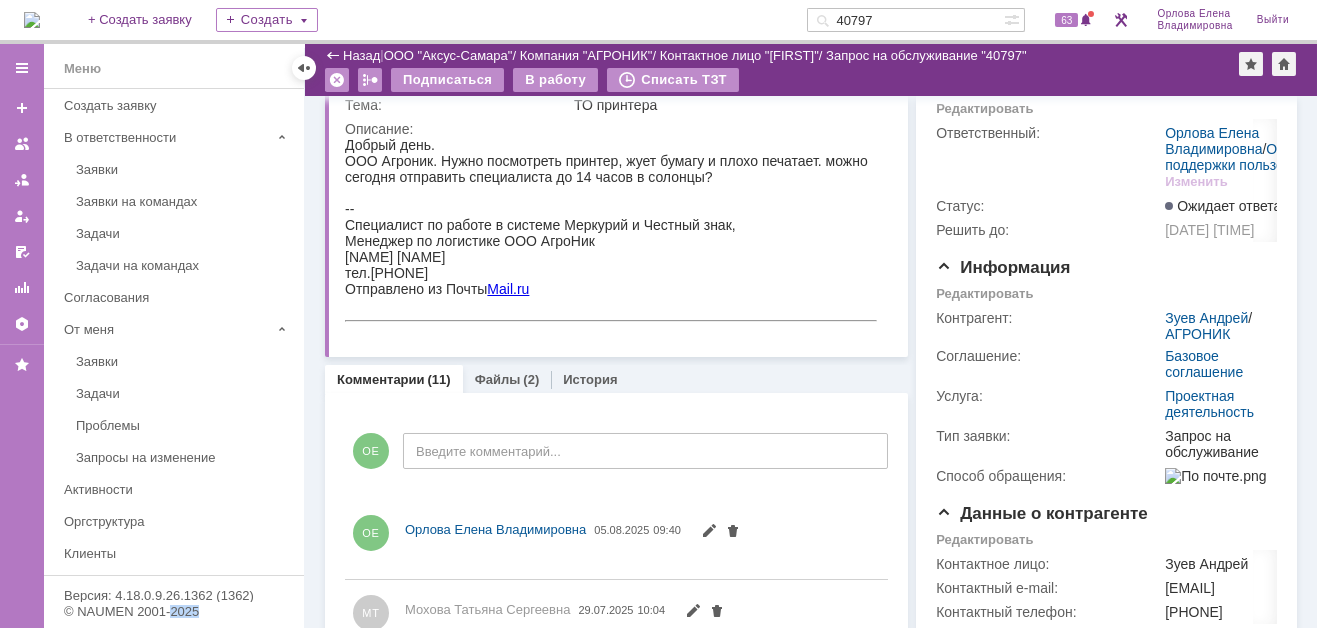scroll, scrollTop: 0, scrollLeft: 0, axis: both 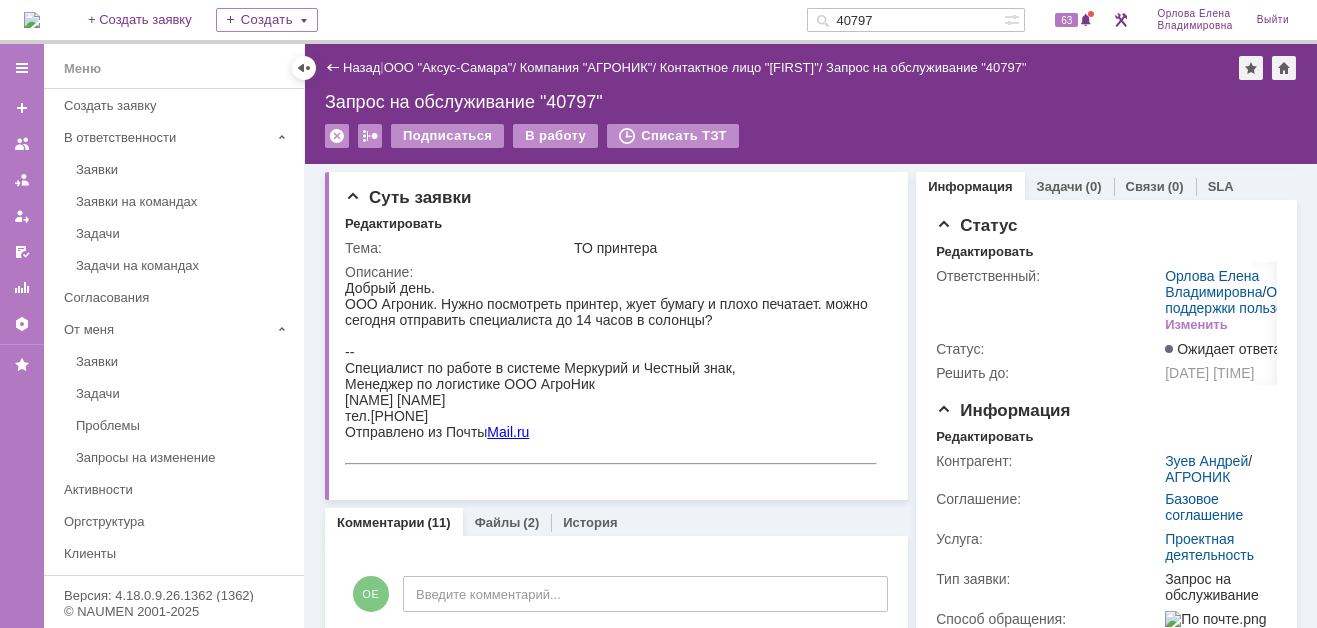 drag, startPoint x: 896, startPoint y: 17, endPoint x: 845, endPoint y: 20, distance: 51.088158 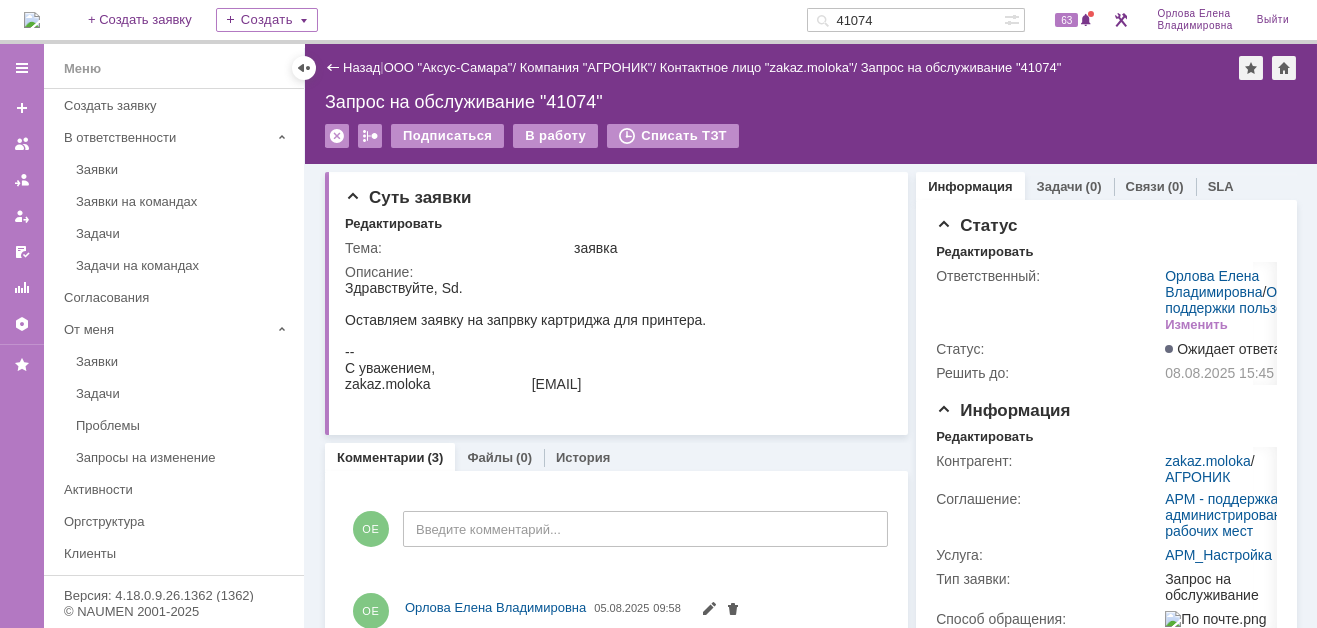 scroll, scrollTop: 0, scrollLeft: 0, axis: both 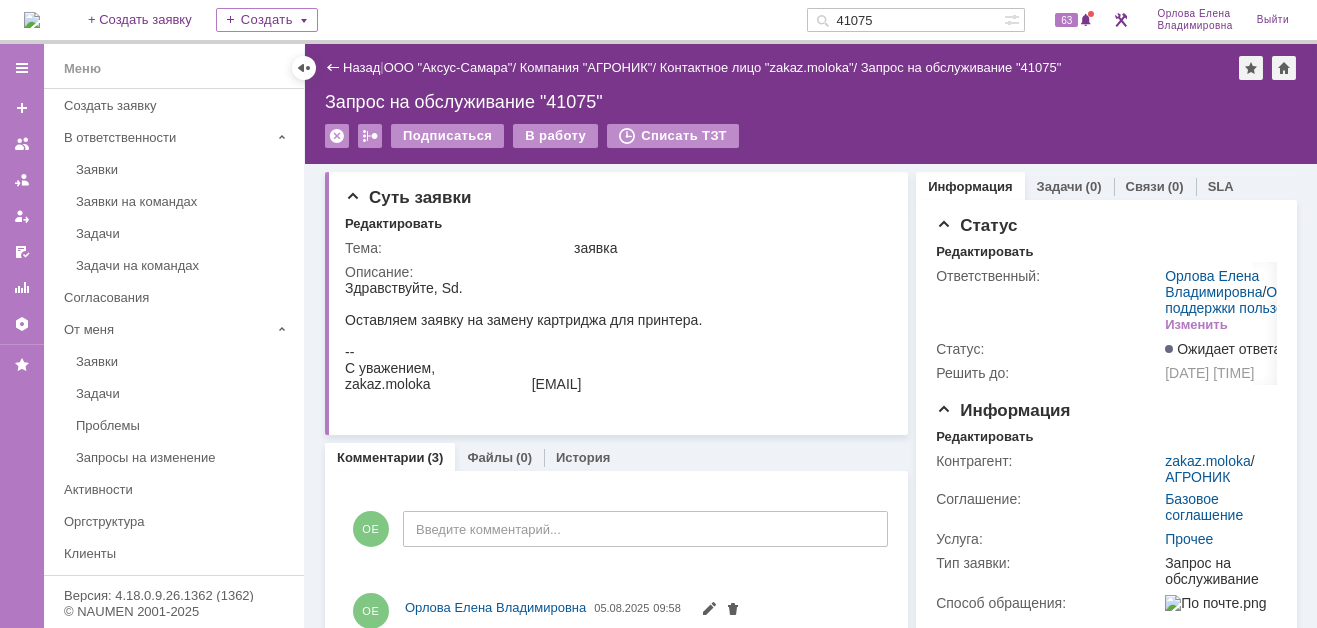 drag, startPoint x: 898, startPoint y: 14, endPoint x: 836, endPoint y: 17, distance: 62.072536 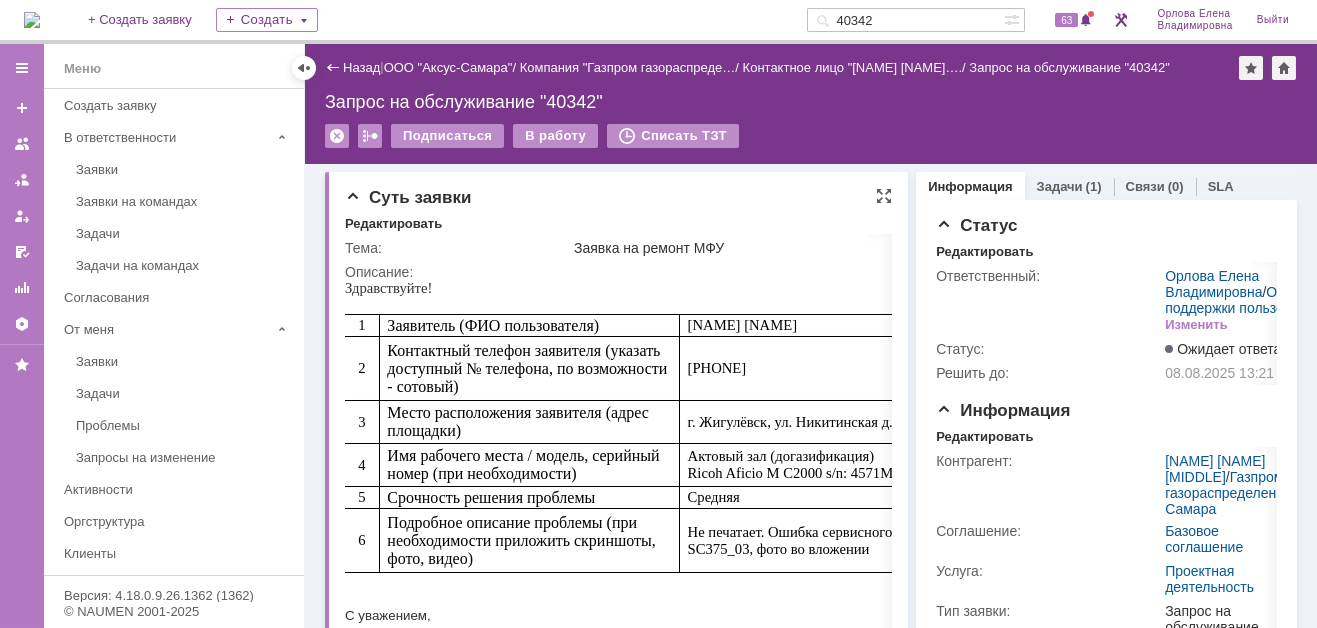 scroll, scrollTop: 0, scrollLeft: 0, axis: both 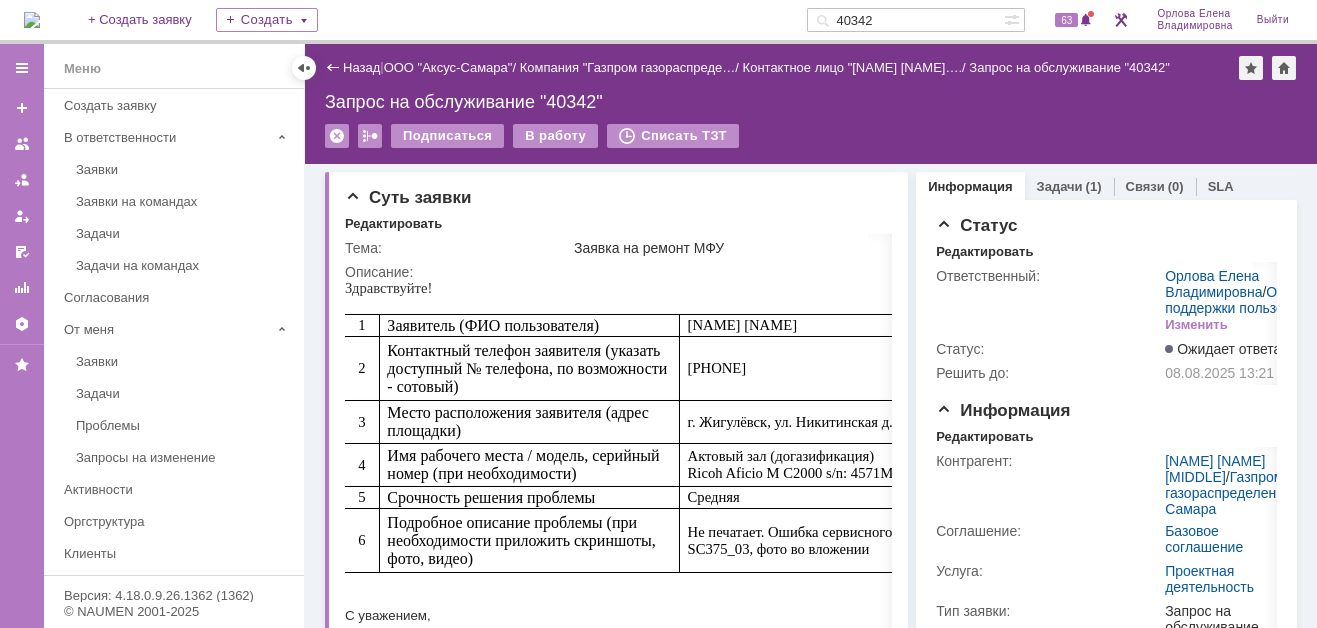 drag, startPoint x: 892, startPoint y: 15, endPoint x: 852, endPoint y: 16, distance: 40.012497 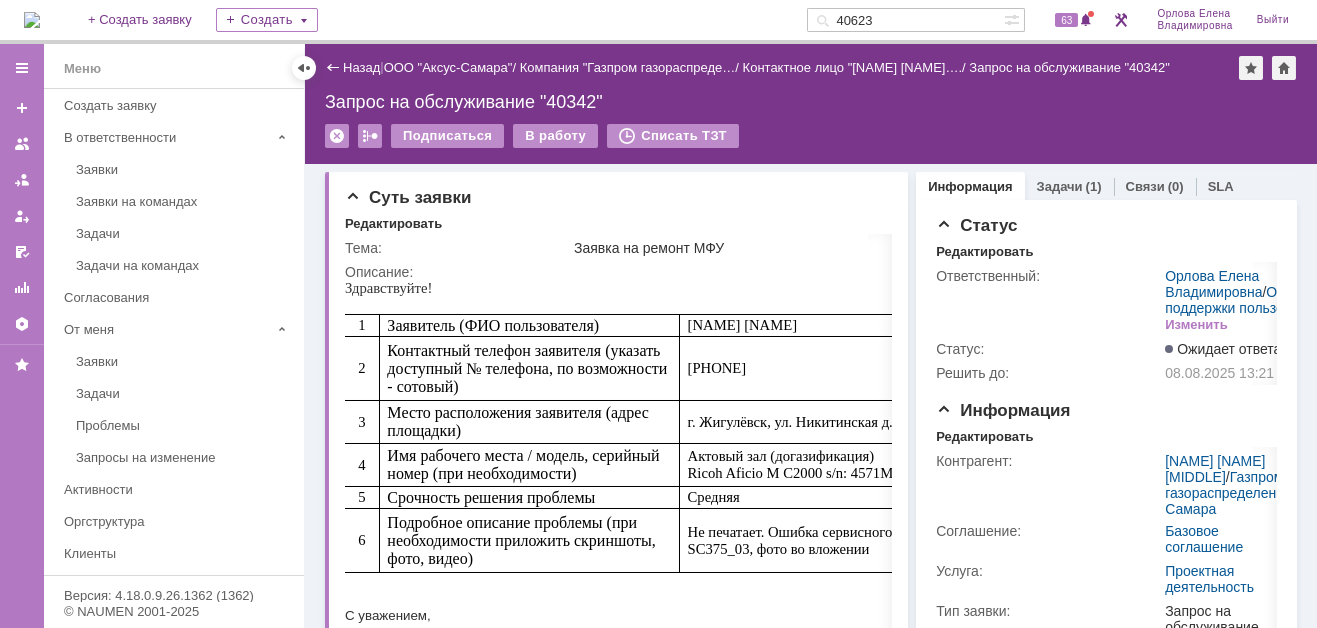 type on "40623" 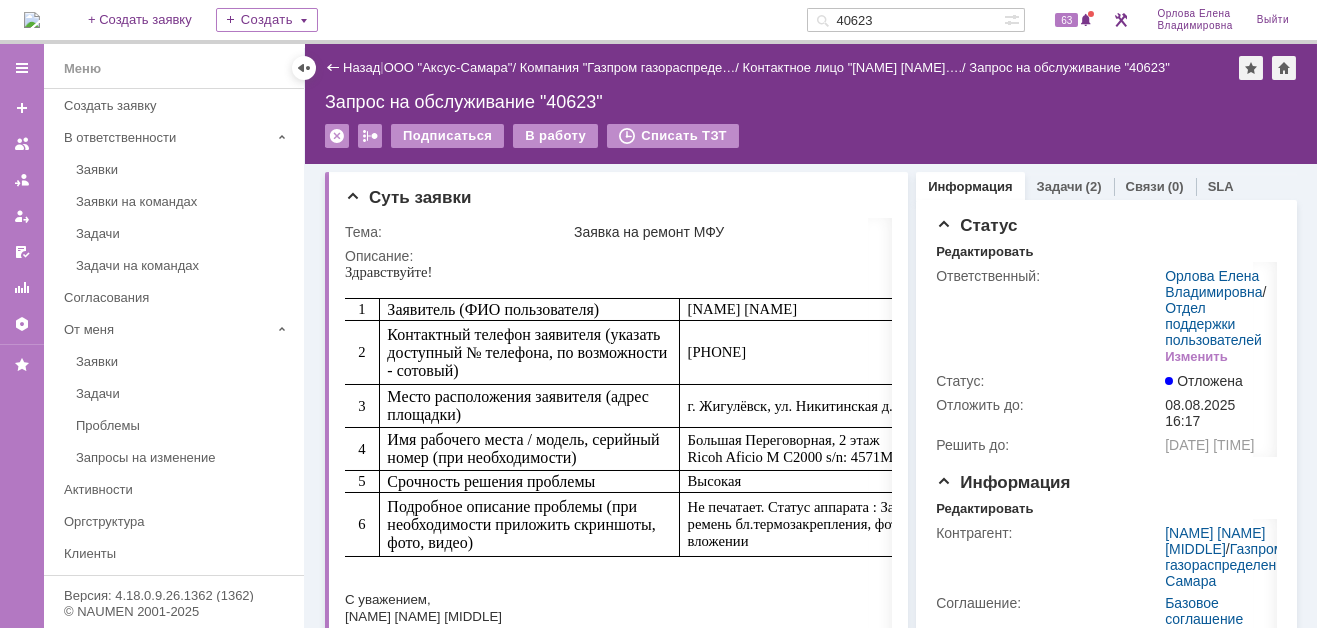 scroll, scrollTop: 0, scrollLeft: 0, axis: both 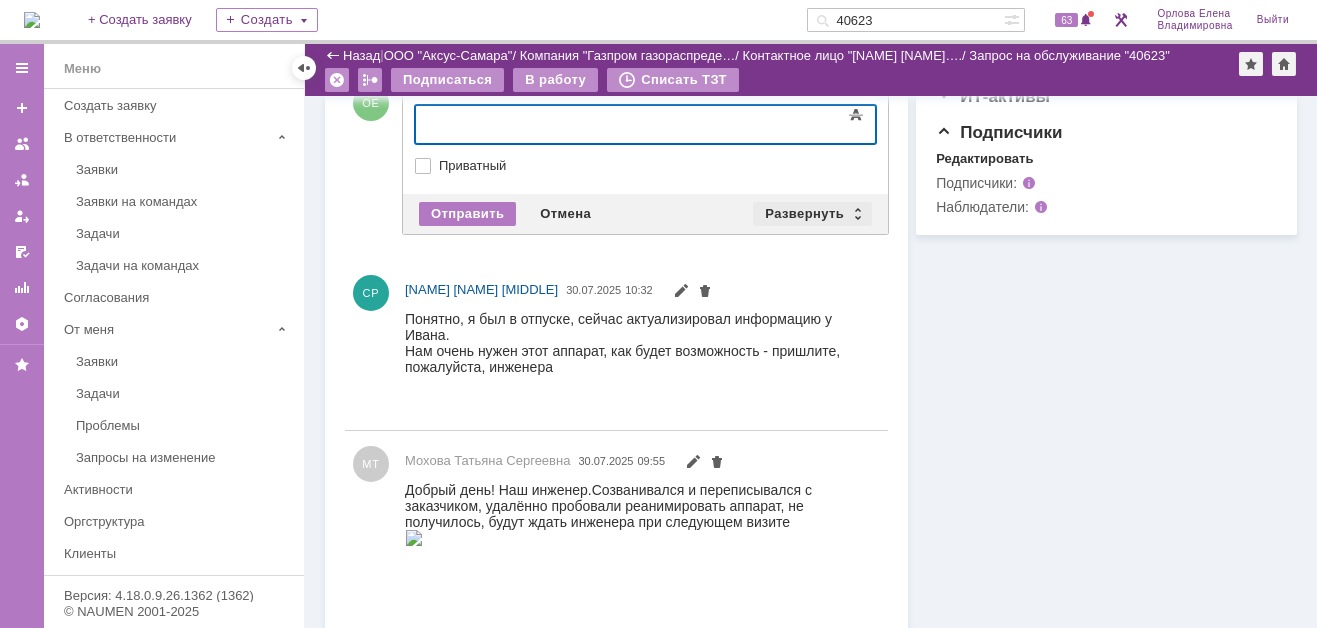 click on "Развернуть" at bounding box center [812, 214] 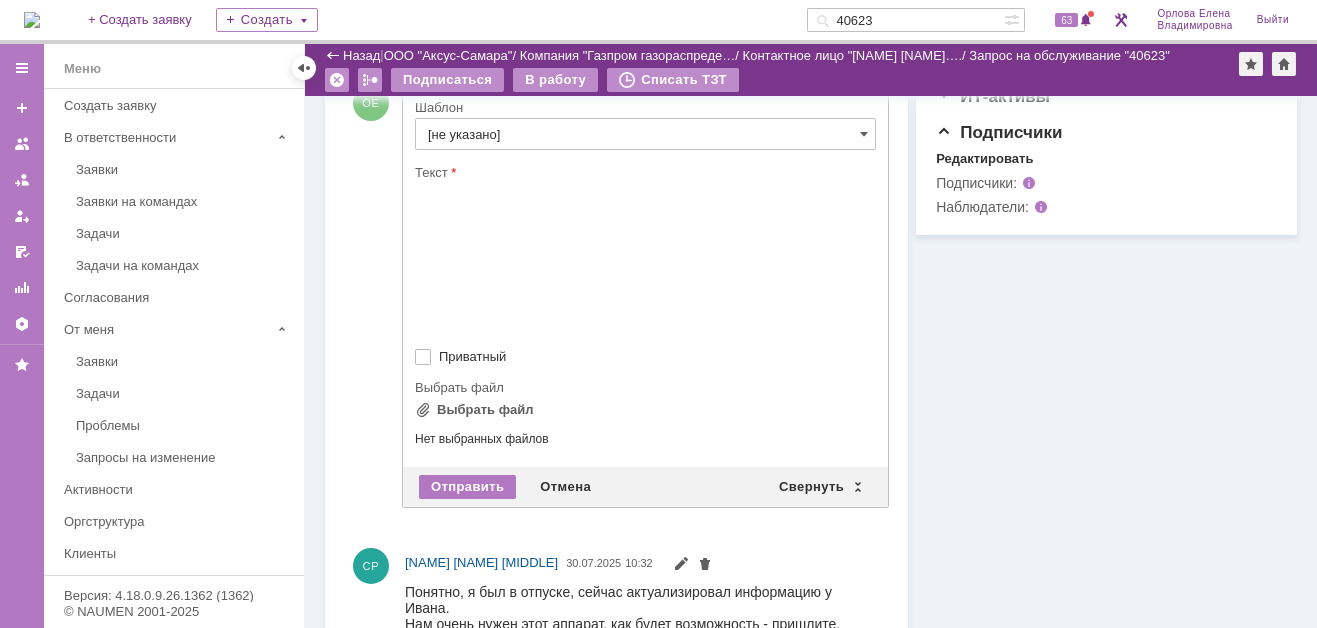 scroll, scrollTop: 0, scrollLeft: 0, axis: both 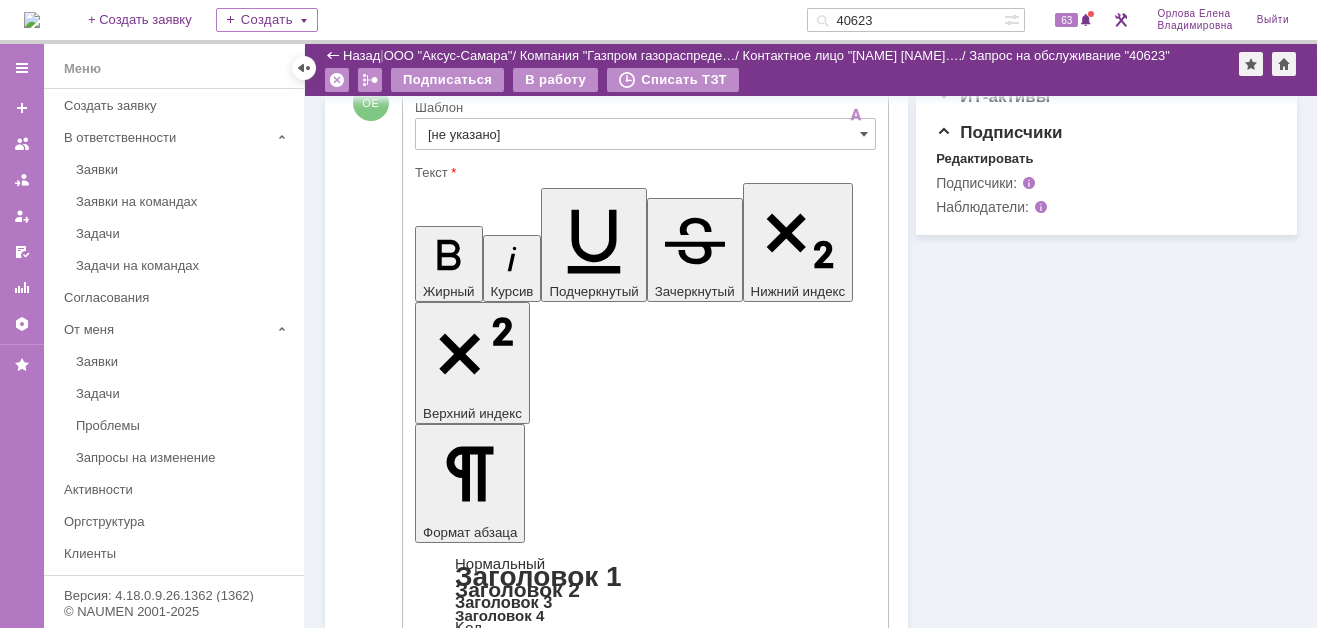 drag, startPoint x: 499, startPoint y: 4289, endPoint x: 497, endPoint y: 4277, distance: 12.165525 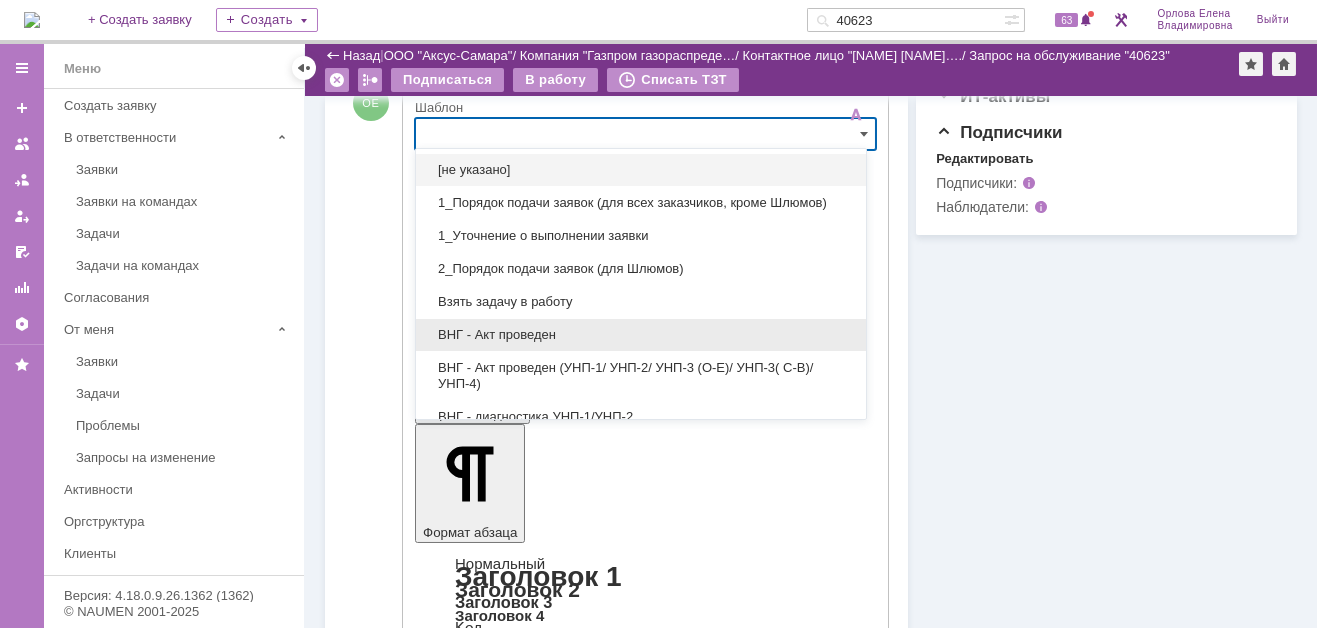 click on "ВНГ - Акт проведен" at bounding box center (641, 335) 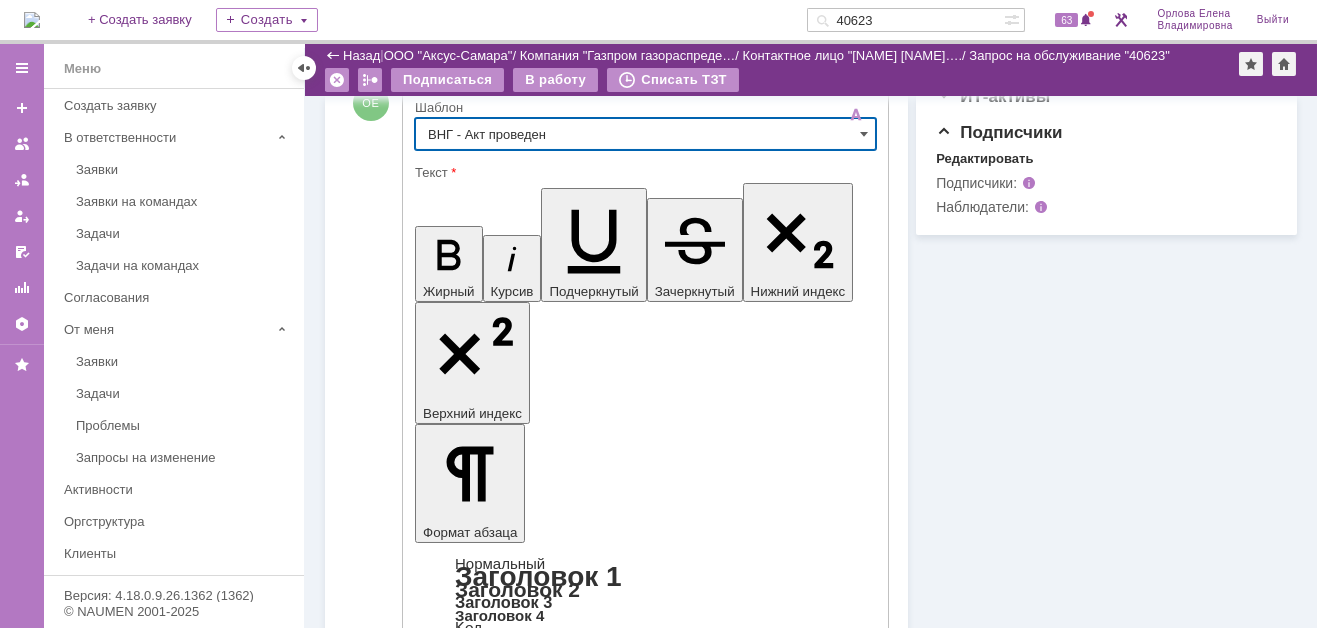 type on "ВНГ - Акт проведен" 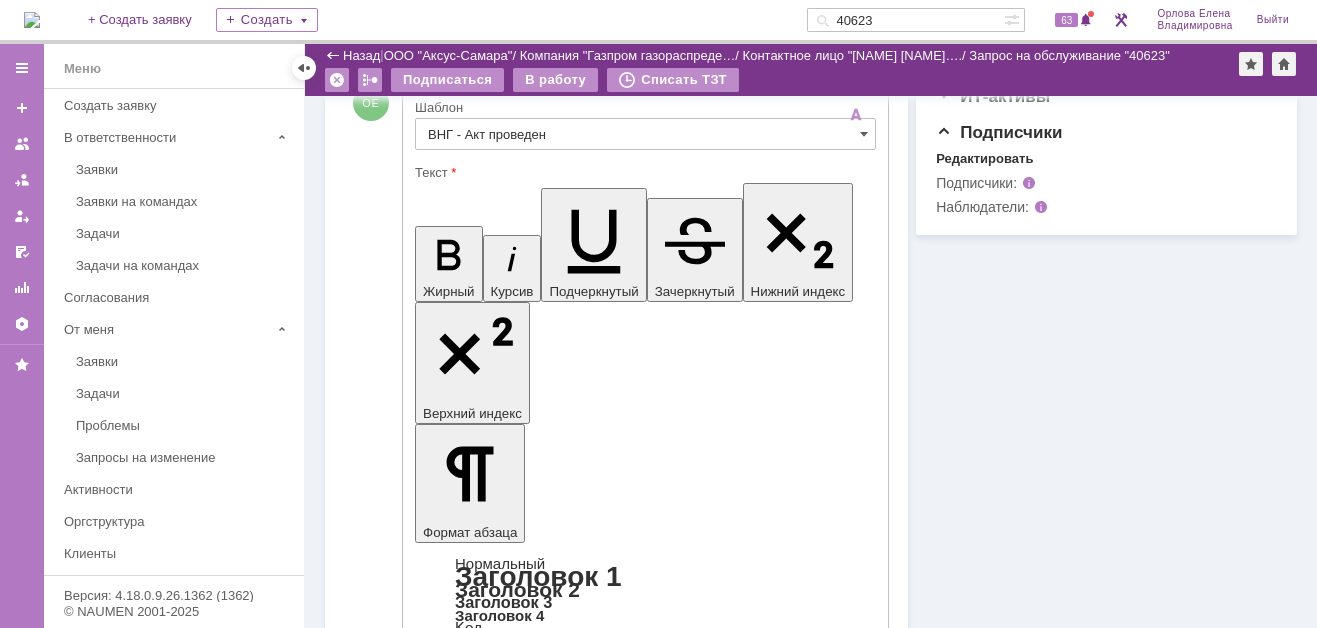 drag, startPoint x: 433, startPoint y: 4303, endPoint x: 499, endPoint y: 4331, distance: 71.693794 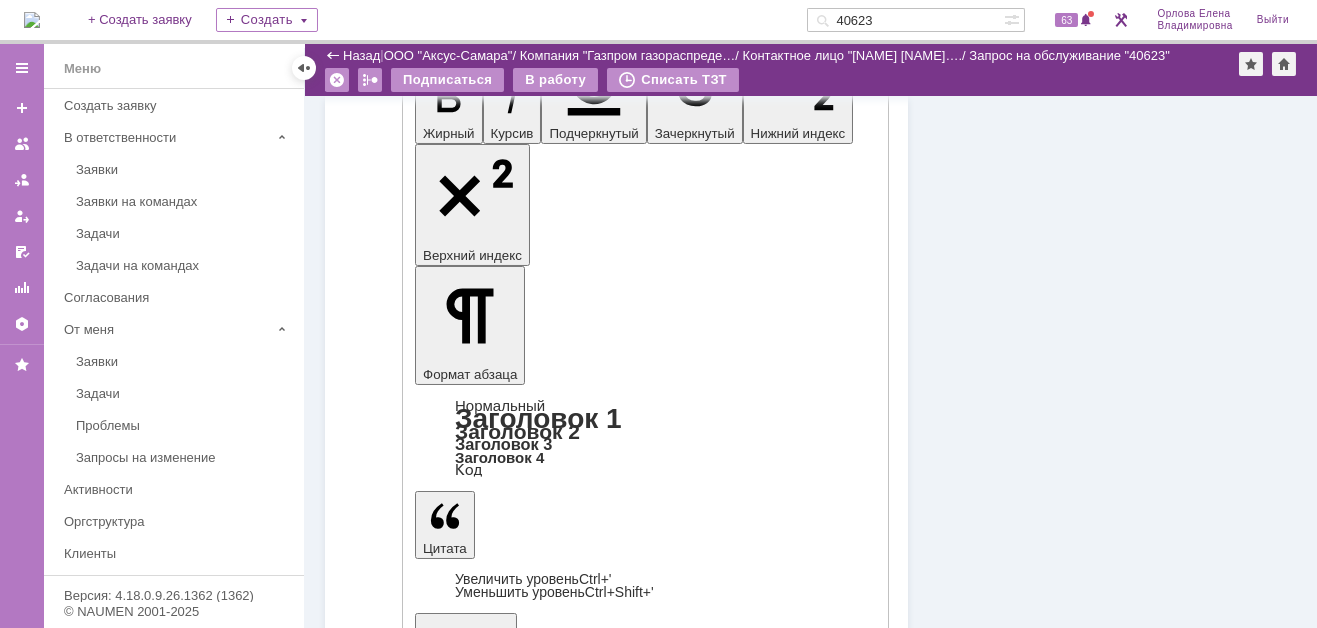 scroll, scrollTop: 1099, scrollLeft: 0, axis: vertical 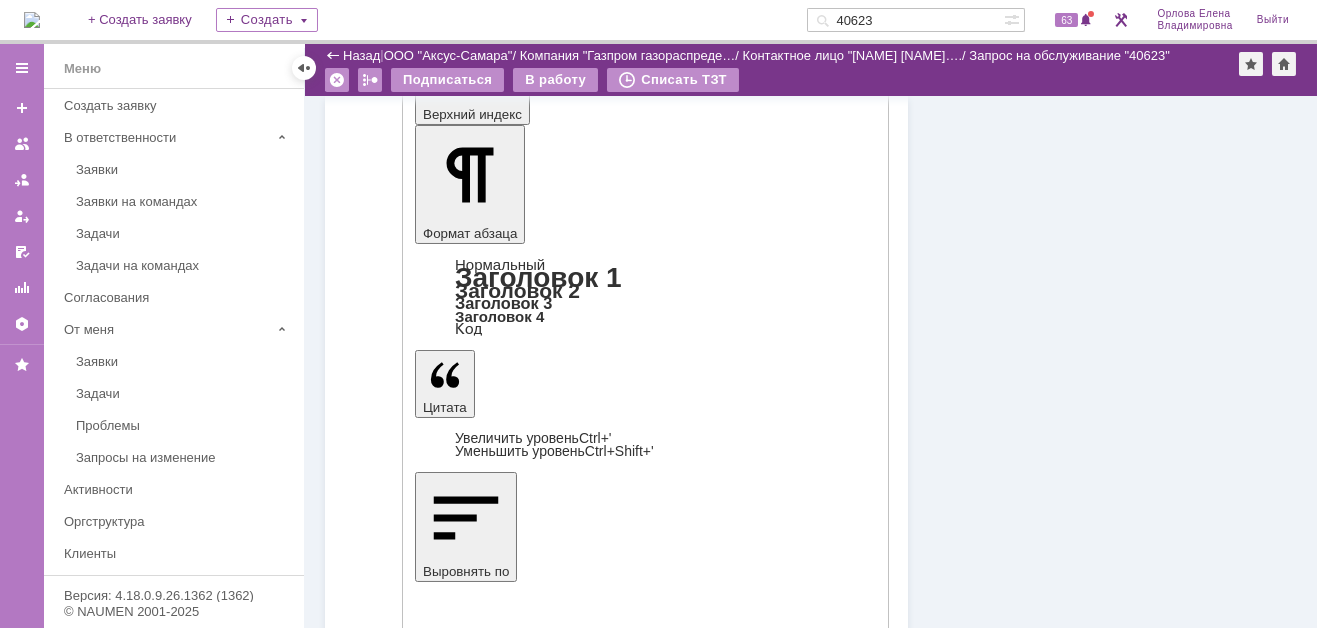 click on "Отправить" at bounding box center [467, 4411] 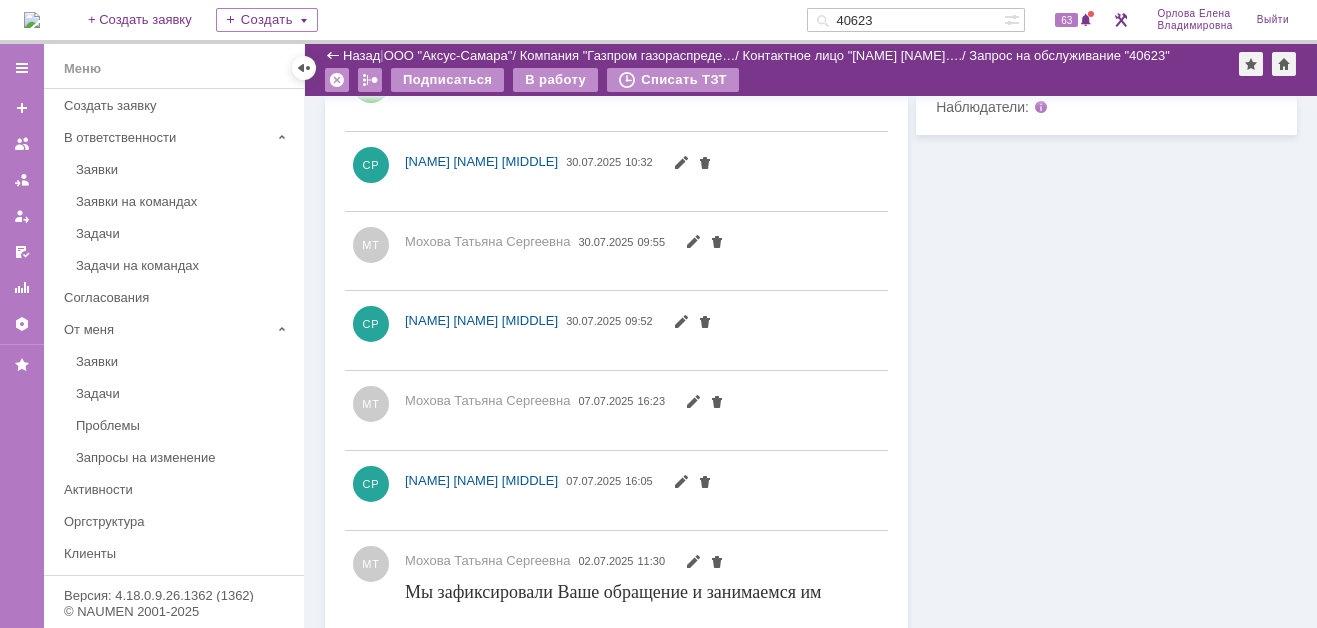 scroll, scrollTop: 0, scrollLeft: 0, axis: both 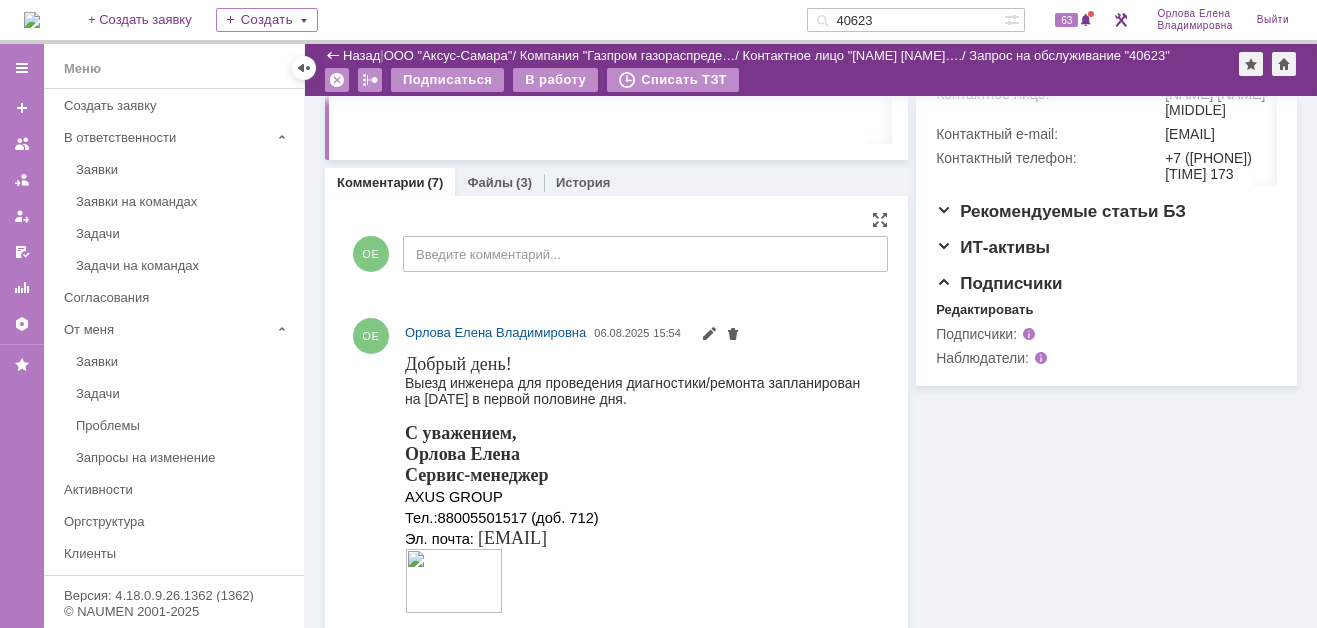 drag, startPoint x: 809, startPoint y: 708, endPoint x: 636, endPoint y: 403, distance: 350.64798 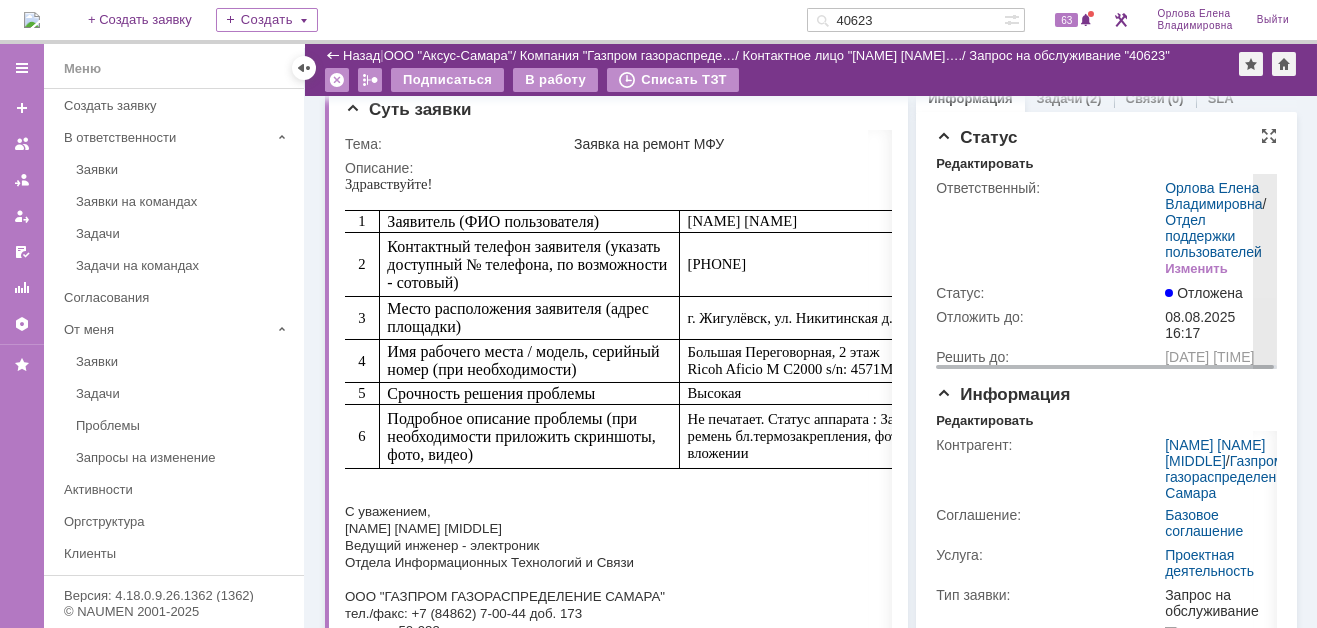 scroll, scrollTop: 0, scrollLeft: 0, axis: both 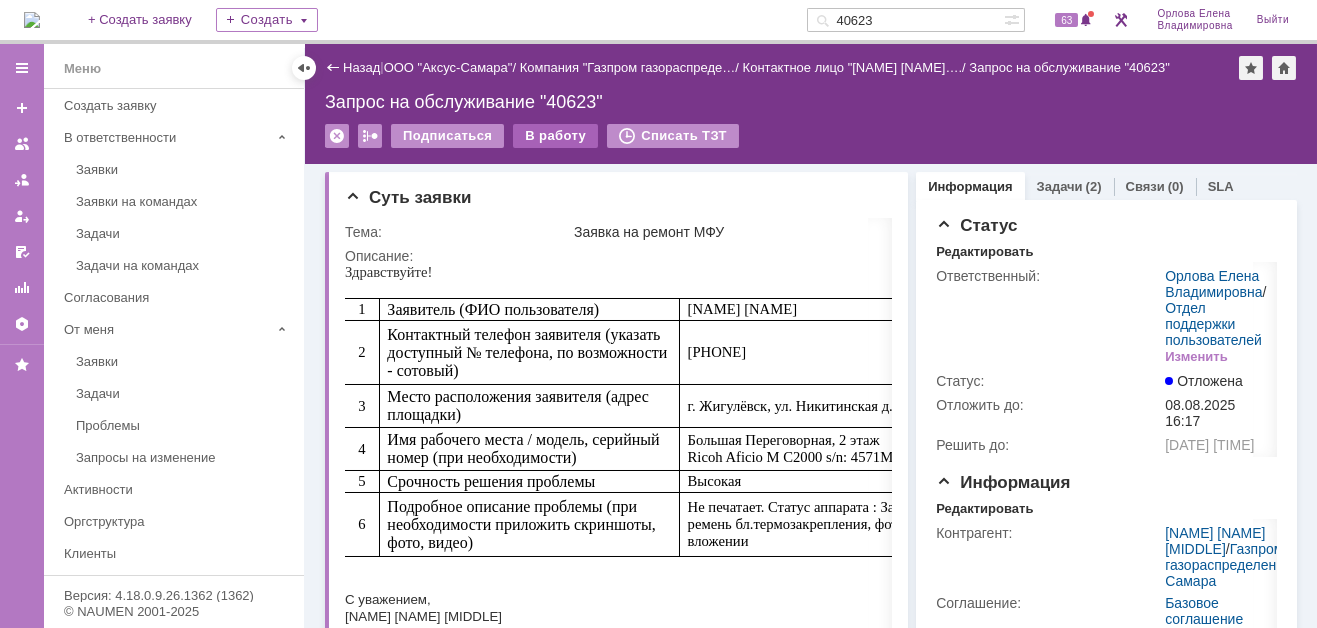 click on "В работу" at bounding box center (555, 136) 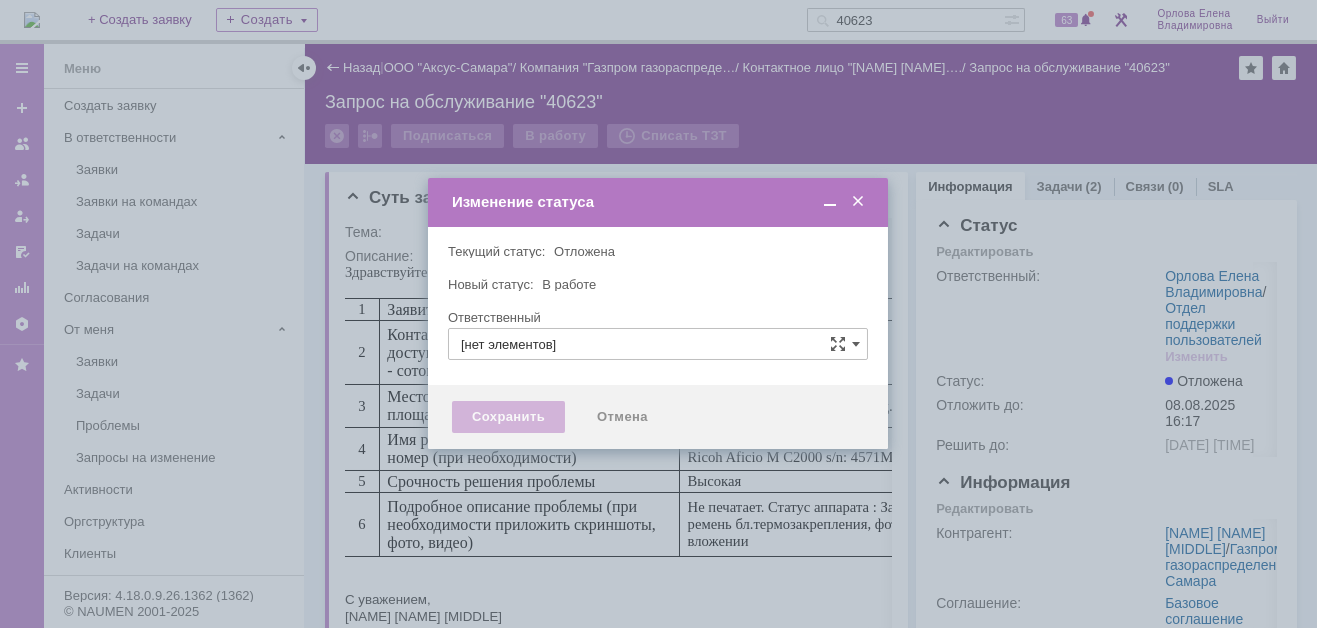 type on "Орлова Елена Владимировна" 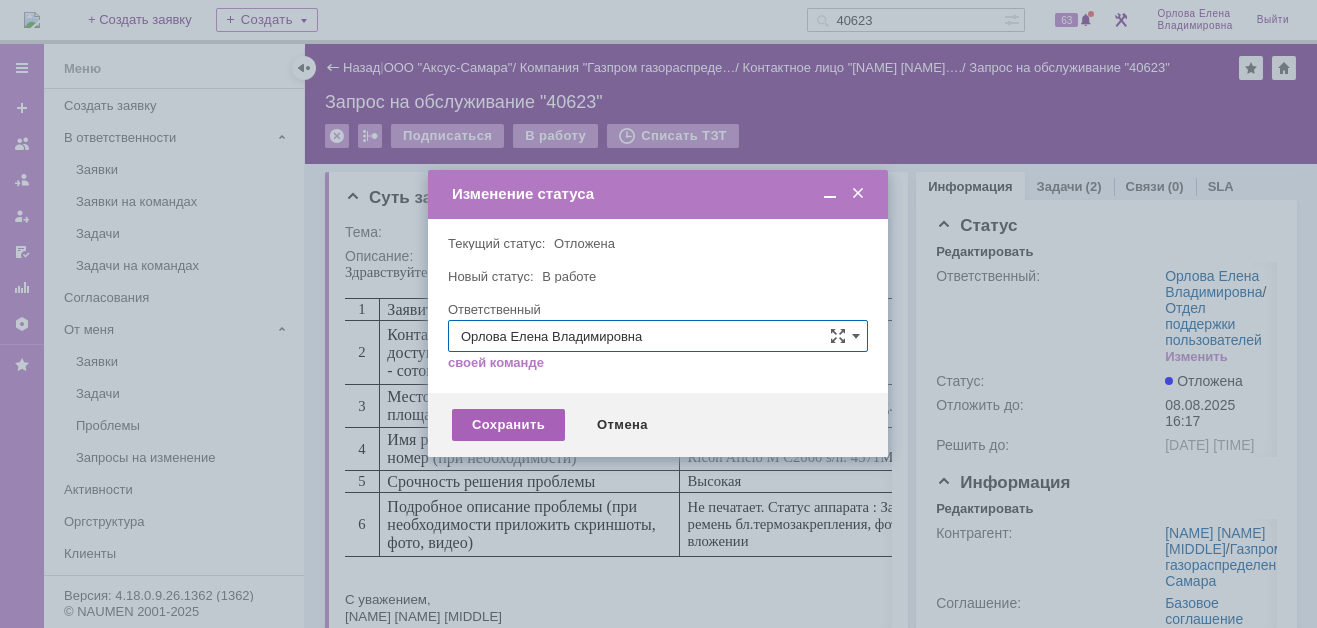 click on "Сохранить" at bounding box center (508, 425) 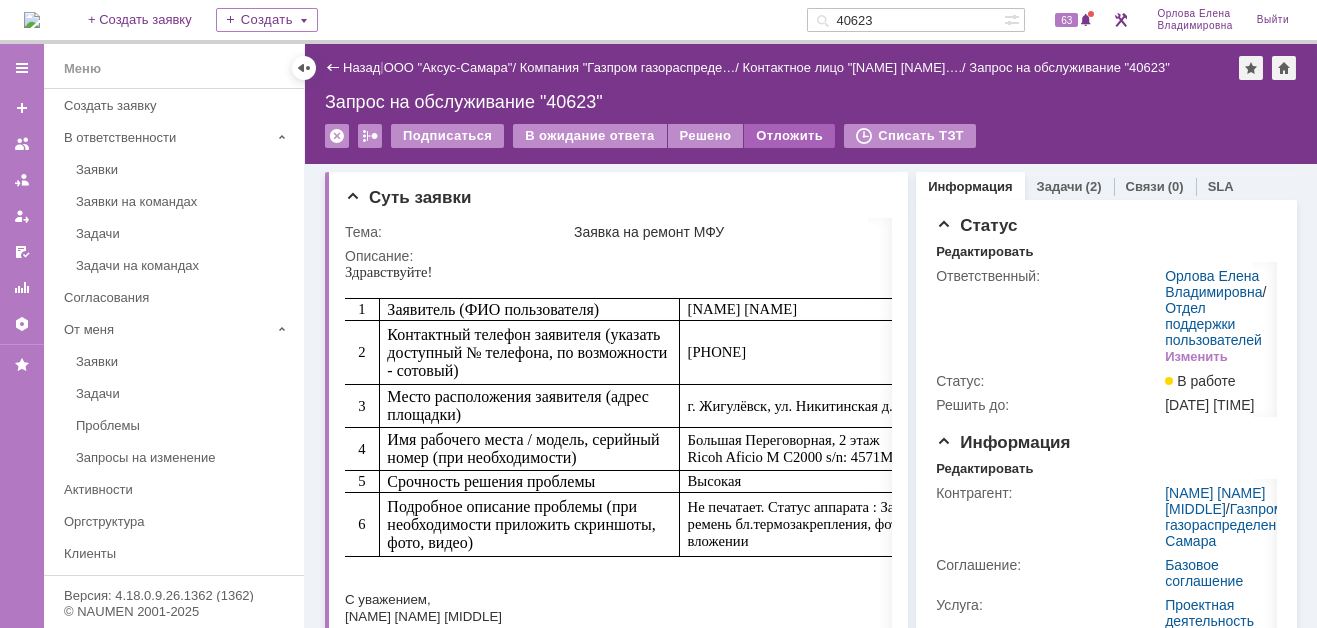 scroll, scrollTop: 0, scrollLeft: 0, axis: both 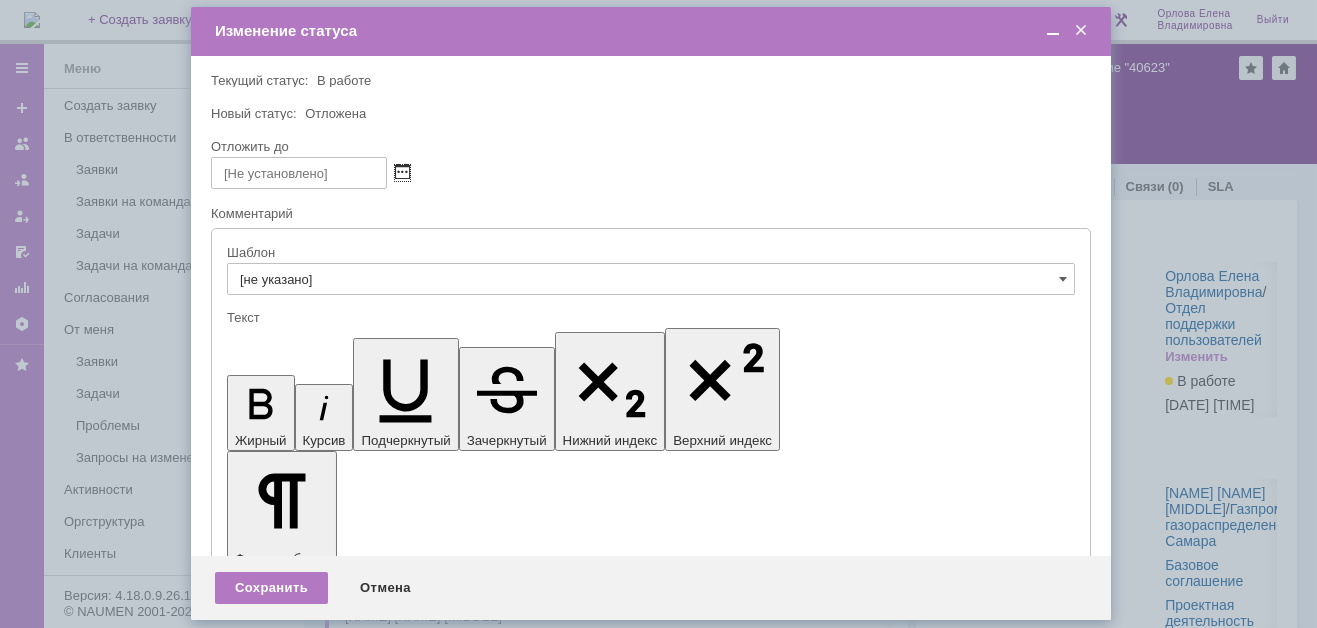 click at bounding box center (402, 173) 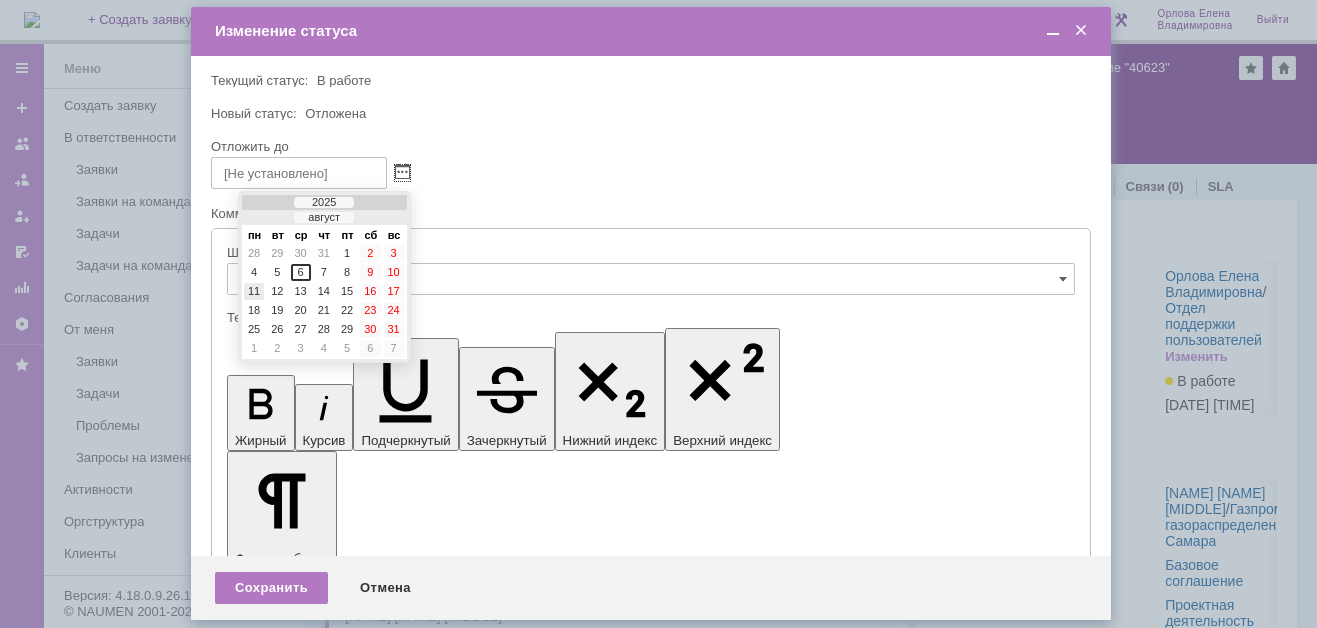 click on "11" at bounding box center [254, 291] 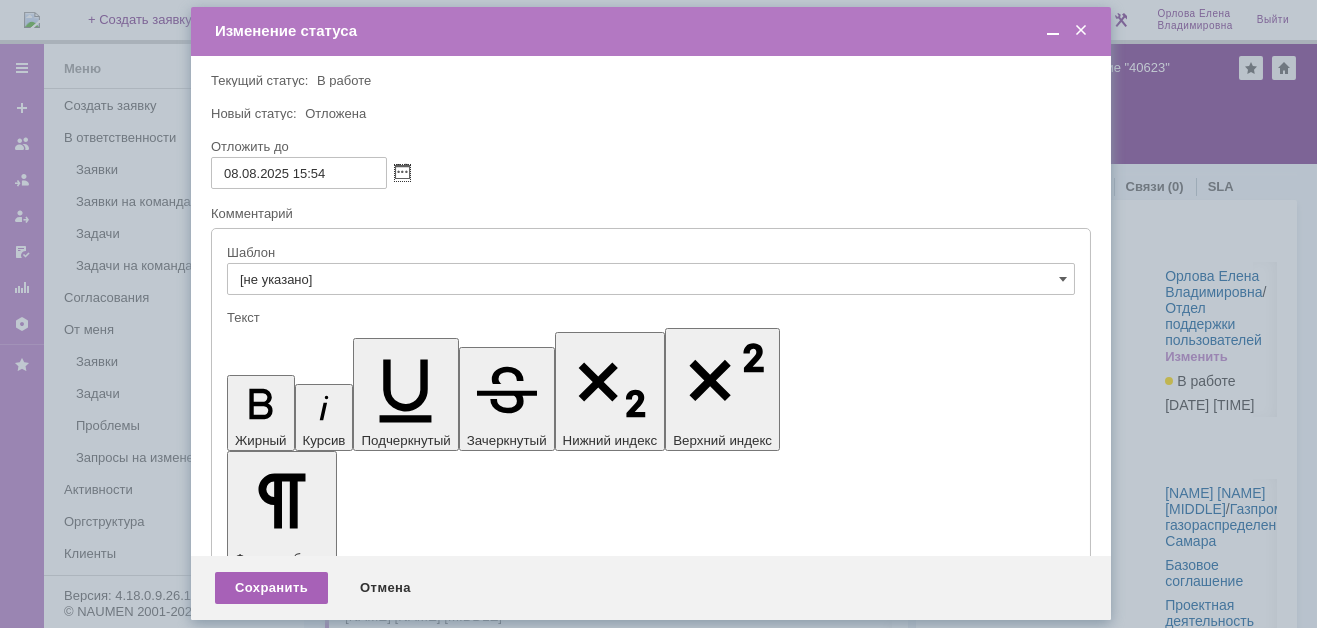 click on "Сохранить" at bounding box center (271, 588) 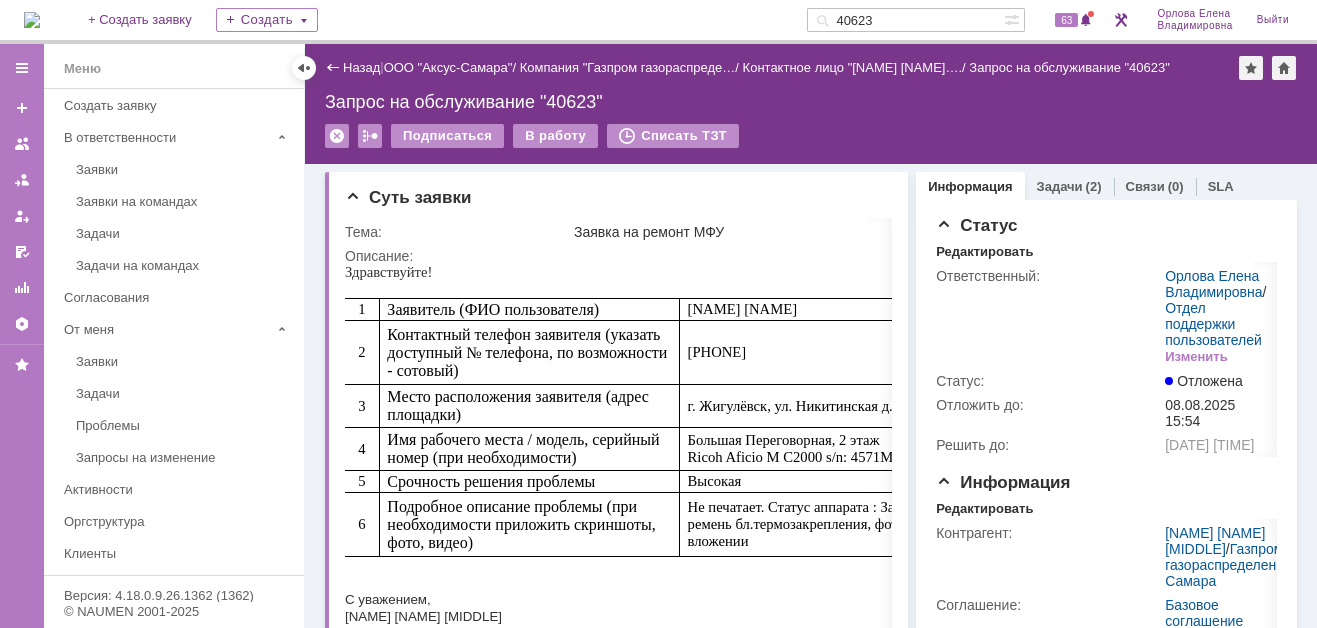 scroll, scrollTop: 0, scrollLeft: 0, axis: both 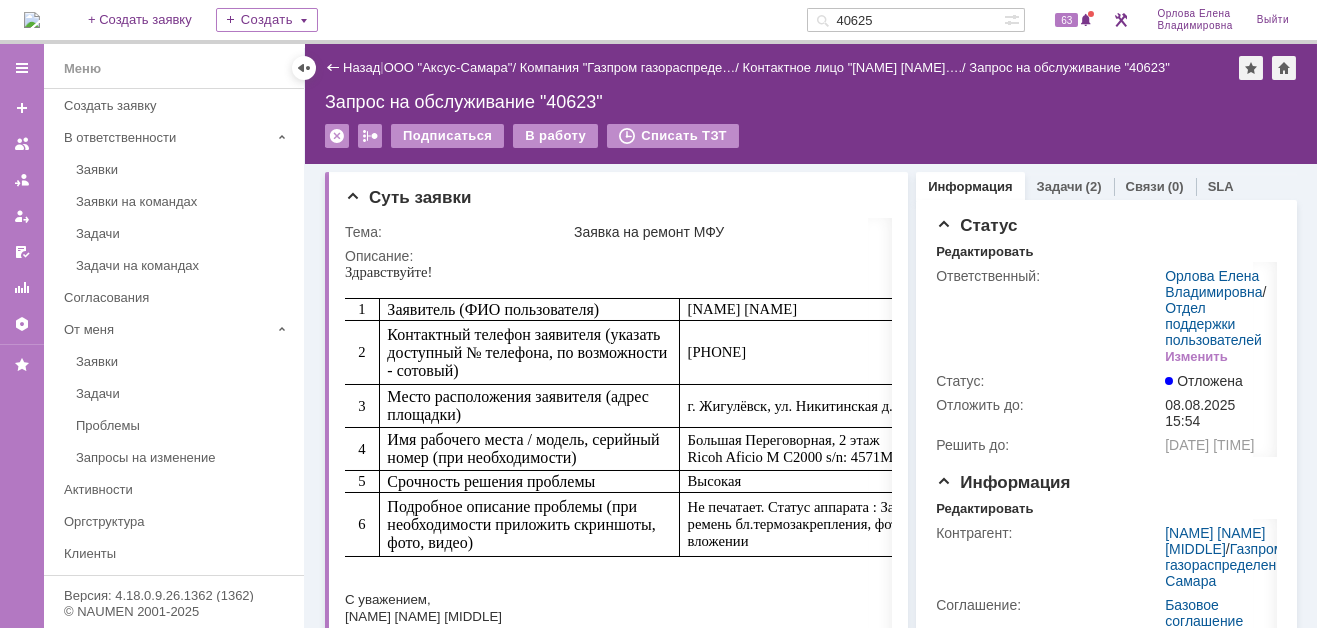 type on "40625" 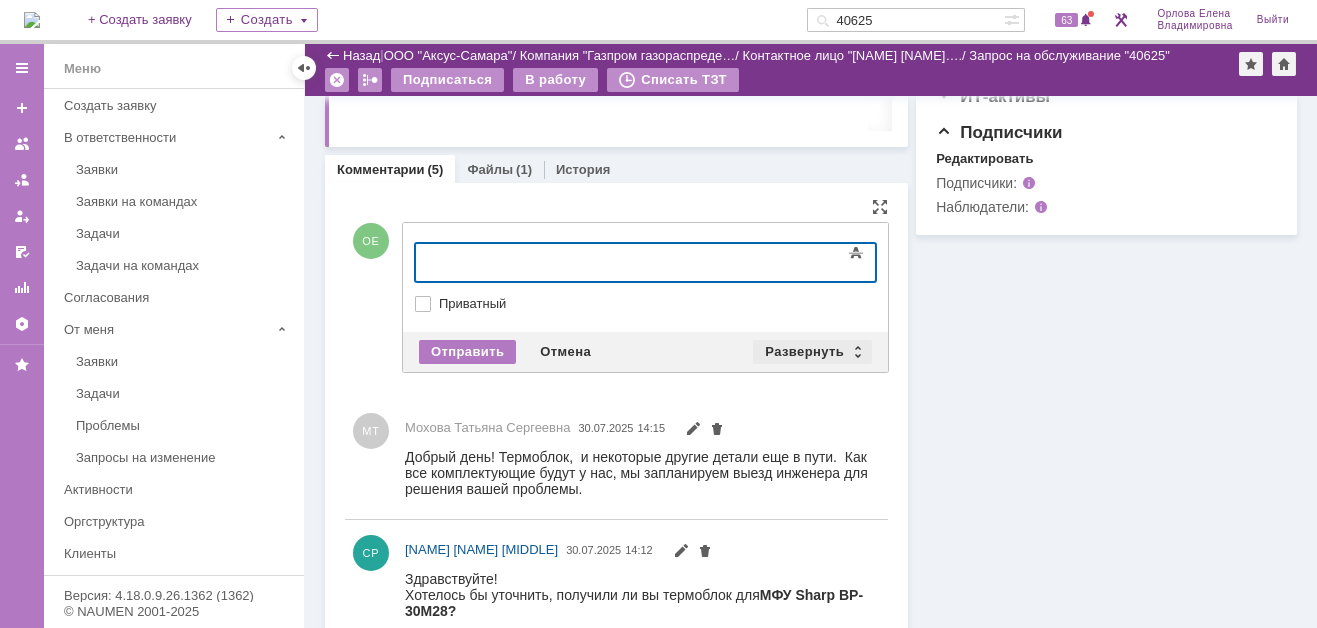 click on "Развернуть" at bounding box center (812, 352) 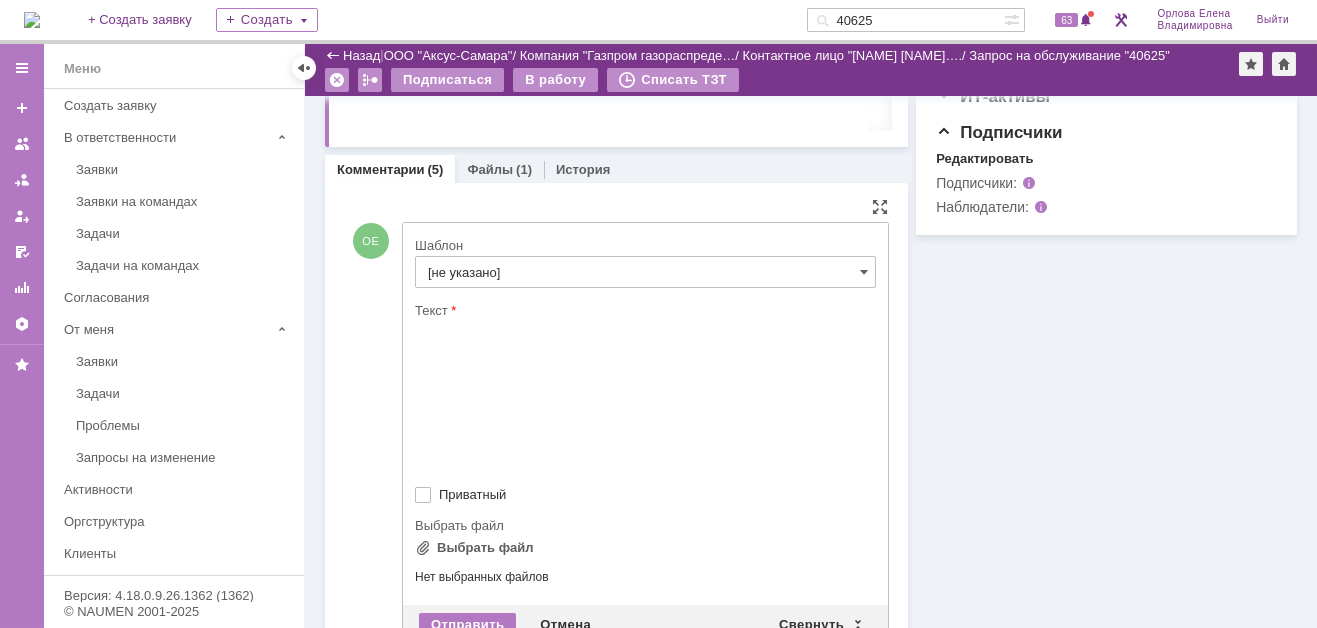 scroll, scrollTop: 0, scrollLeft: 0, axis: both 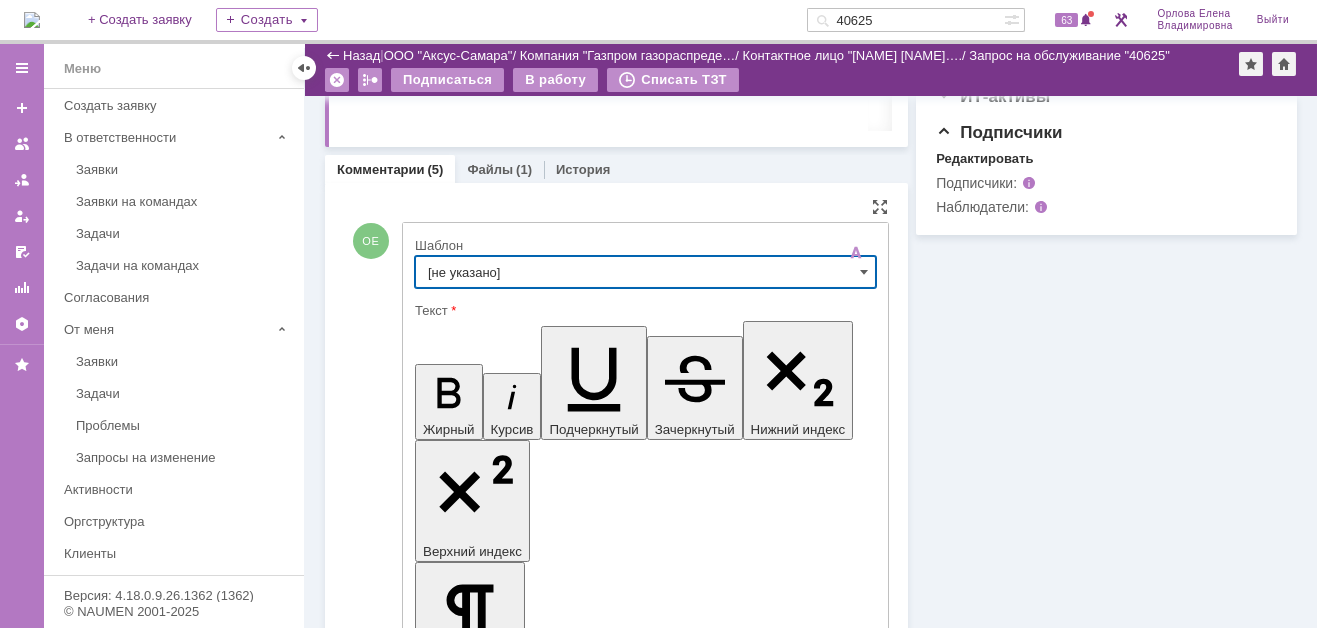 click on "[не указано]" at bounding box center [645, 272] 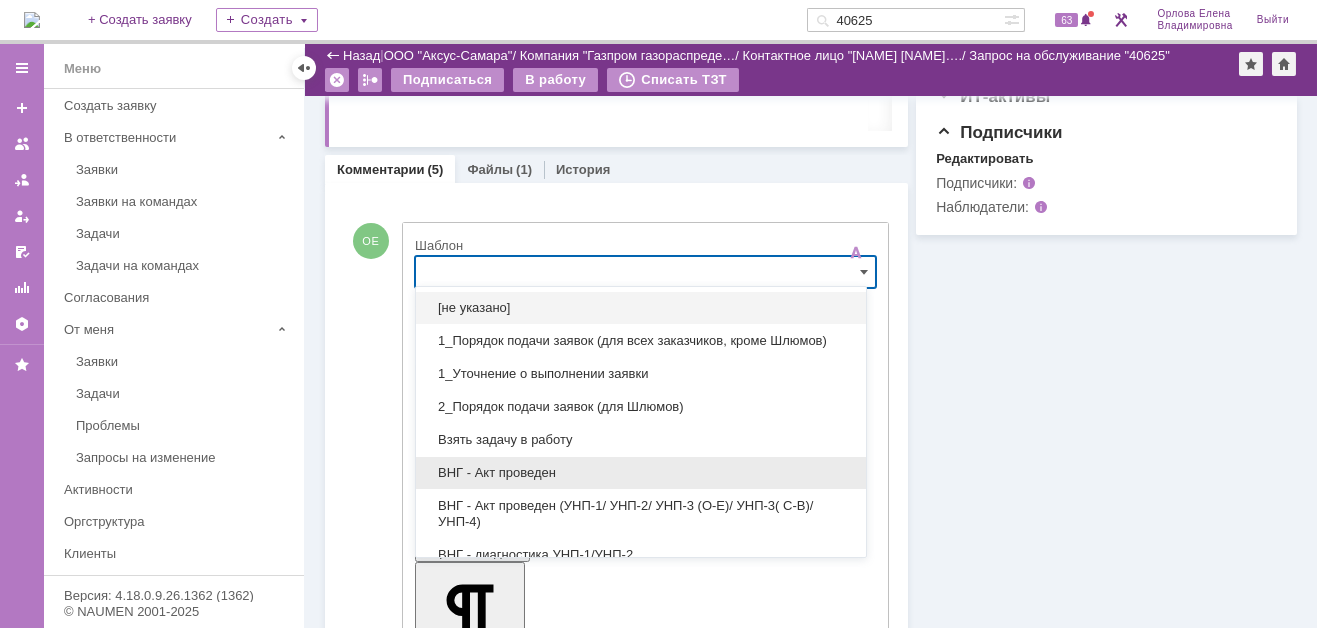 click on "ВНГ - Акт проведен" at bounding box center (641, 473) 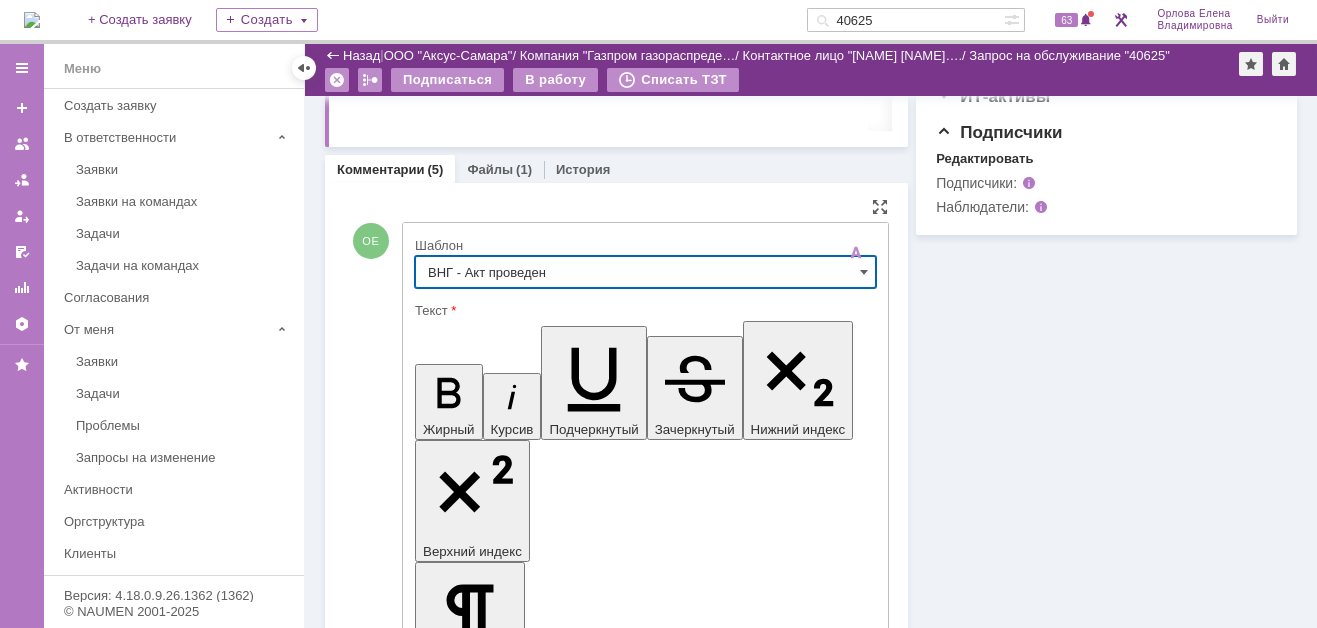type on "ВНГ - Акт проведен" 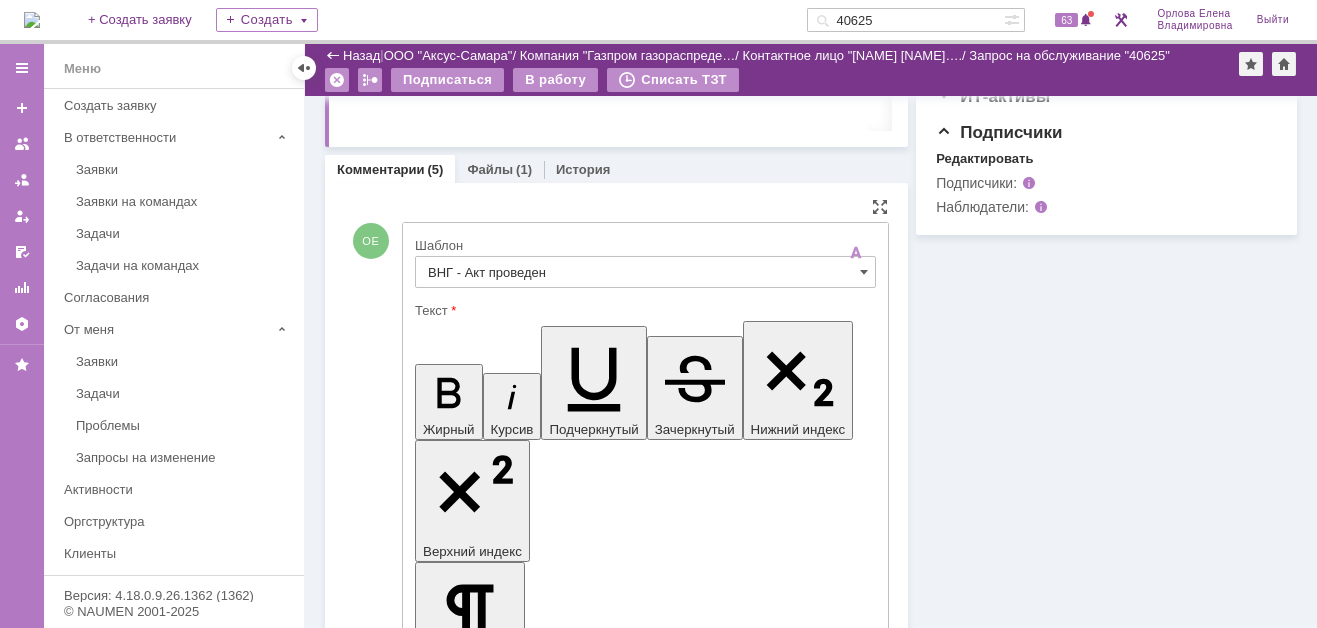 drag, startPoint x: 431, startPoint y: 4442, endPoint x: 509, endPoint y: 4468, distance: 82.219215 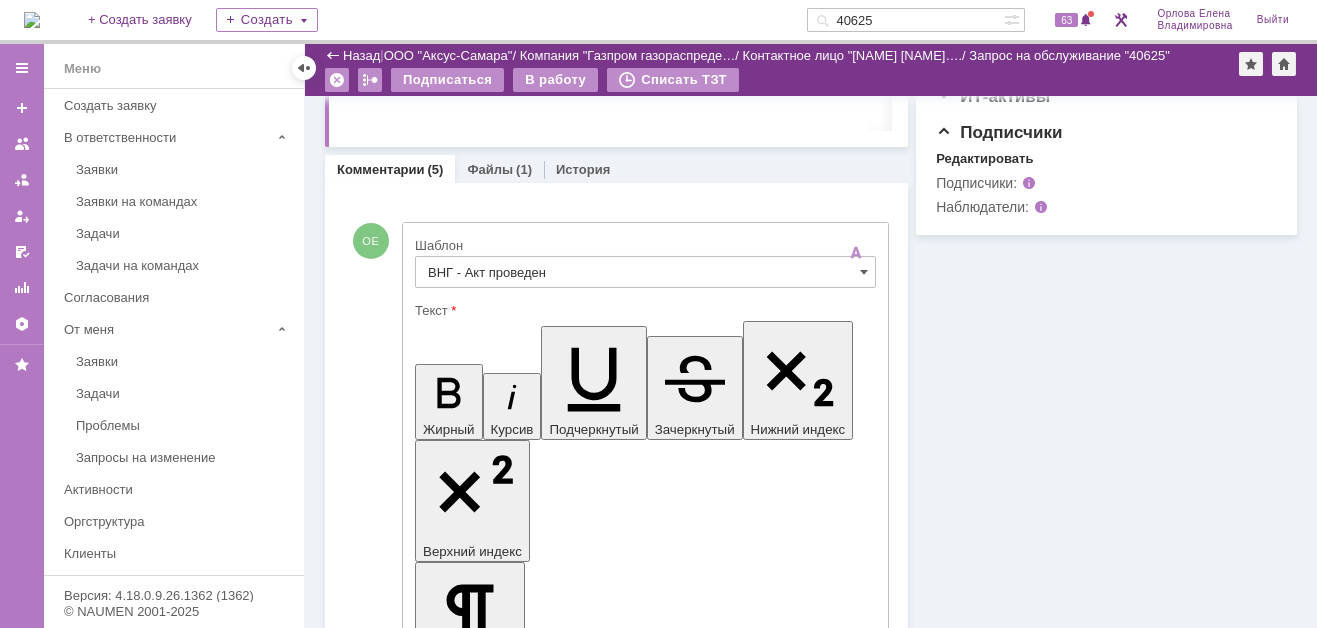 drag, startPoint x: 430, startPoint y: 4439, endPoint x: 579, endPoint y: 4432, distance: 149.16434 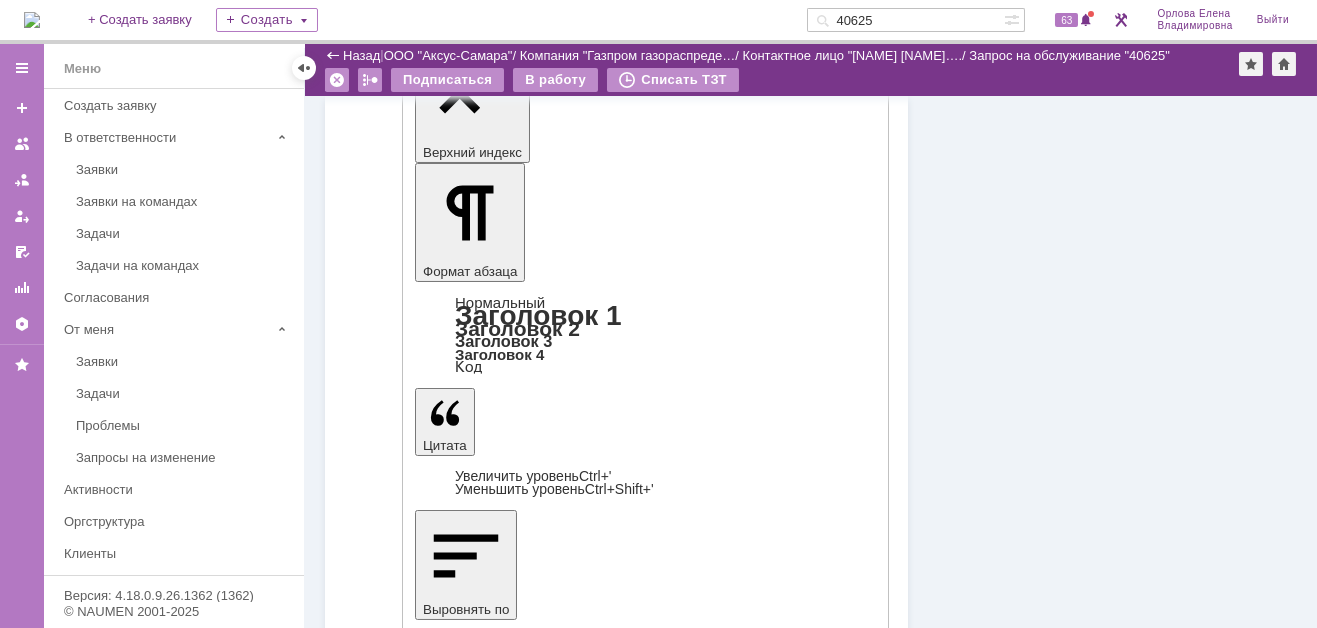 click on "Отправить" at bounding box center [467, 4456] 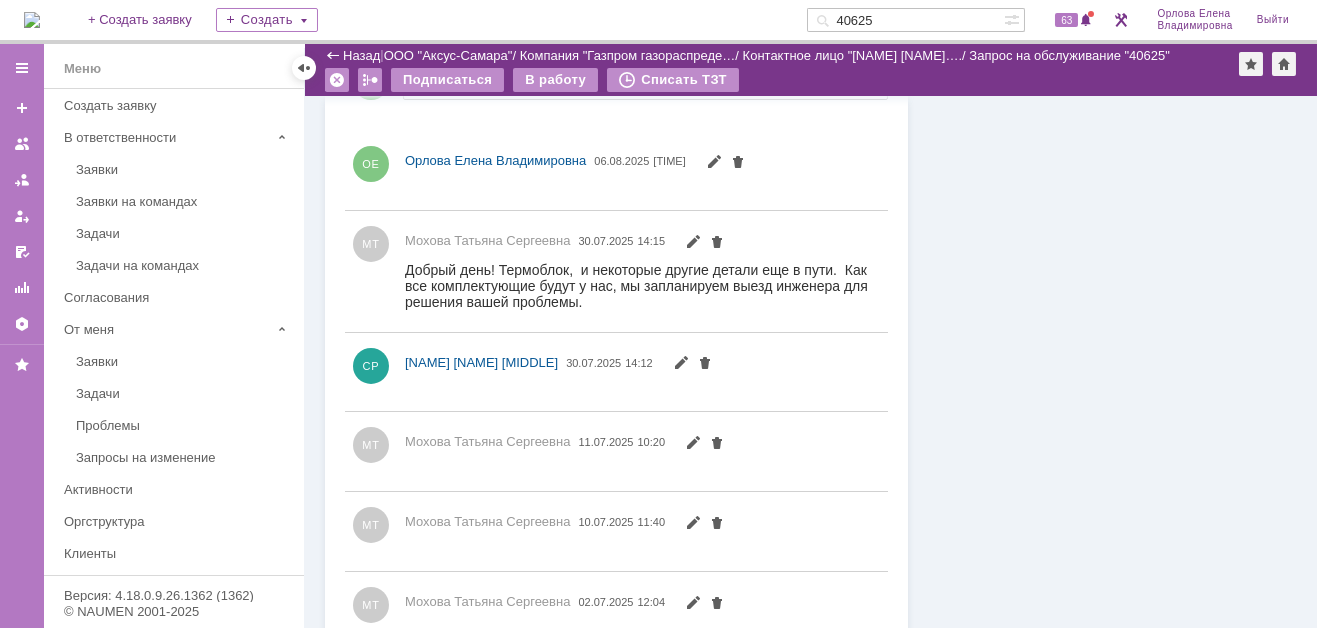 scroll, scrollTop: 0, scrollLeft: 0, axis: both 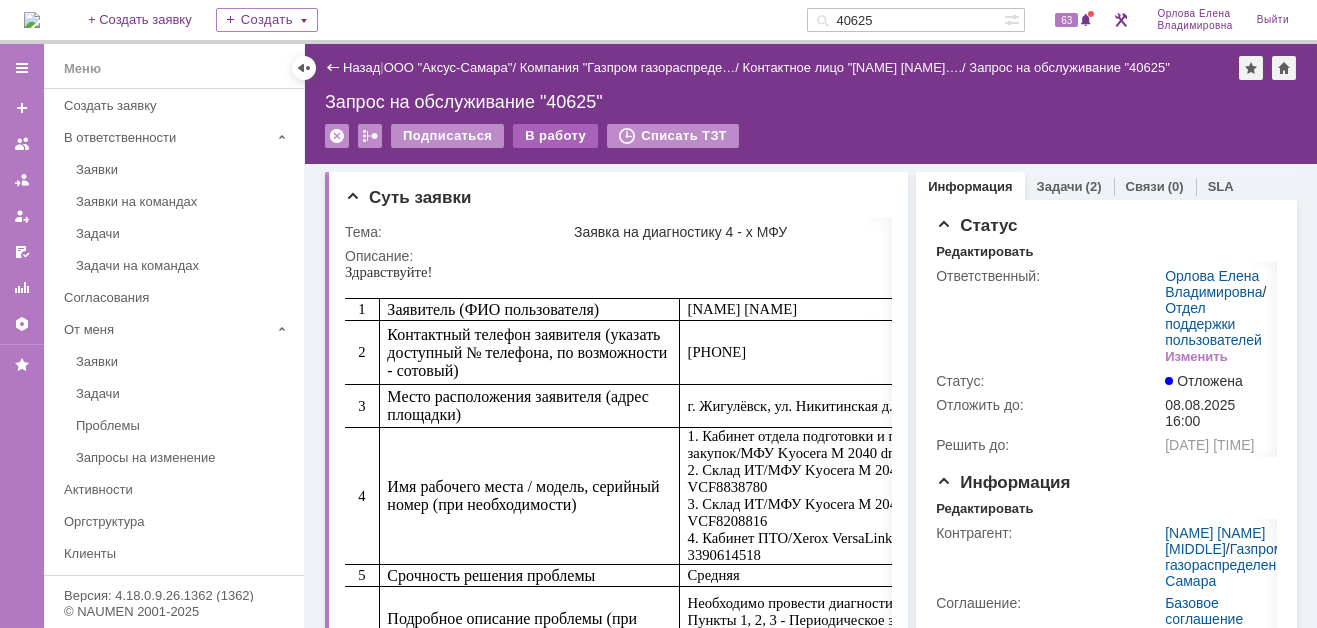 click on "В работу" at bounding box center [555, 136] 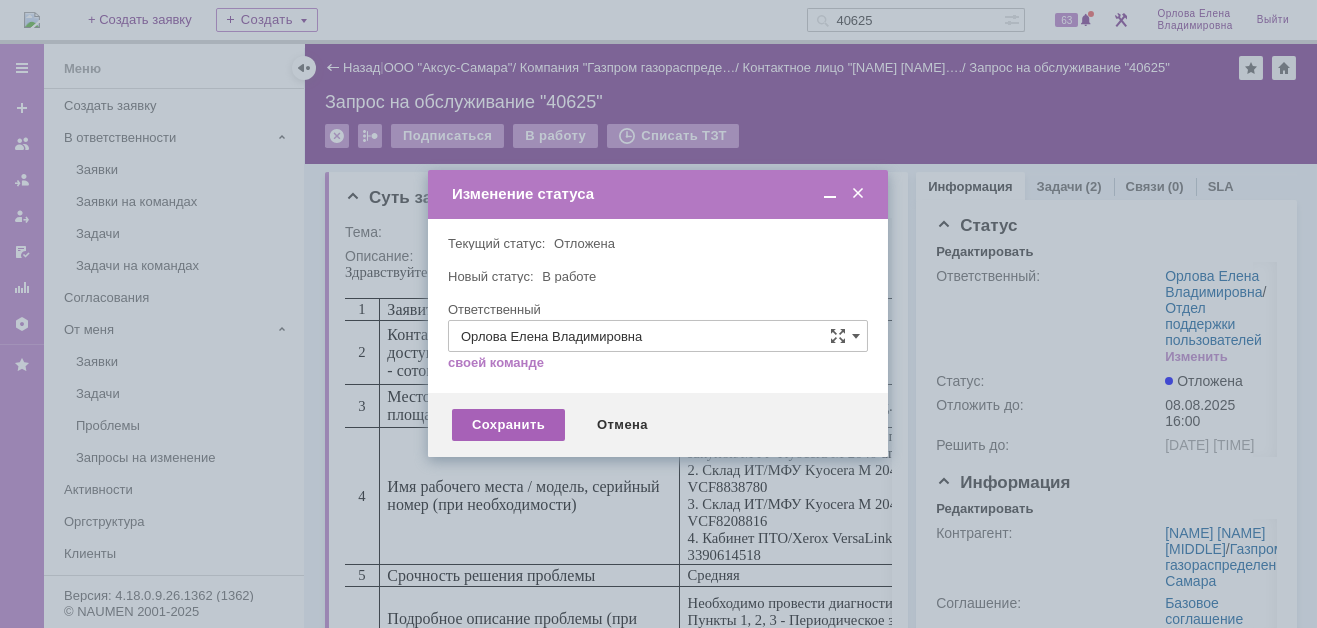 click on "Сохранить" at bounding box center (508, 425) 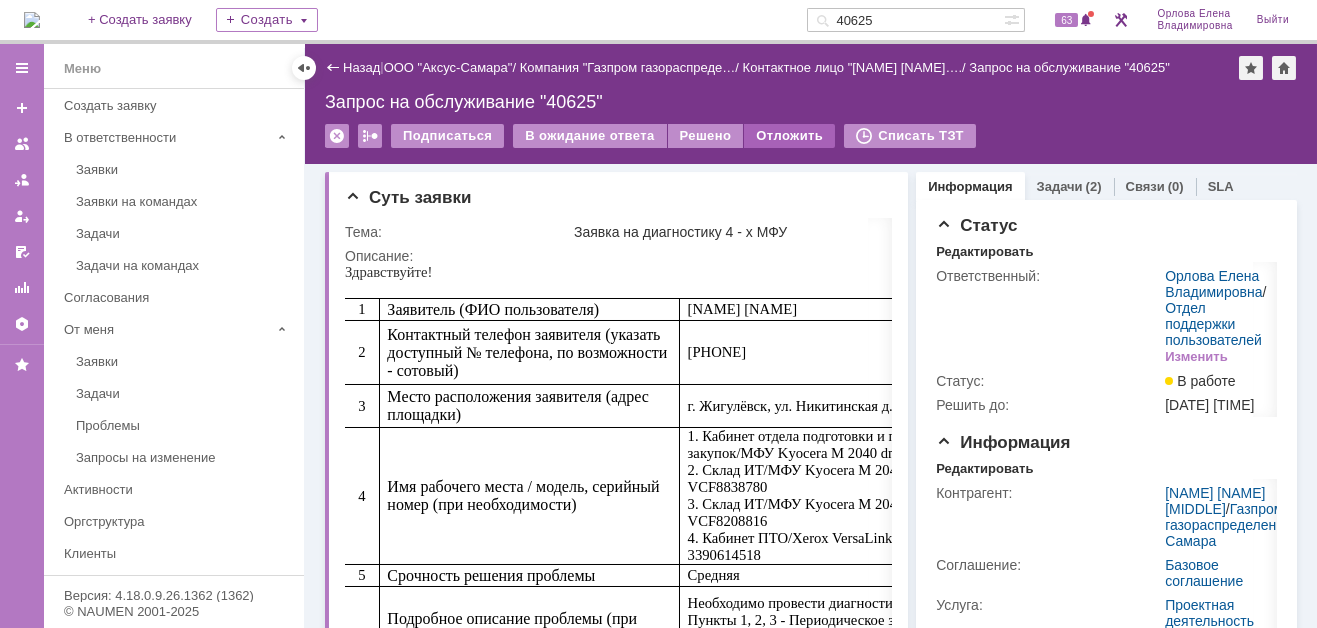 scroll, scrollTop: 0, scrollLeft: 0, axis: both 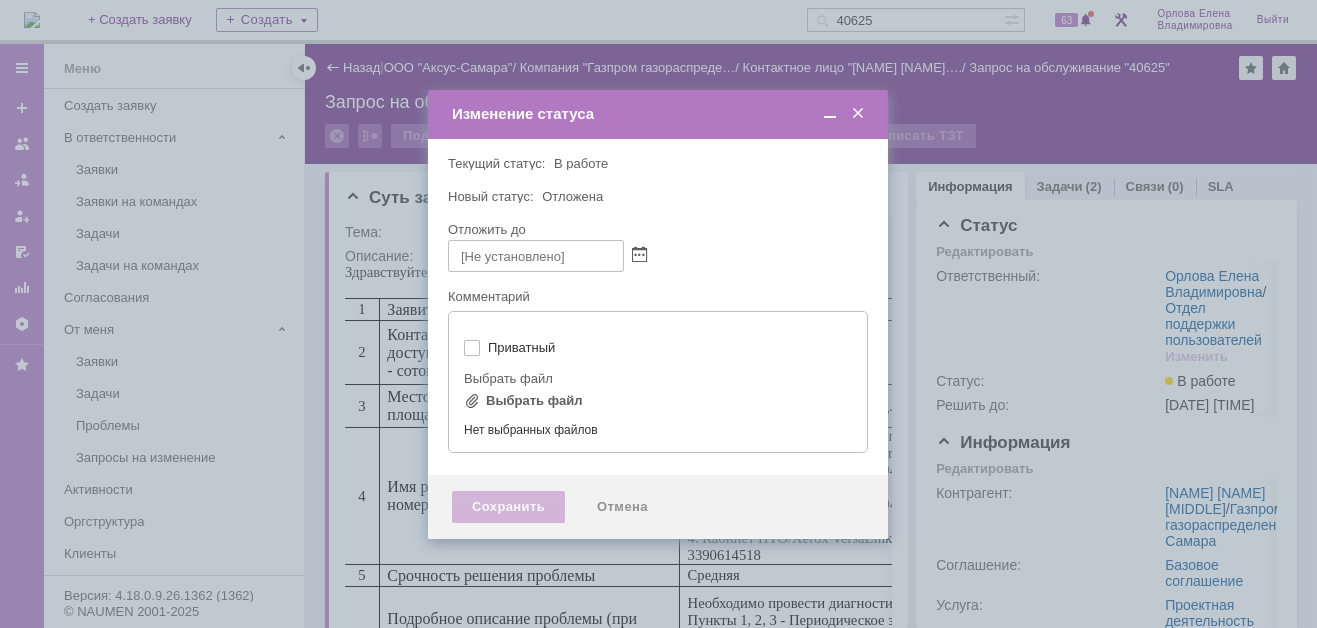 type on "[не указано]" 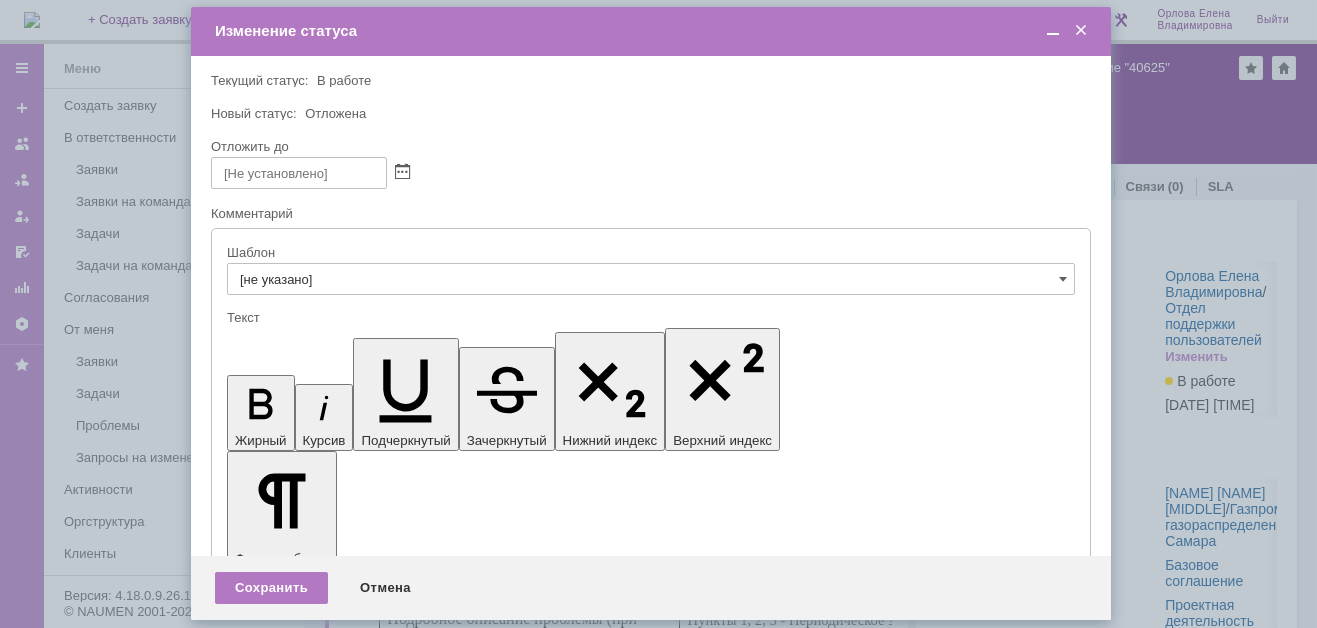 scroll, scrollTop: 0, scrollLeft: 0, axis: both 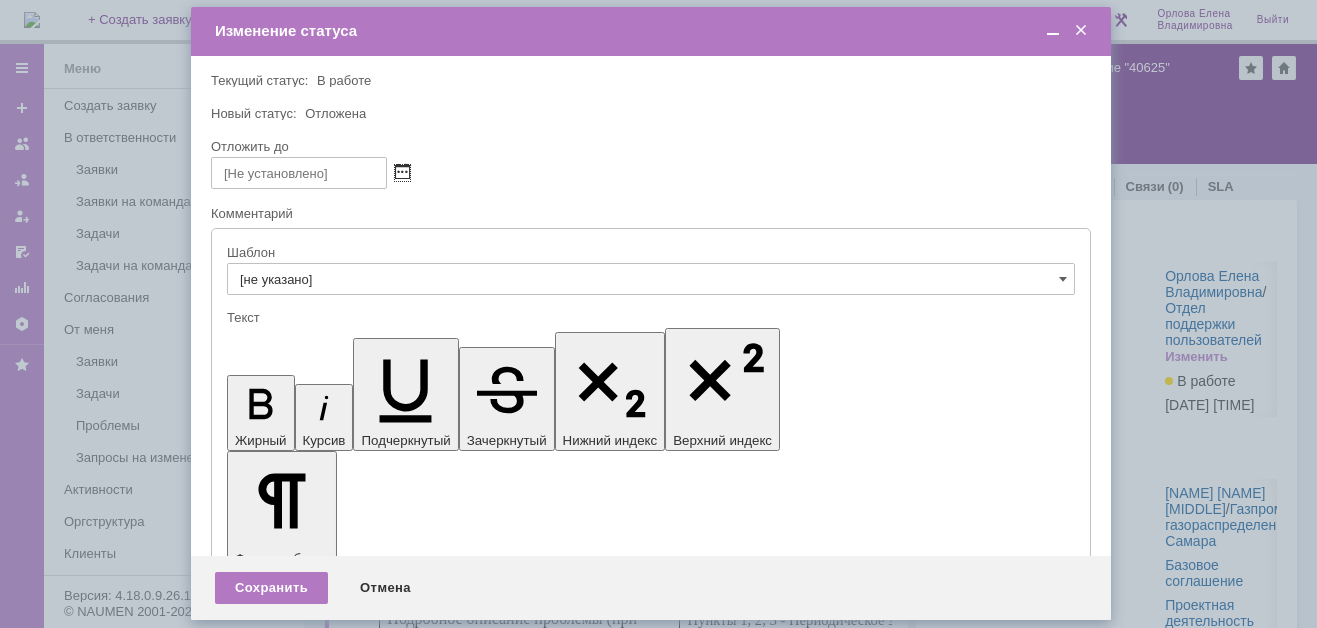 click at bounding box center (402, 173) 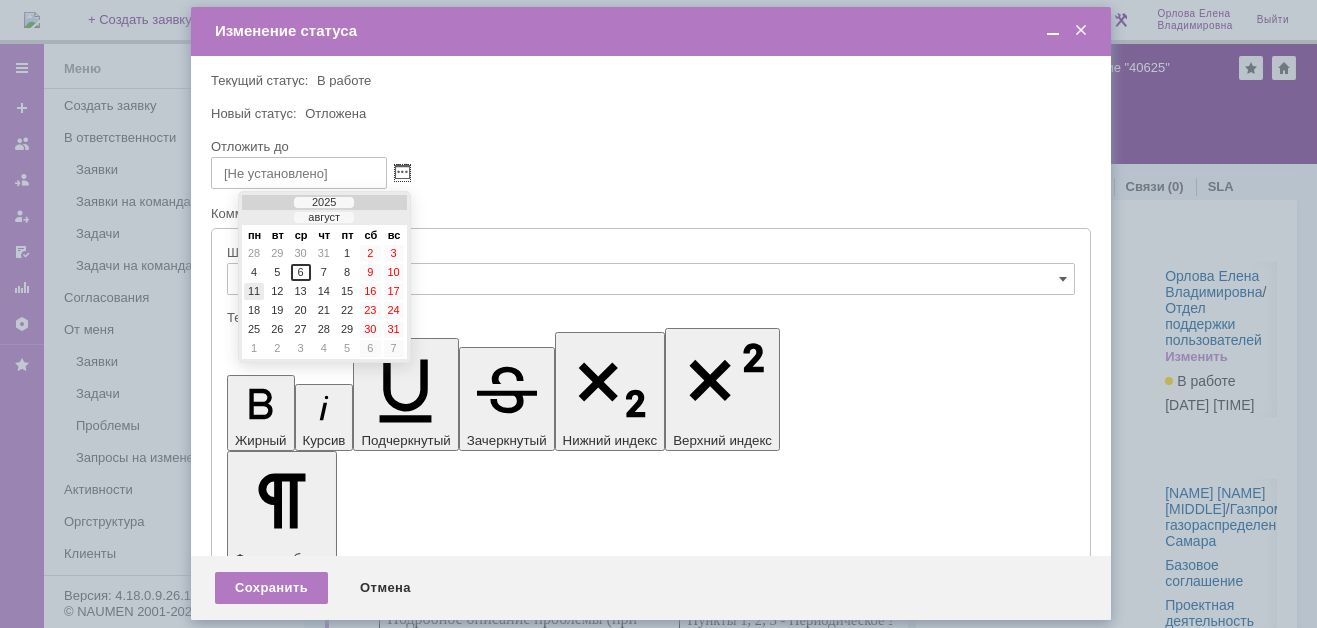 click on "11" at bounding box center [254, 291] 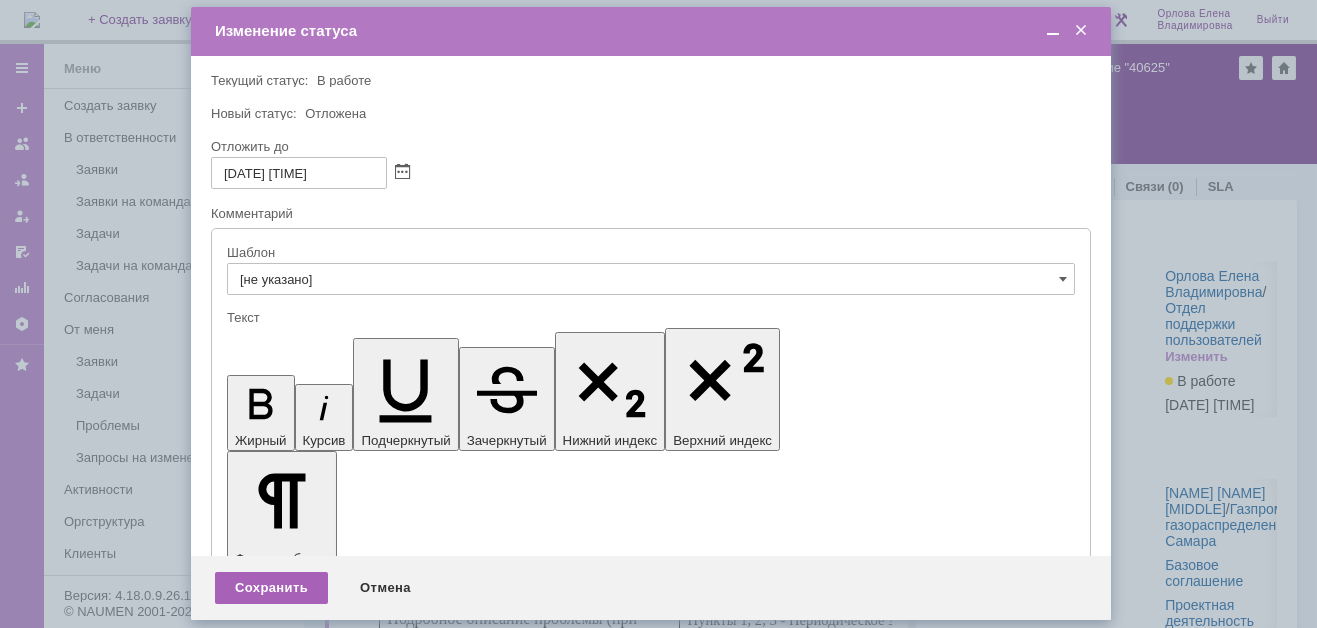click on "Сохранить" at bounding box center [271, 588] 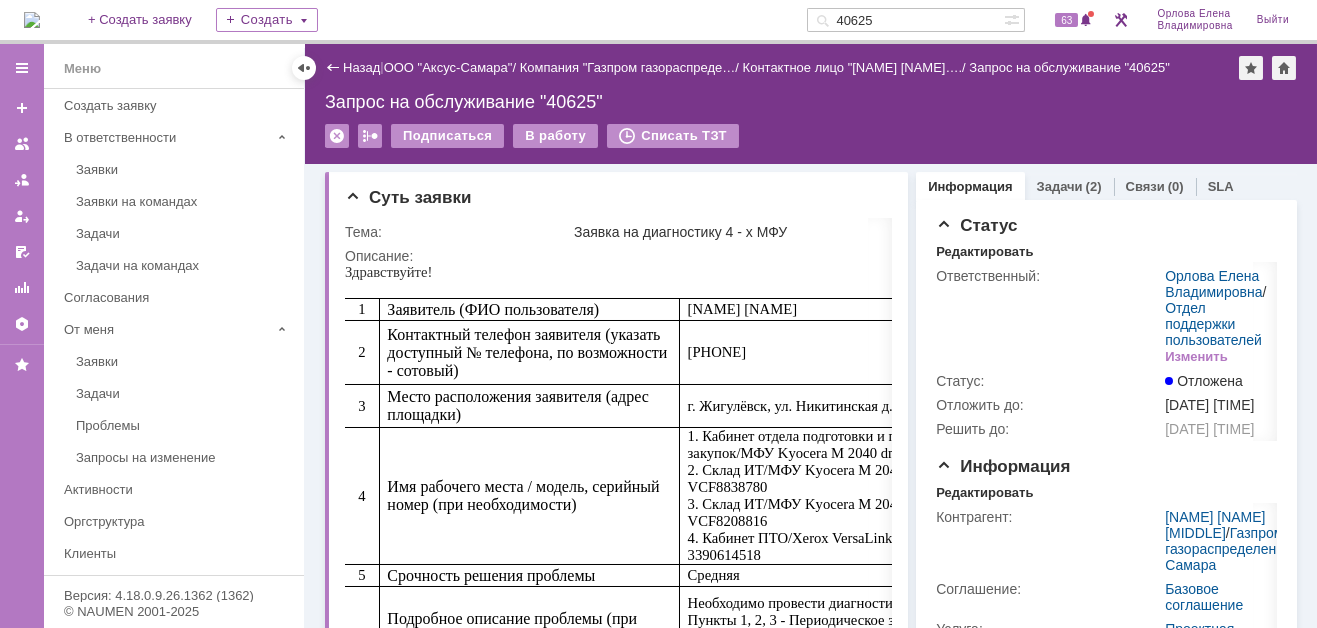 scroll, scrollTop: 0, scrollLeft: 0, axis: both 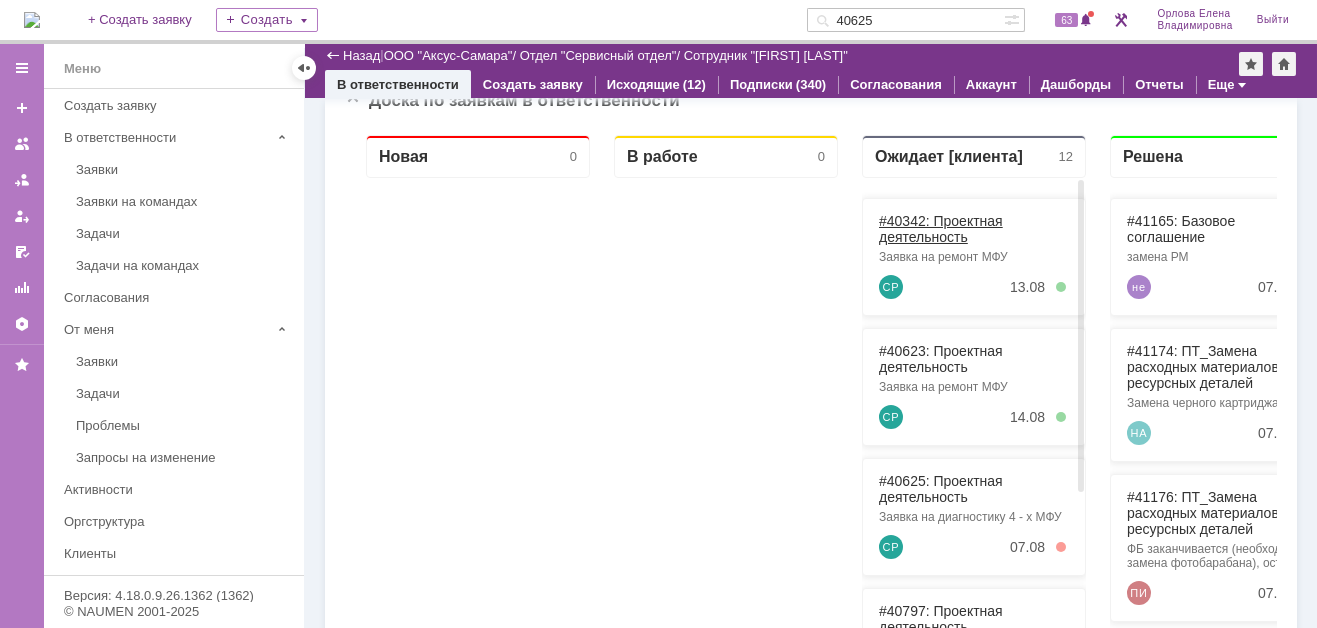 click on "#40342: Проектная деятельность" at bounding box center (941, 229) 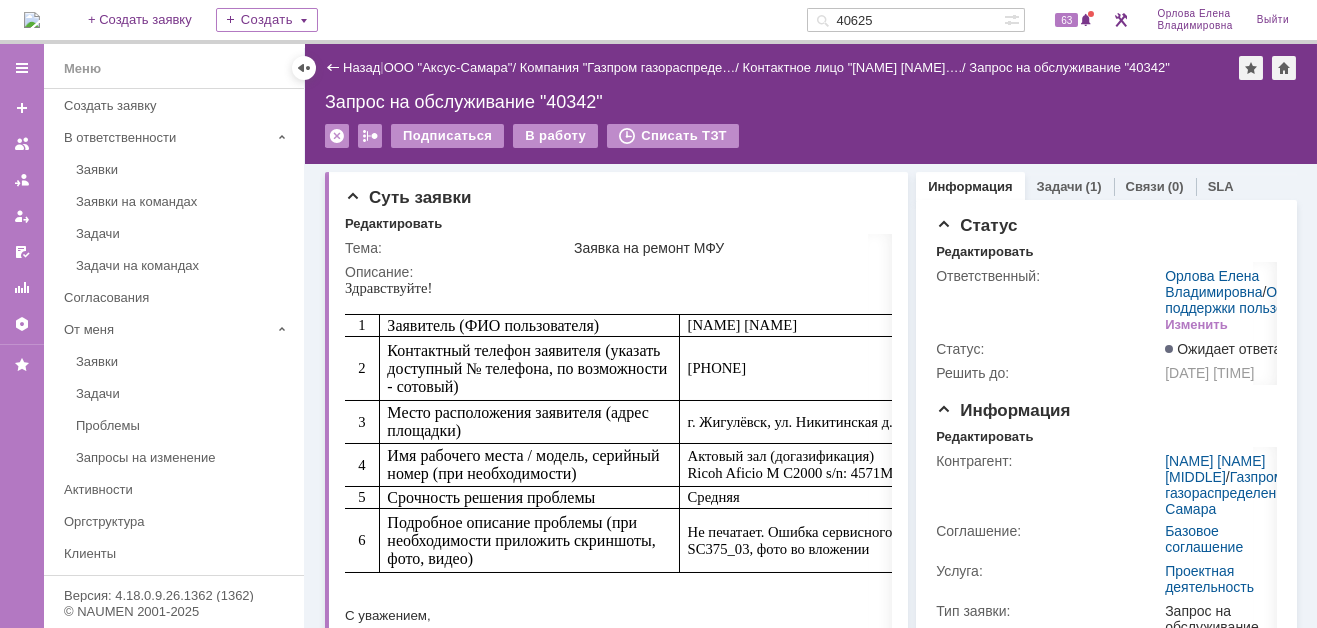 click at bounding box center [32, 20] 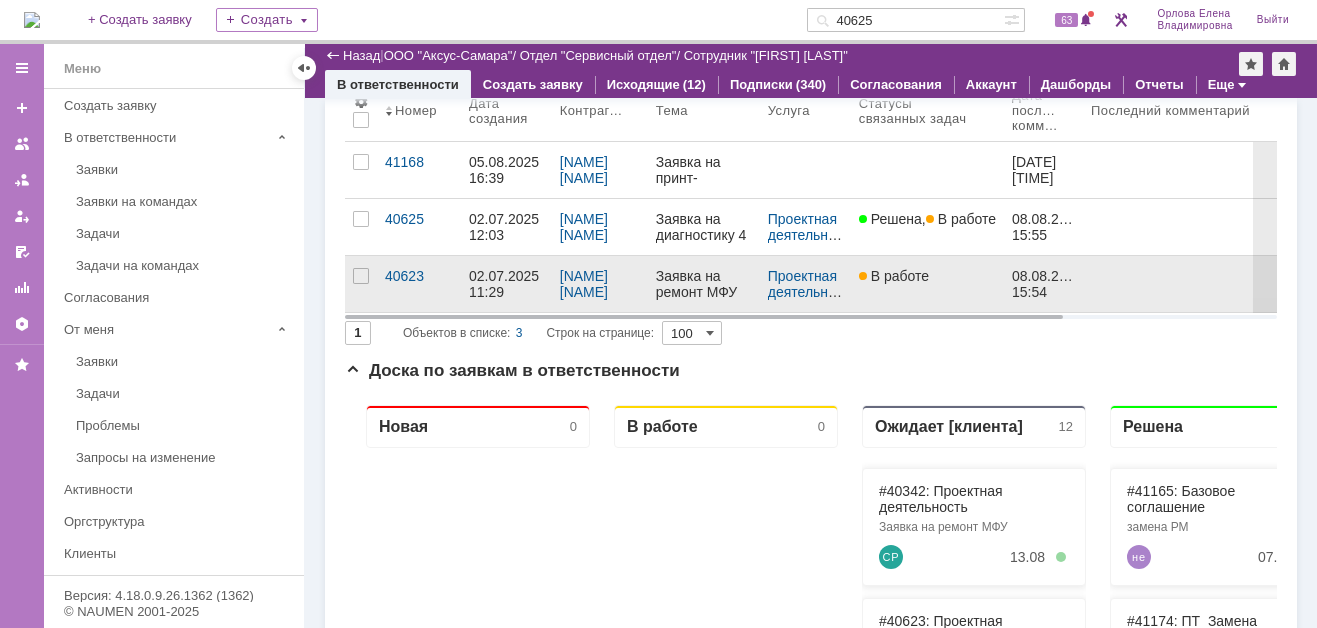 scroll, scrollTop: 0, scrollLeft: 0, axis: both 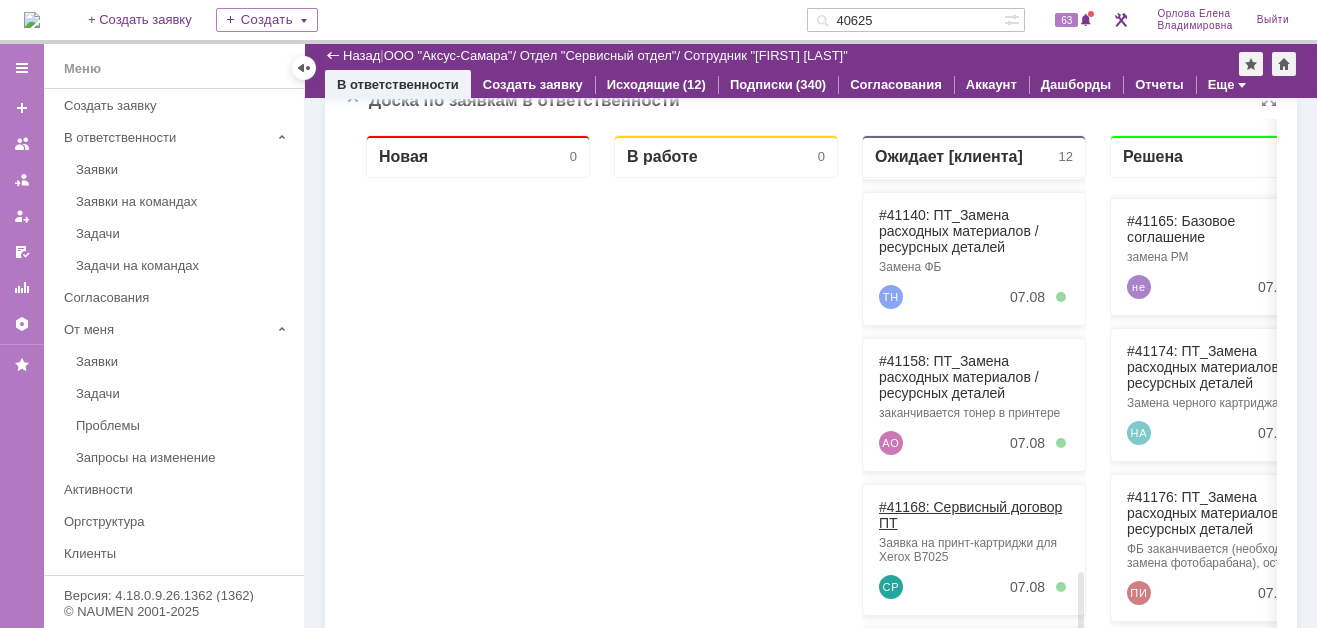 click on "#41168: Сервисный договор ПТ" at bounding box center [970, 515] 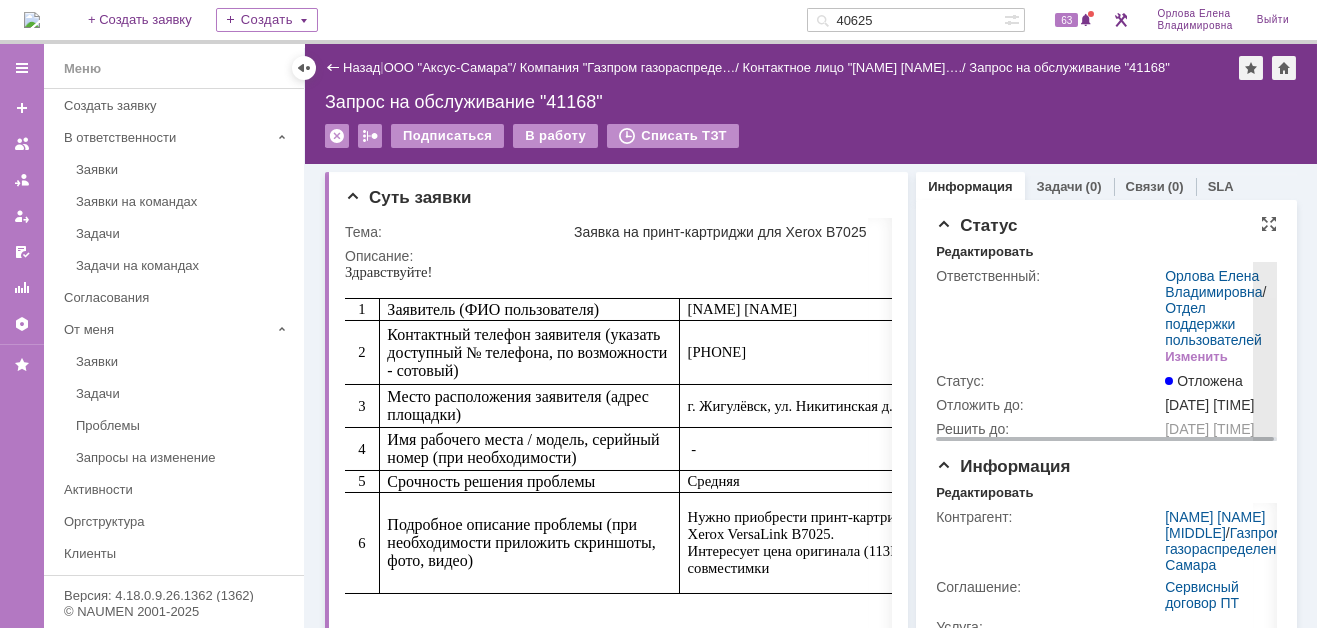 scroll, scrollTop: 0, scrollLeft: 0, axis: both 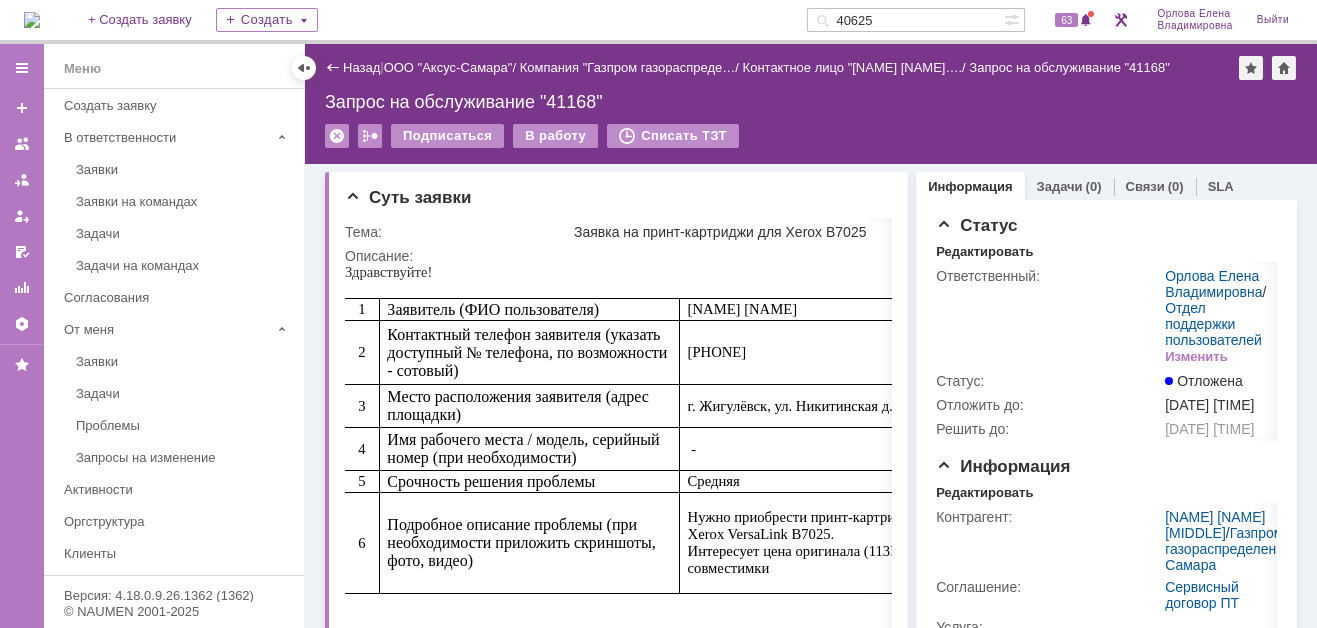 click at bounding box center [32, 20] 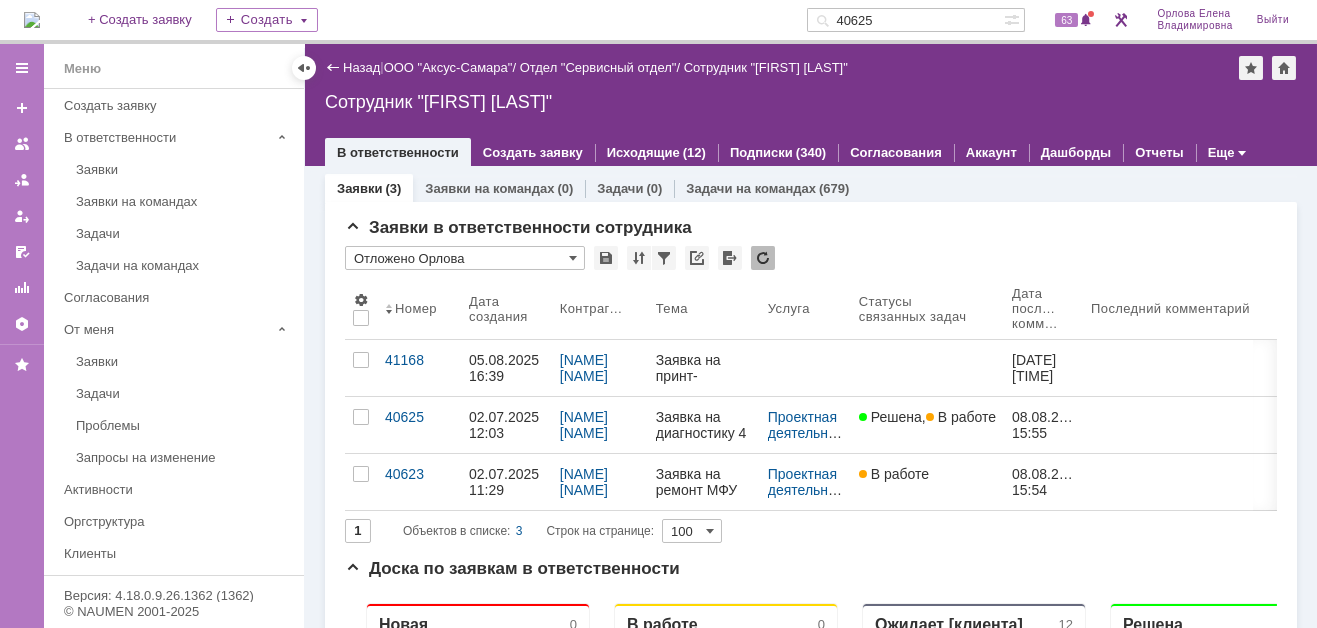 scroll, scrollTop: 0, scrollLeft: 0, axis: both 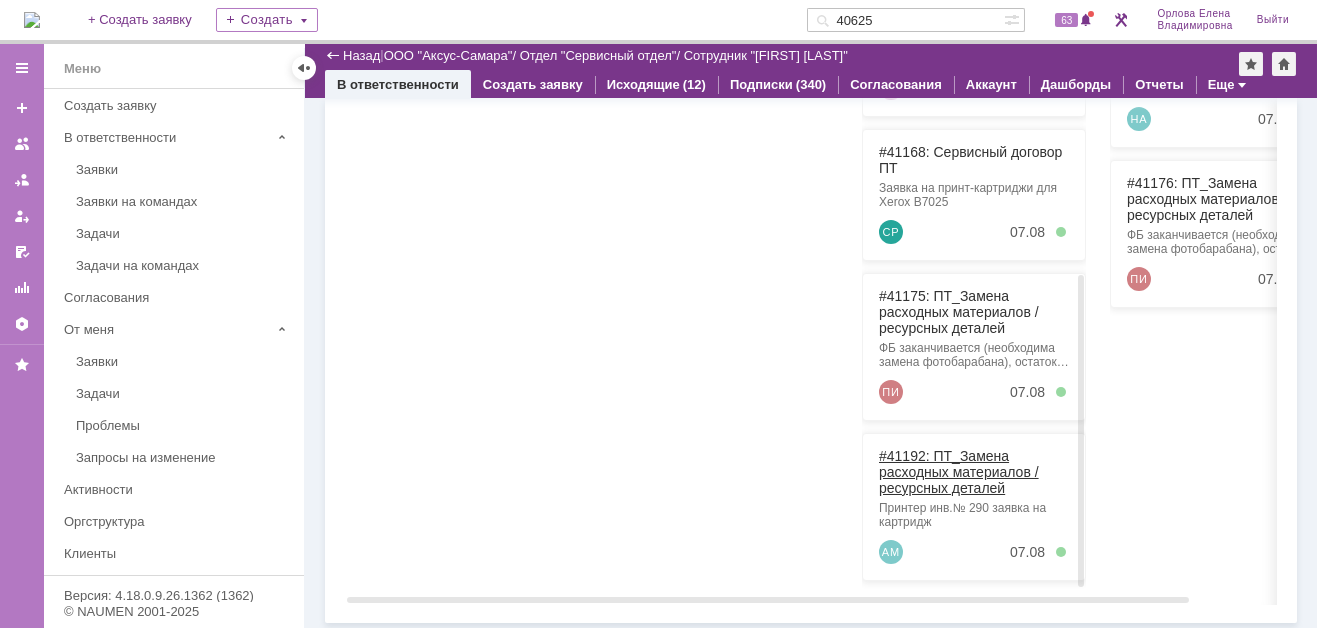 click on "#41192: ПТ_Замена расходных материалов / ресурсных деталей" at bounding box center (959, 472) 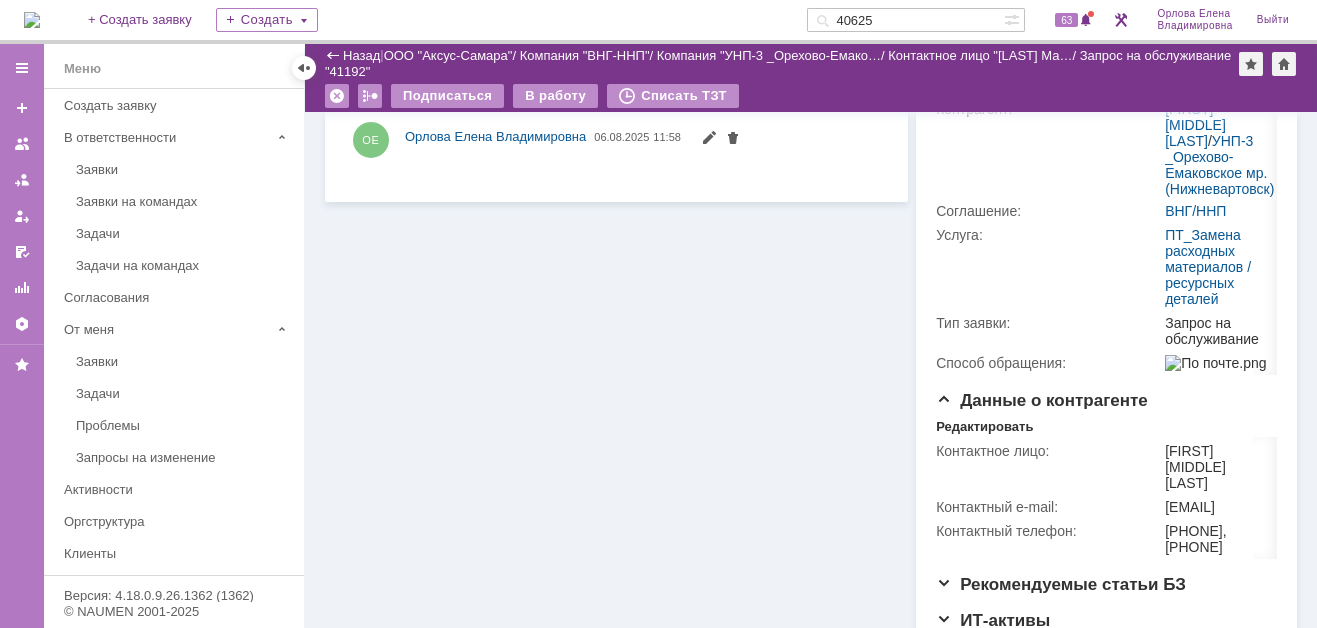 scroll, scrollTop: 0, scrollLeft: 0, axis: both 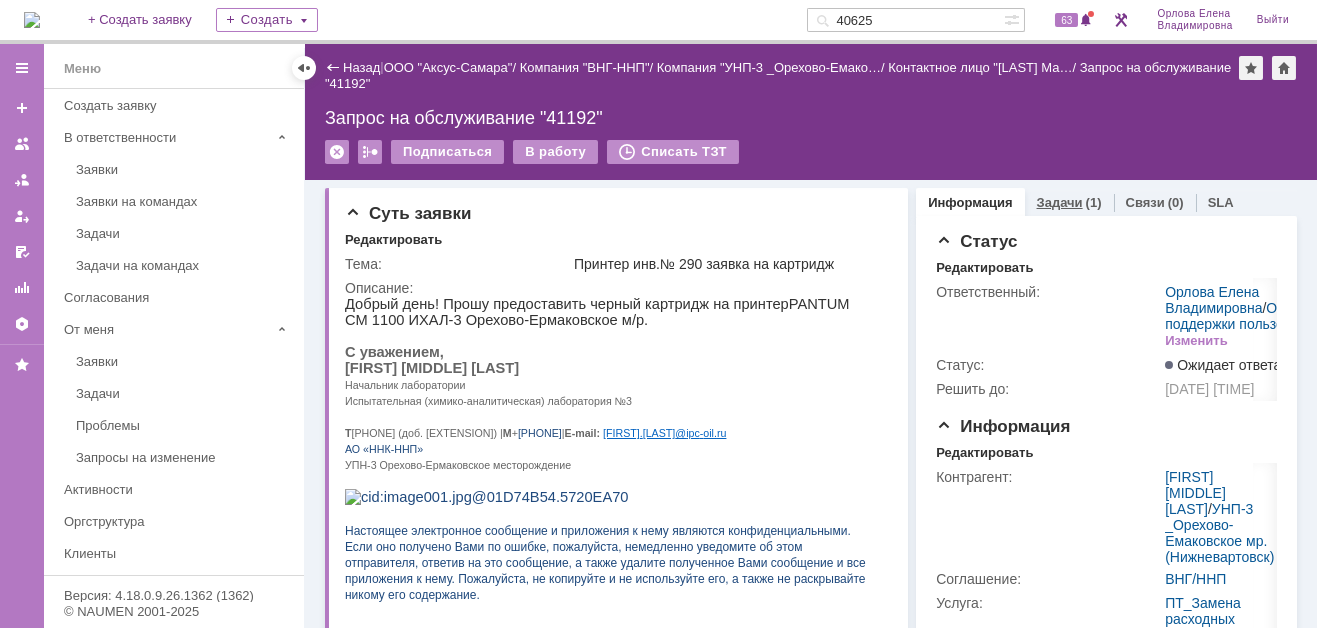 click on "Задачи" at bounding box center (1060, 202) 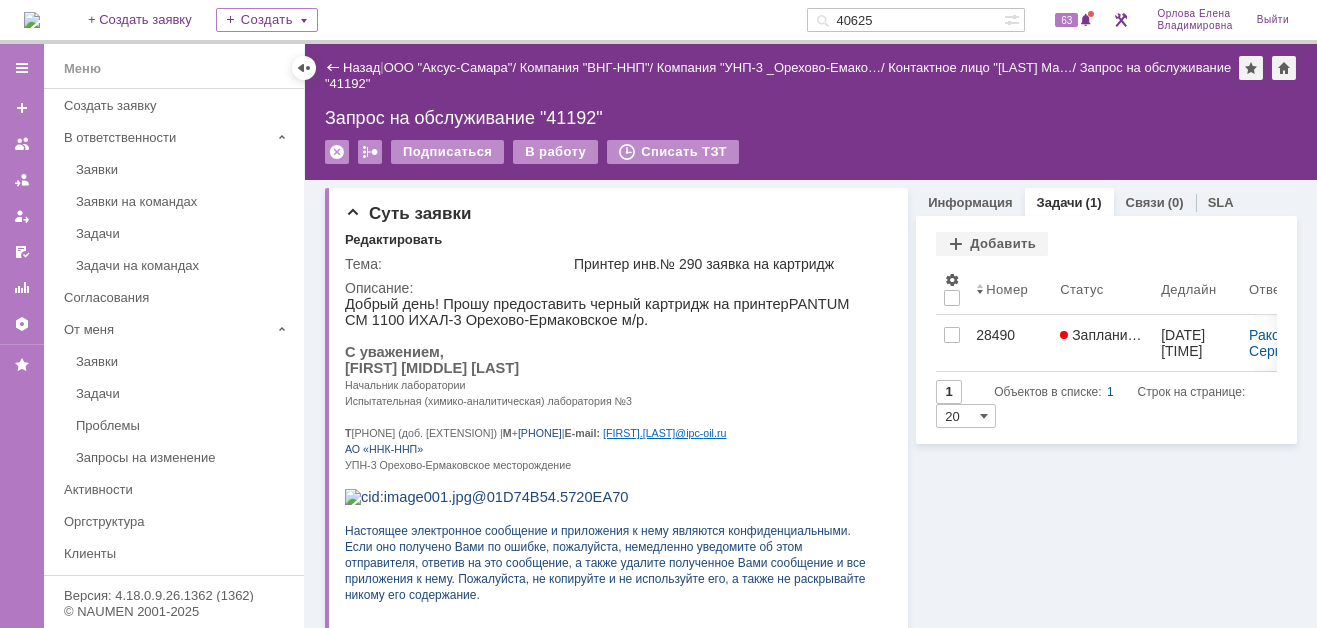 drag, startPoint x: 895, startPoint y: 15, endPoint x: 823, endPoint y: 23, distance: 72.443085 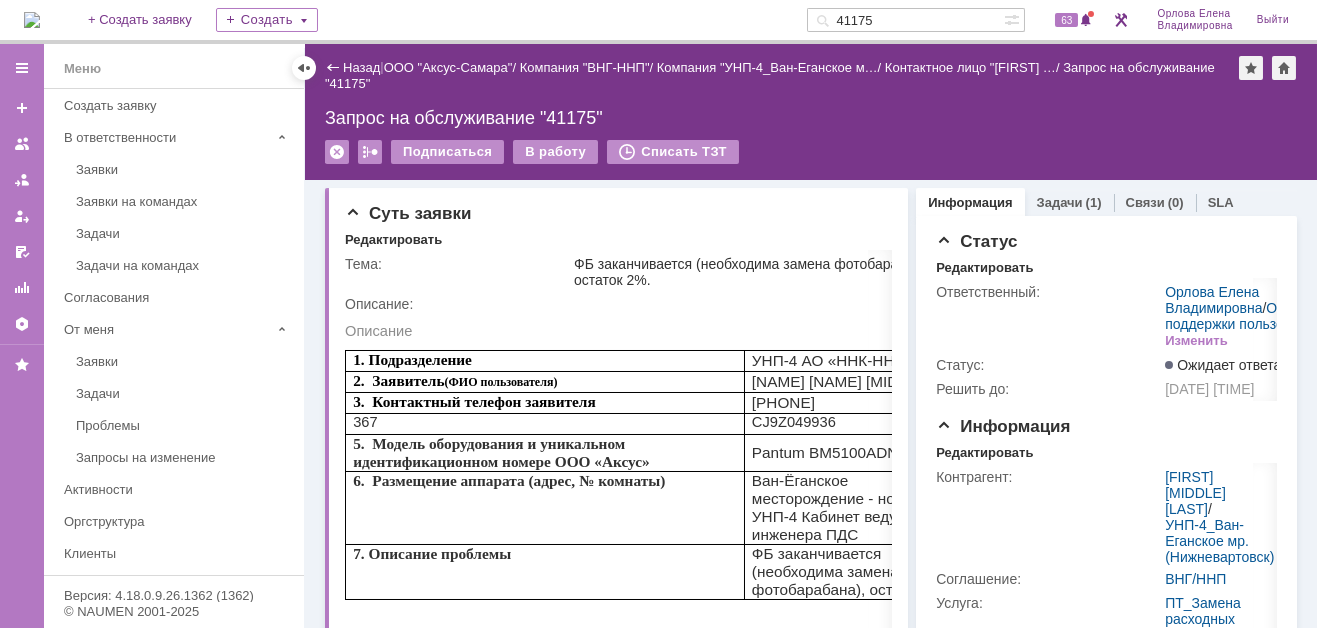 scroll, scrollTop: 0, scrollLeft: 0, axis: both 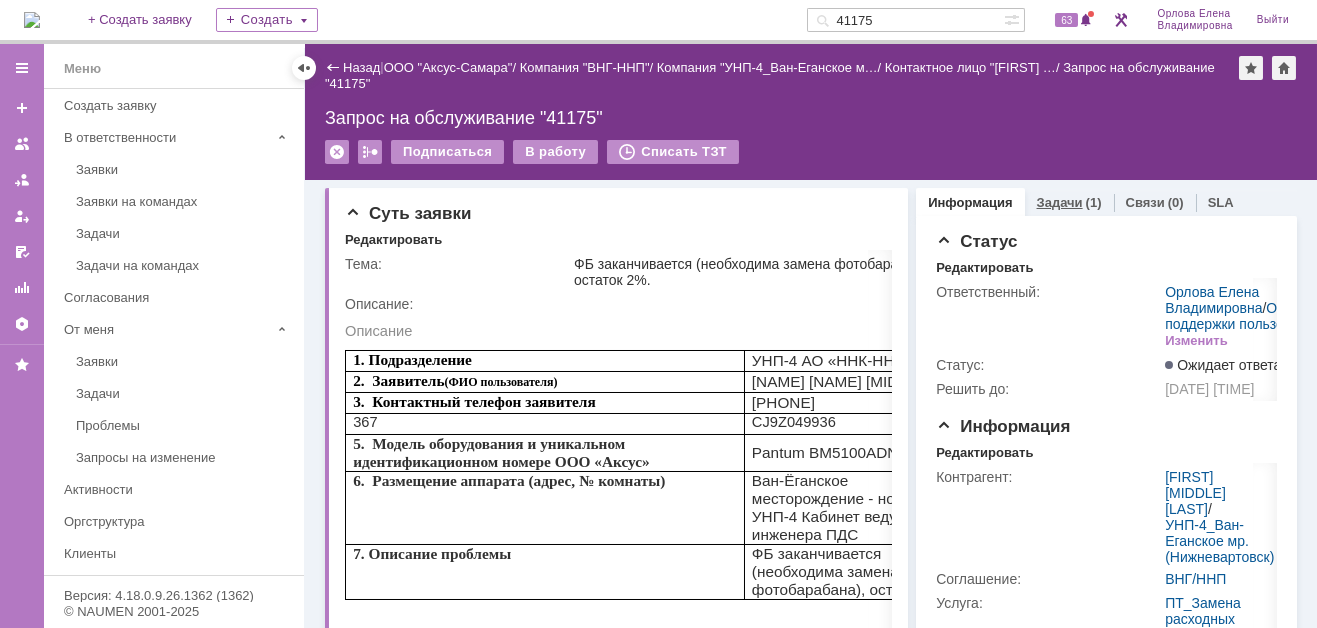 click on "Задачи" at bounding box center [1060, 202] 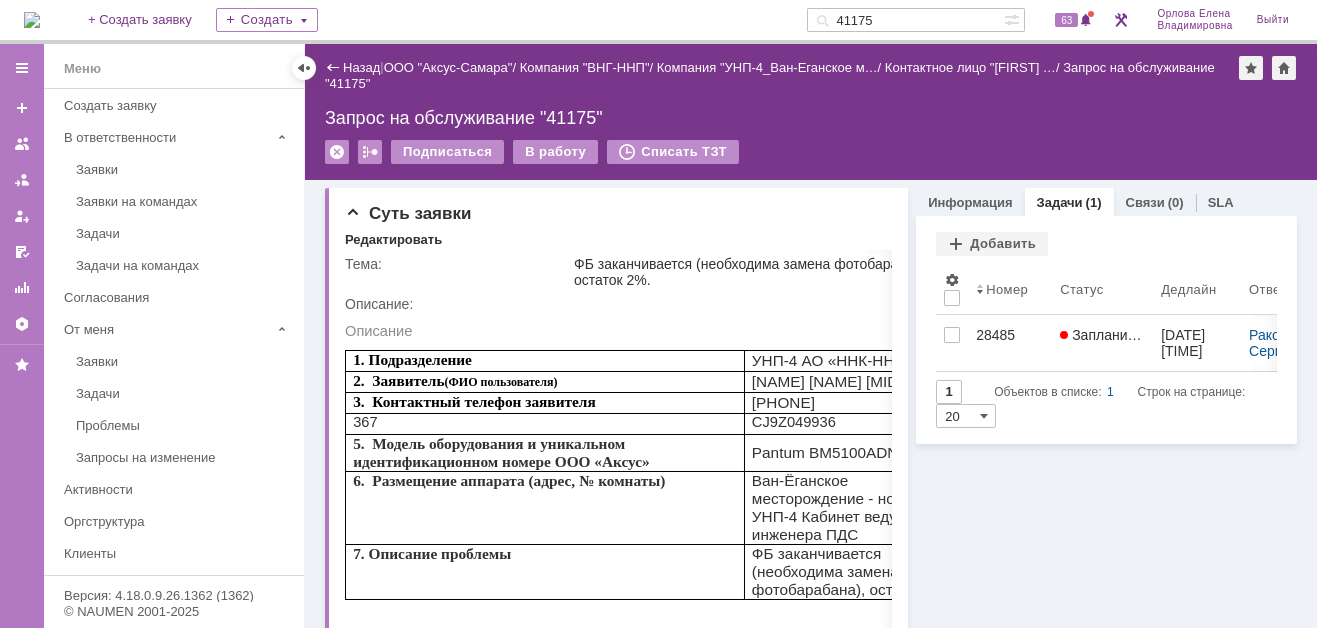 drag, startPoint x: 892, startPoint y: 17, endPoint x: 881, endPoint y: 17, distance: 11 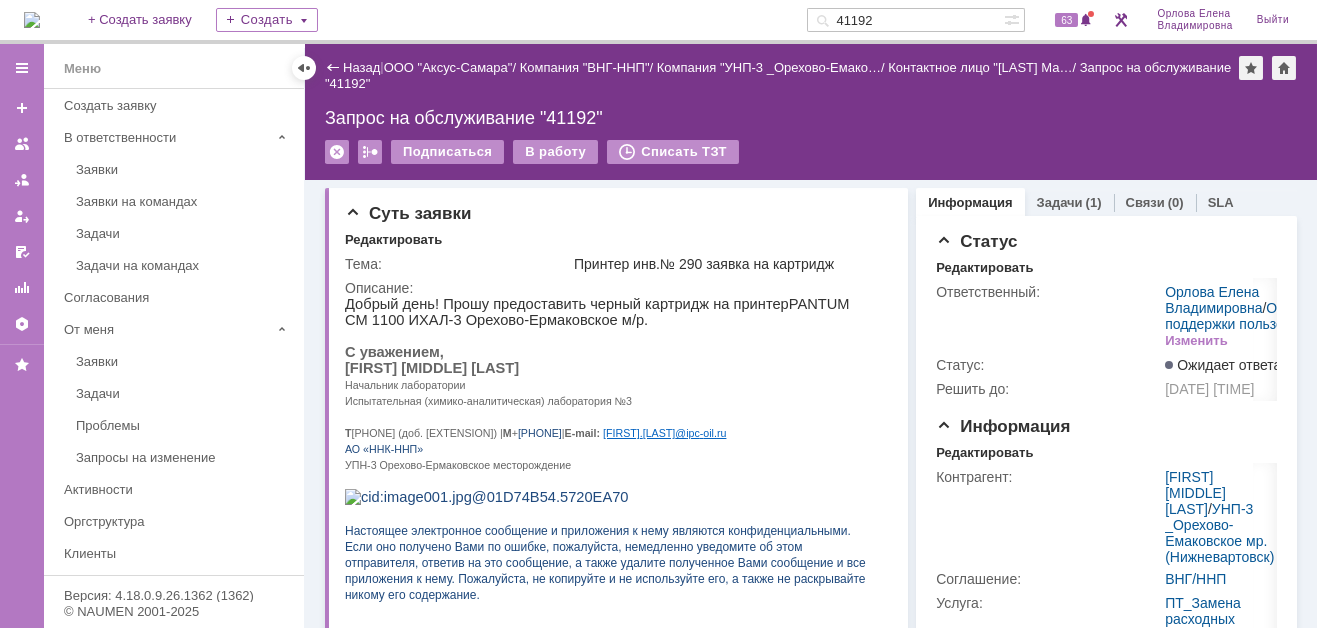 scroll, scrollTop: 0, scrollLeft: 0, axis: both 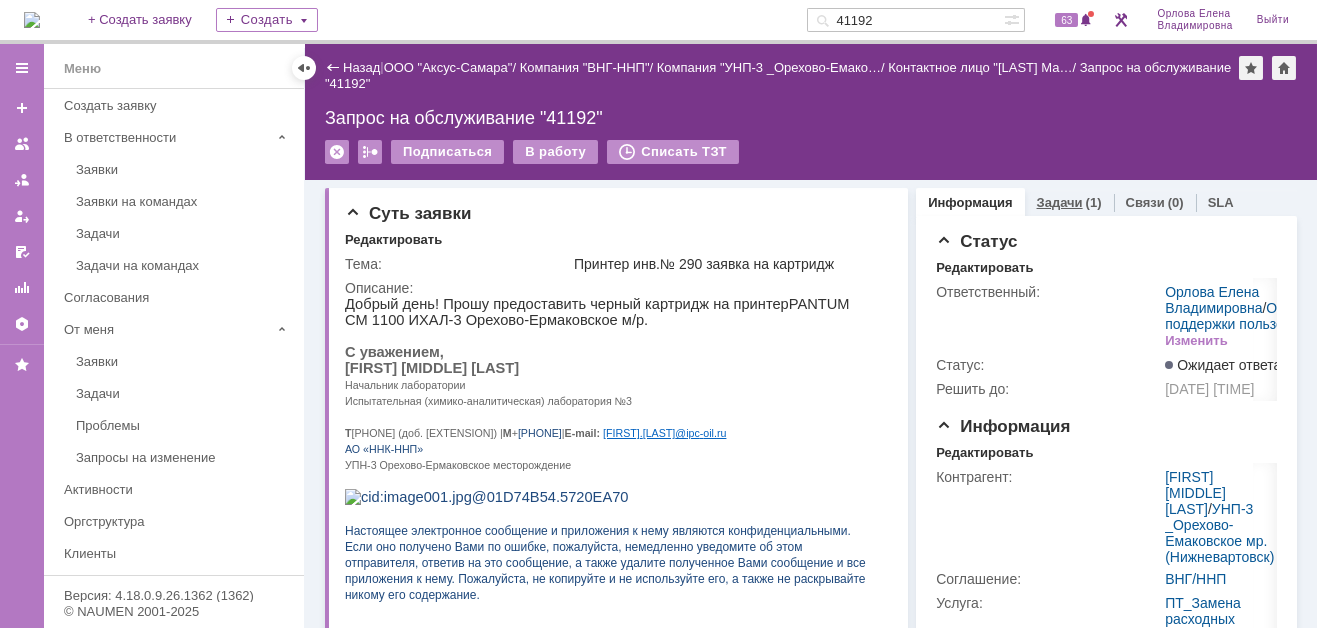 click on "Задачи" at bounding box center [1060, 202] 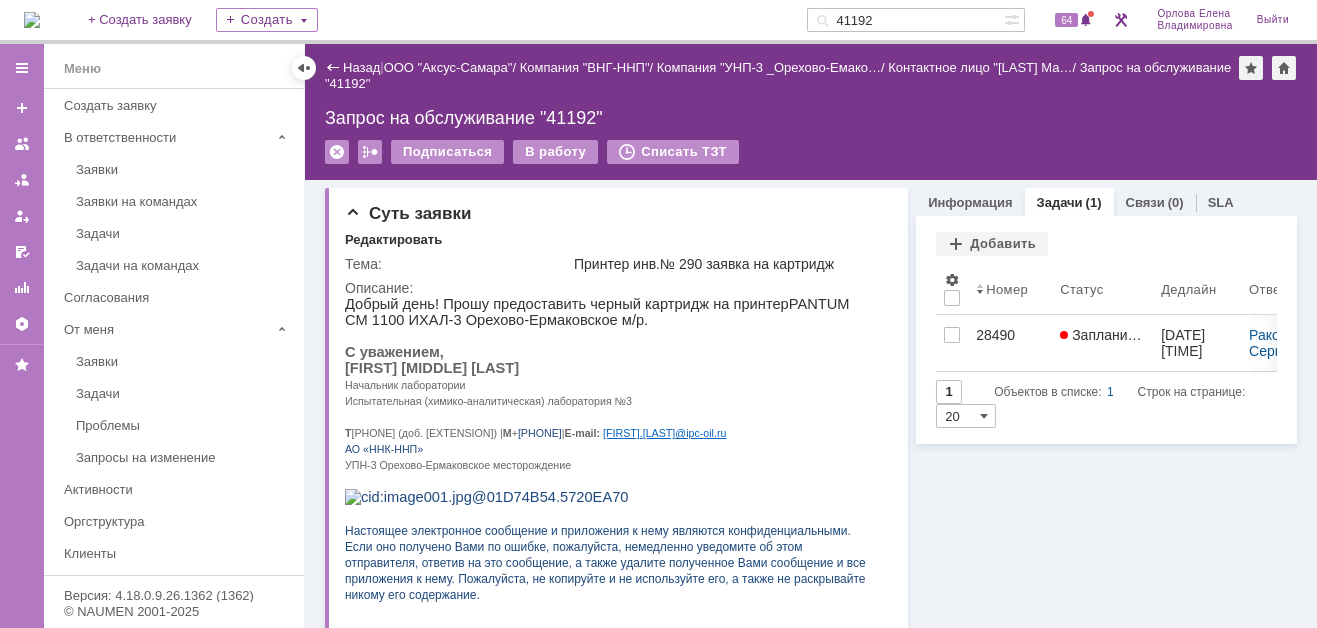 drag, startPoint x: 910, startPoint y: 18, endPoint x: 803, endPoint y: 21, distance: 107.042046 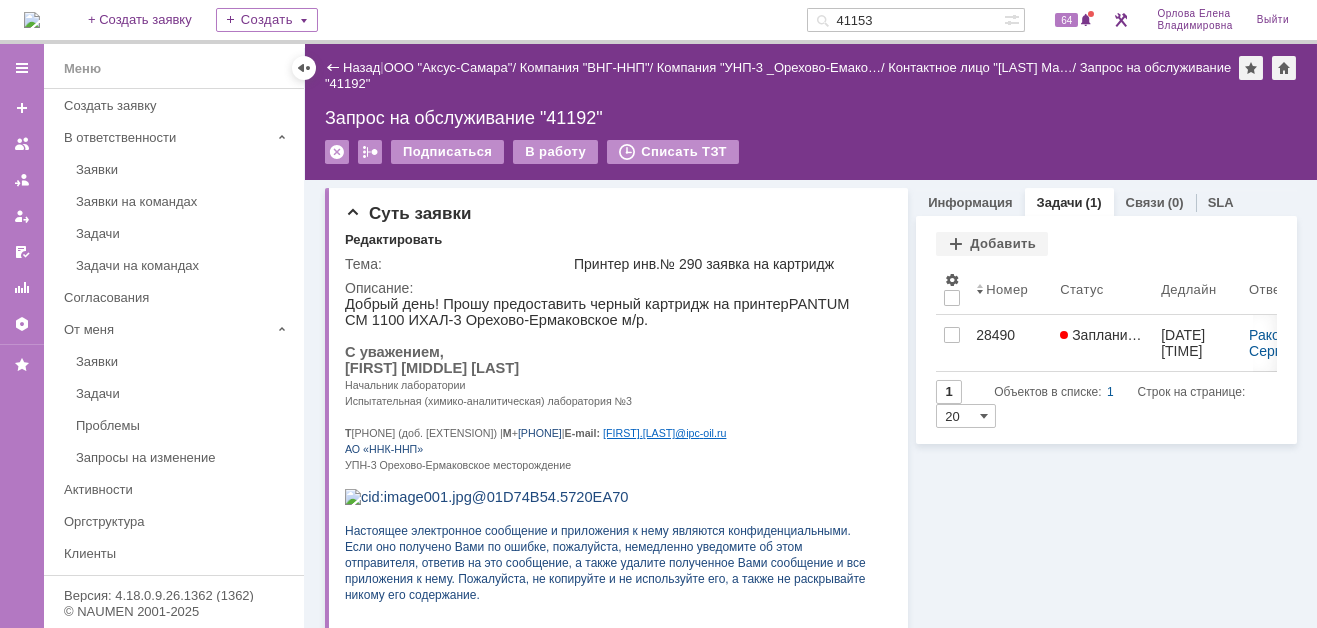 type on "41153" 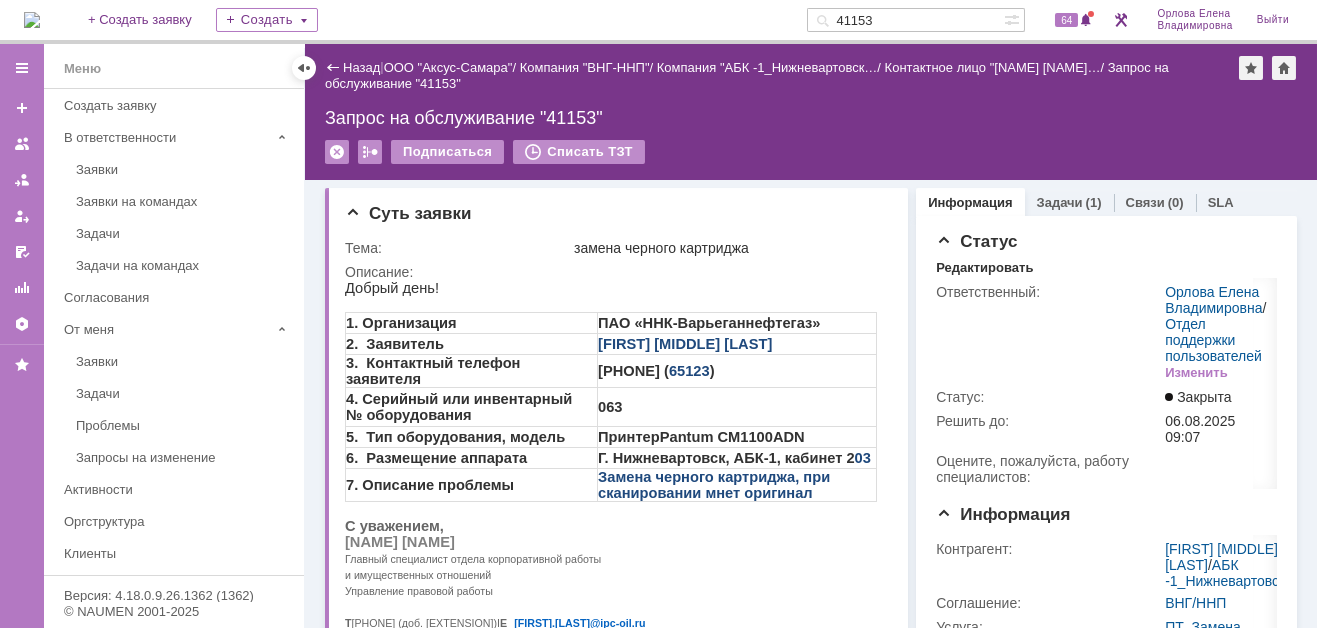 scroll, scrollTop: 0, scrollLeft: 0, axis: both 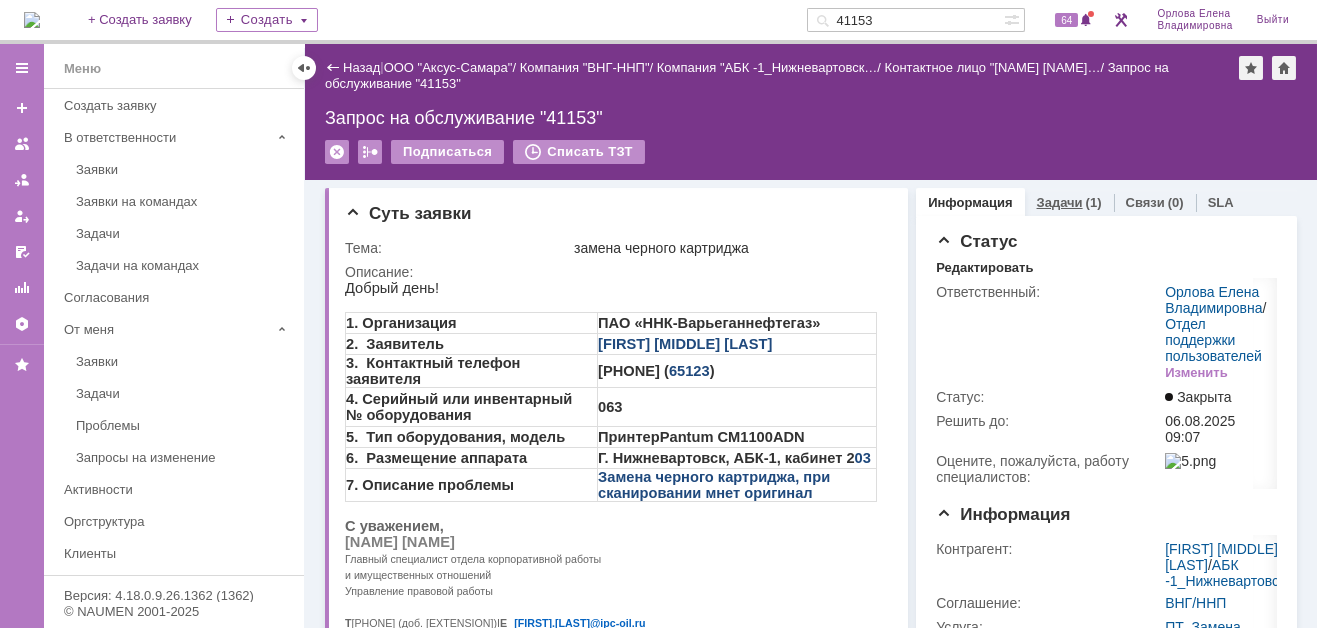 click on "Задачи" at bounding box center (1060, 202) 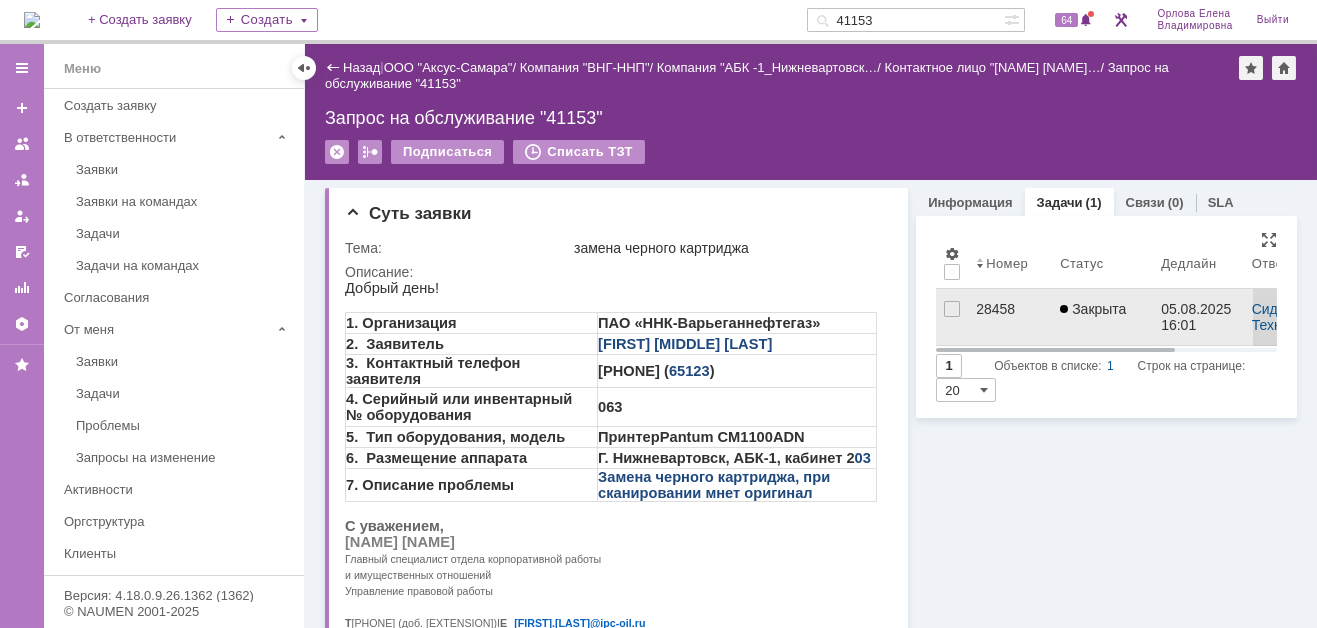click on "28458" at bounding box center (1010, 309) 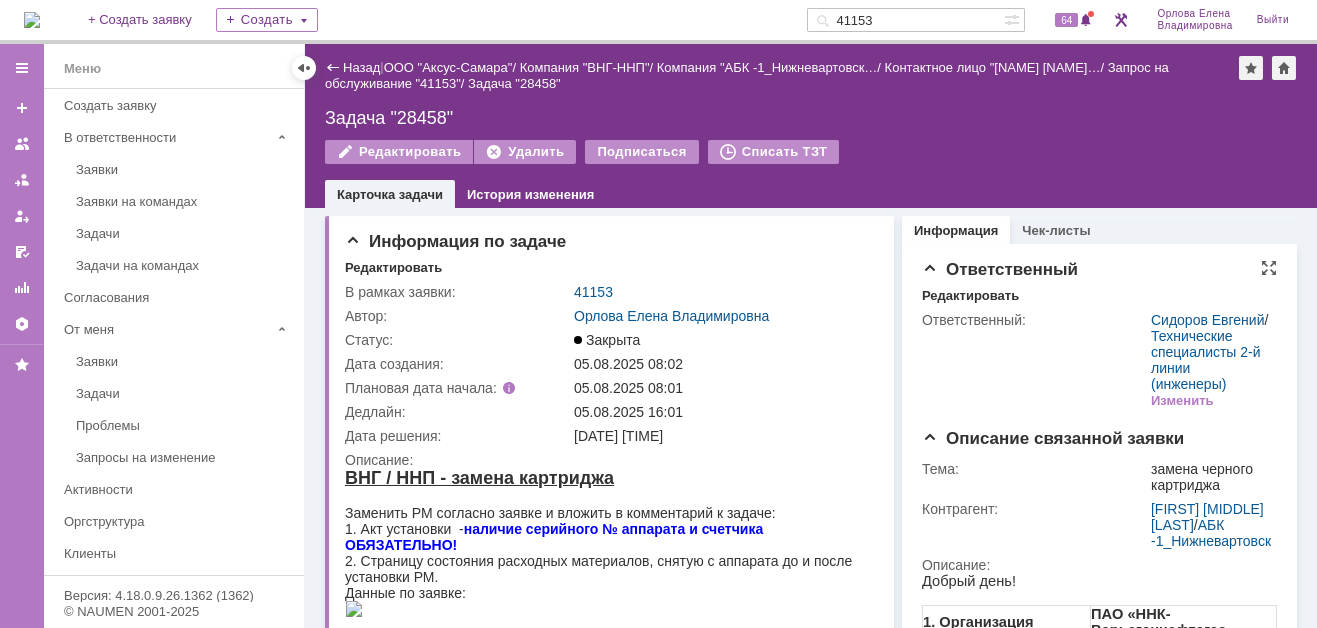 scroll, scrollTop: 0, scrollLeft: 0, axis: both 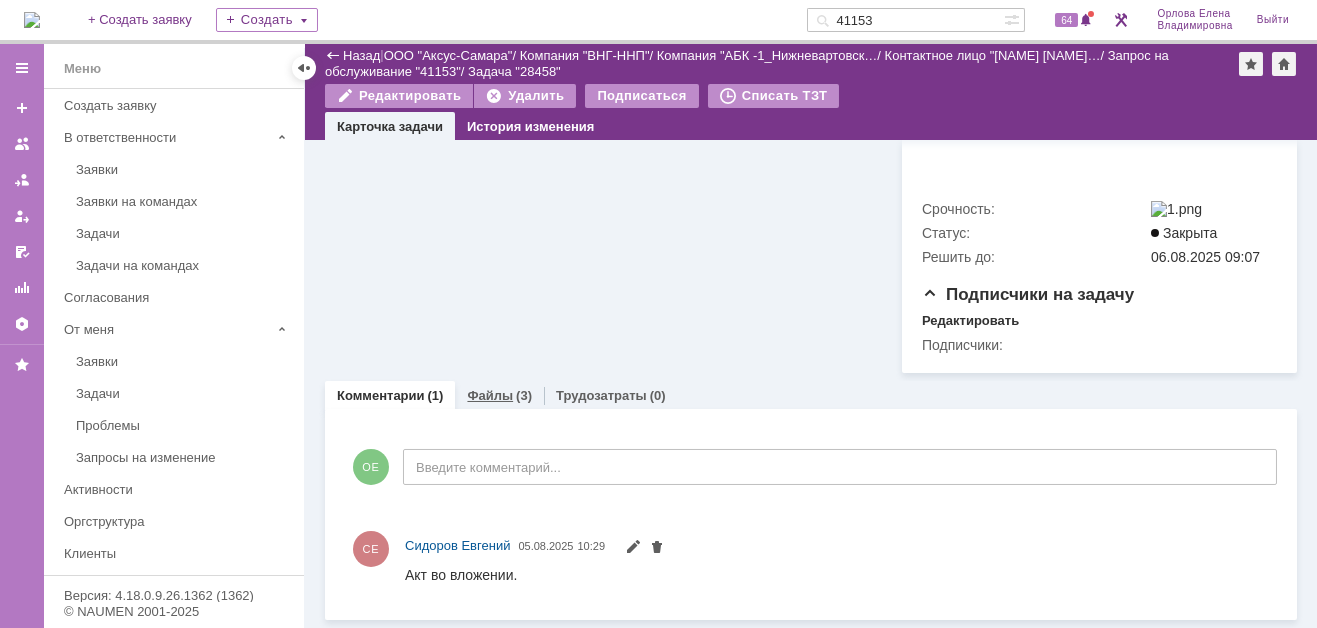 click on "Файлы" at bounding box center (490, 395) 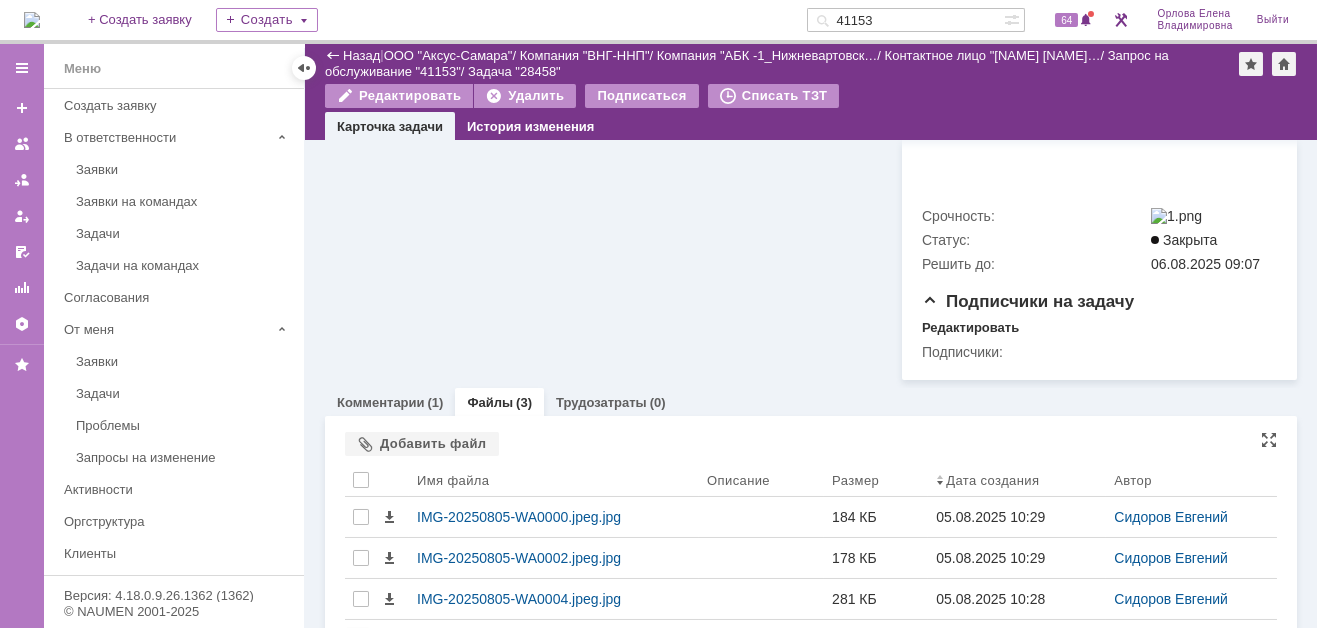 scroll, scrollTop: 969, scrollLeft: 0, axis: vertical 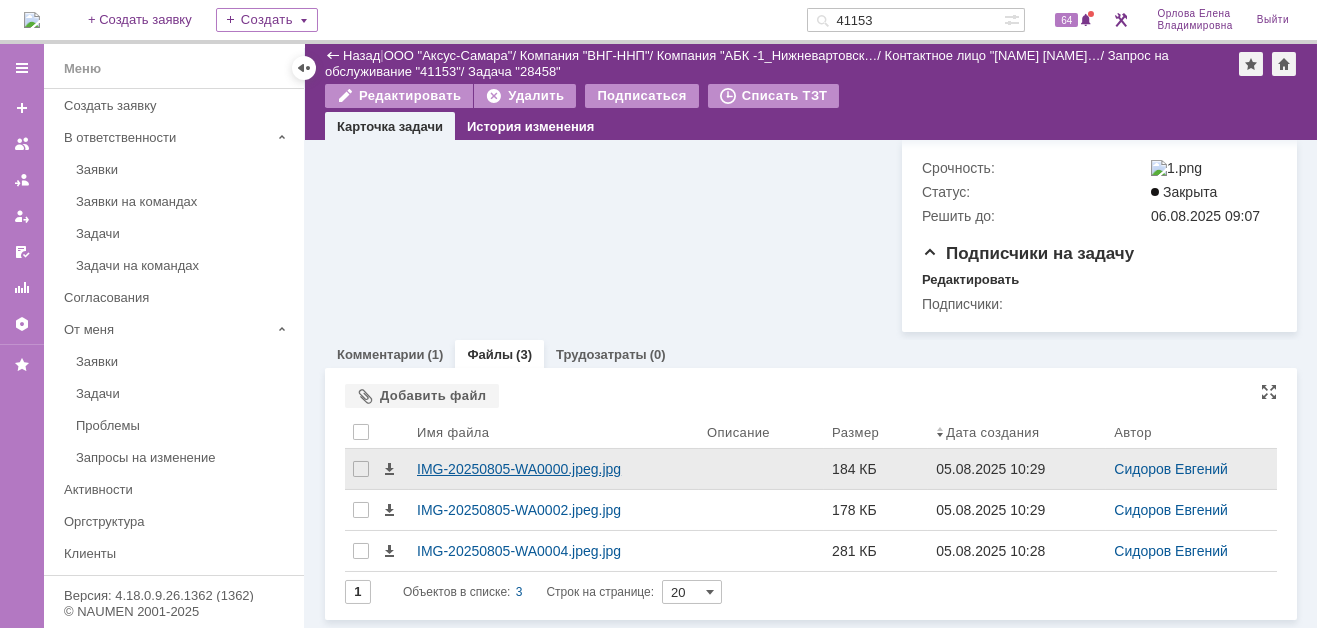 click on "IMG-20250805-WA0000.jpeg.jpg" at bounding box center [554, 469] 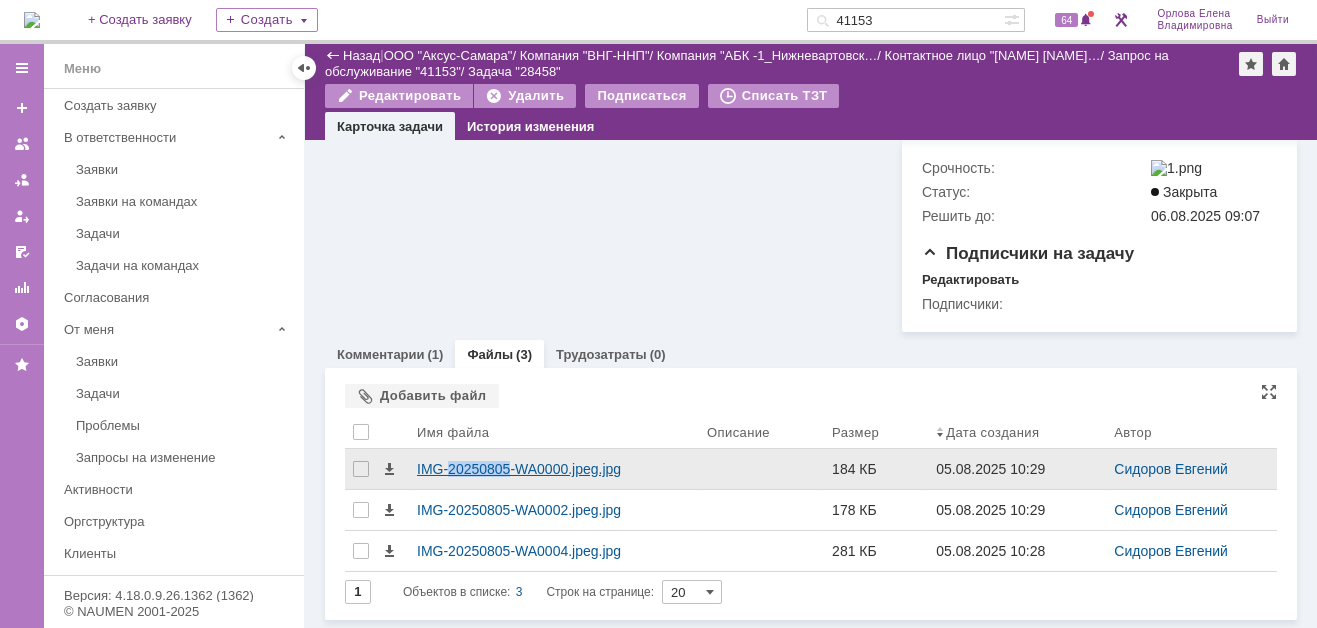 click on "Идет загрузка, пожалуйста, подождите.
На домашнюю + Создать заявку Создать 41153 64 Орлова Елена  Владимировна Выйти   Меню Меню Создать заявку В ответственности Заявки Заявки на командах Задачи Задачи на командах Согласования От меня Заявки Задачи Проблемы Запросы на изменение Активности Оргструктура Клиенты Соглашения и услуги (SLA) База знаний Отчеты Настройки Избранное Версия: 4.18.0.9.26.1362 (1362) © NAUMEN 2001-2025 Назад   |   ООО "Аксус-Самара"  /   Компания "ВНГ-ННП"  /   Компания "АБК -1_Нижневартовск…  /   Контактное лицо "Мочульская Св…  /    /" at bounding box center [658, 314] 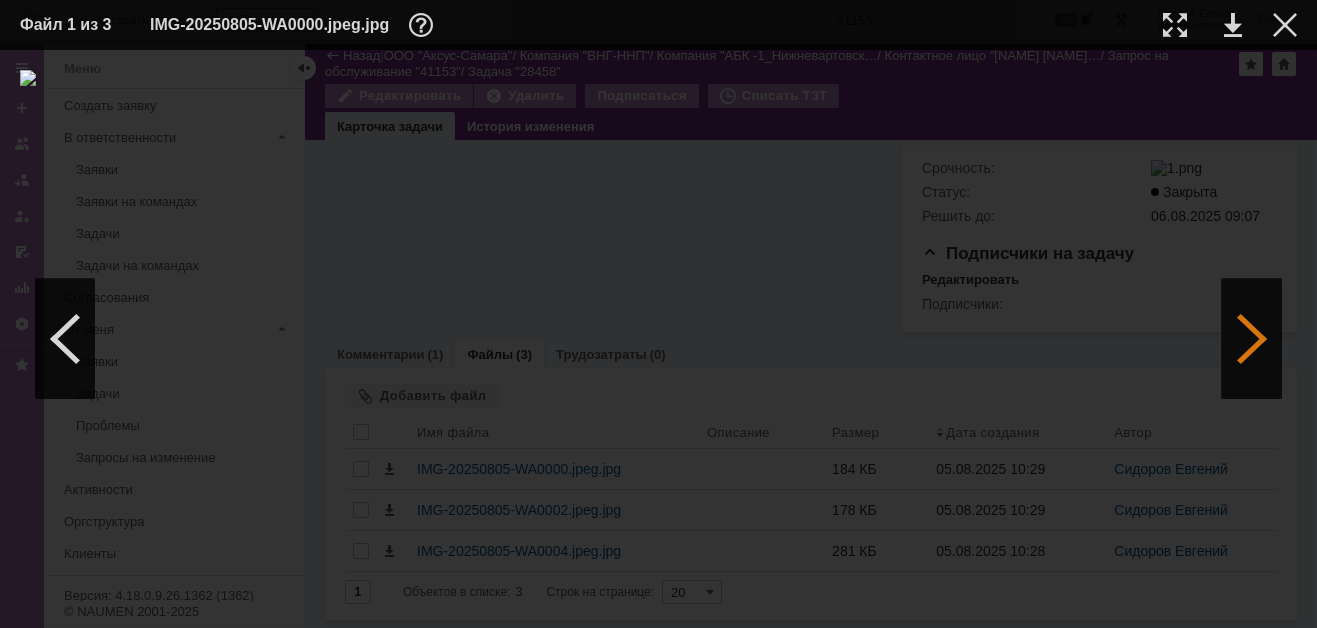 click at bounding box center [1252, 339] 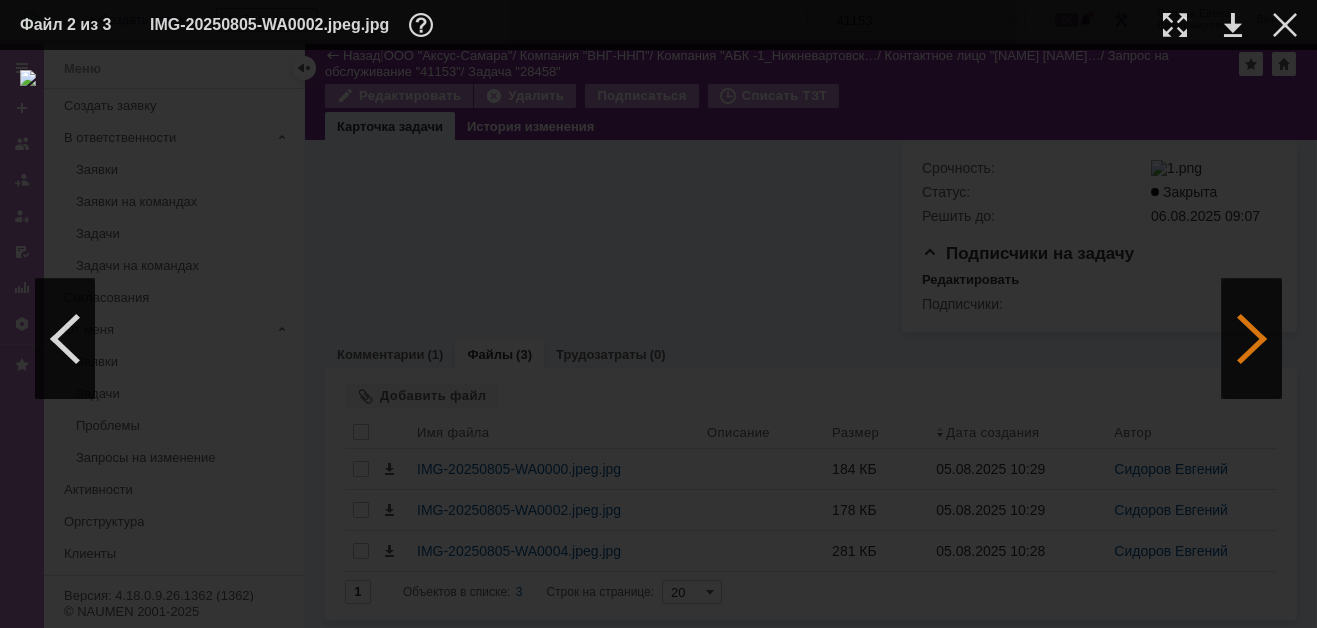 click at bounding box center [1252, 339] 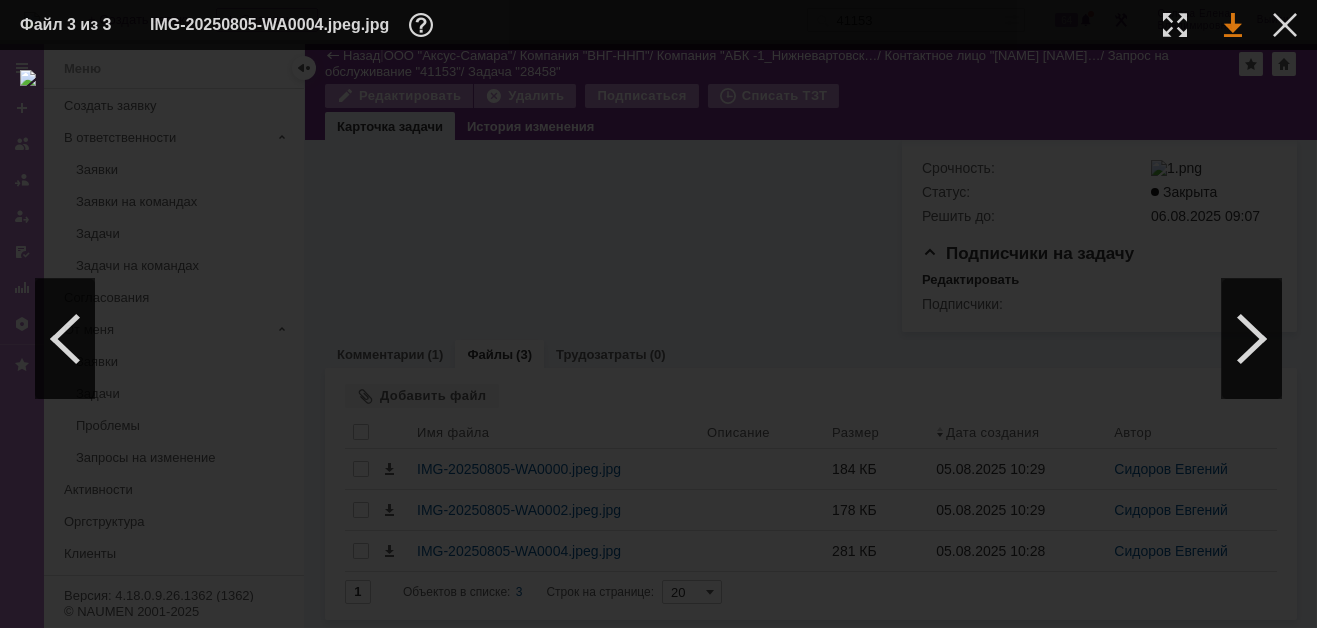 click at bounding box center [1233, 25] 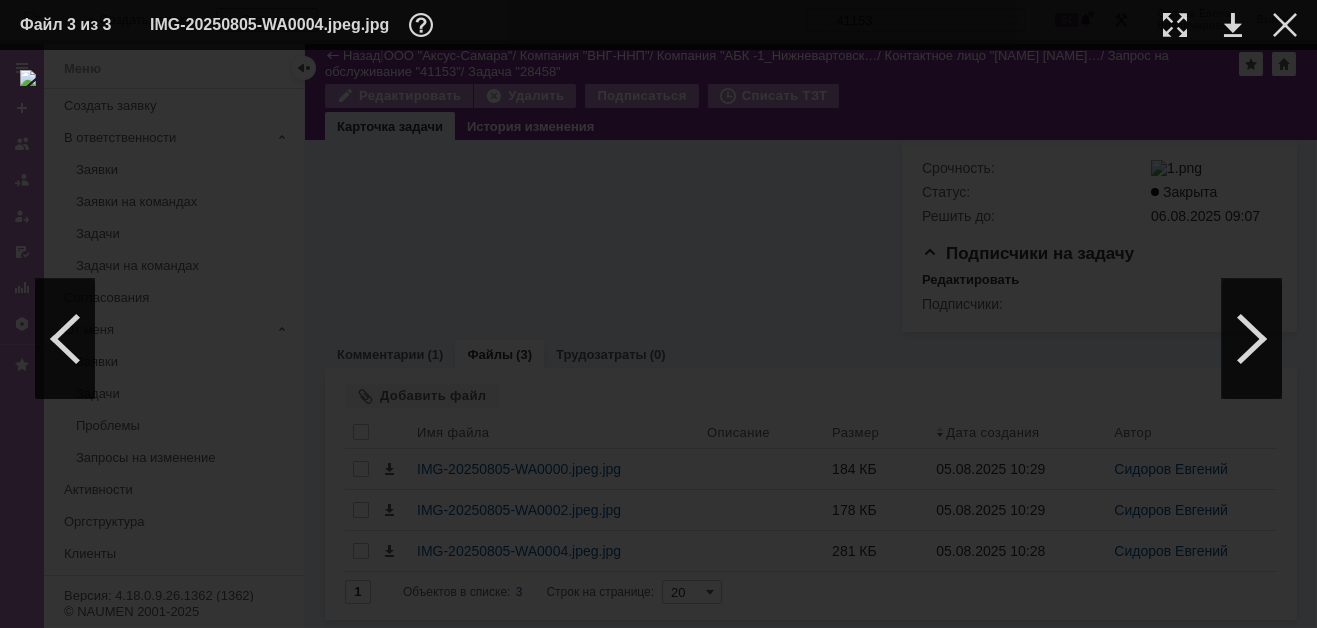 click at bounding box center [658, 339] 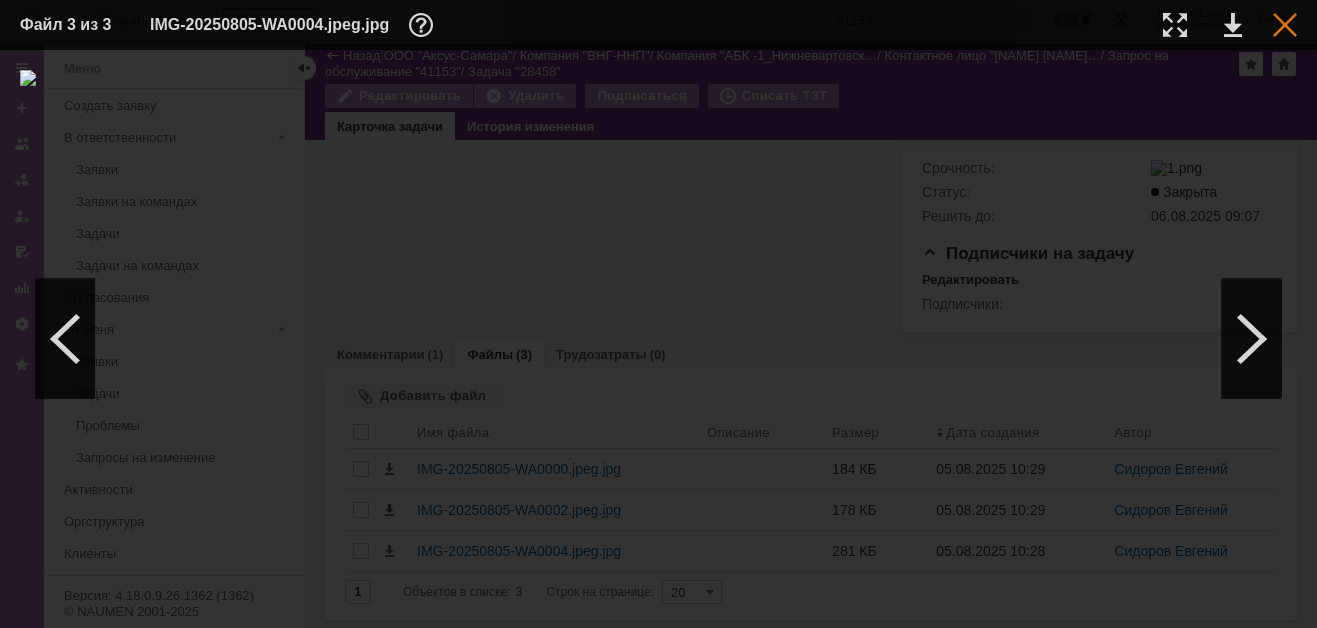click at bounding box center [1285, 25] 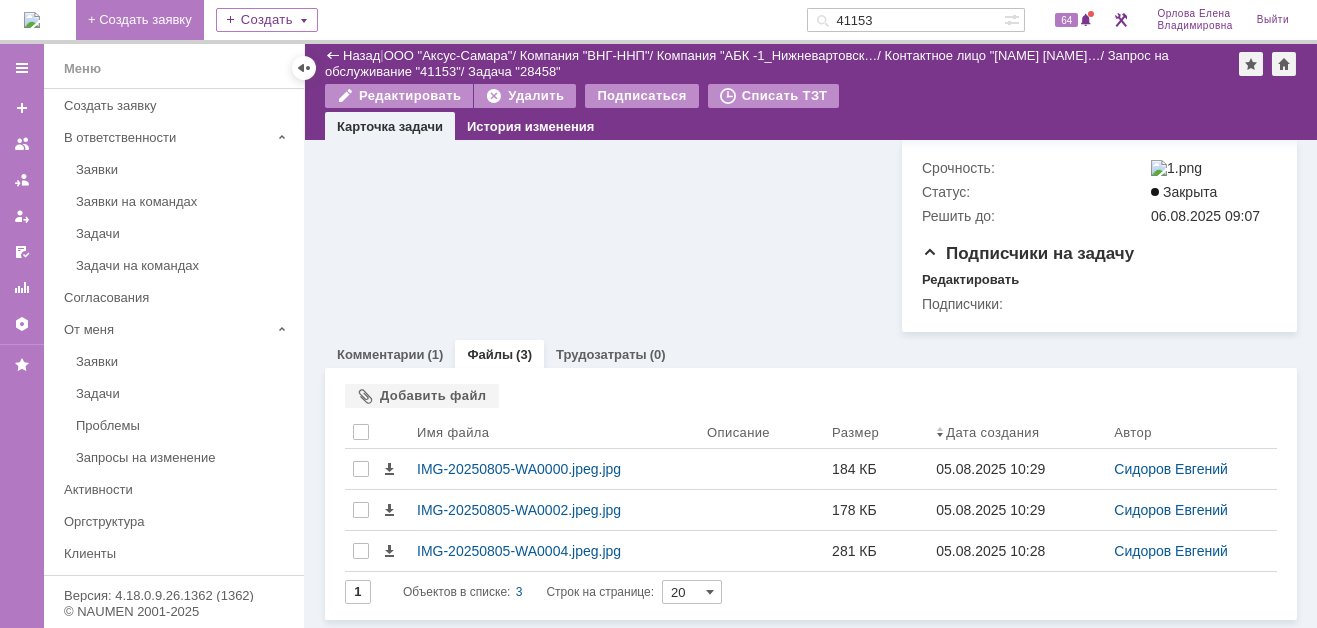 click on "+ Создать заявку" at bounding box center (140, 20) 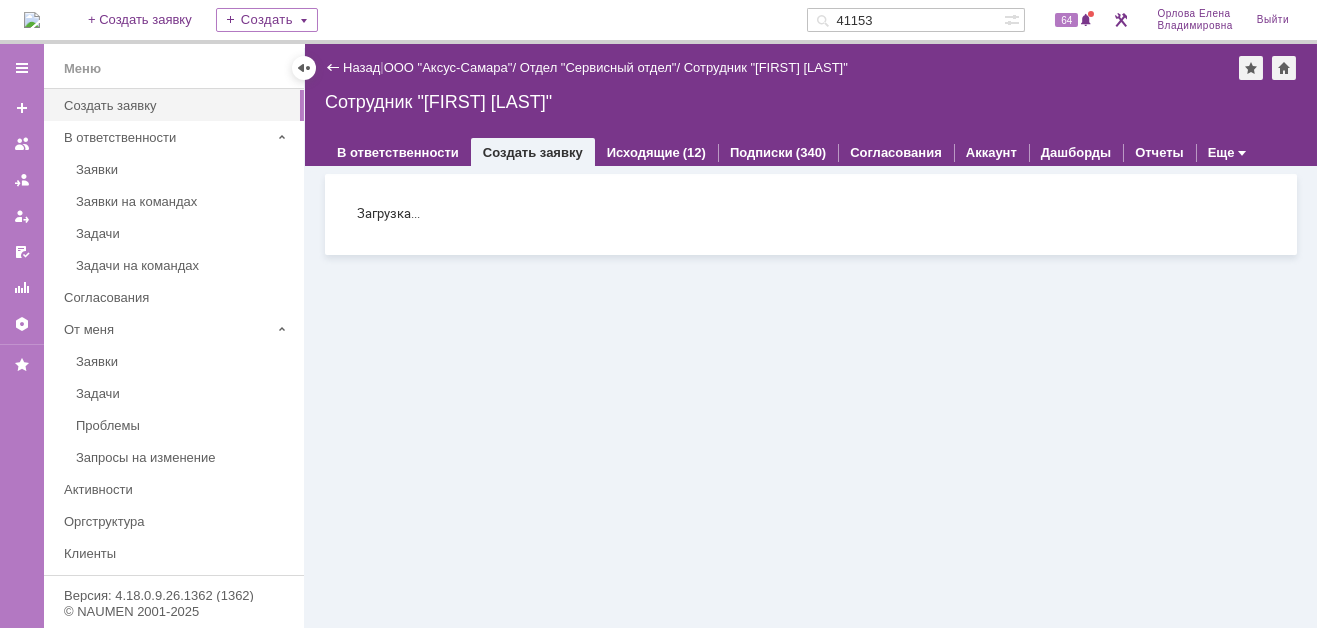 scroll, scrollTop: 0, scrollLeft: 0, axis: both 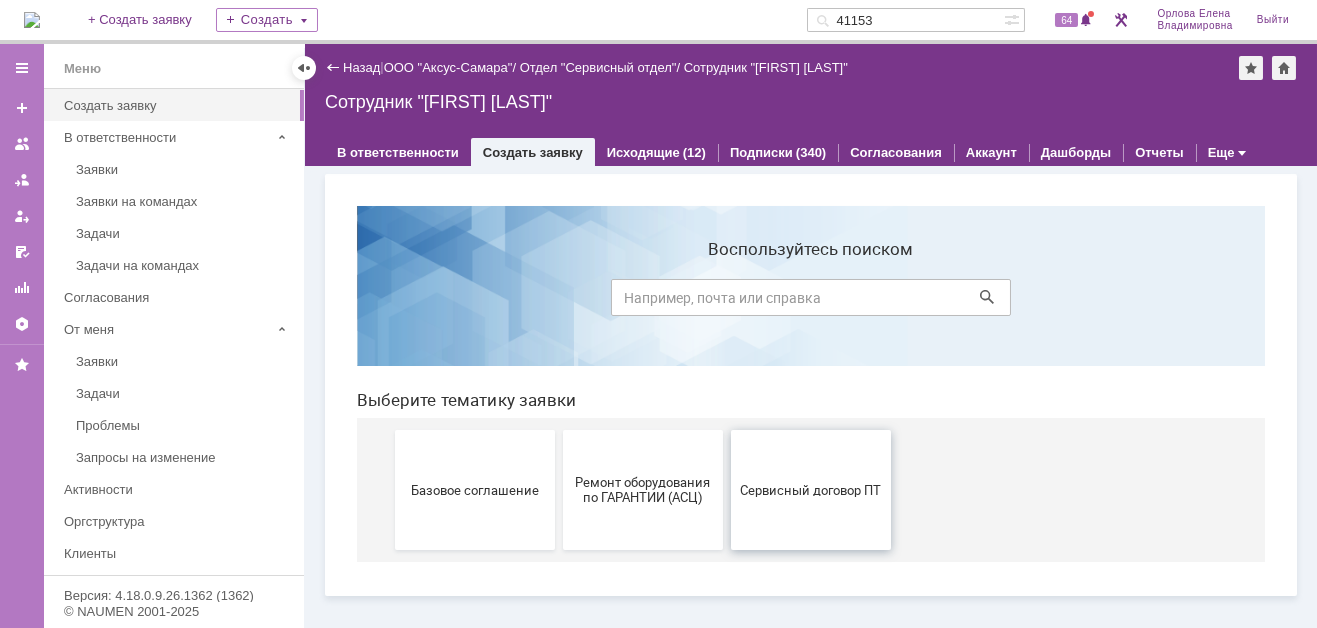 click on "Сервисный договор ПТ" at bounding box center (811, 489) 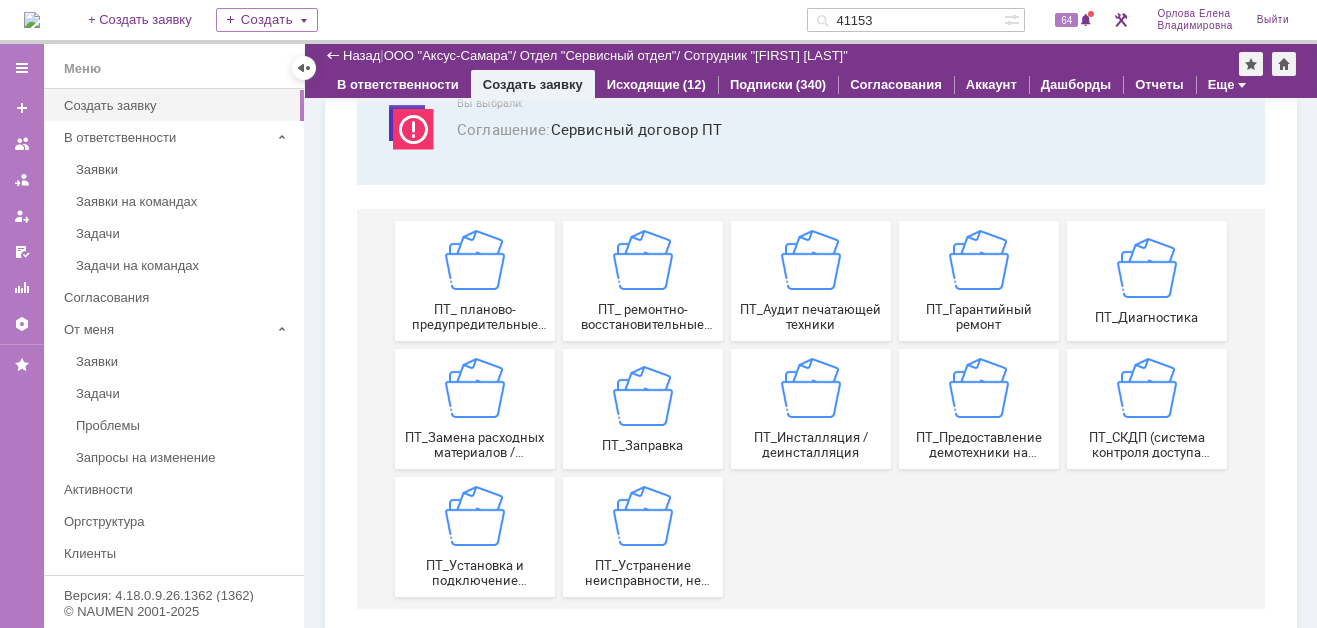 scroll, scrollTop: 164, scrollLeft: 0, axis: vertical 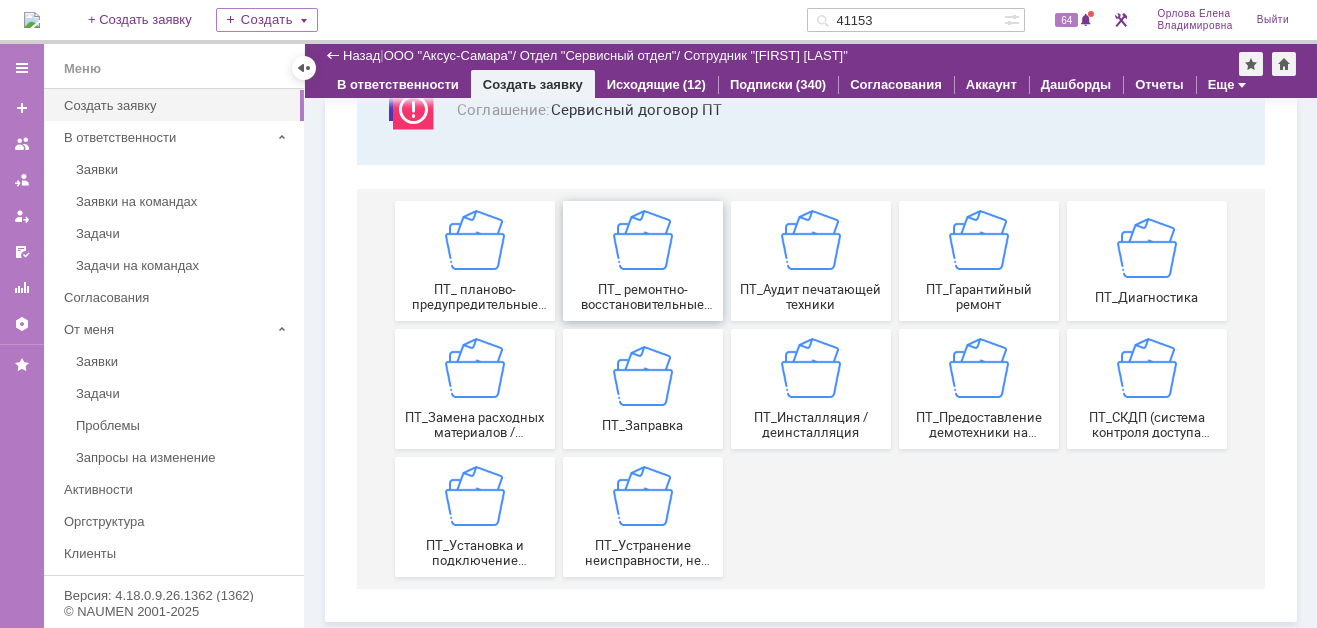 click at bounding box center (643, 240) 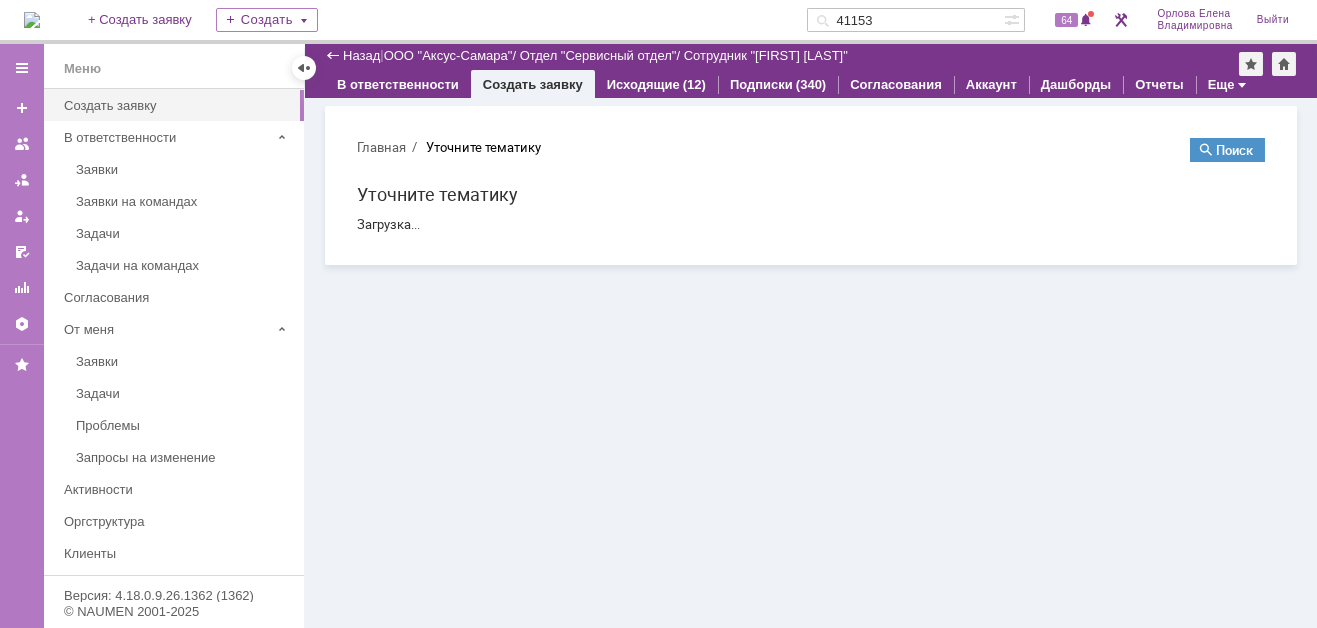 scroll, scrollTop: 0, scrollLeft: 0, axis: both 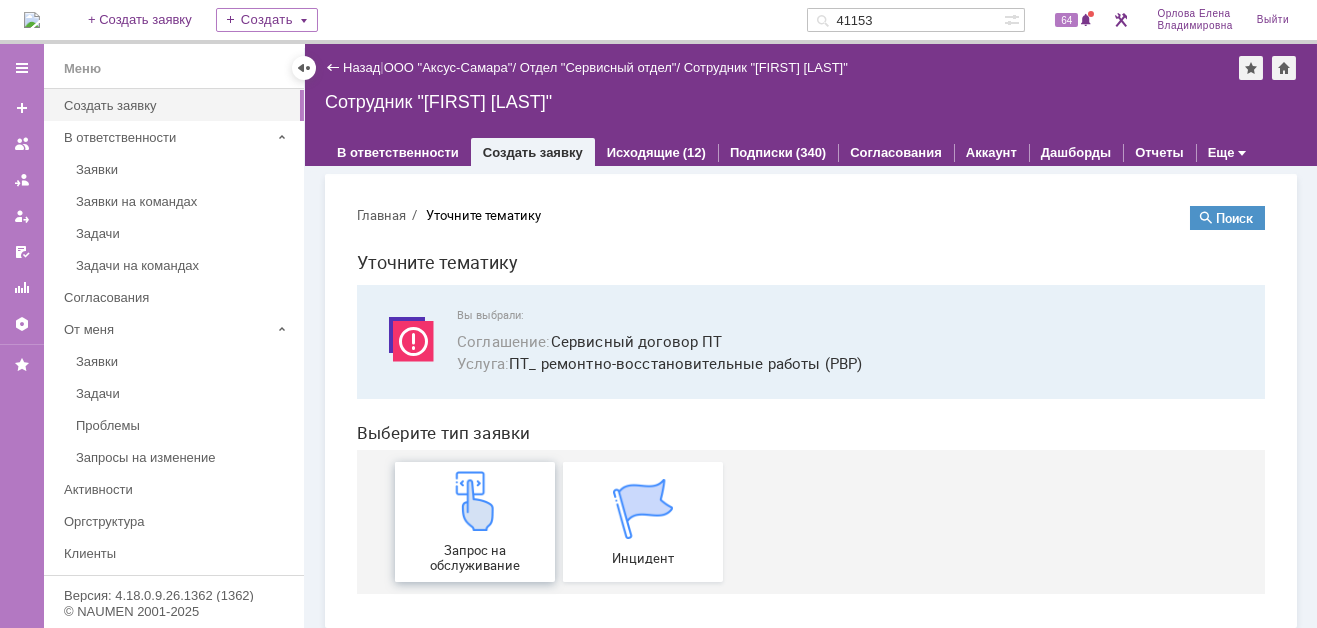 click at bounding box center (475, 501) 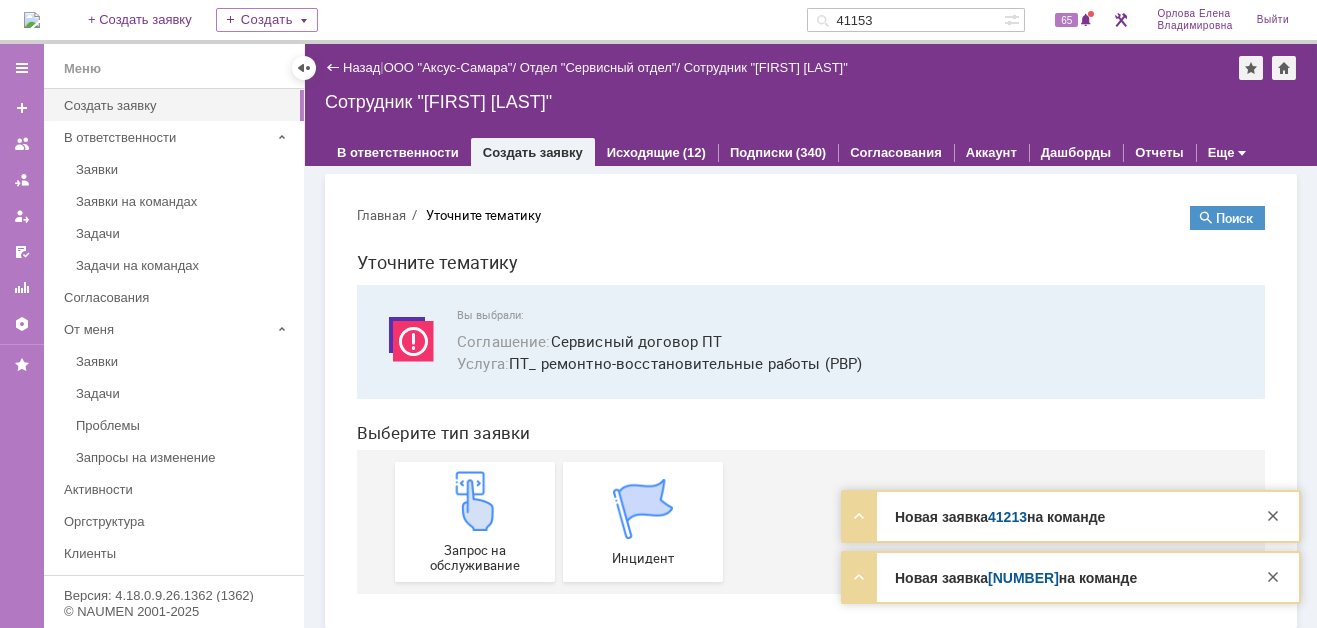 click on "41213" at bounding box center [1007, 517] 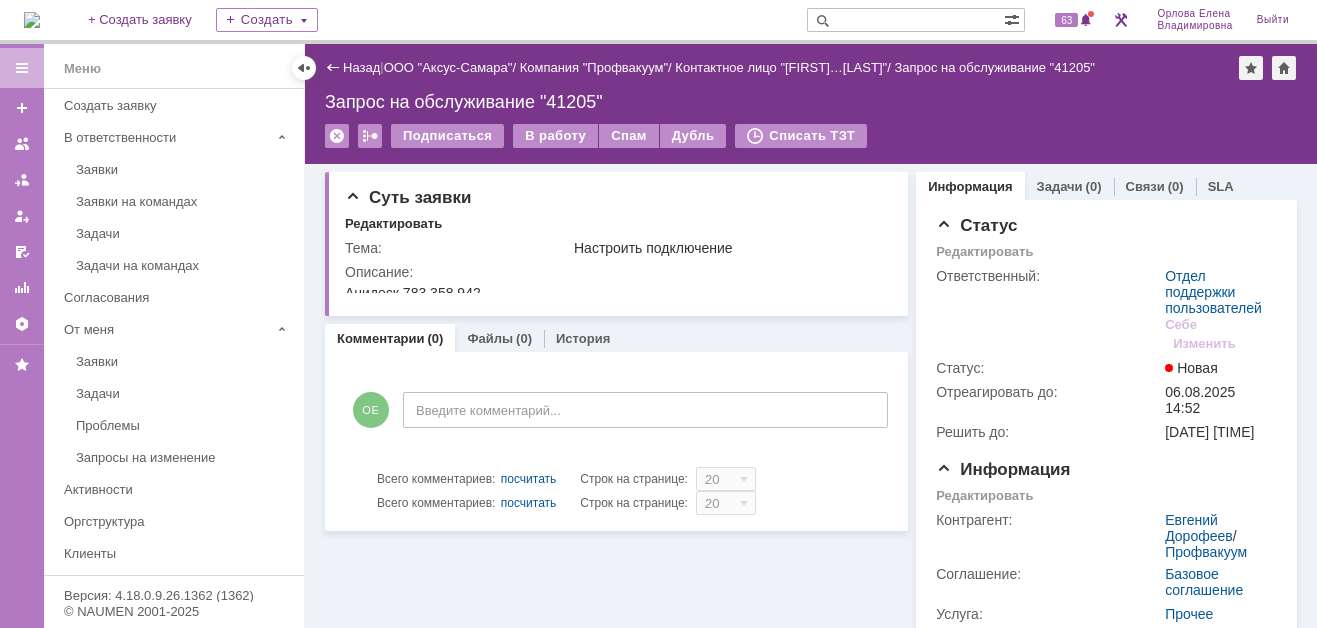 scroll, scrollTop: 0, scrollLeft: 0, axis: both 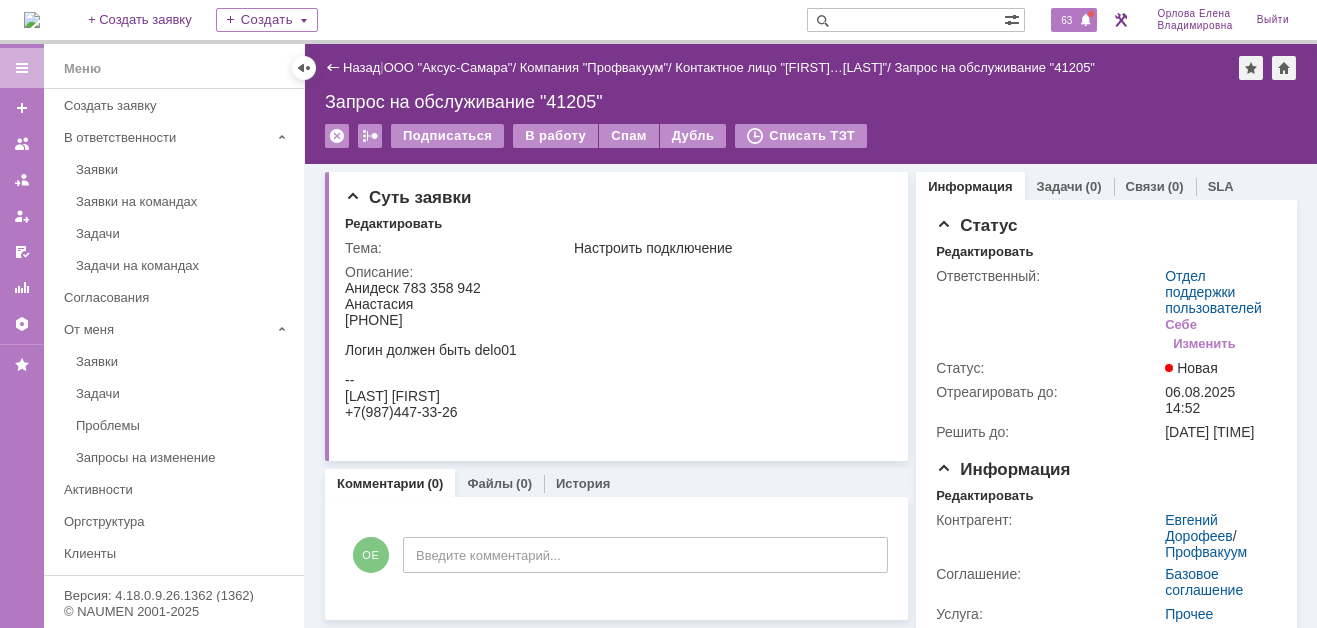 click on "63" at bounding box center [1066, 20] 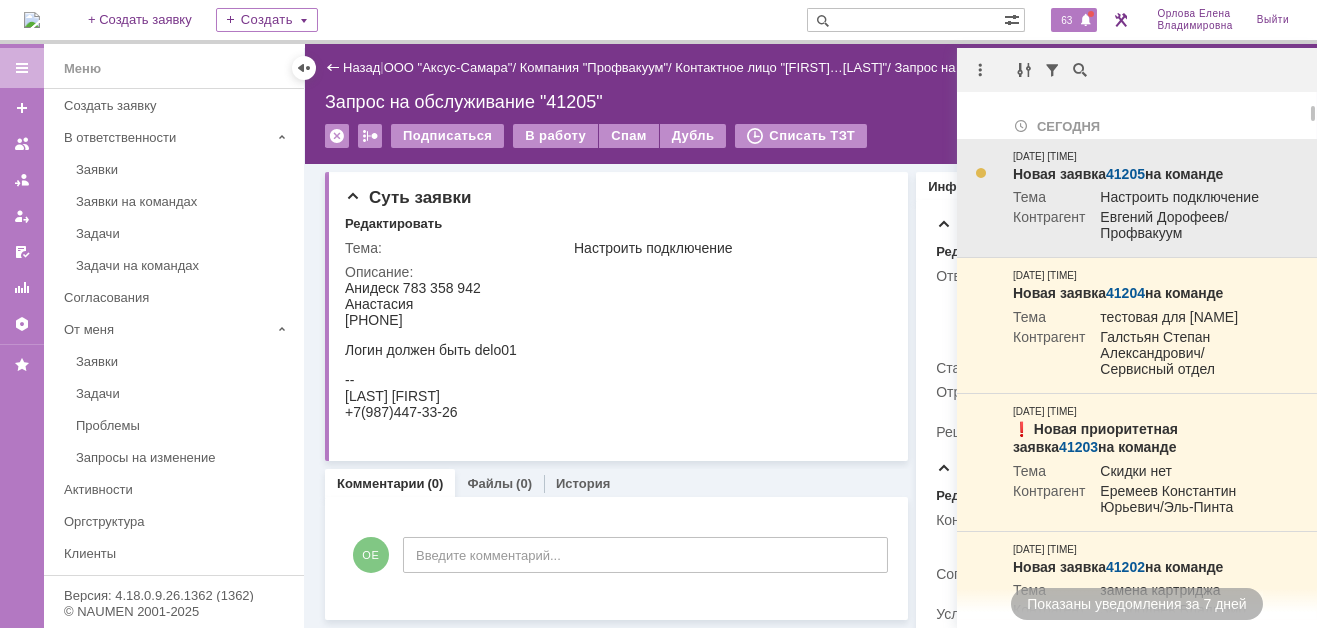 click on "41205" at bounding box center [1125, 174] 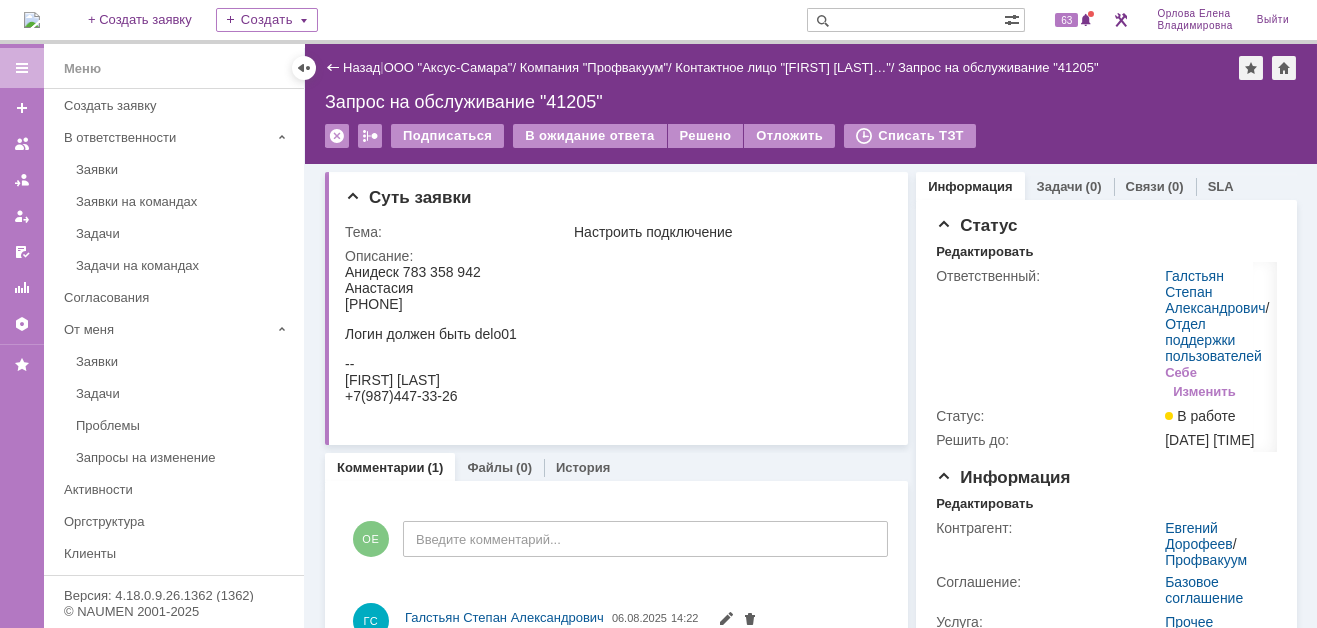scroll, scrollTop: 0, scrollLeft: 0, axis: both 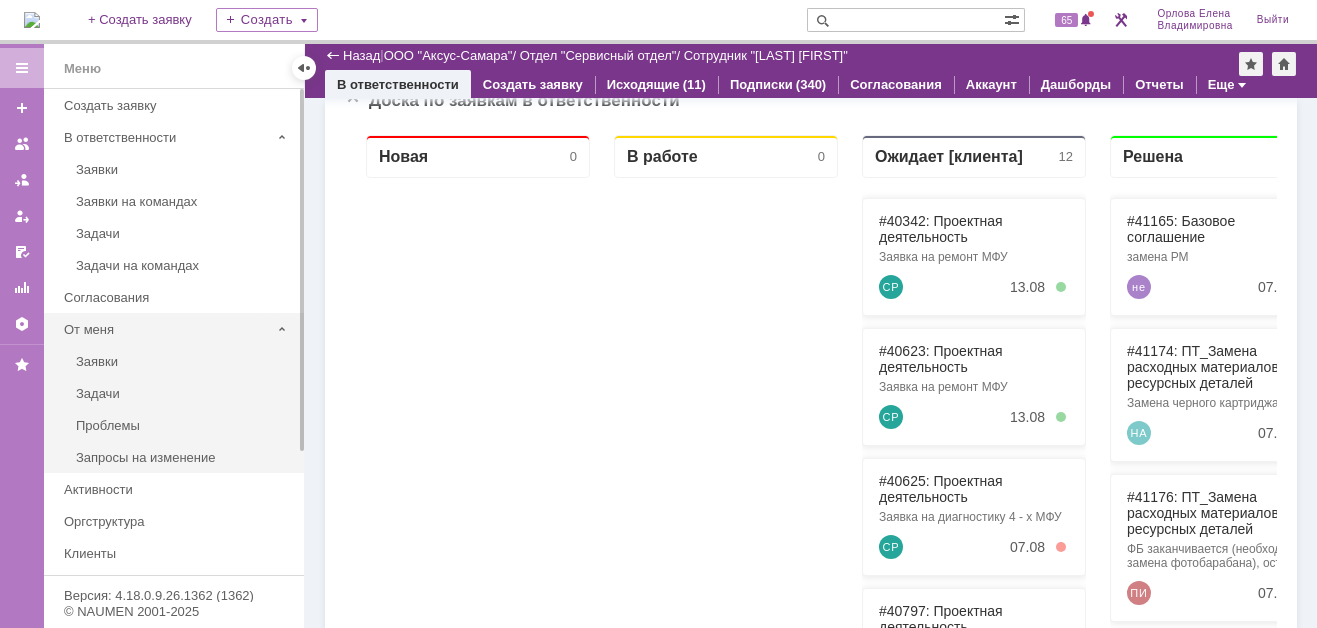 click on "От меня" at bounding box center (167, 329) 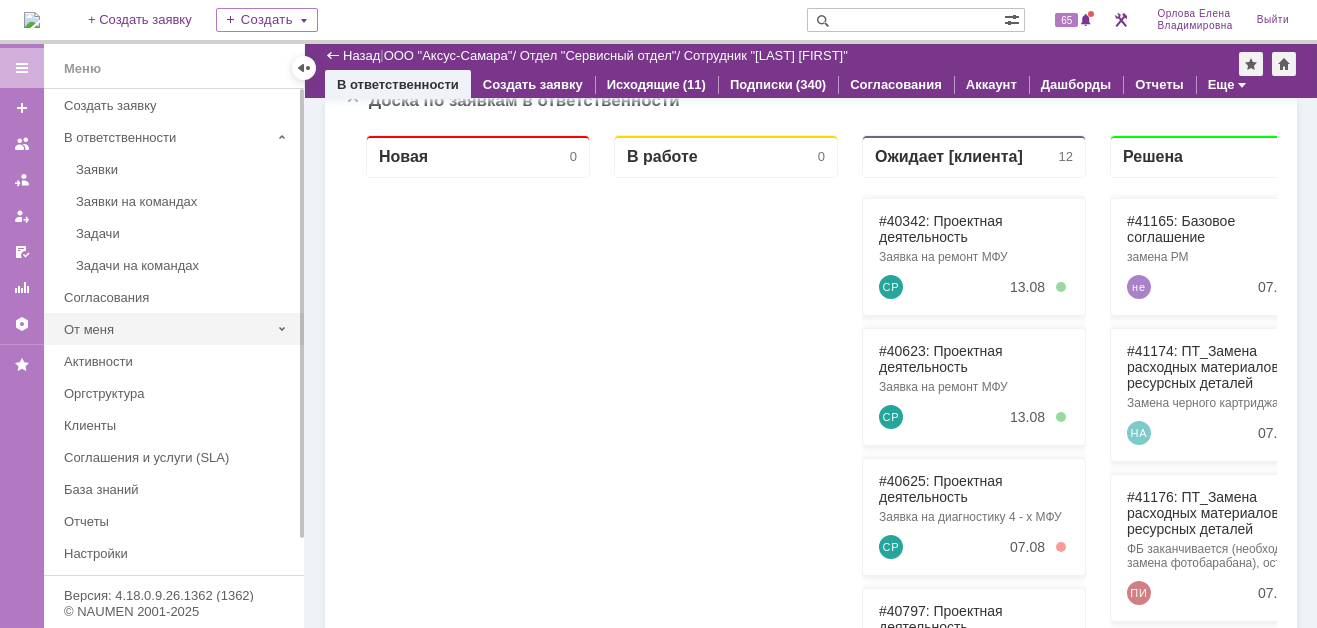 click on "От меня" at bounding box center [167, 329] 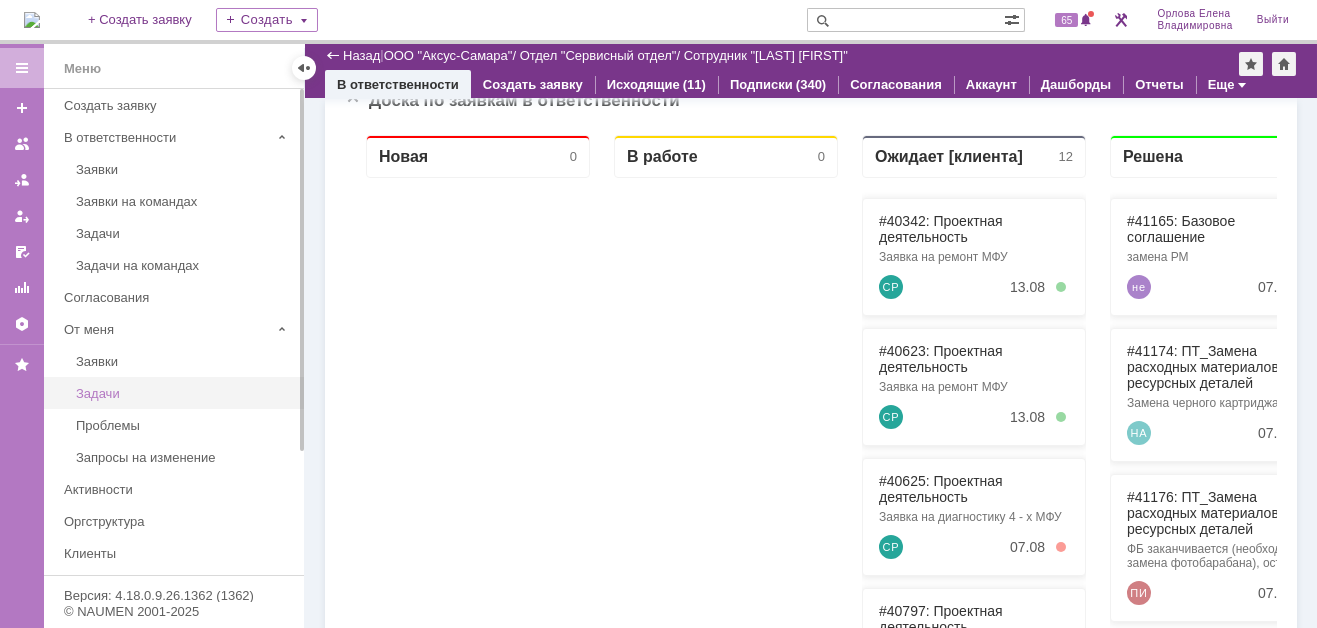 click on "Задачи" at bounding box center (184, 393) 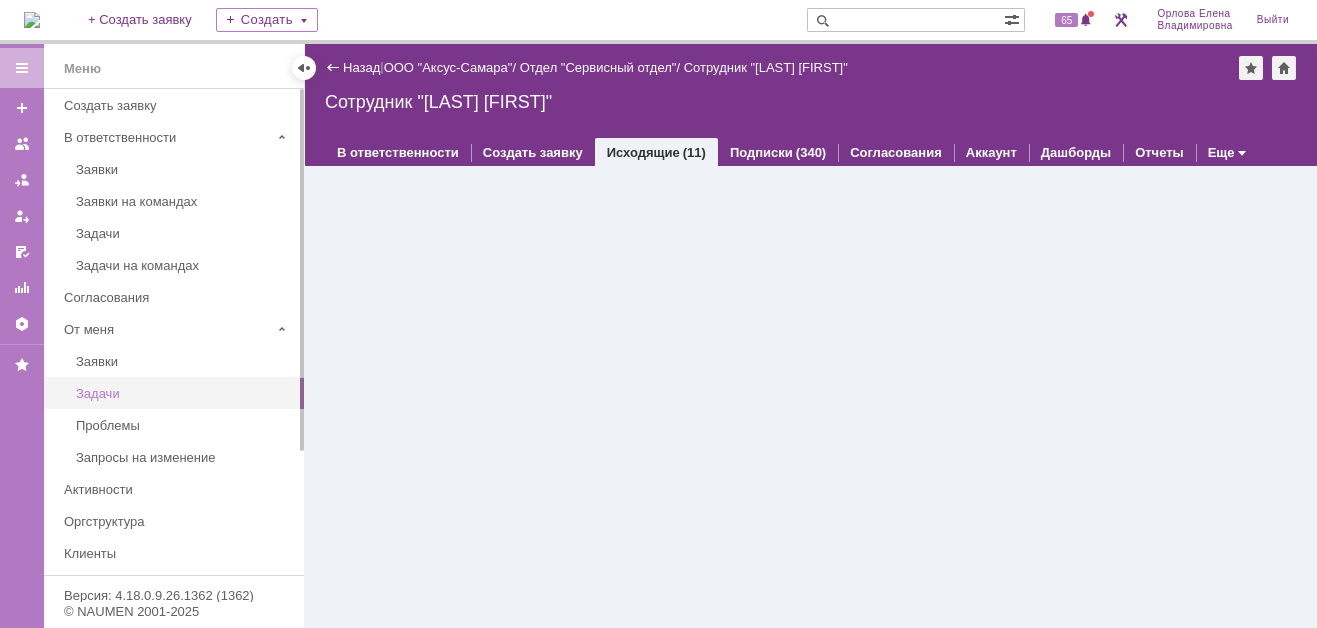 scroll, scrollTop: 0, scrollLeft: 0, axis: both 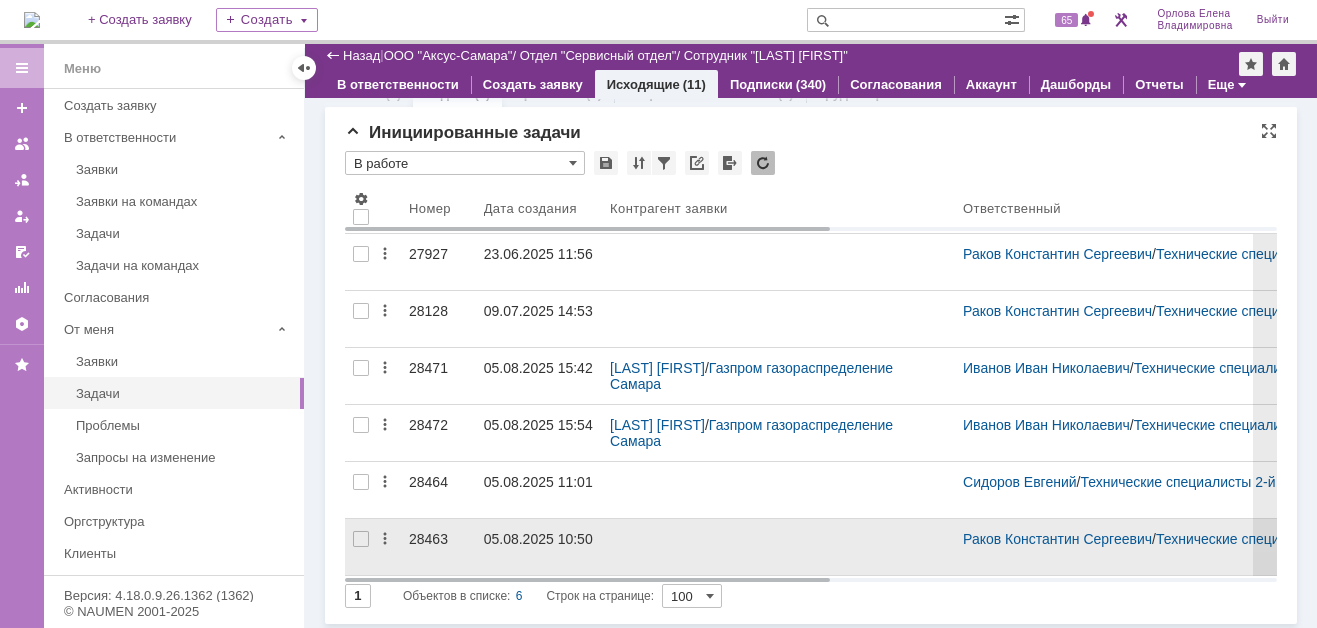 click on "28463" at bounding box center (438, 539) 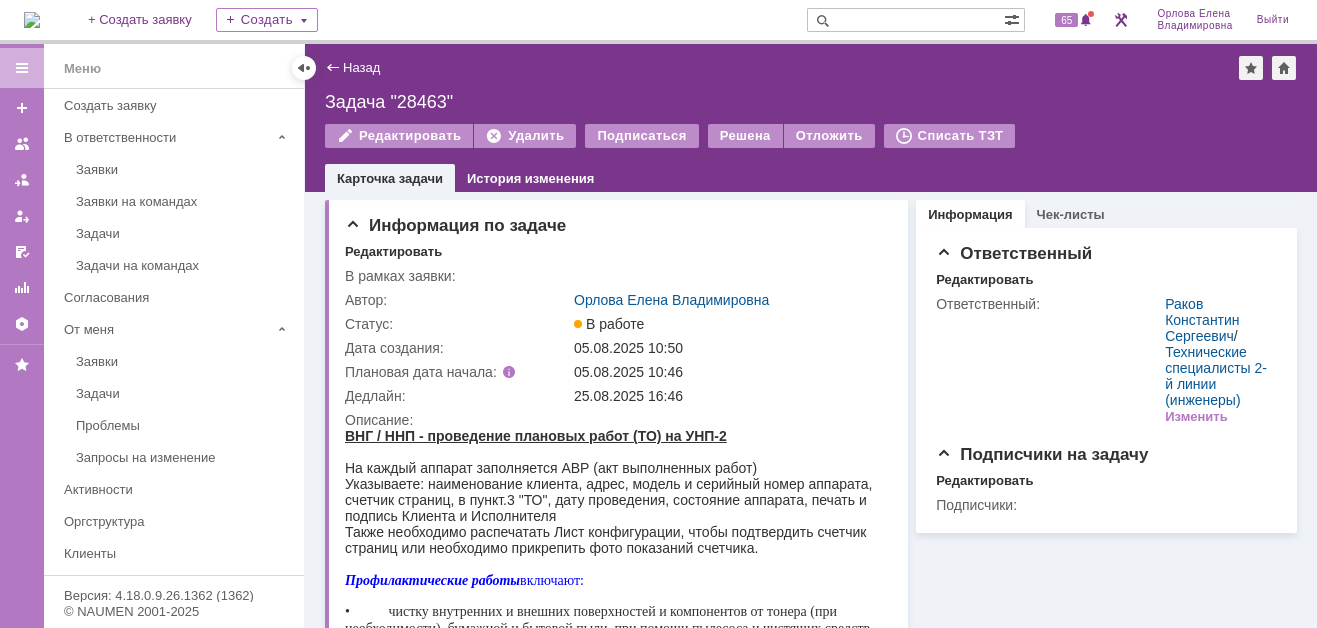 scroll, scrollTop: 0, scrollLeft: 0, axis: both 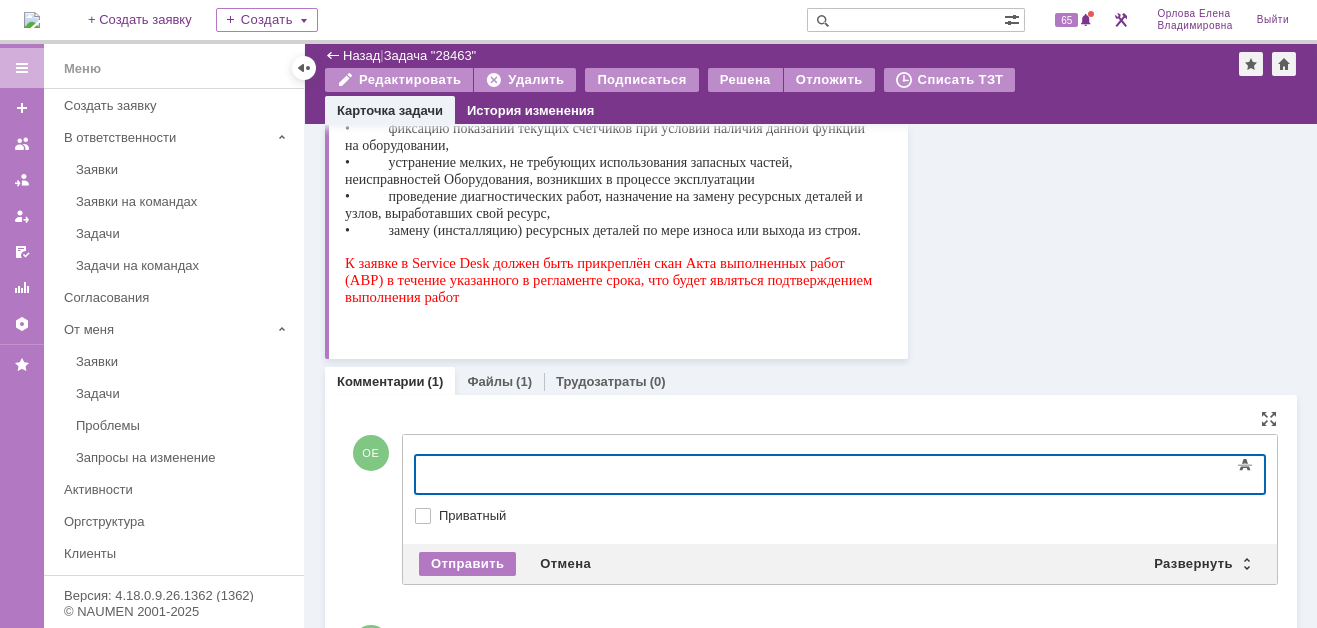 click on "Информация Чек-листы Ответственный Редактировать Ответственный: Раков Константин Сергеевич / Технические специалисты 2-й линии (инженеры) Изменить Подписчики на задачу Редактировать Подписчики:" at bounding box center (1102, -26) 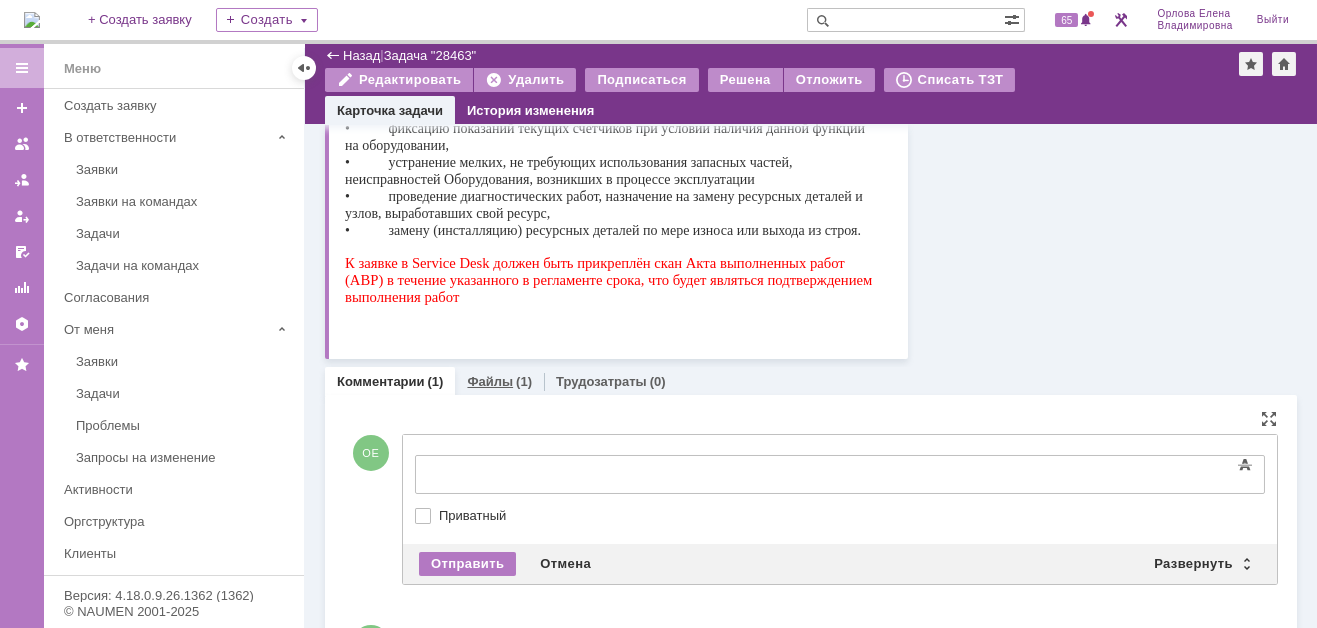 click on "Файлы" at bounding box center (490, 381) 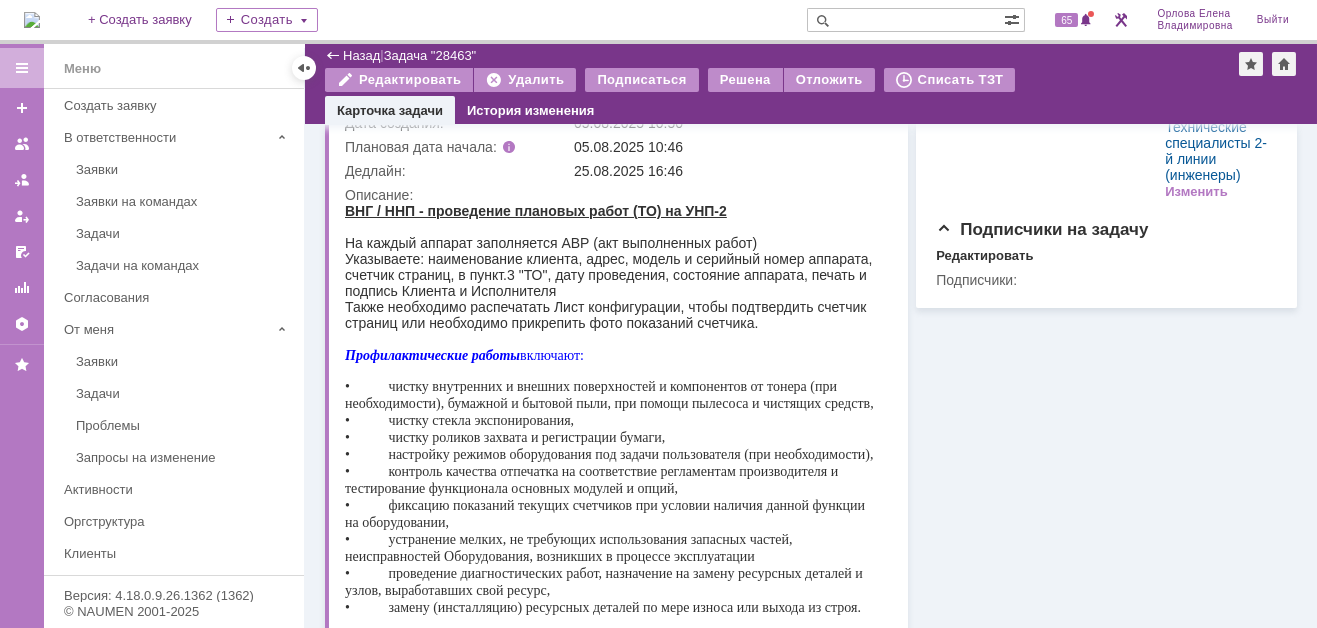 scroll, scrollTop: 0, scrollLeft: 0, axis: both 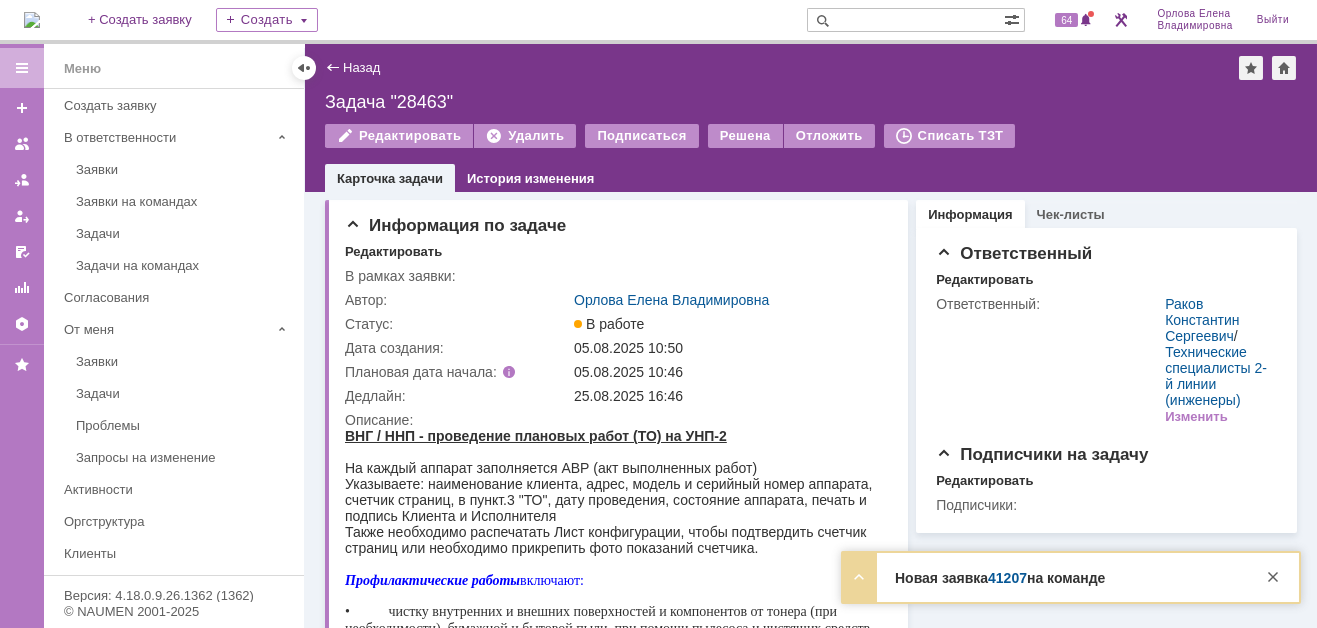 click on "41207" at bounding box center [1007, 578] 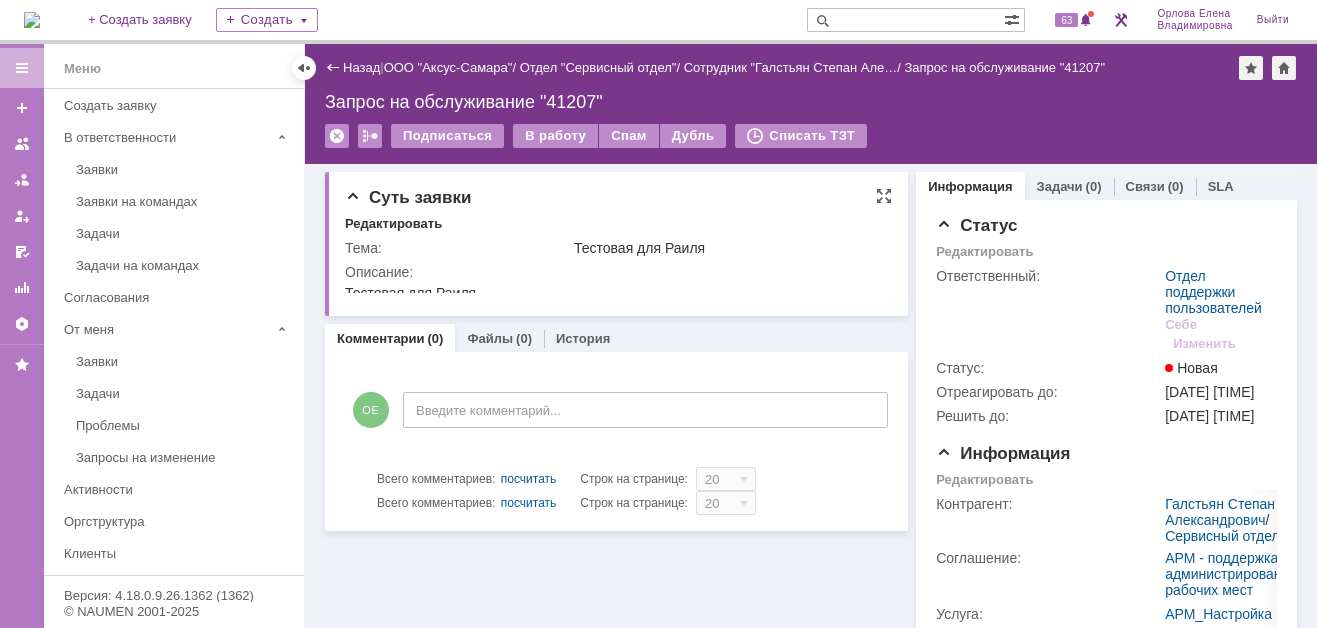 scroll, scrollTop: 0, scrollLeft: 0, axis: both 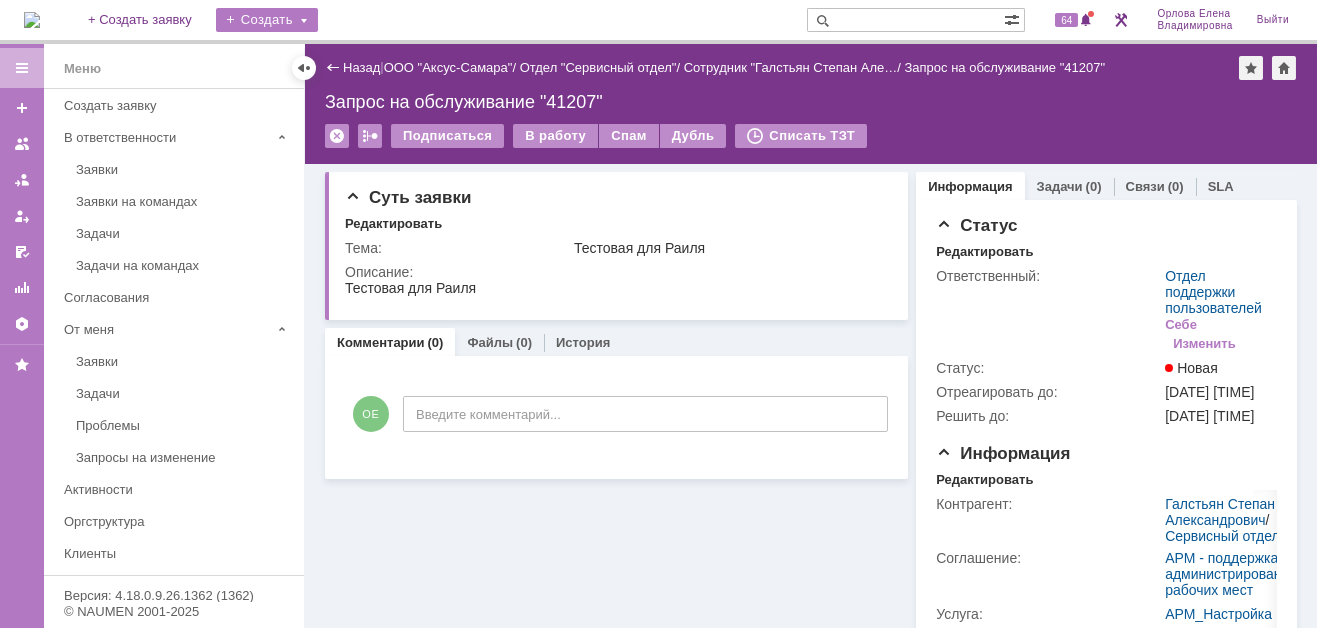 click on "Создать" at bounding box center [267, 20] 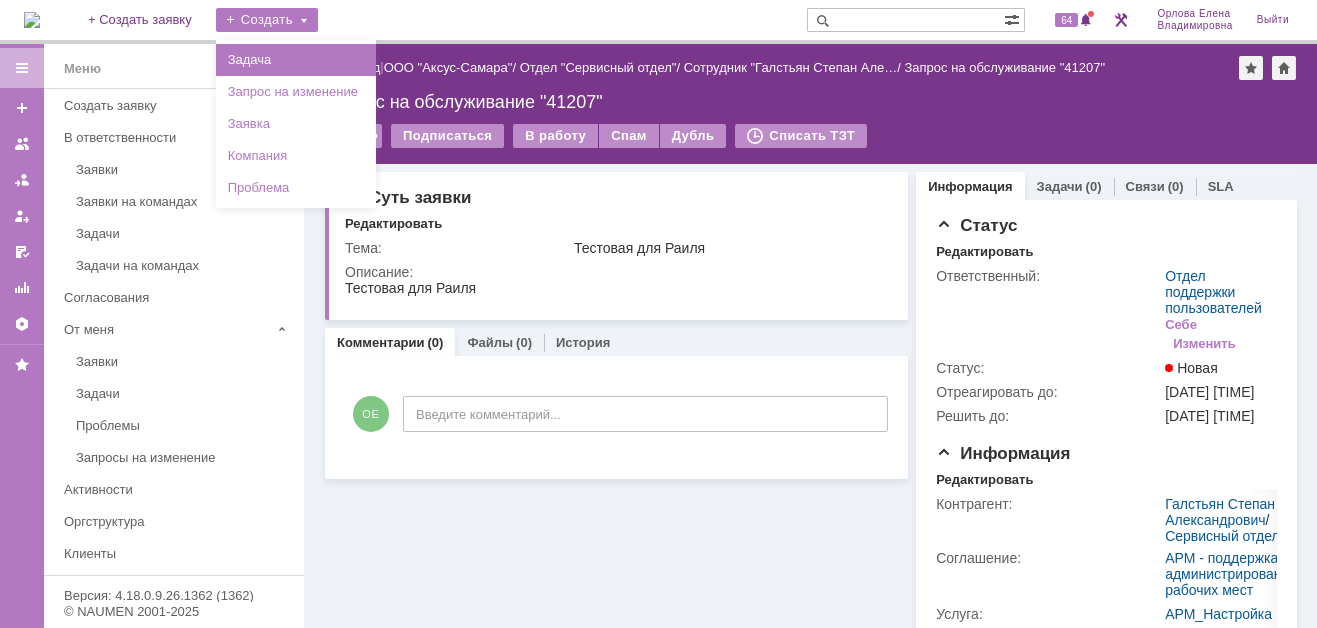 click on "Задача" at bounding box center [296, 60] 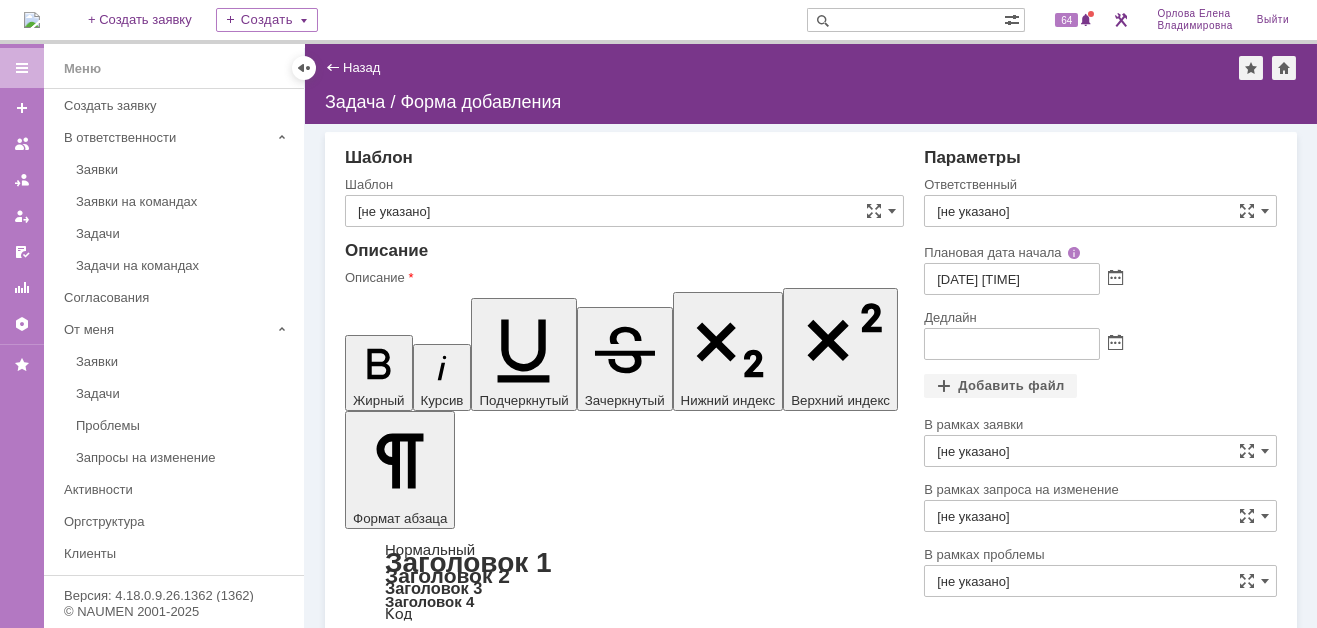 scroll, scrollTop: 0, scrollLeft: 0, axis: both 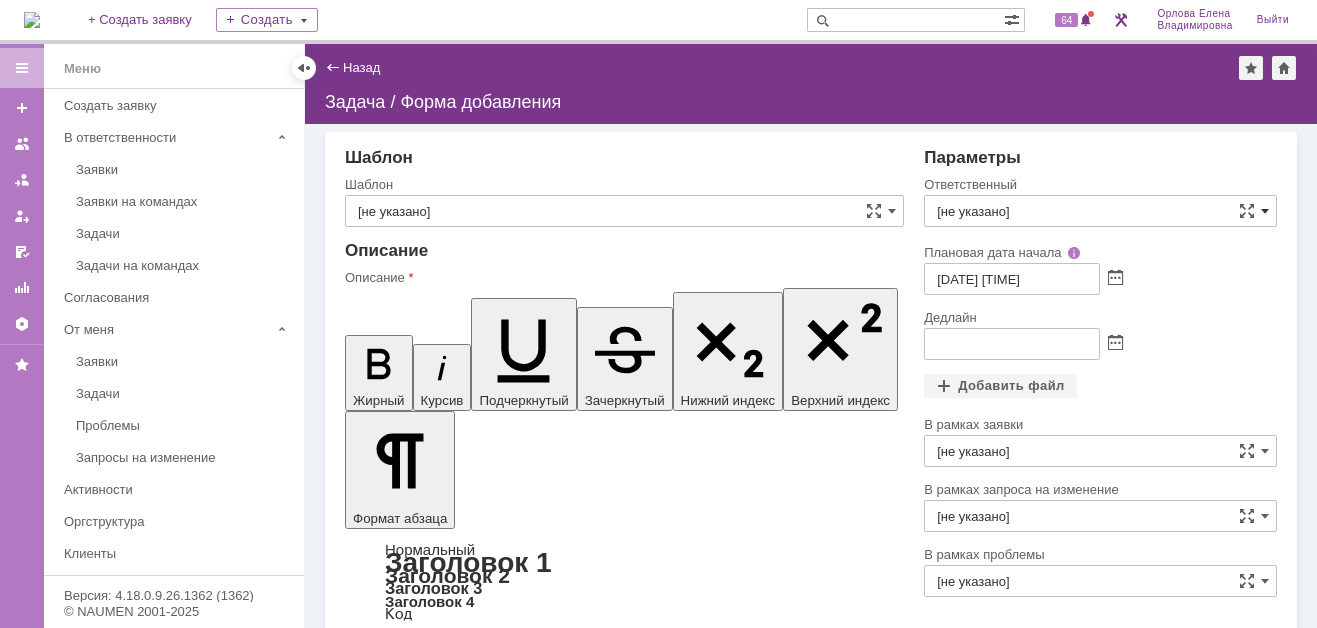 click at bounding box center [1265, 211] 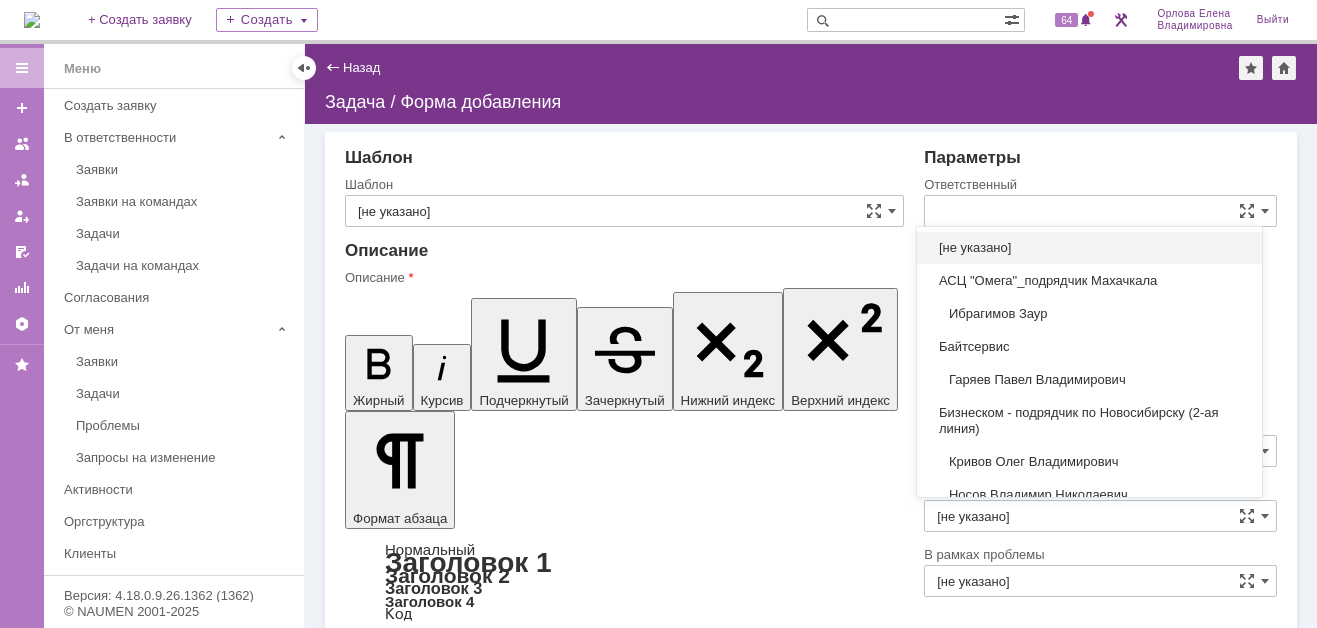click at bounding box center [1100, 211] 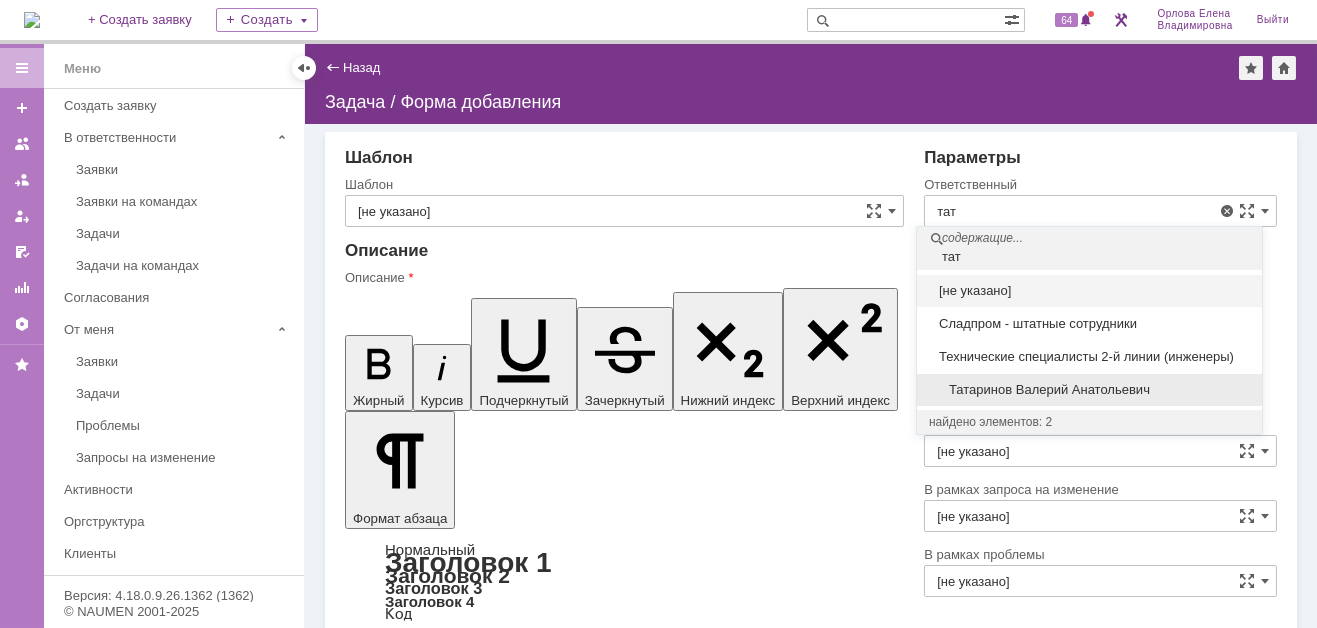 click on "Татаринов Валерий Анатольевич" at bounding box center [1089, 390] 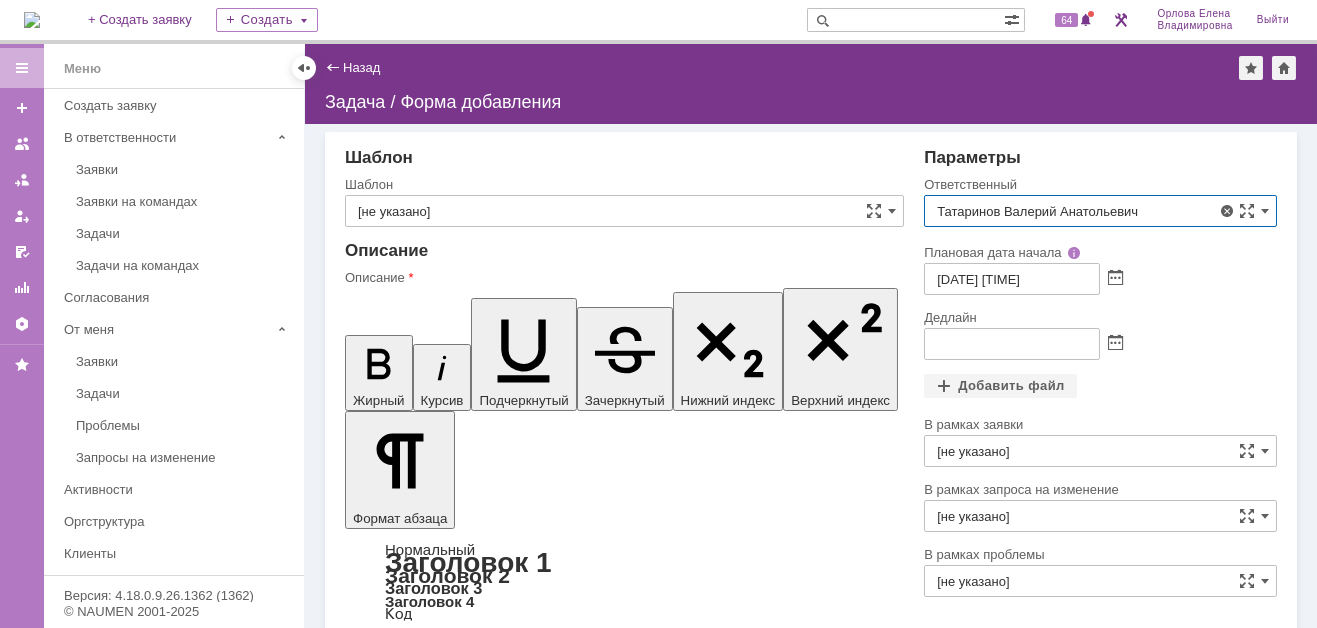 type on "Татаринов Валерий Анатольевич" 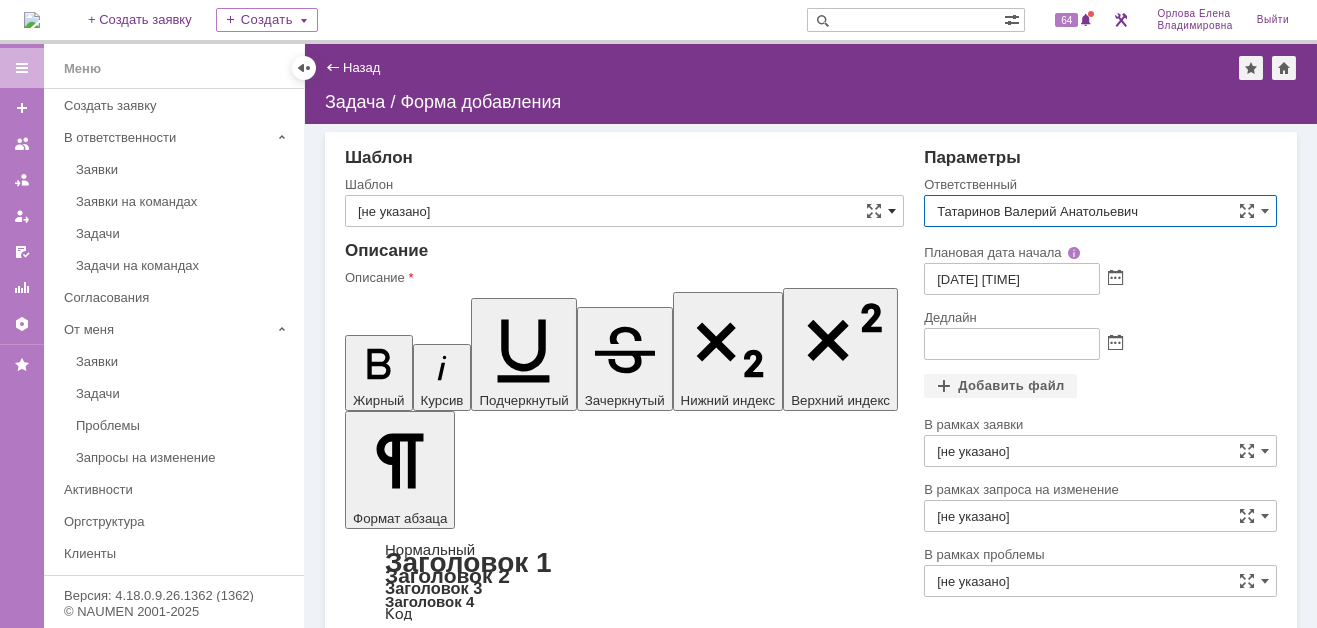 click at bounding box center [892, 211] 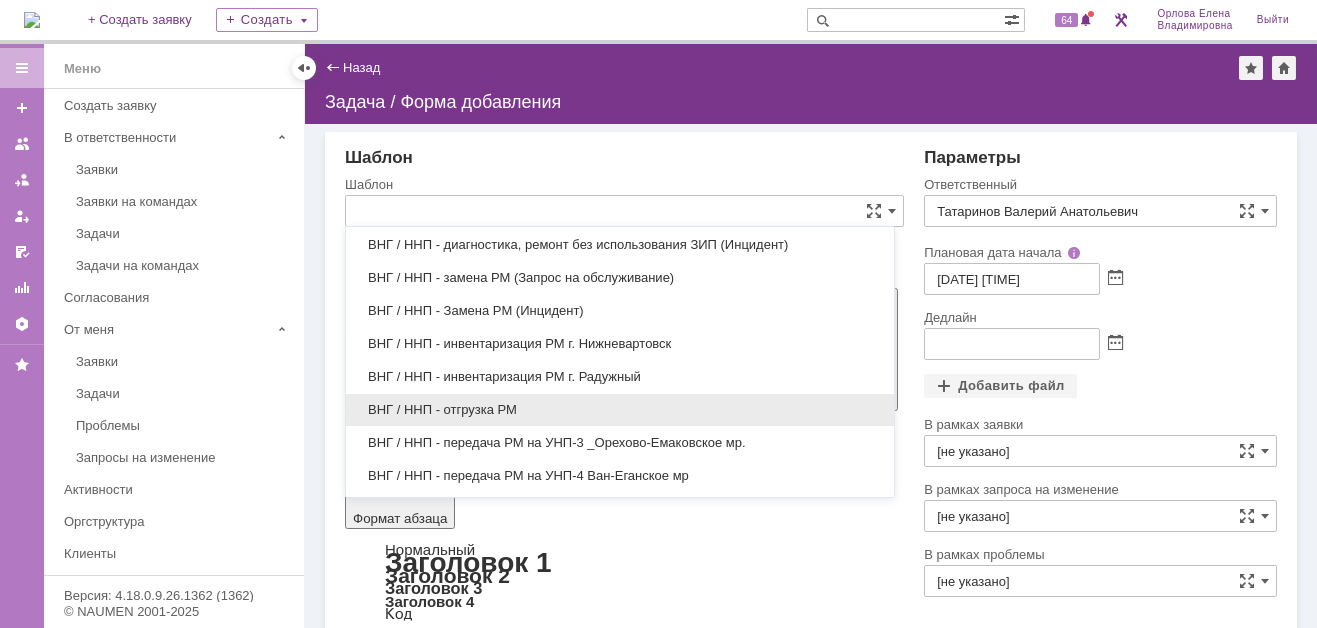scroll, scrollTop: 911, scrollLeft: 0, axis: vertical 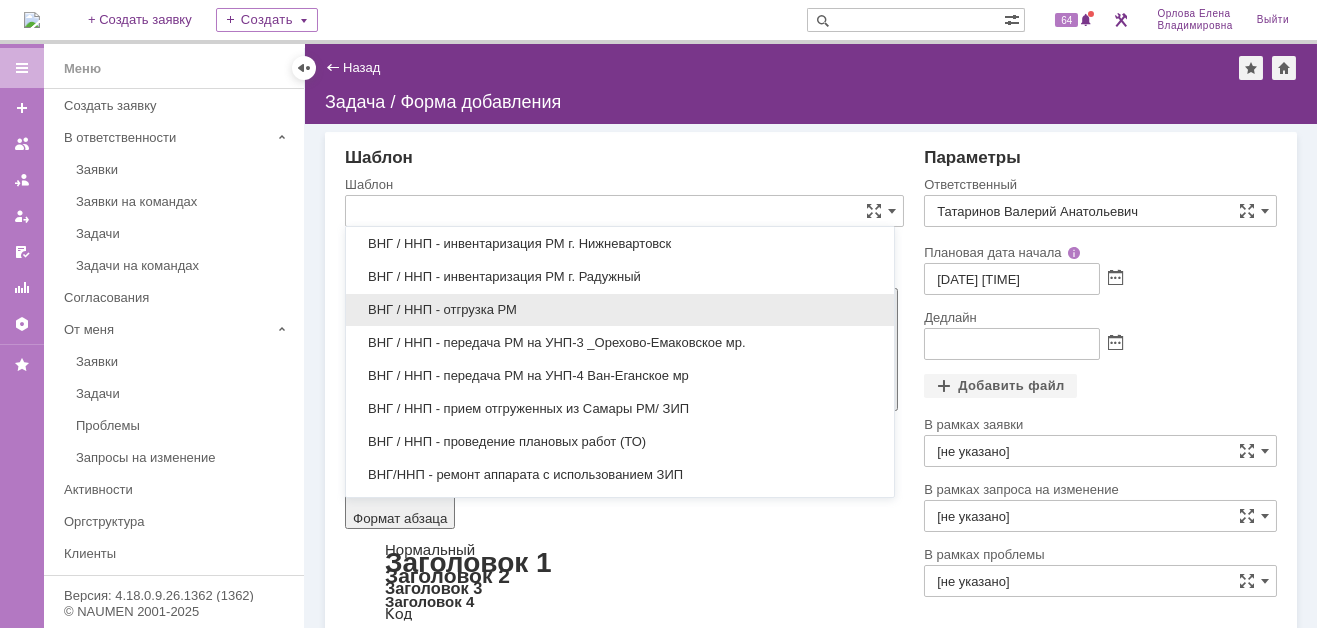 click on "ВНГ / ННП - прием  отгруженных из Самары РМ/ ЗИП" at bounding box center [620, 409] 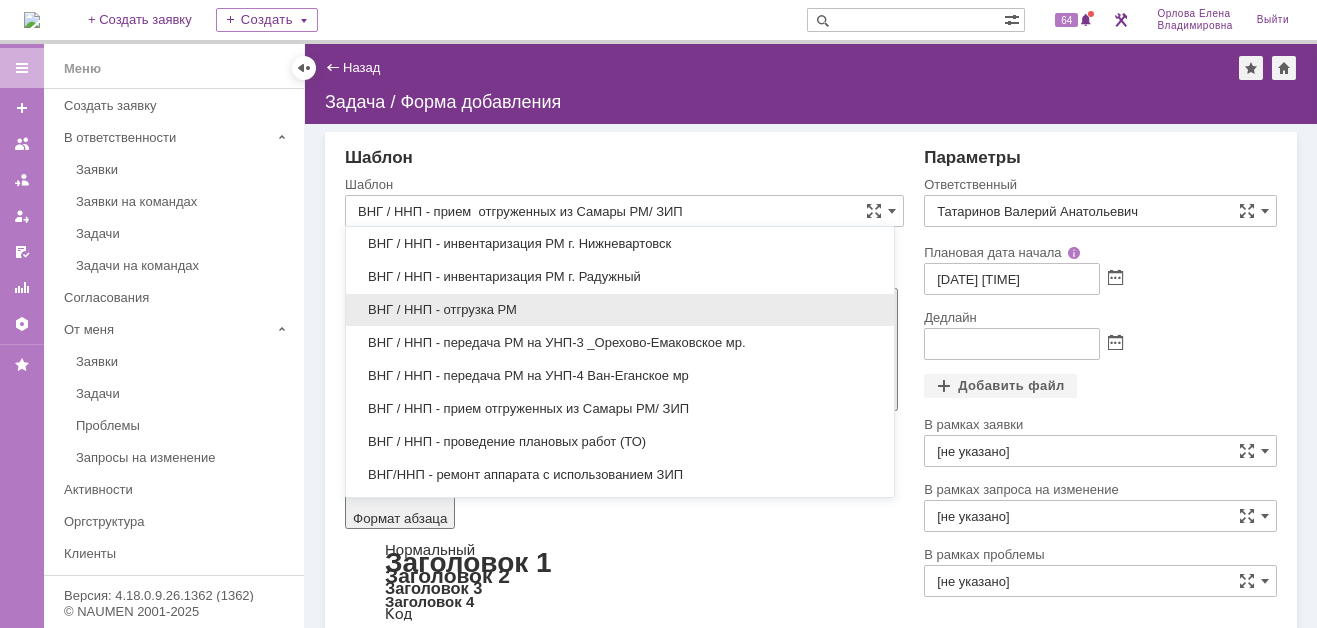 type on "[DATE] [TIME]" 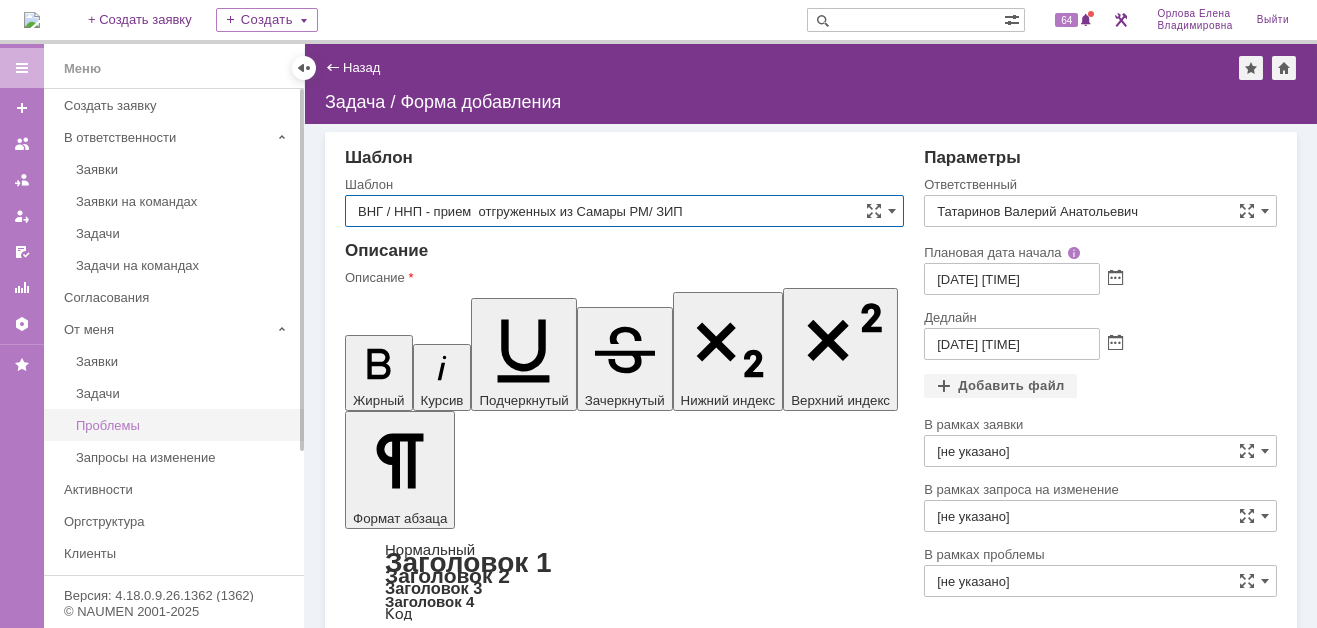 type on "ВНГ / ННП - прием  отгруженных из Самары РМ/ ЗИП" 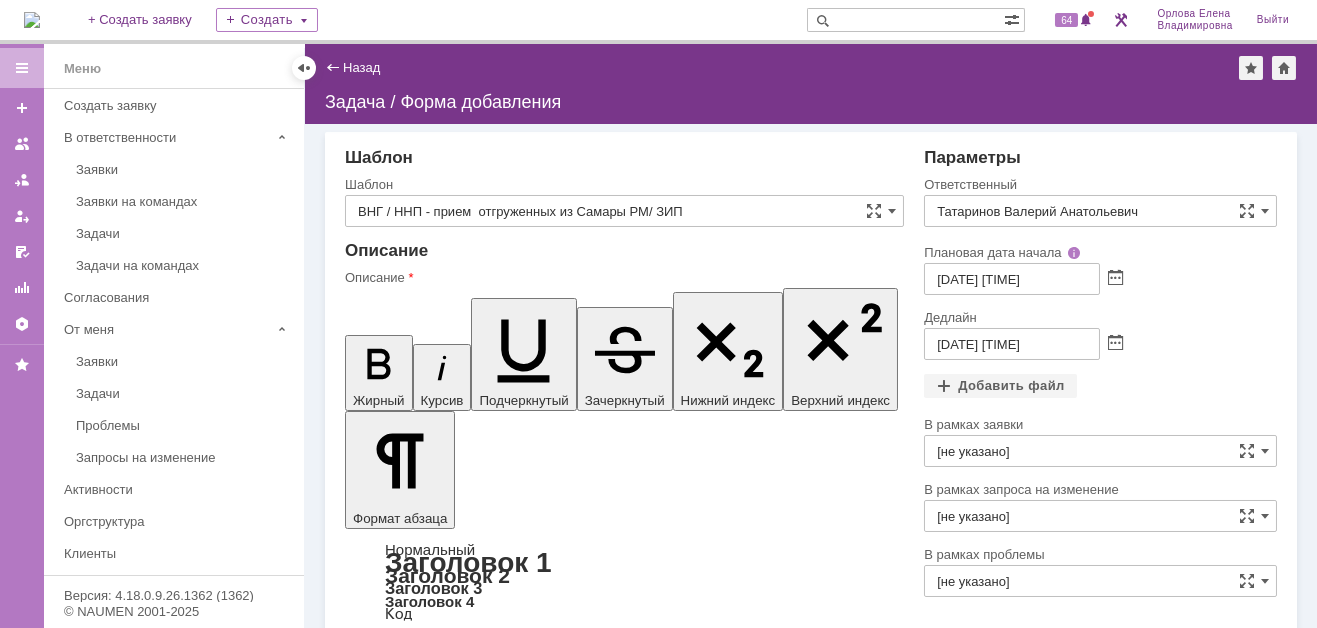click on "ТК/ трек№:" at bounding box center [508, 4755] 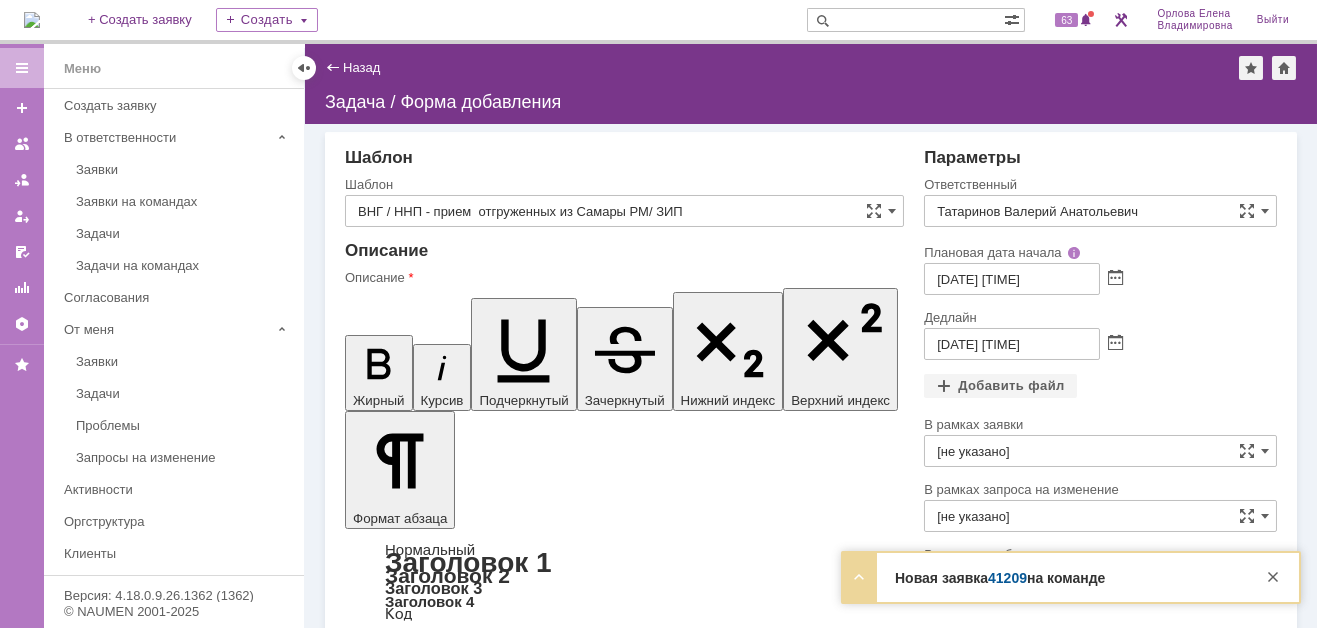 click on "41209" at bounding box center [1007, 578] 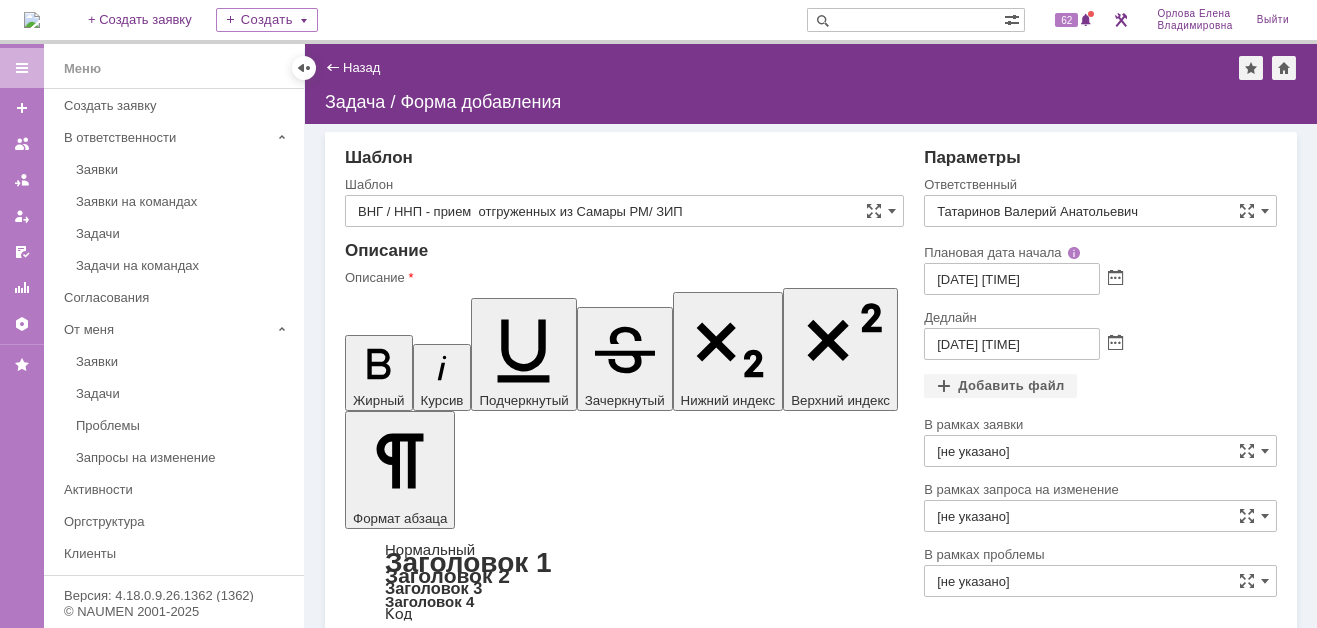 click on "ТК/ трек№:10145895147" at bounding box center (508, 4771) 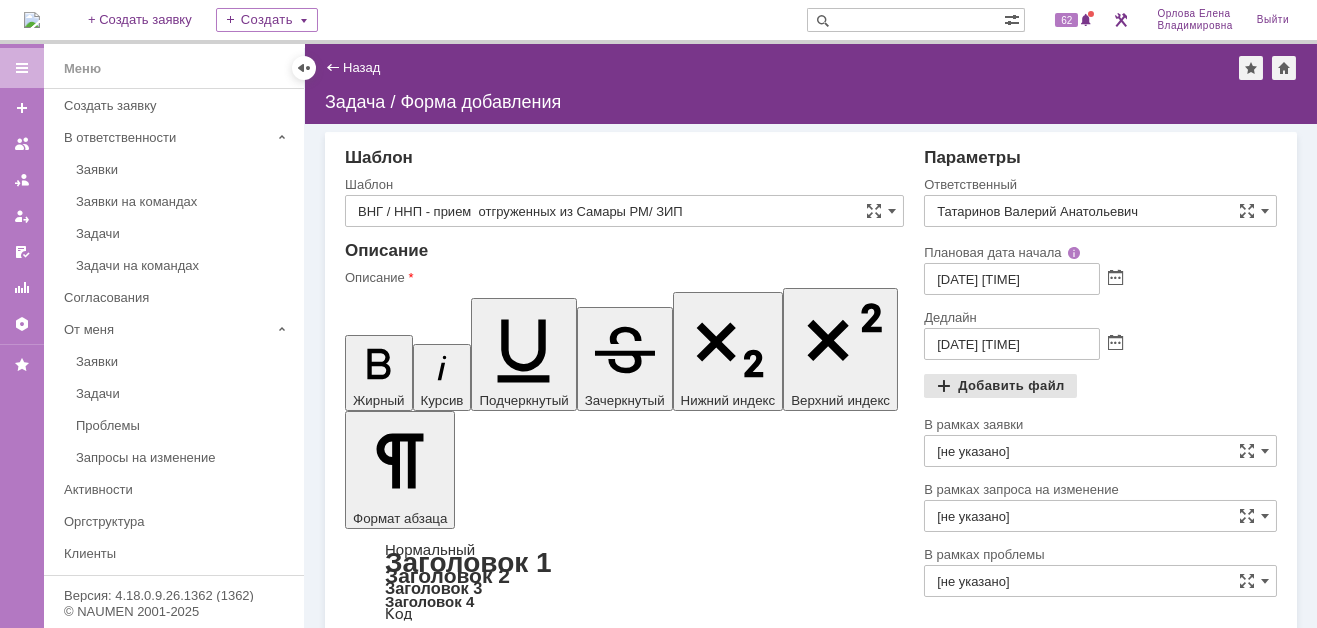 click on "Добавить файл" at bounding box center [1000, 386] 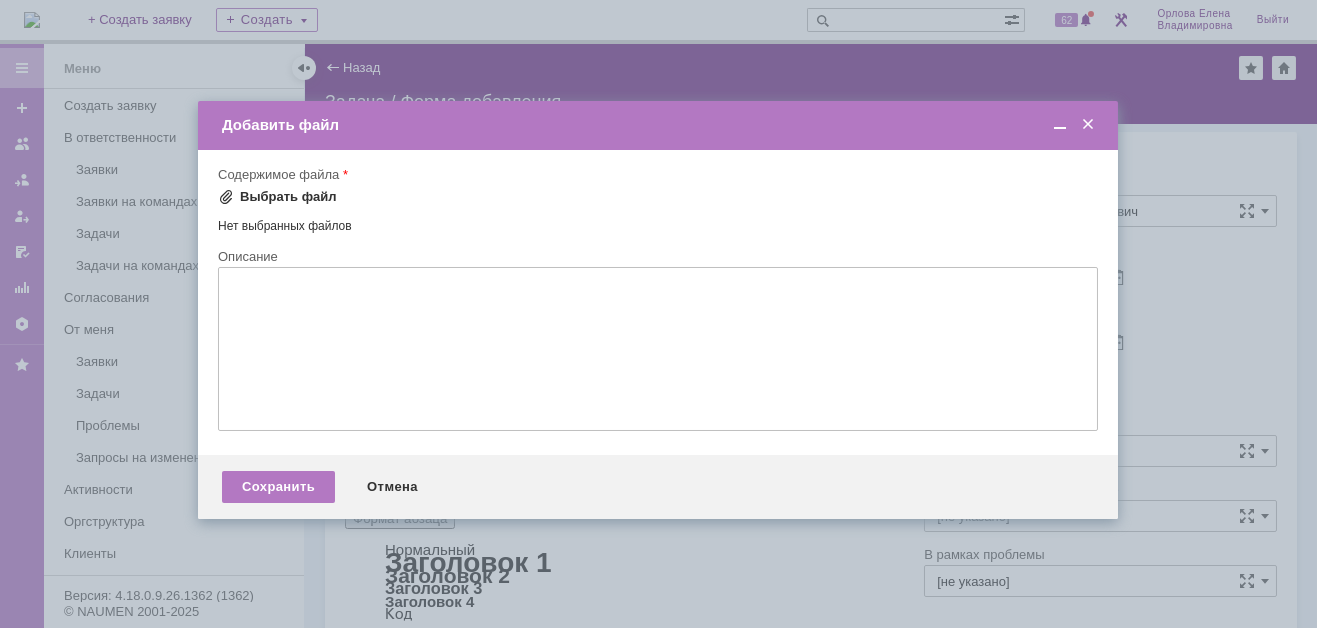 click on "Выбрать файл" at bounding box center (288, 197) 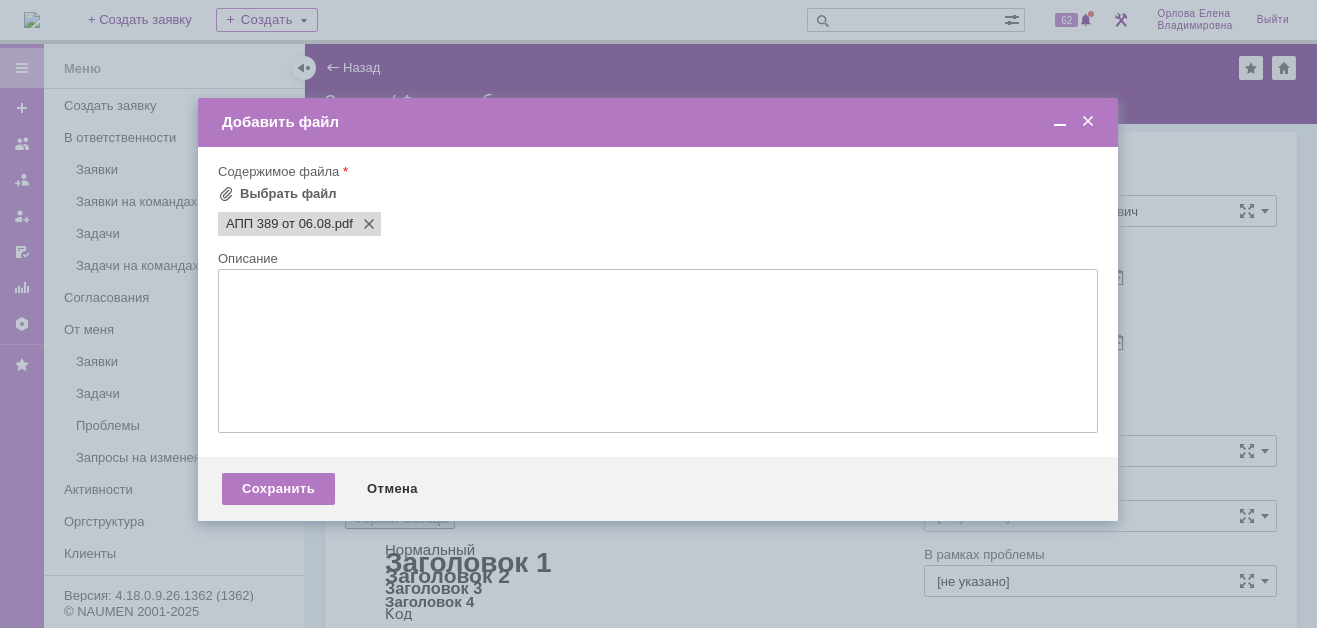 scroll, scrollTop: 0, scrollLeft: 0, axis: both 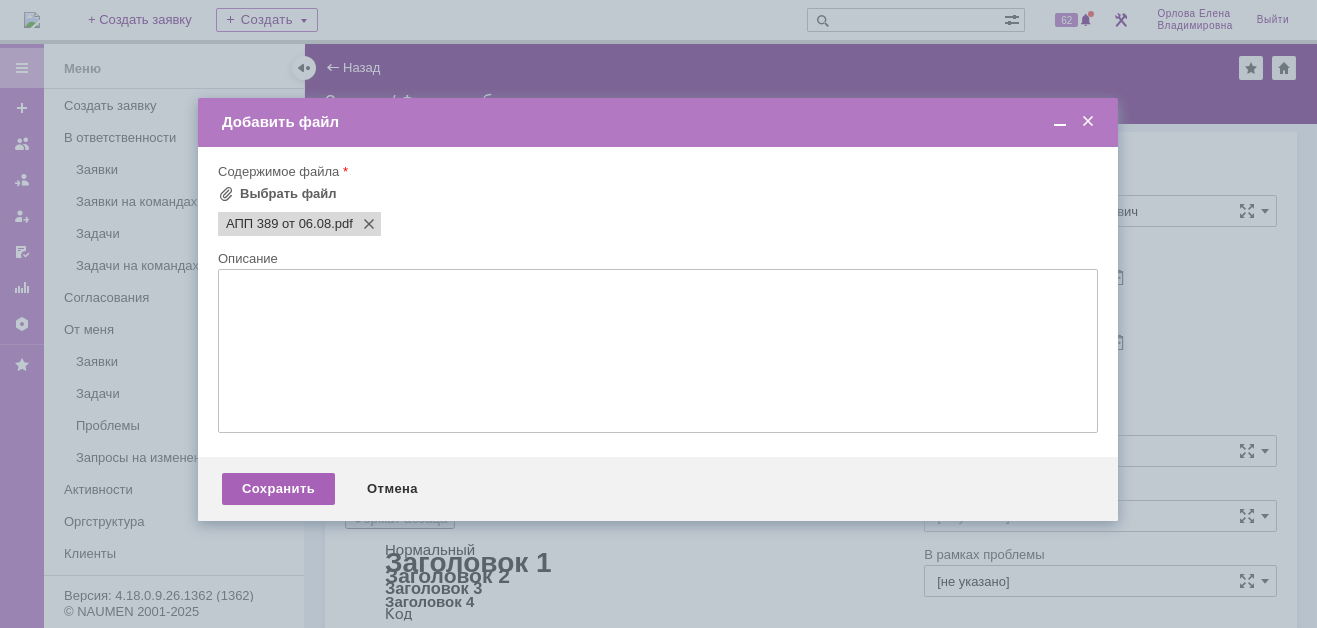 click on "Сохранить" at bounding box center [278, 489] 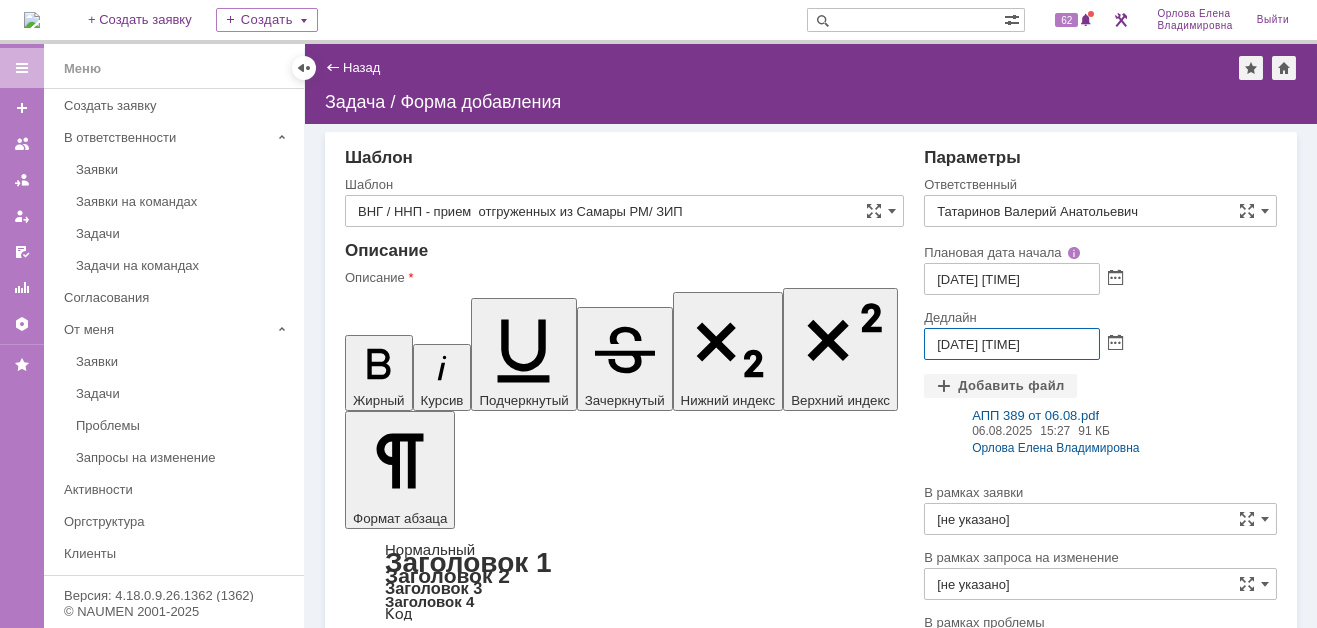 drag, startPoint x: 929, startPoint y: 341, endPoint x: 941, endPoint y: 342, distance: 12.0415945 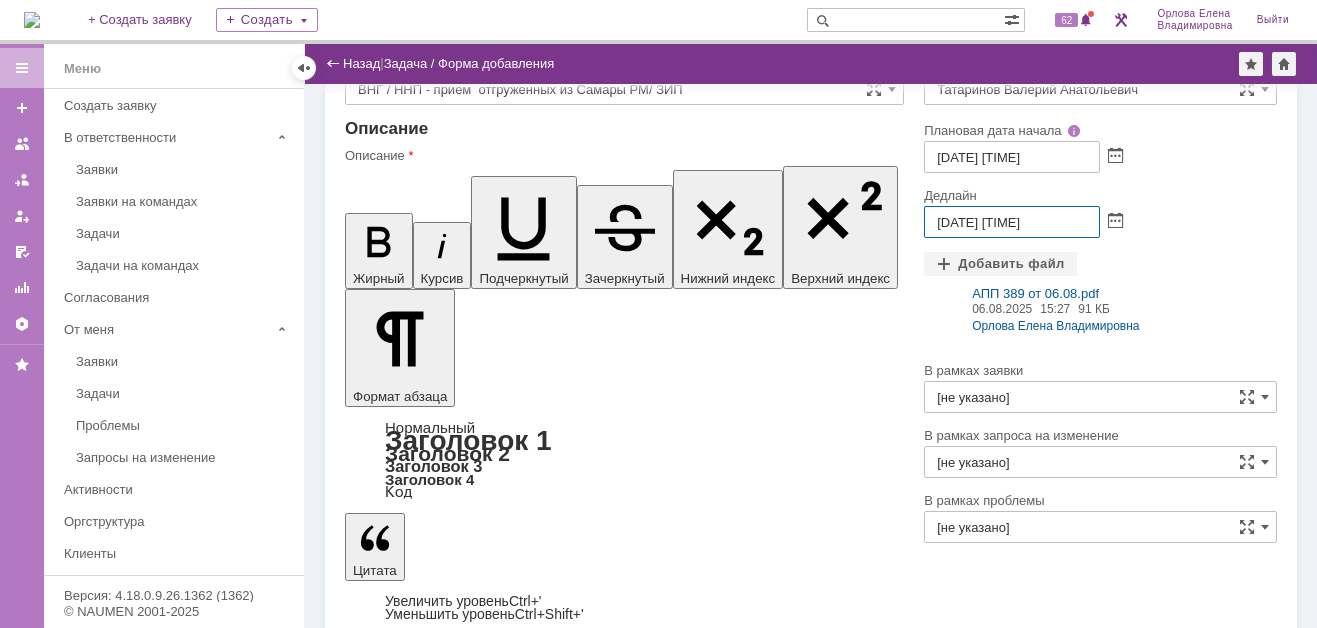 scroll, scrollTop: 82, scrollLeft: 0, axis: vertical 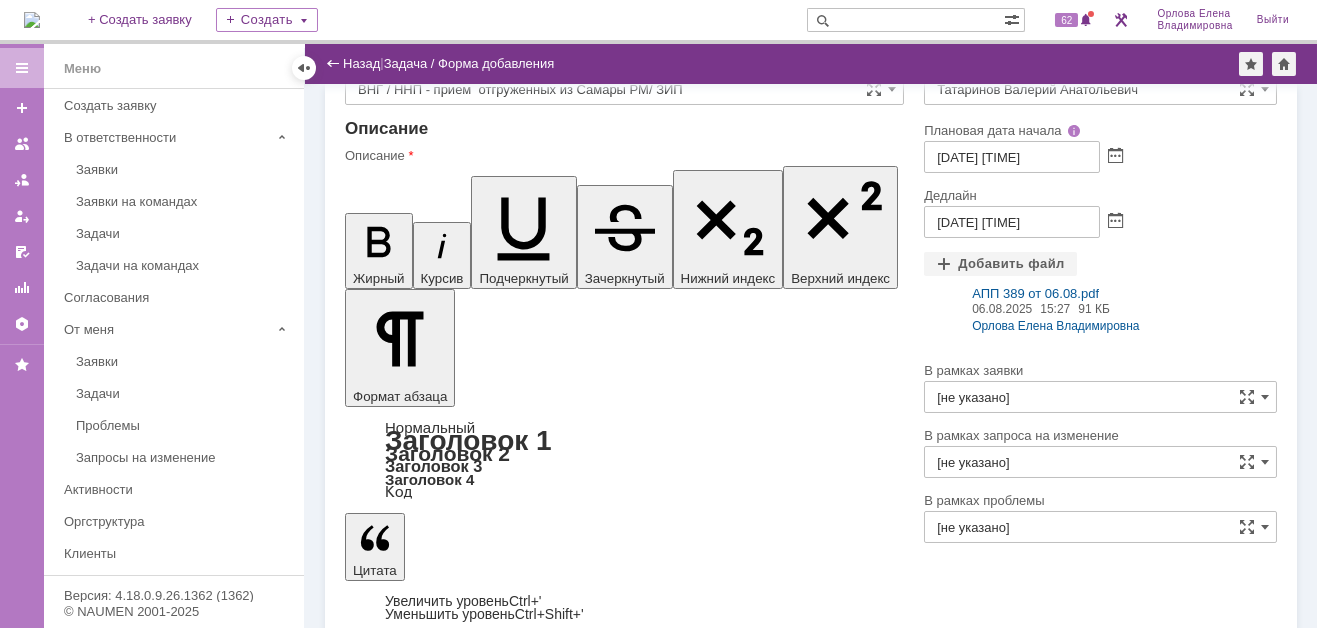 click on "Сохранить" at bounding box center [405, 4718] 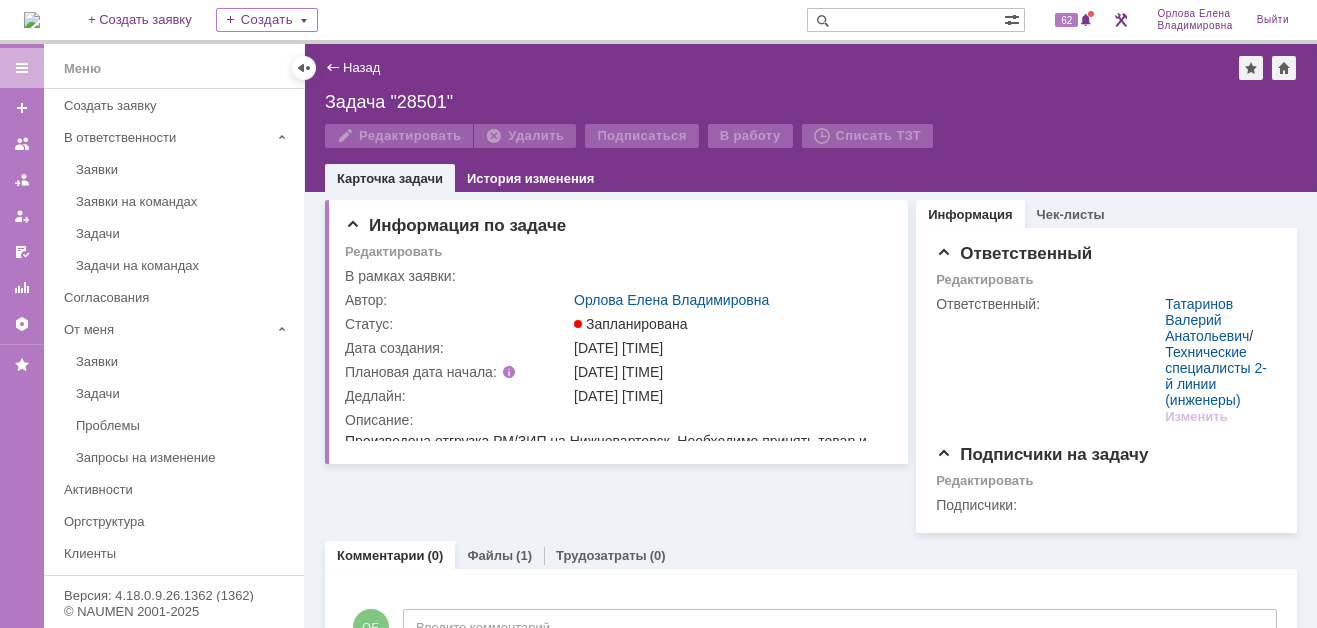 scroll, scrollTop: 0, scrollLeft: 0, axis: both 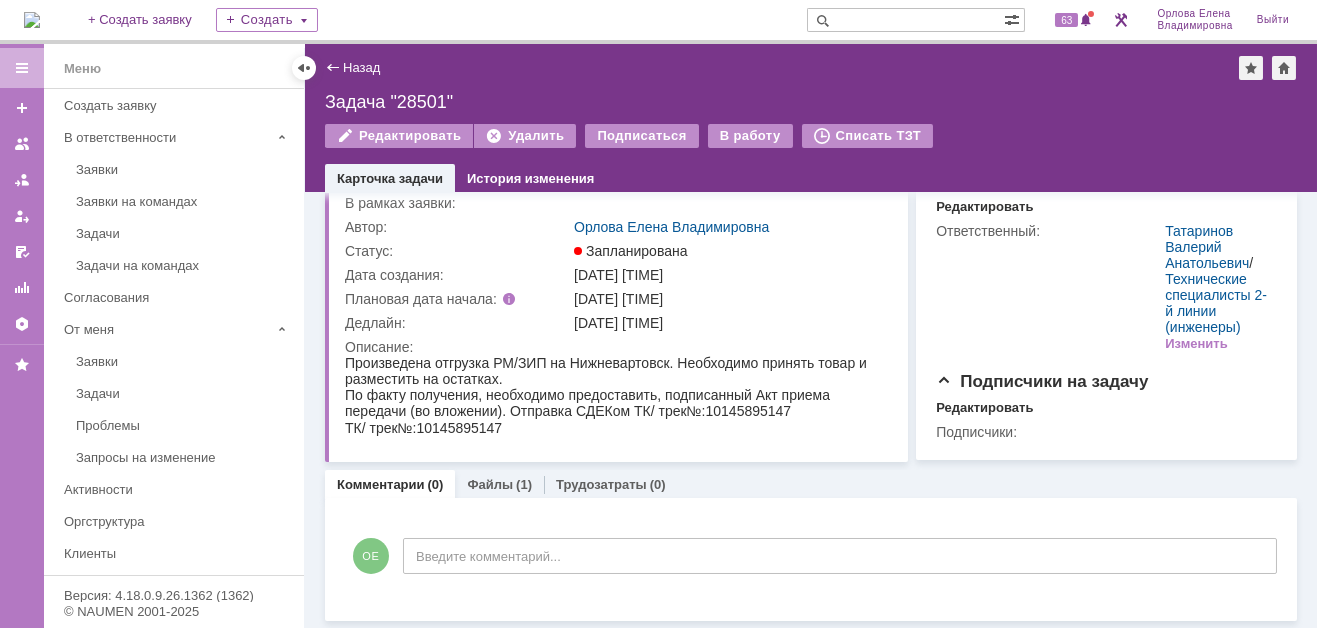 click at bounding box center [32, 20] 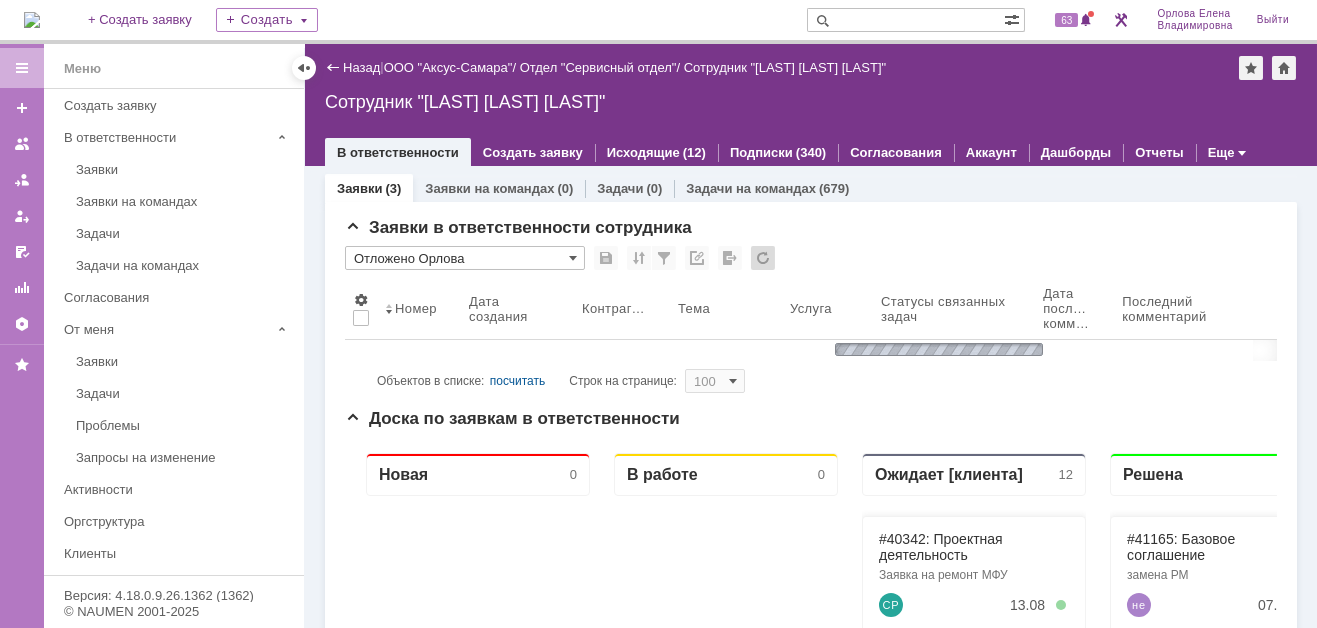 scroll, scrollTop: 0, scrollLeft: 0, axis: both 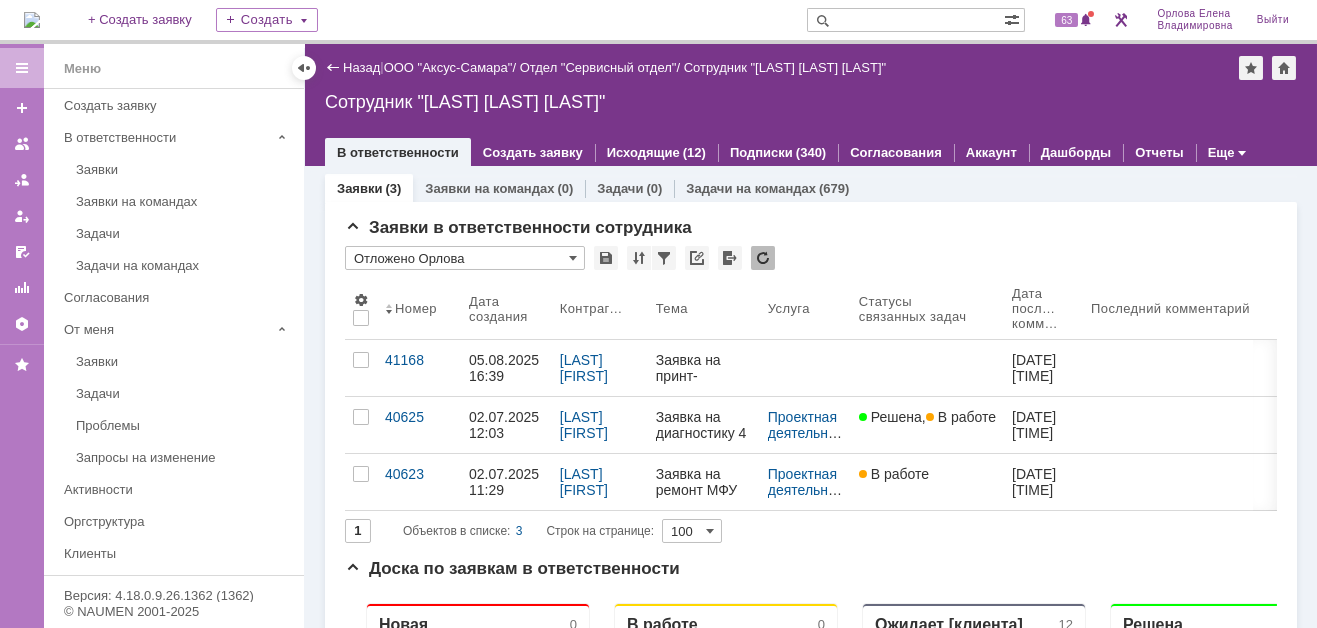 click at bounding box center [905, 20] 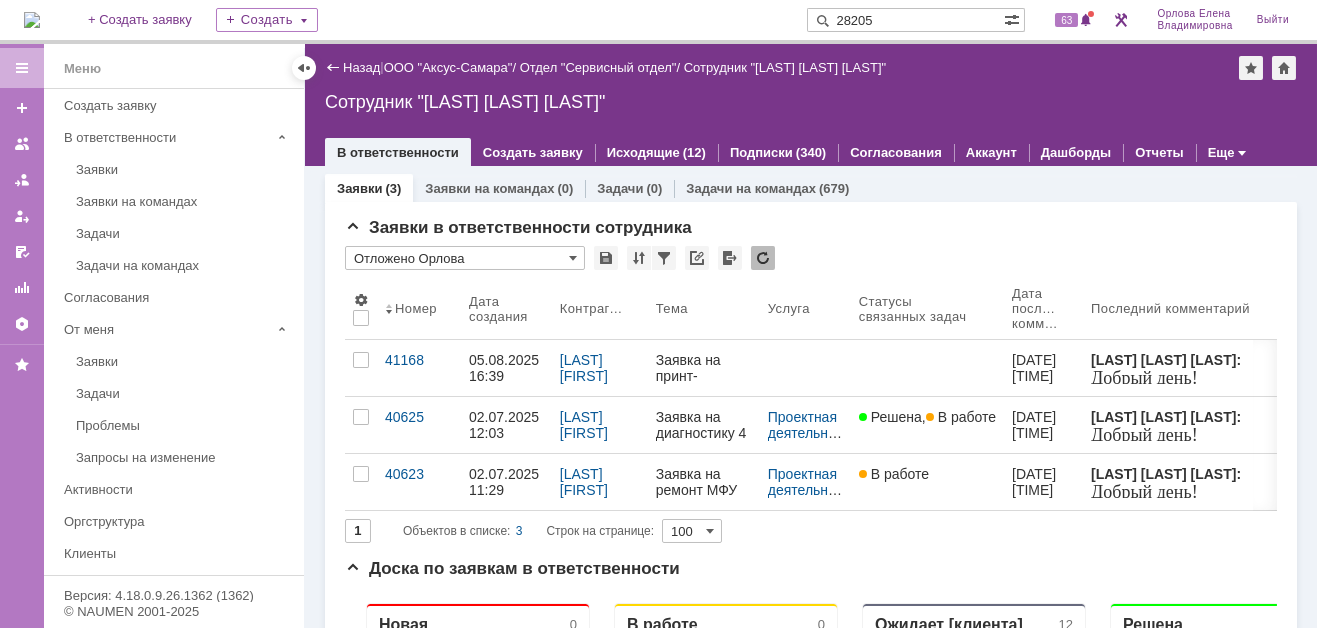 type on "28205" 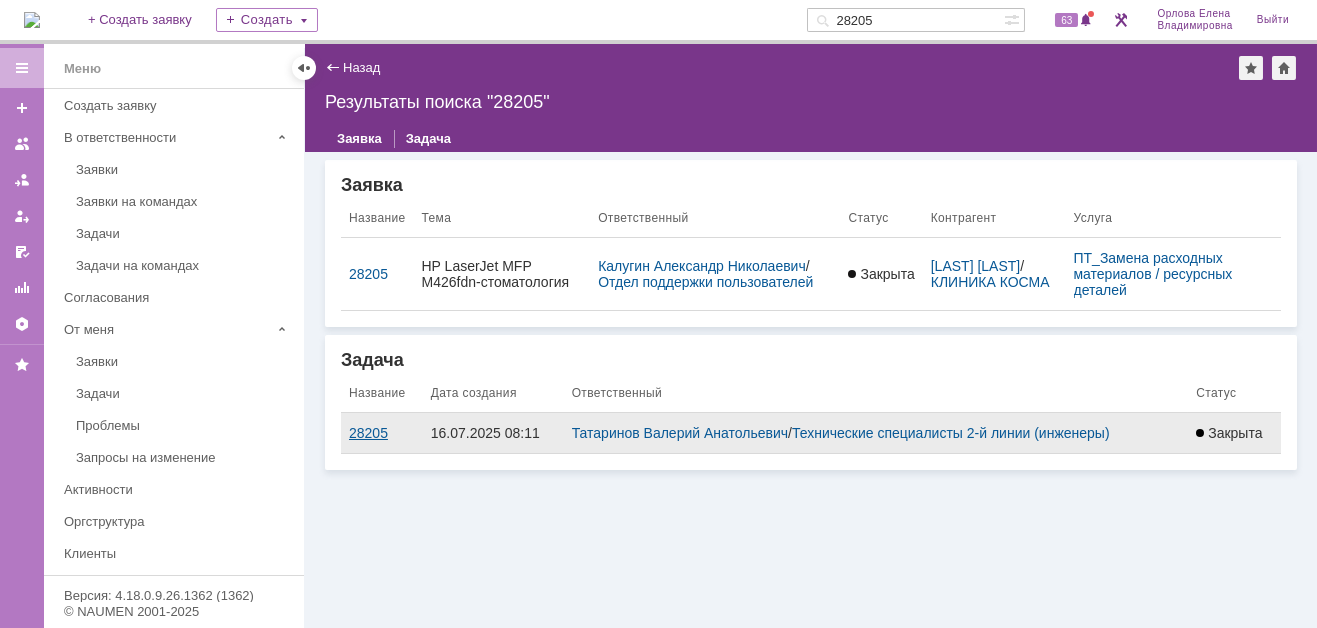 click on "28205" at bounding box center (382, 433) 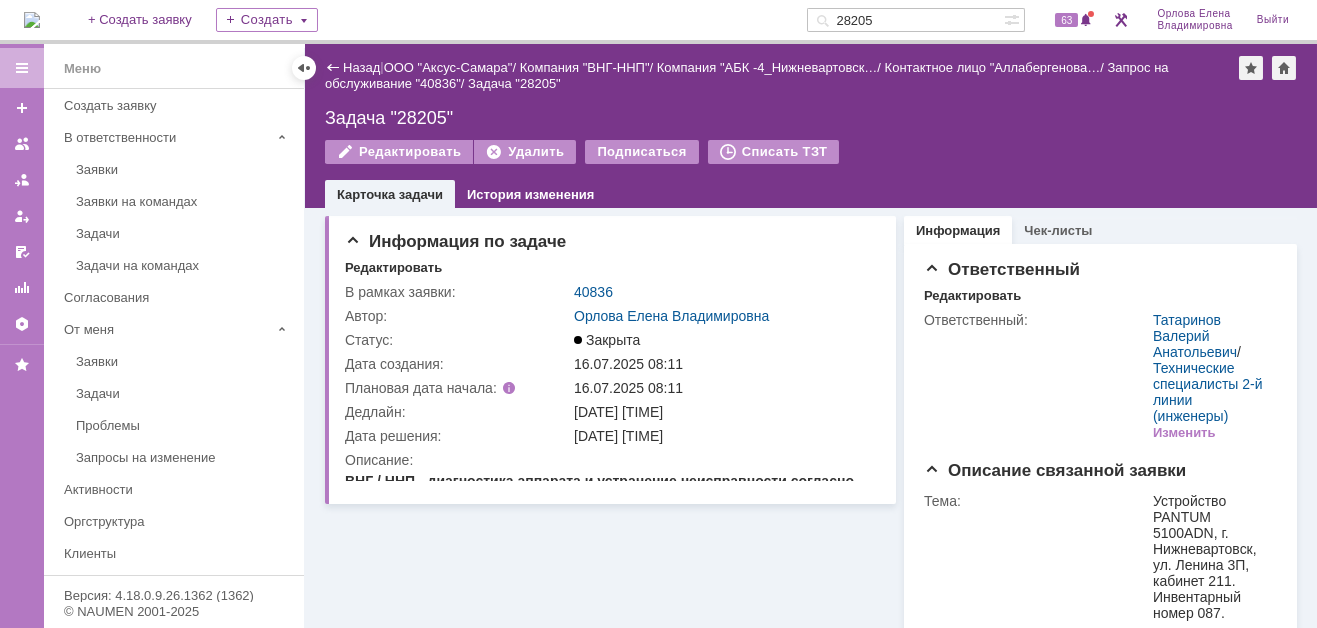 scroll, scrollTop: 0, scrollLeft: 0, axis: both 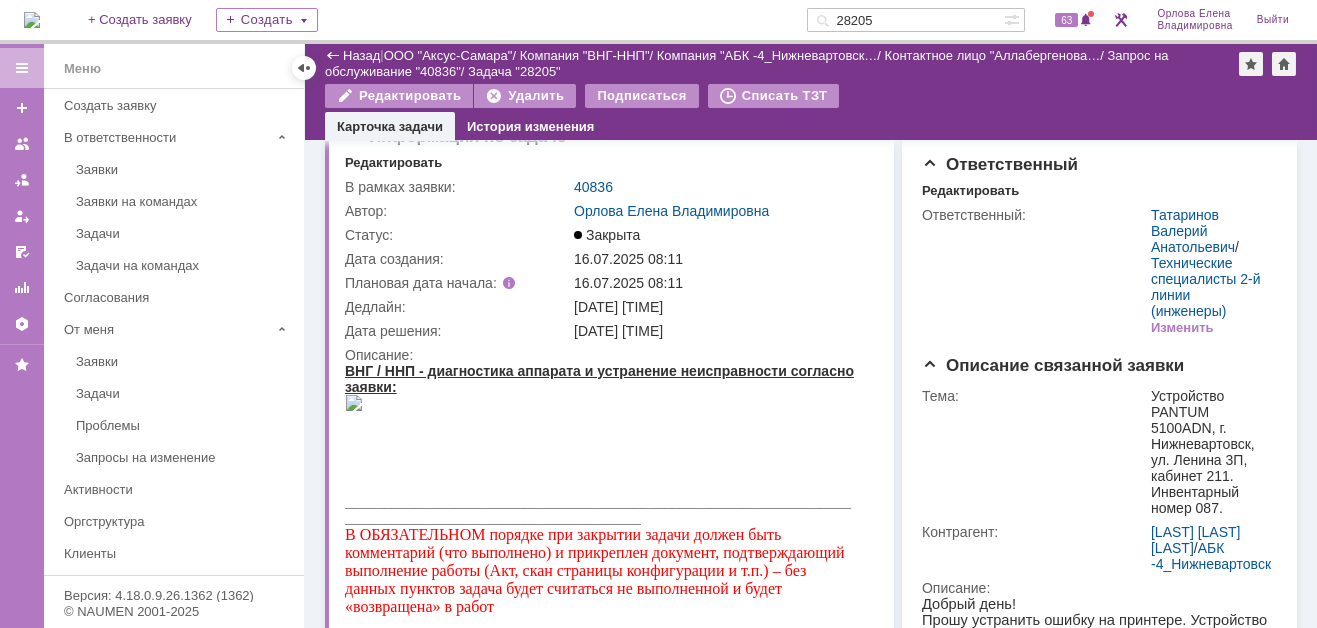 click at bounding box center (32, 20) 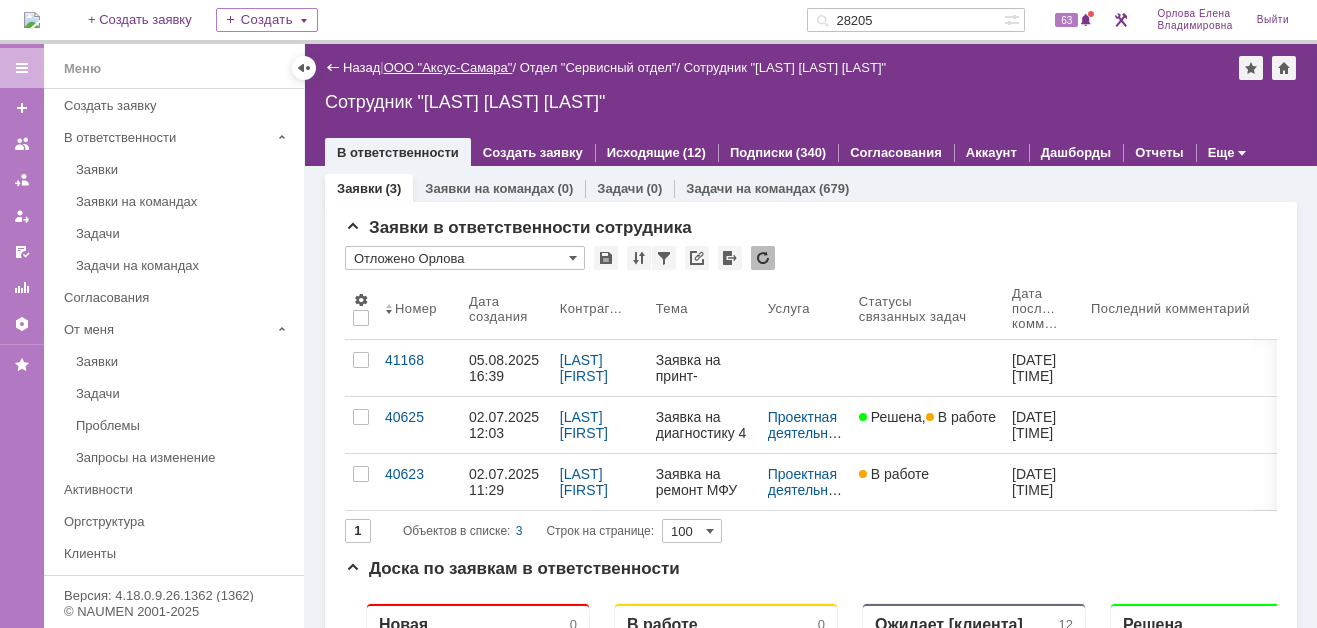scroll, scrollTop: 0, scrollLeft: 0, axis: both 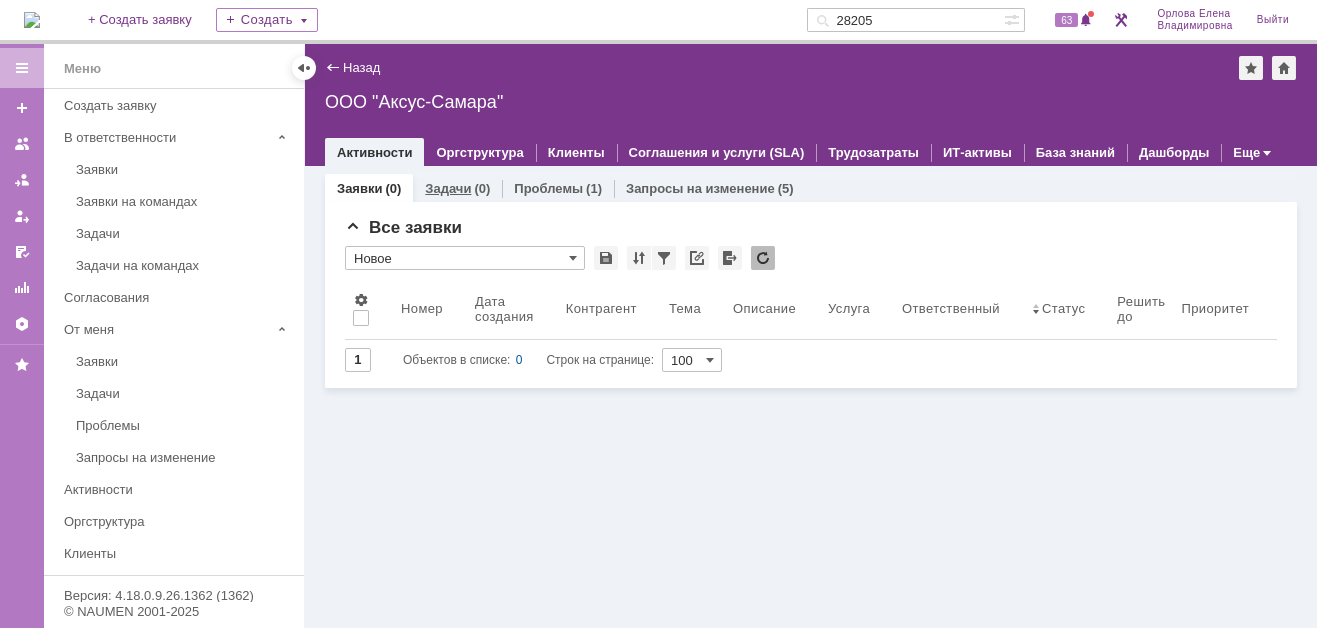 click on "Задачи" at bounding box center (448, 188) 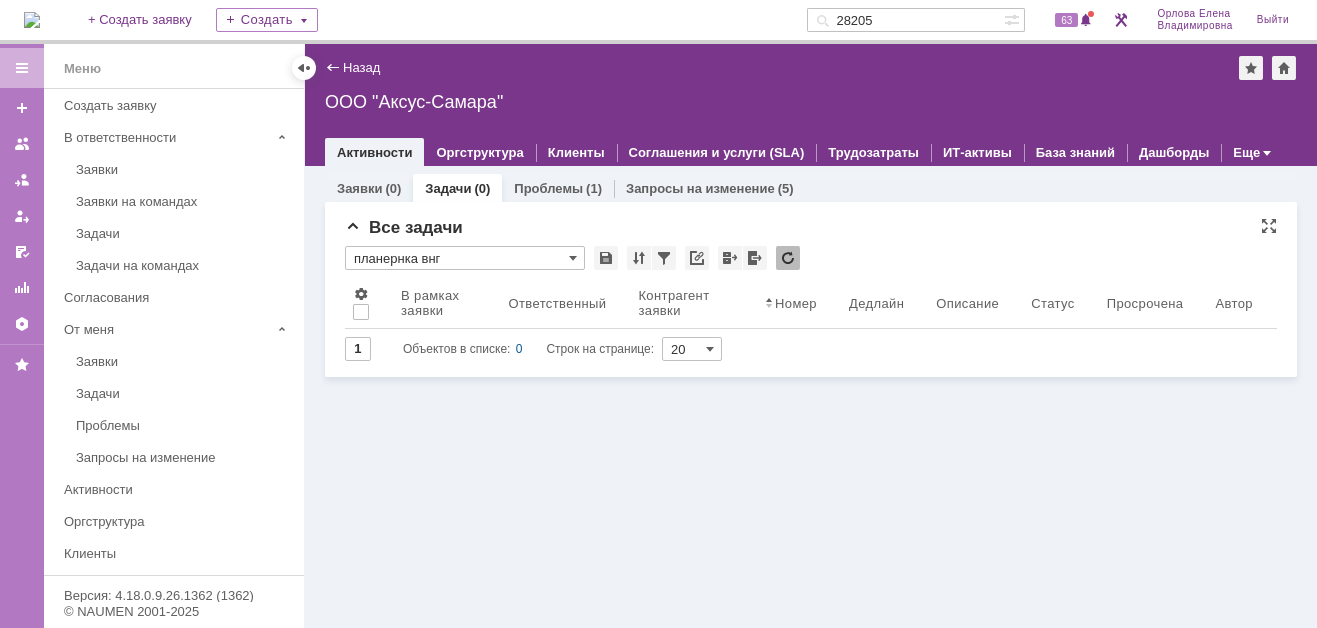 click on "планернка внг" at bounding box center (465, 258) 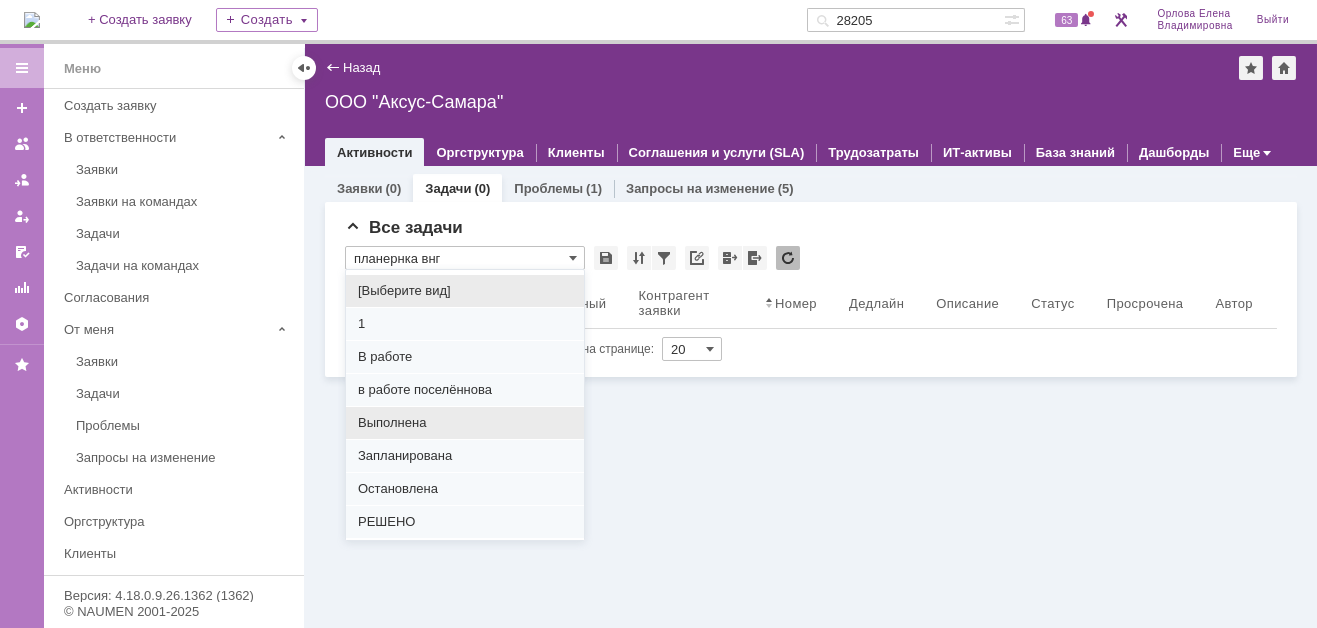 scroll, scrollTop: 150, scrollLeft: 0, axis: vertical 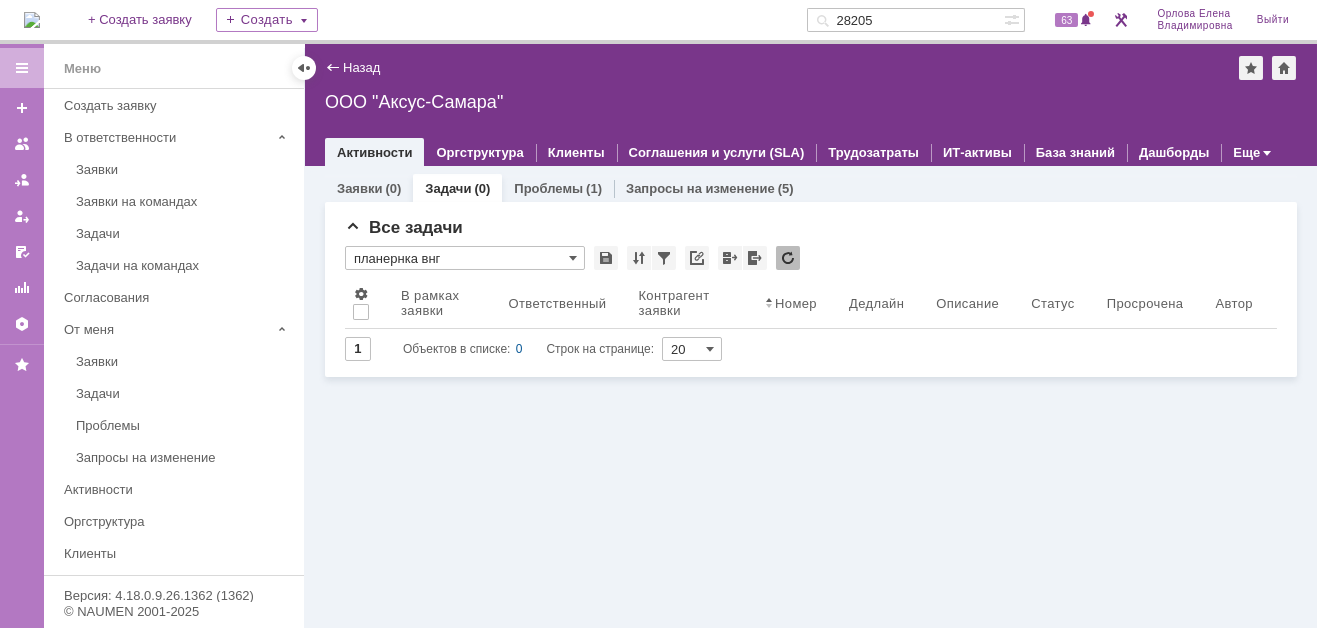 click on "Заявки (0) Задачи (0) Проблемы (1) Запросы на изменение (5) Все заявки * Новое
Результаты поиска:             1       Объектов в списке:    0  Строк на странице:        100       Номер Дата создания Контрагент Тема Описание Услуга Ответственный Статус Решить до Приоритет Просрочен Просрочен по реакции 1       Объектов в списке:    0  Строк на странице:        100       Все задачи * планернка внг
Просмотреть архив
Результаты поиска:             1       Объектов в списке:    0  Строк на странице:        20       В рамках заявки Ответственный Контрагент заявки Номер Автор" at bounding box center [811, 397] 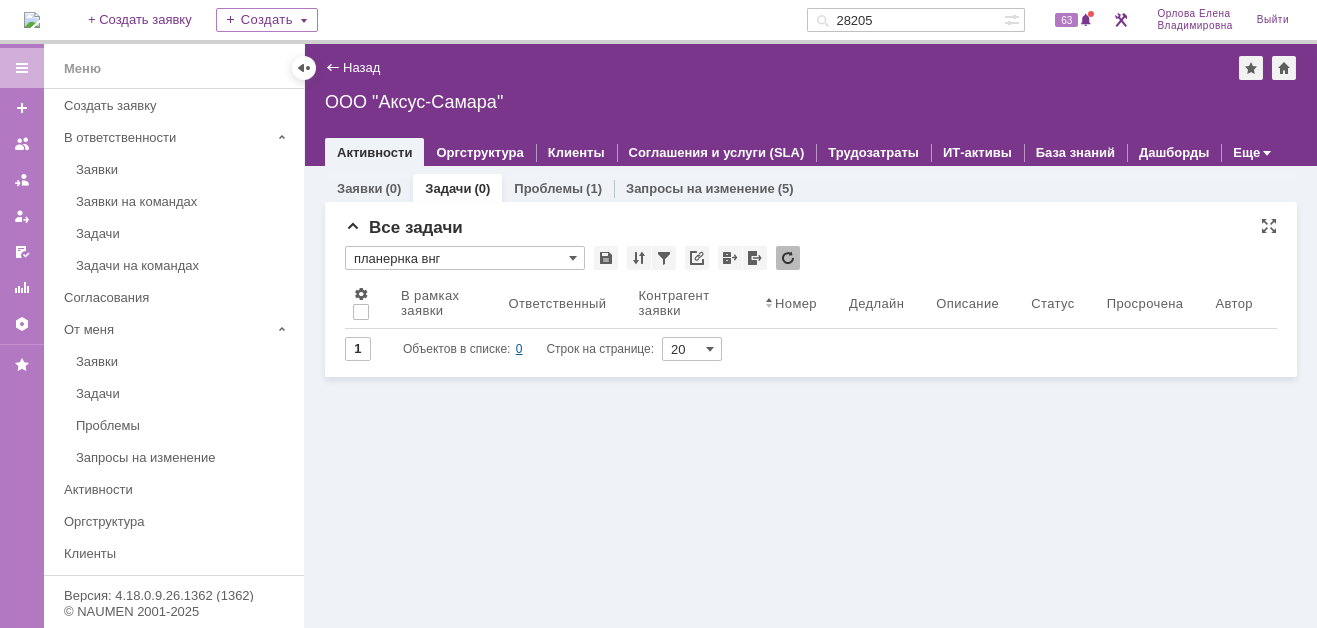 type on "планернка внг" 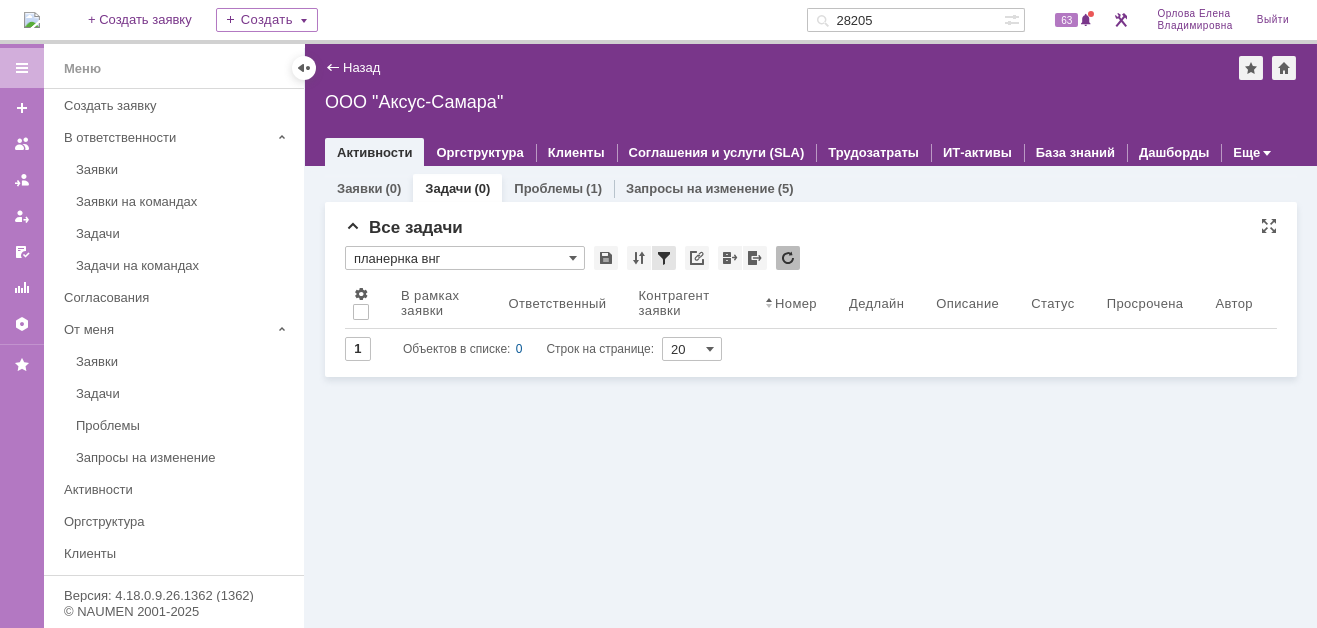 click at bounding box center (664, 258) 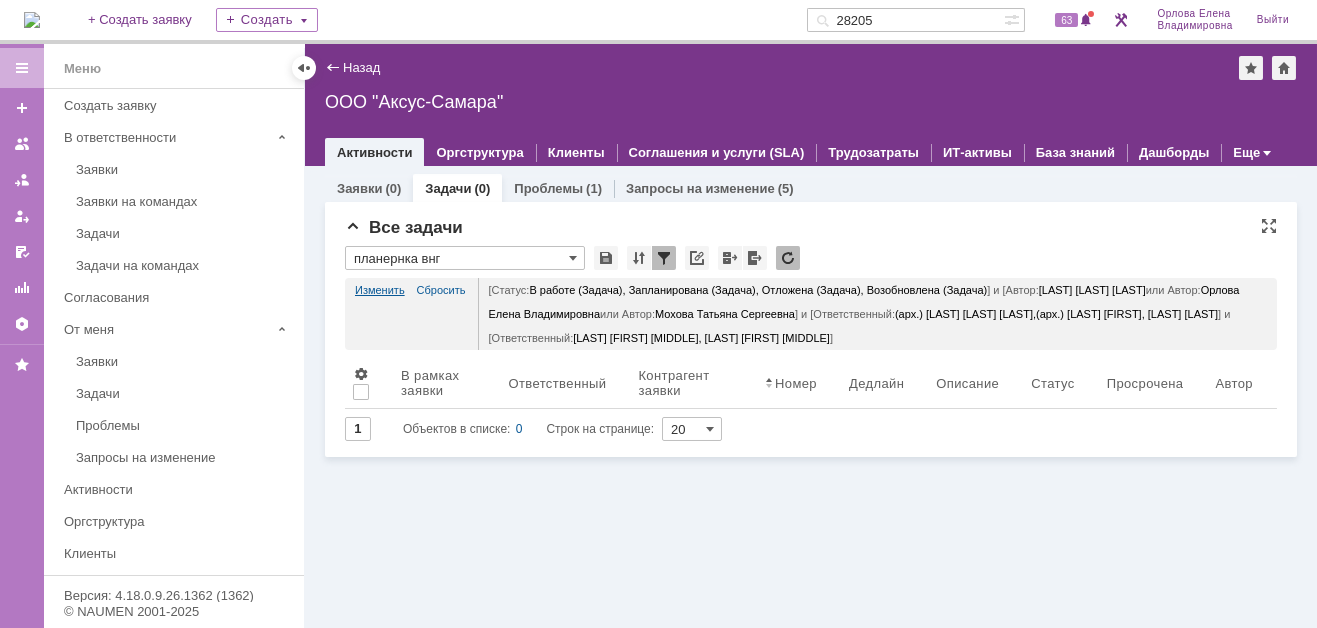 click on "Изменить" at bounding box center (380, 290) 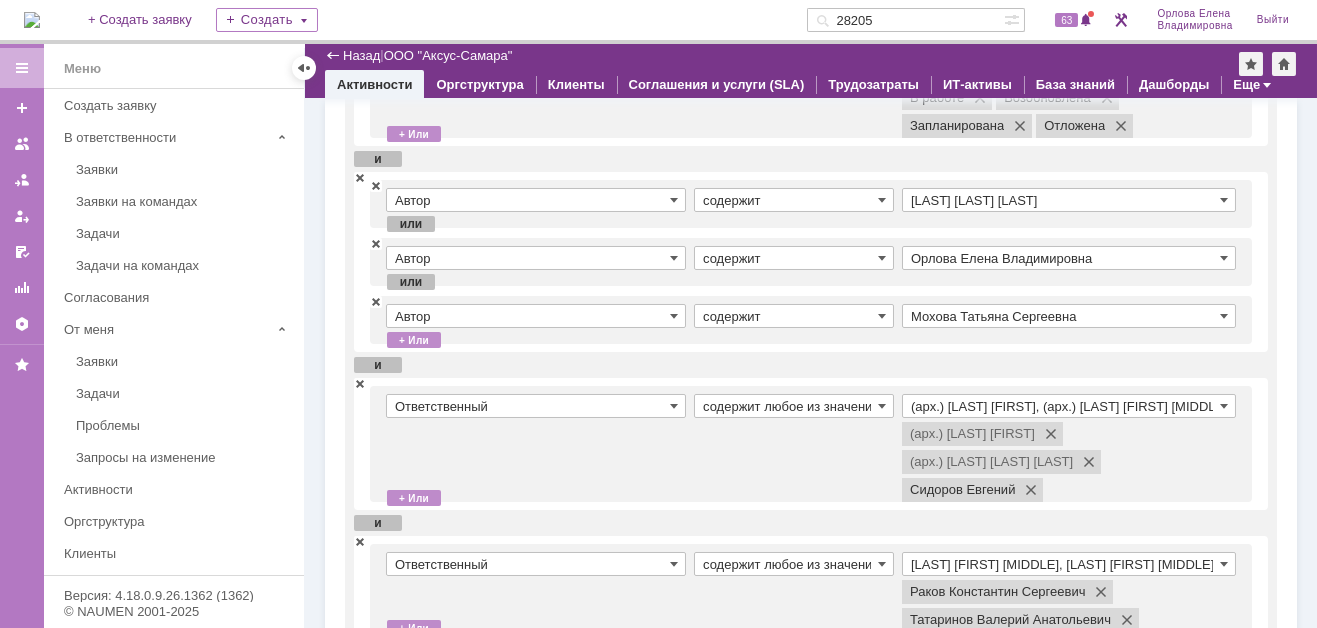 scroll, scrollTop: 300, scrollLeft: 0, axis: vertical 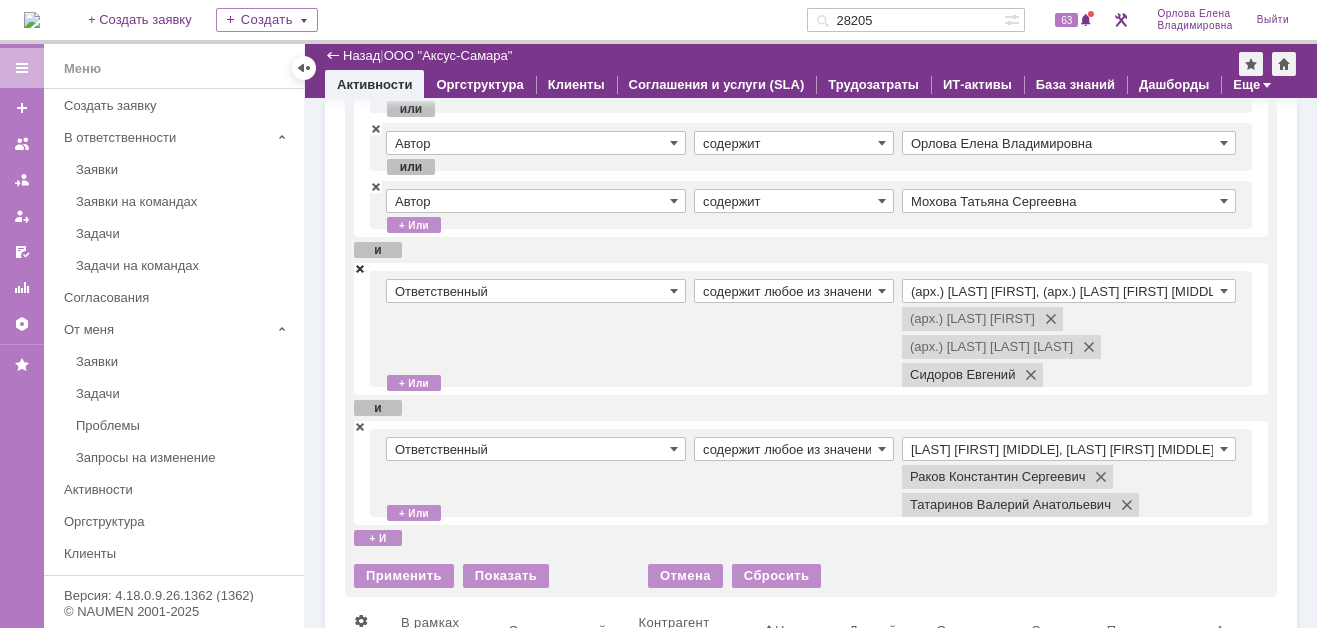 click at bounding box center [360, 268] 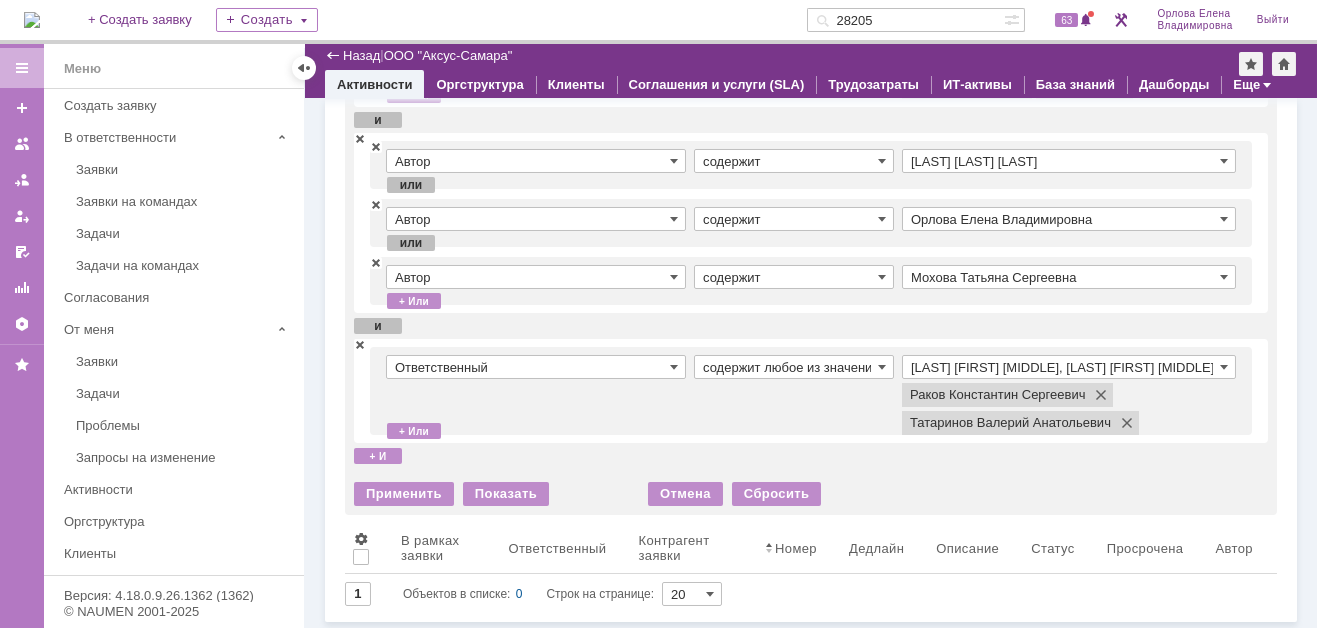 click on "Раков Константин Сергеевич, Татаринов Валерий Анатольевич" at bounding box center [1069, 367] 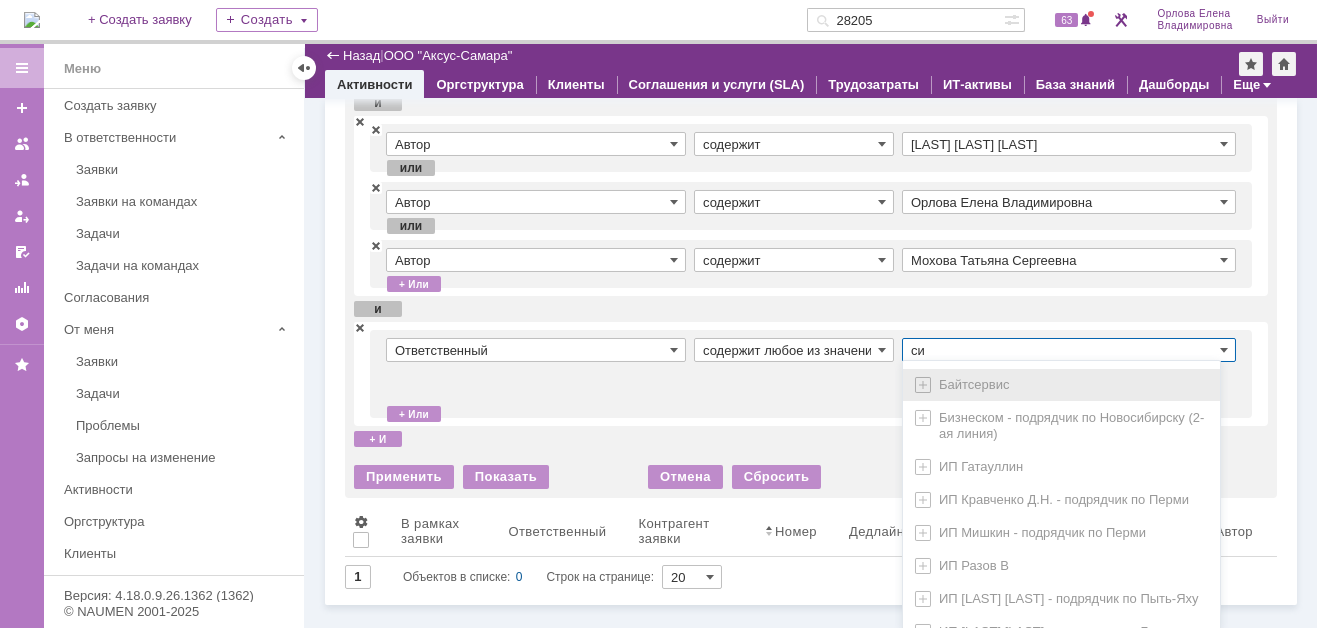 scroll, scrollTop: 224, scrollLeft: 0, axis: vertical 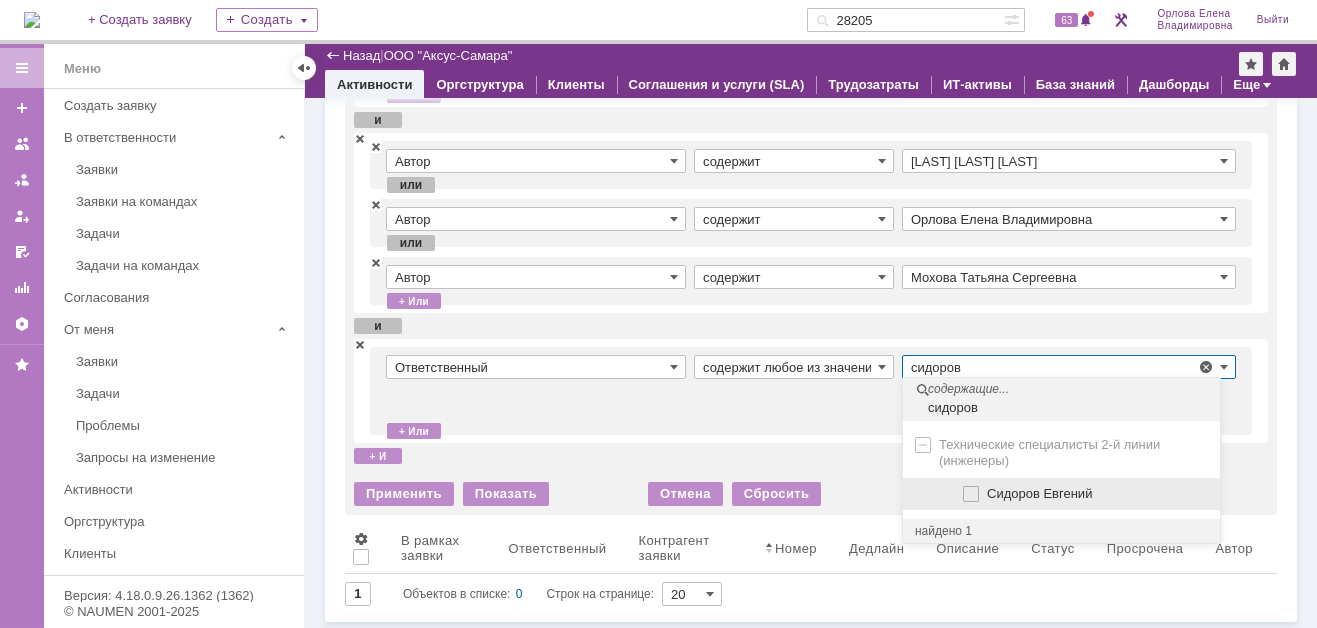 click at bounding box center (987, 491) 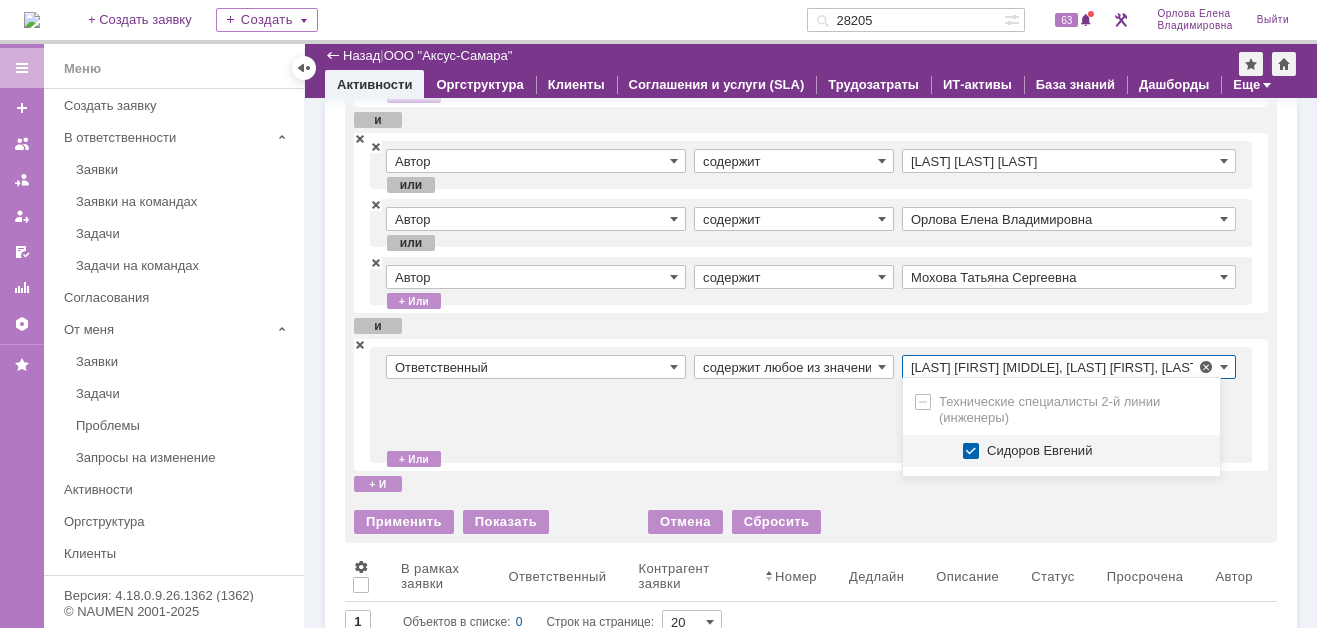 scroll, scrollTop: 0, scrollLeft: 231, axis: horizontal 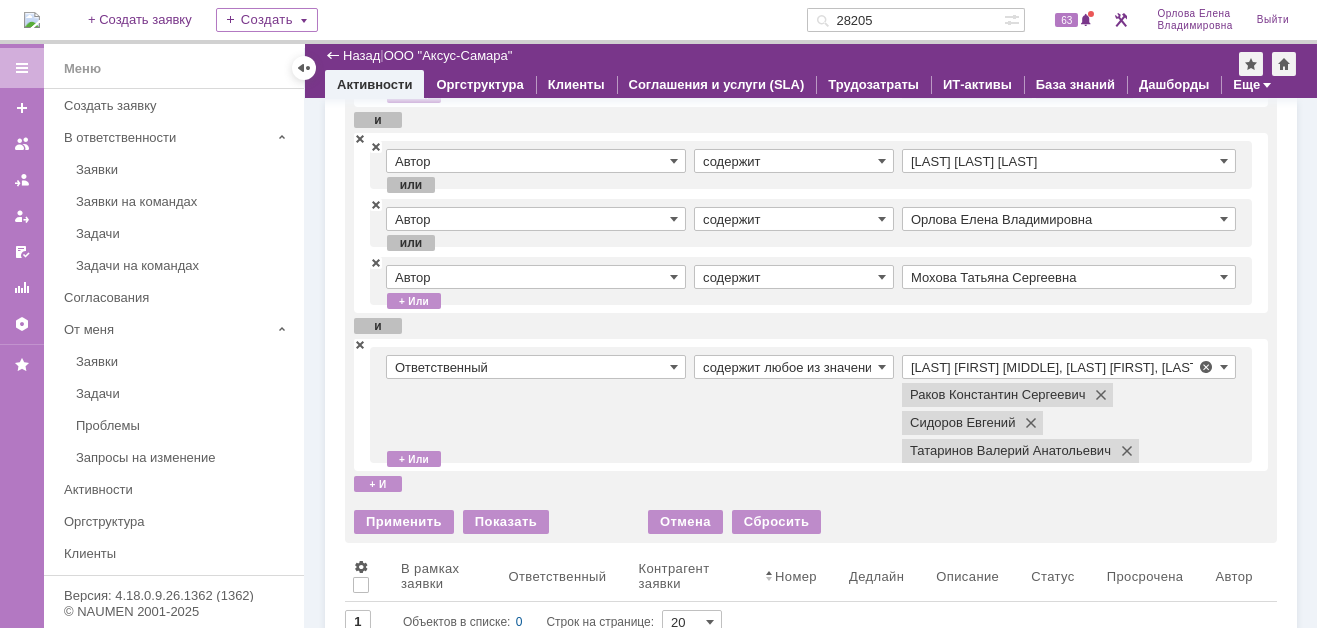click on "содержит любое из значений" at bounding box center (798, 405) 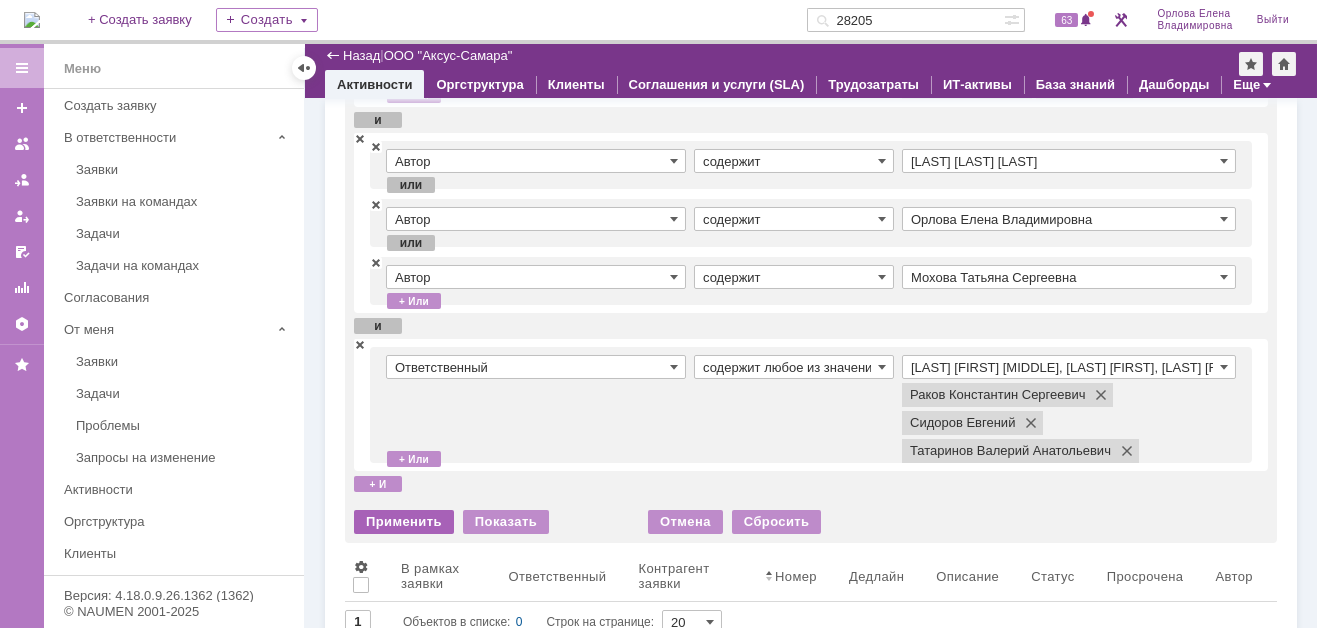 click on "Применить" at bounding box center [404, 522] 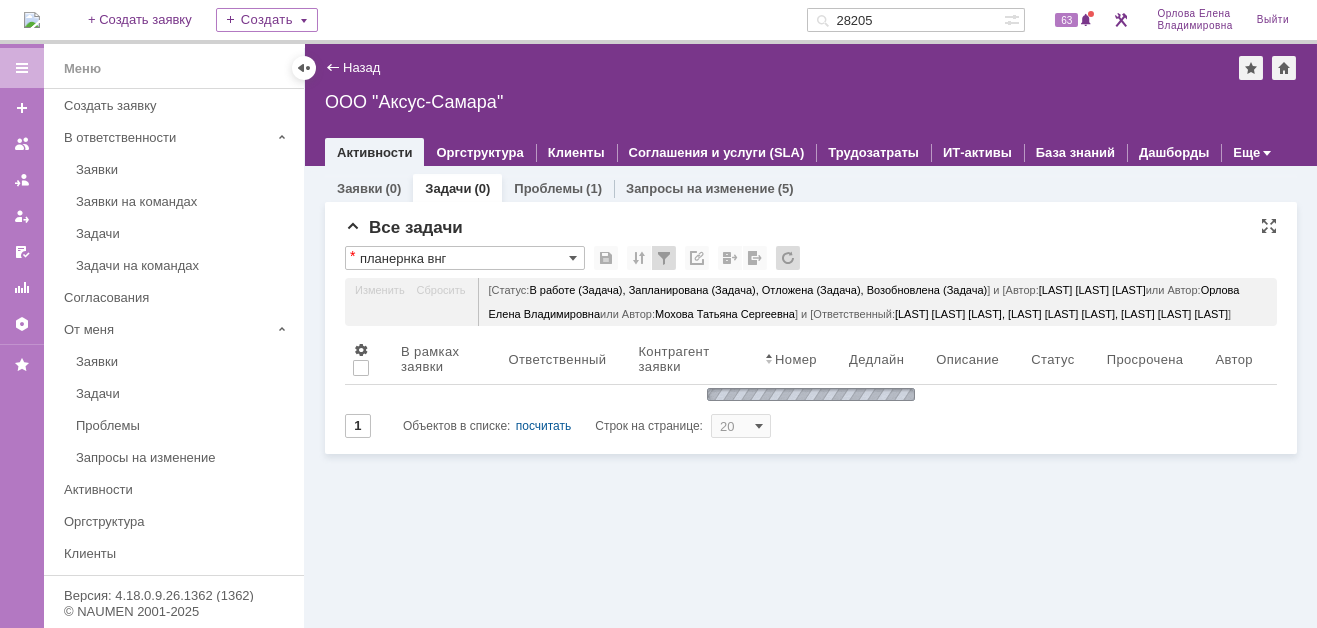 scroll, scrollTop: 0, scrollLeft: 0, axis: both 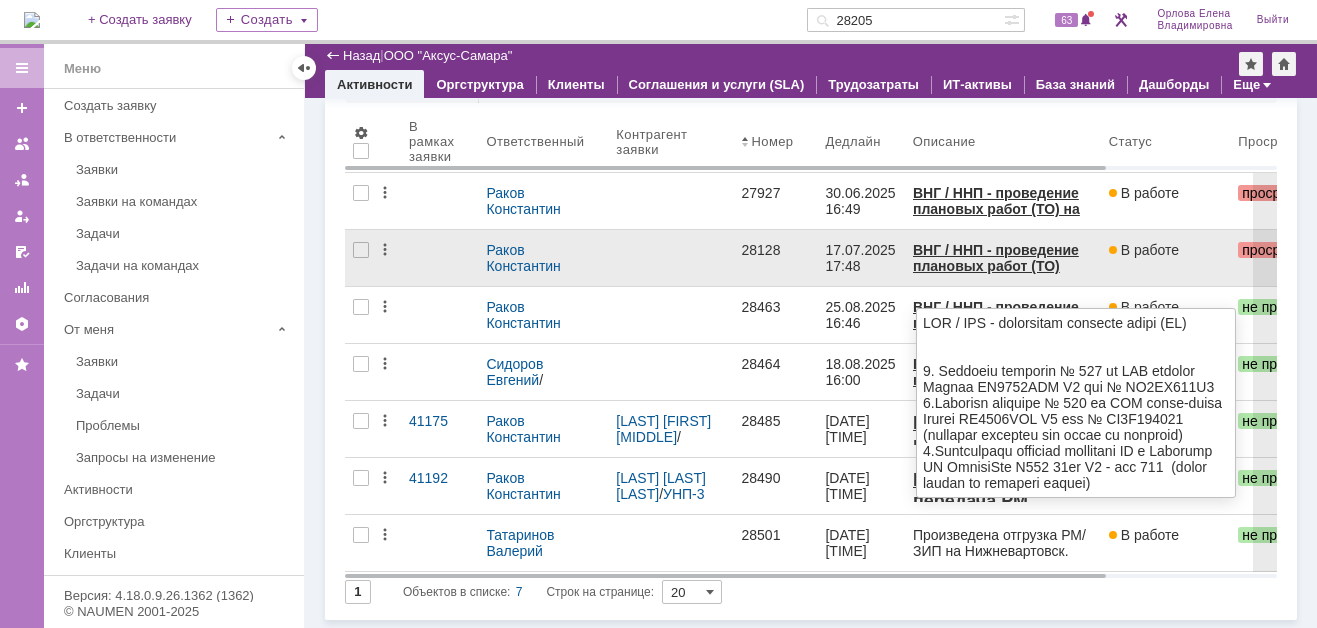 click on "ВНГ / ННП - проведение плановых работ (ТО)" at bounding box center [995, 258] 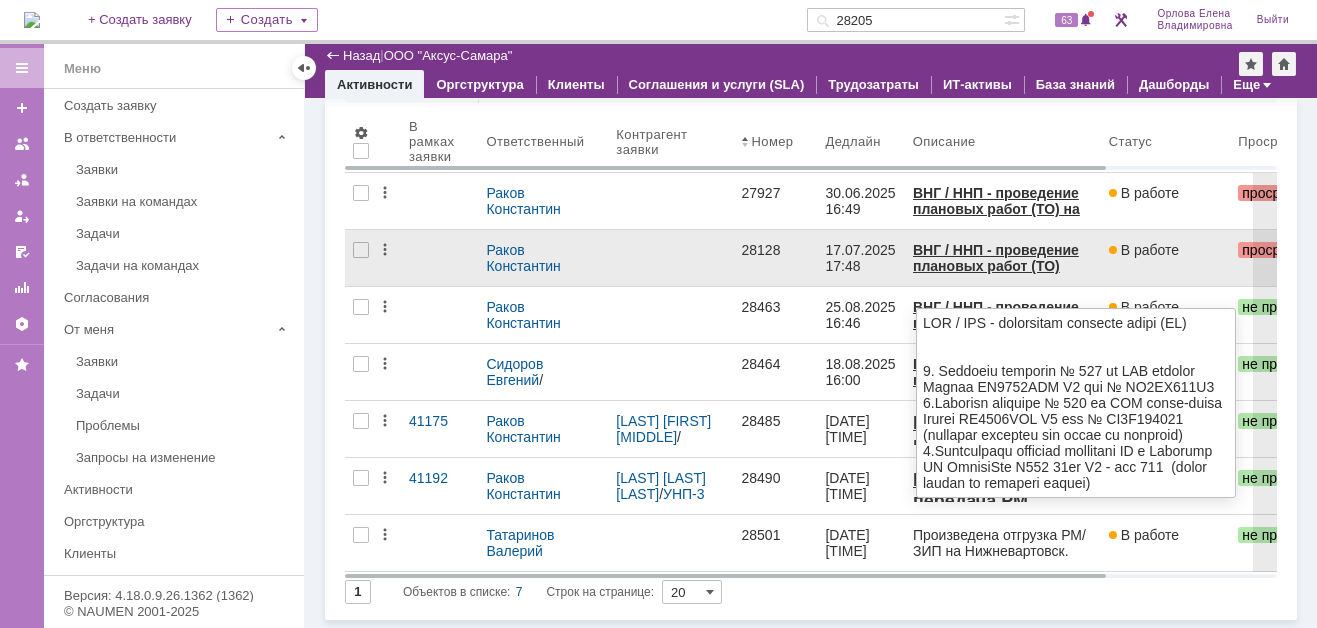click on "ВНГ / ННП - проведение плановых работ (ТО)" at bounding box center (995, 258) 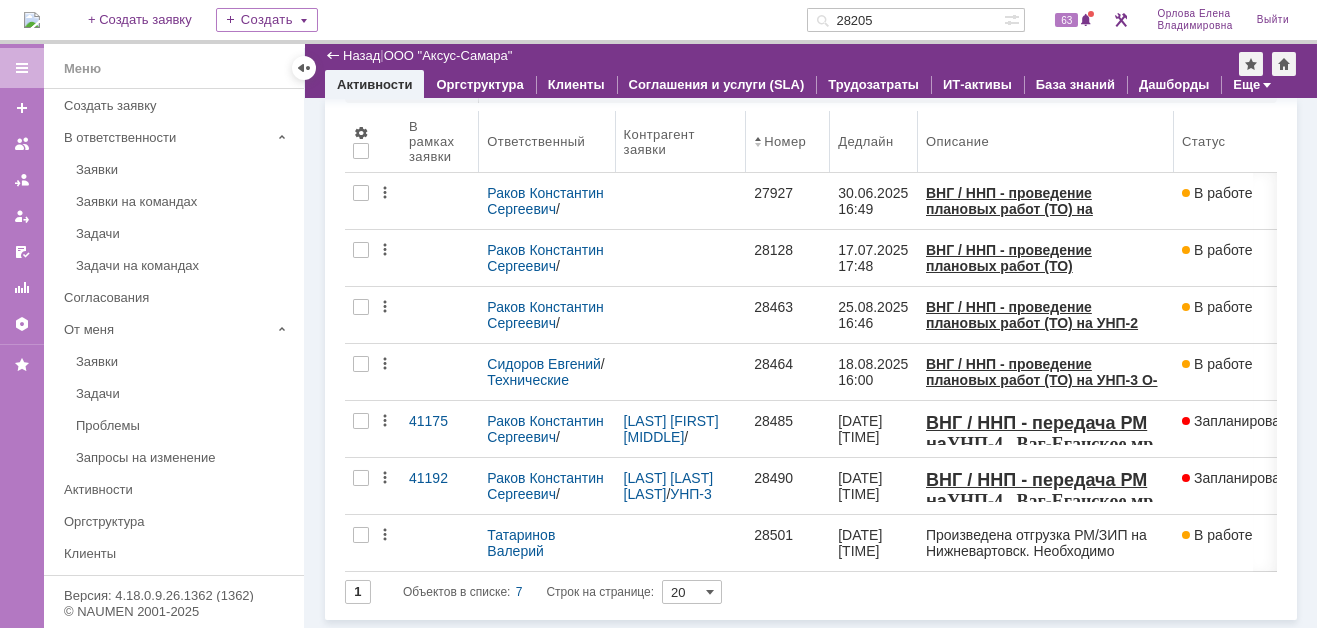 drag, startPoint x: 1104, startPoint y: 157, endPoint x: 1171, endPoint y: 161, distance: 67.11929 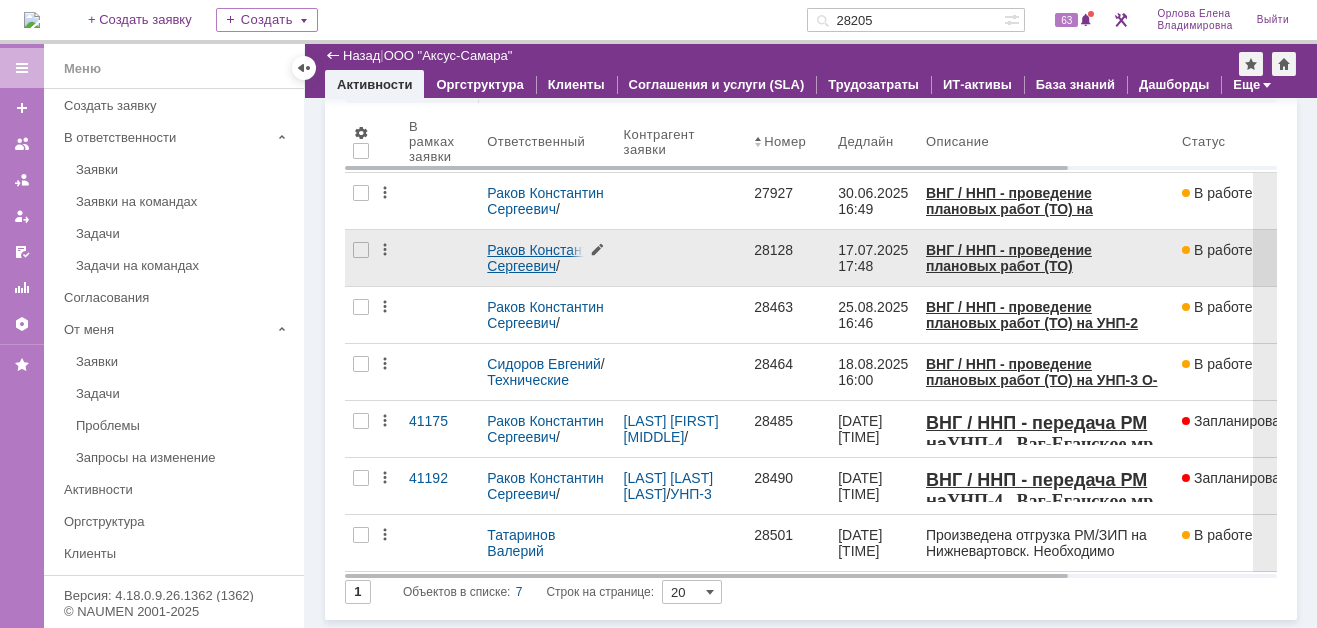 click on "Раков Константин Сергеевич" at bounding box center [547, 258] 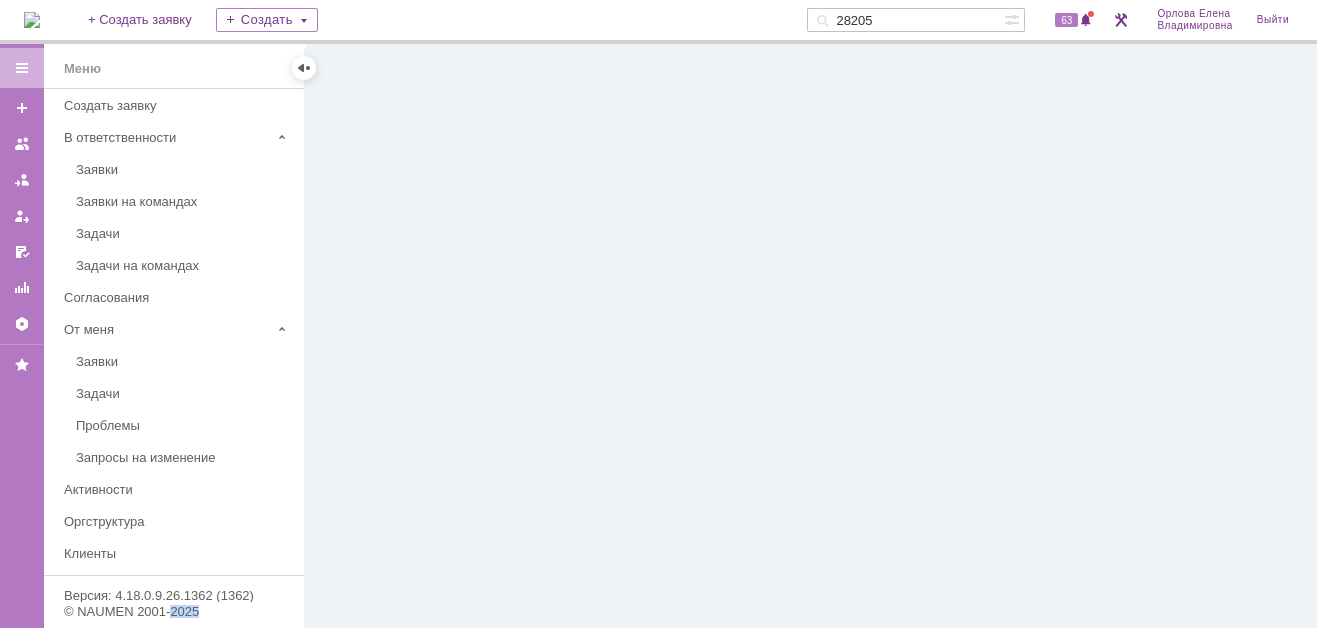 click at bounding box center [811, 336] 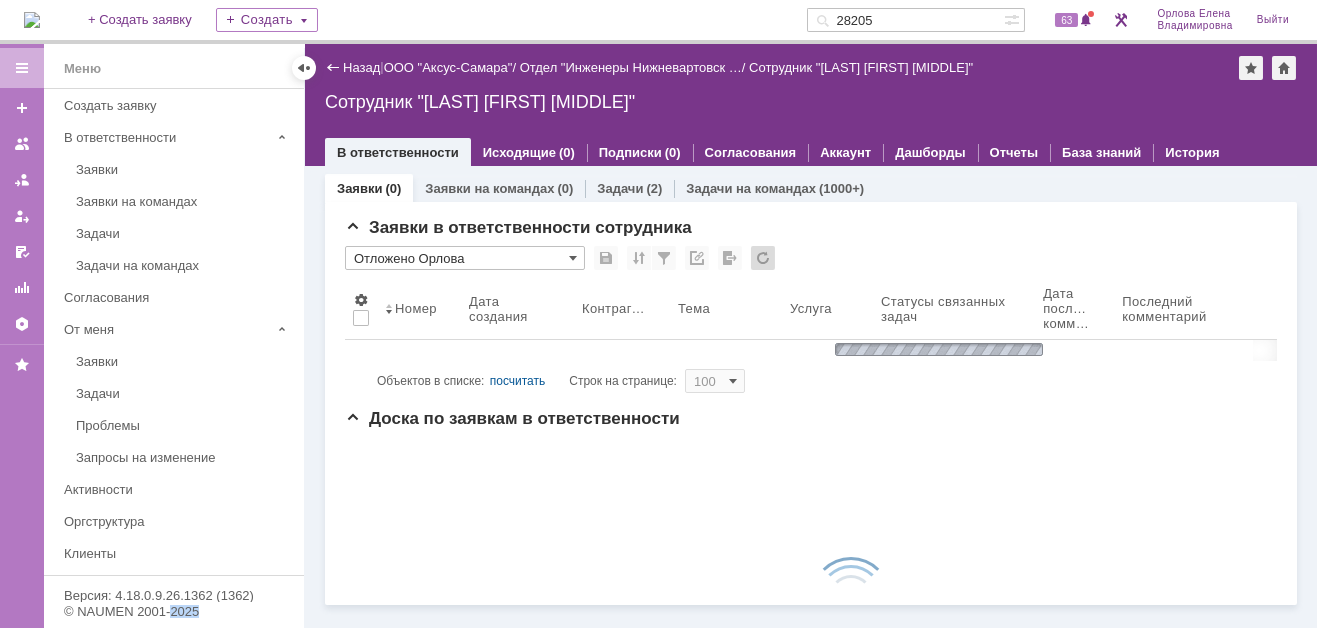 scroll, scrollTop: 0, scrollLeft: 0, axis: both 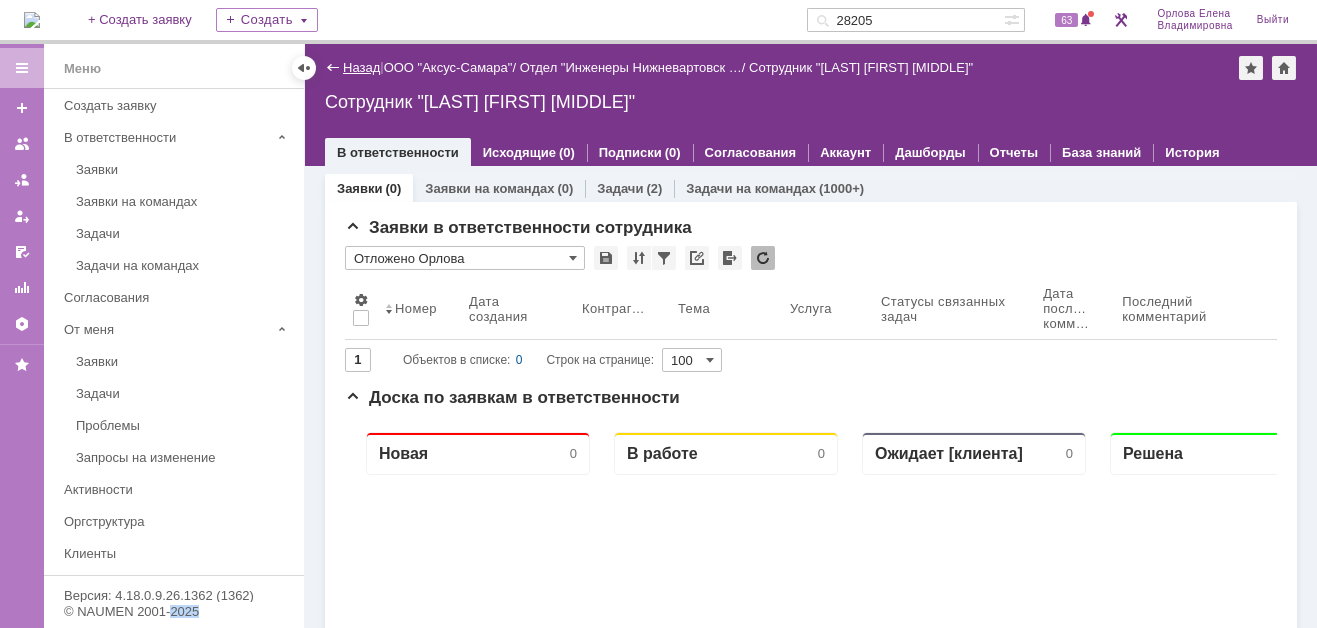 click on "Назад" at bounding box center (361, 67) 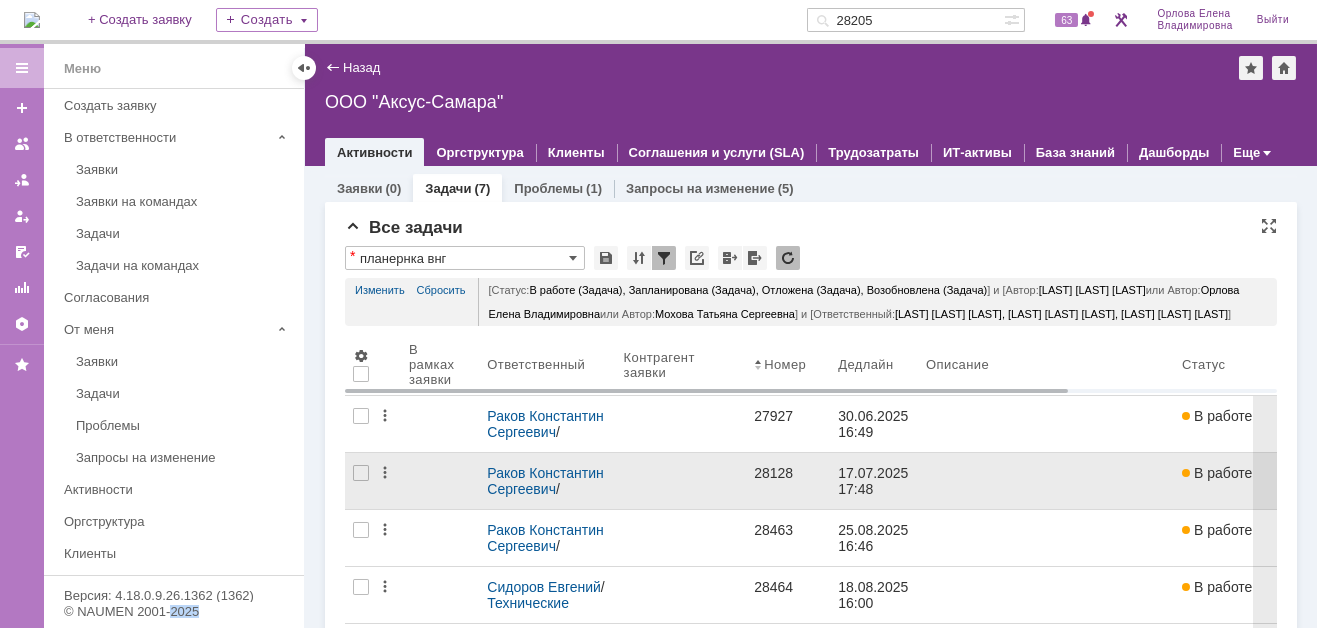scroll, scrollTop: 0, scrollLeft: 0, axis: both 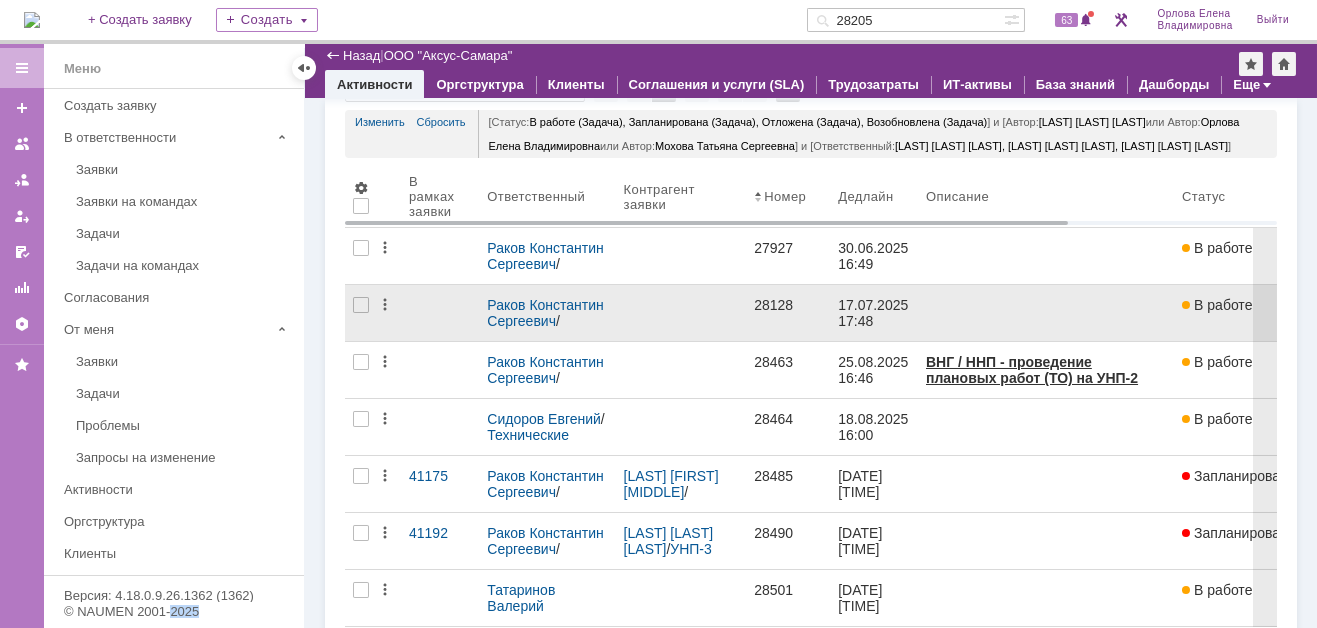 click on "28128" at bounding box center [788, 305] 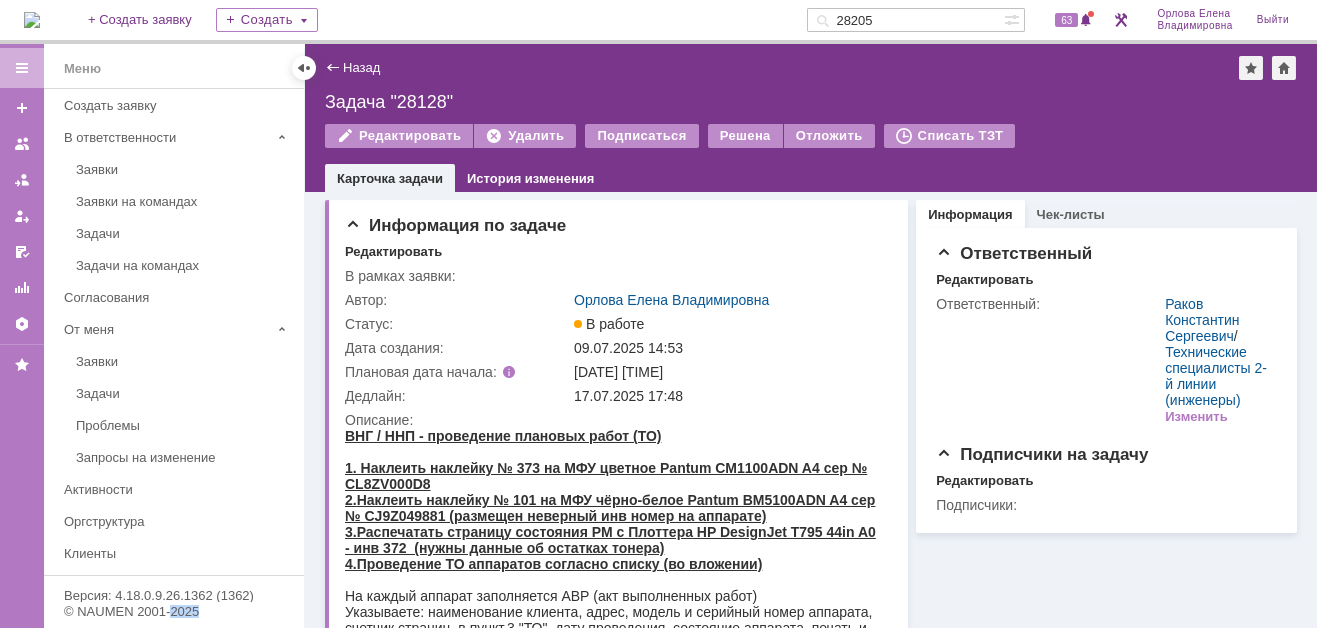 scroll, scrollTop: 0, scrollLeft: 0, axis: both 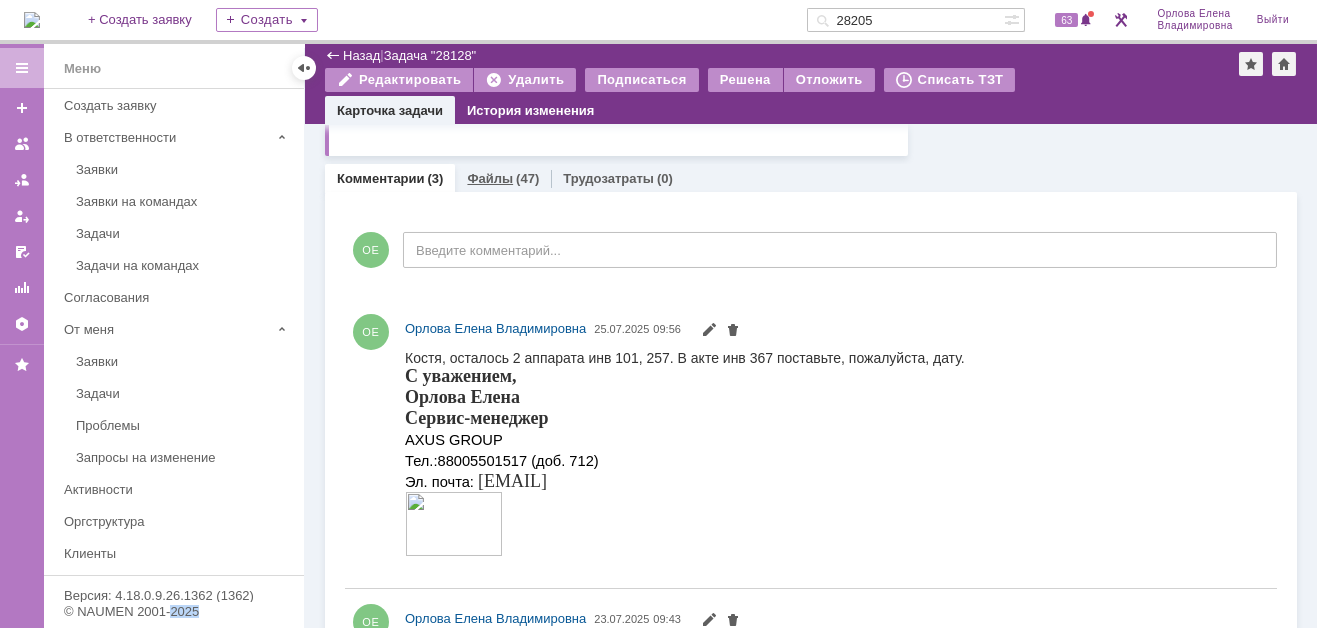 click on "Файлы" at bounding box center [490, 178] 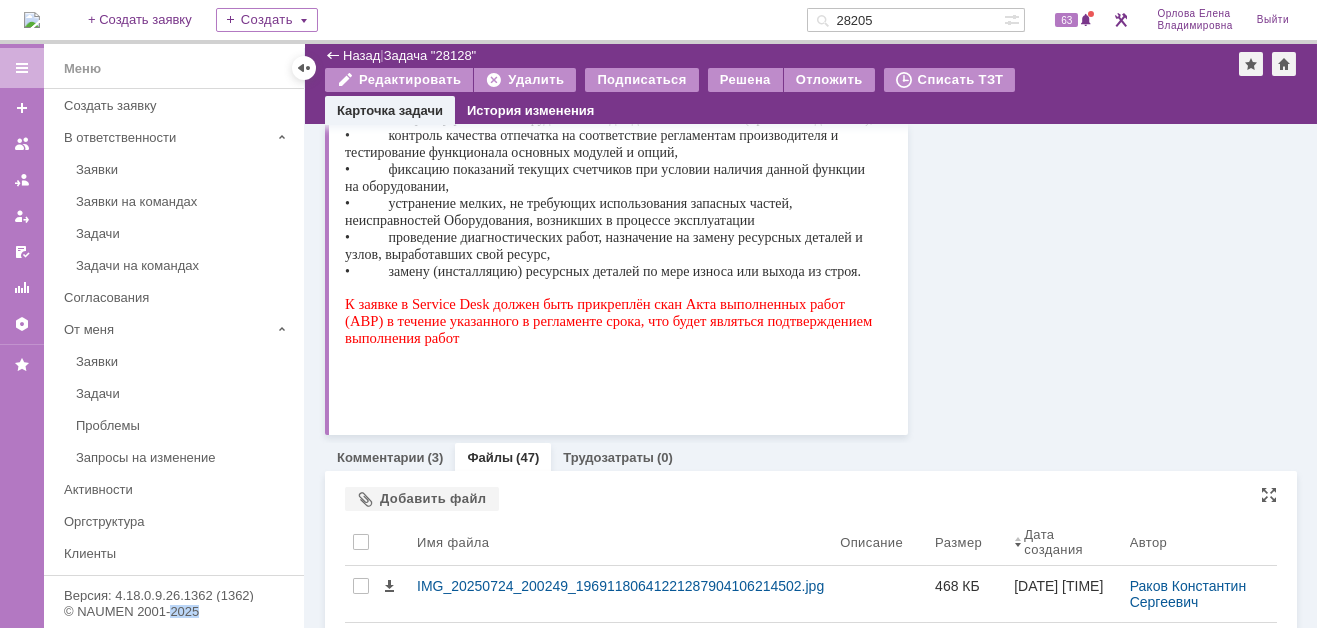 scroll, scrollTop: 900, scrollLeft: 0, axis: vertical 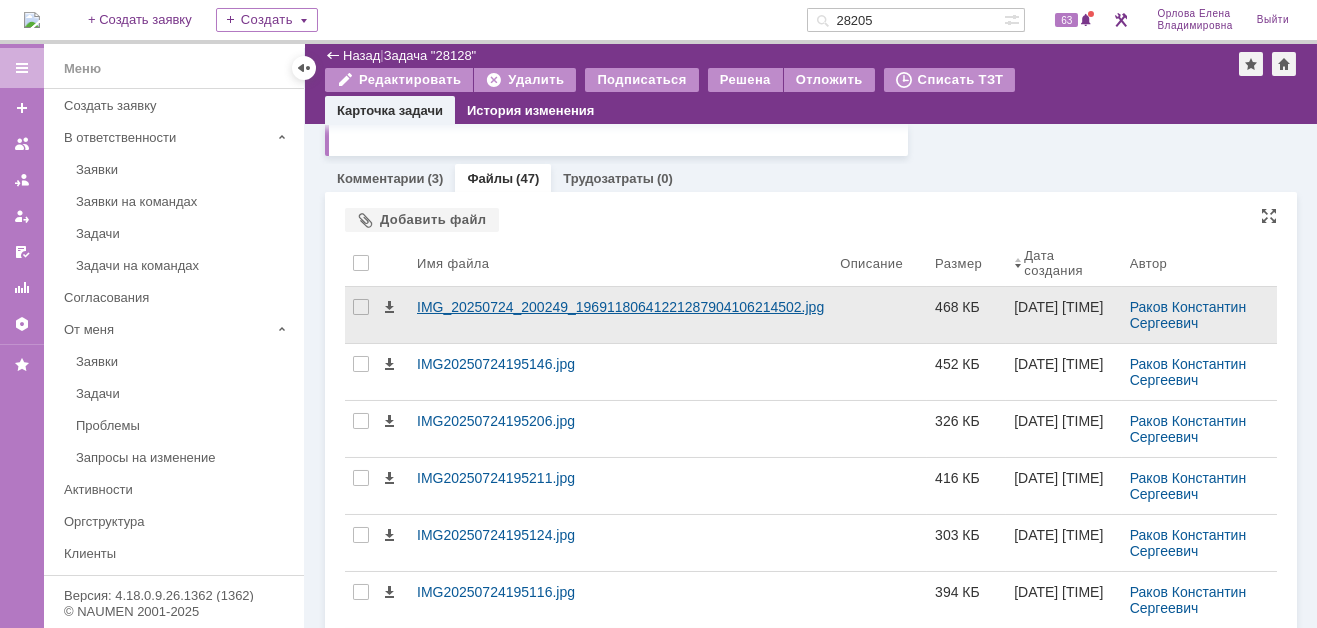 click on "IMG_20250724_200249_19691180641221287904106214502.jpg" at bounding box center (620, 307) 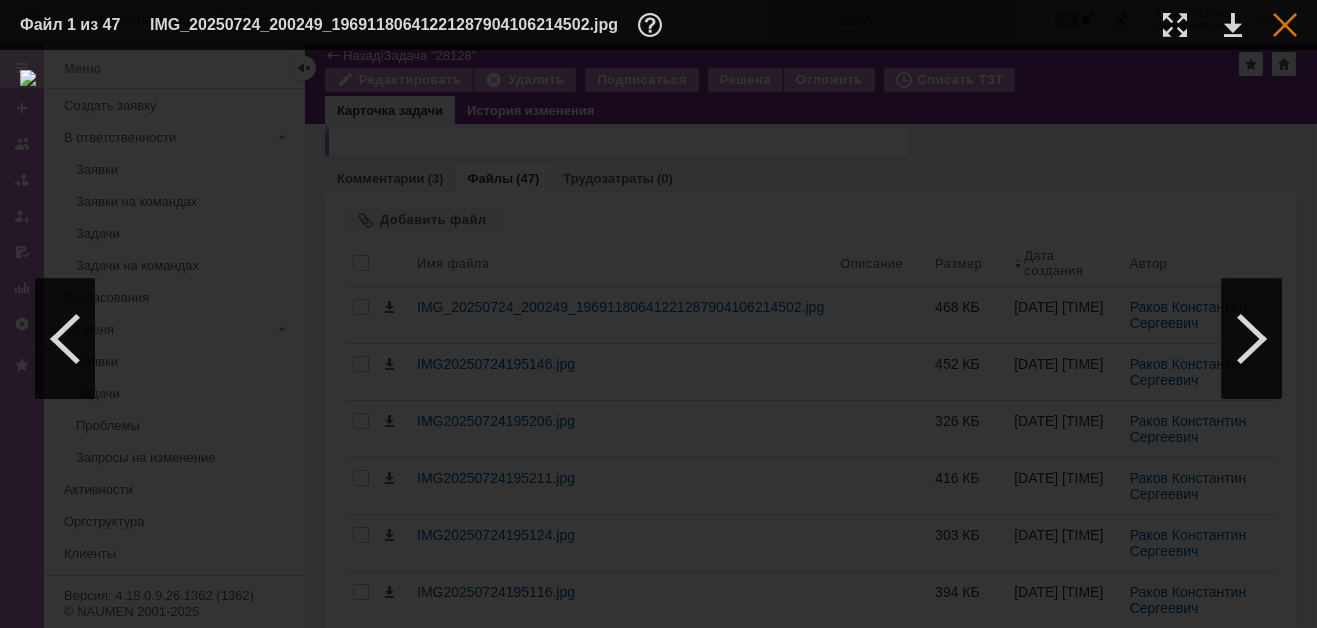 click at bounding box center (1285, 25) 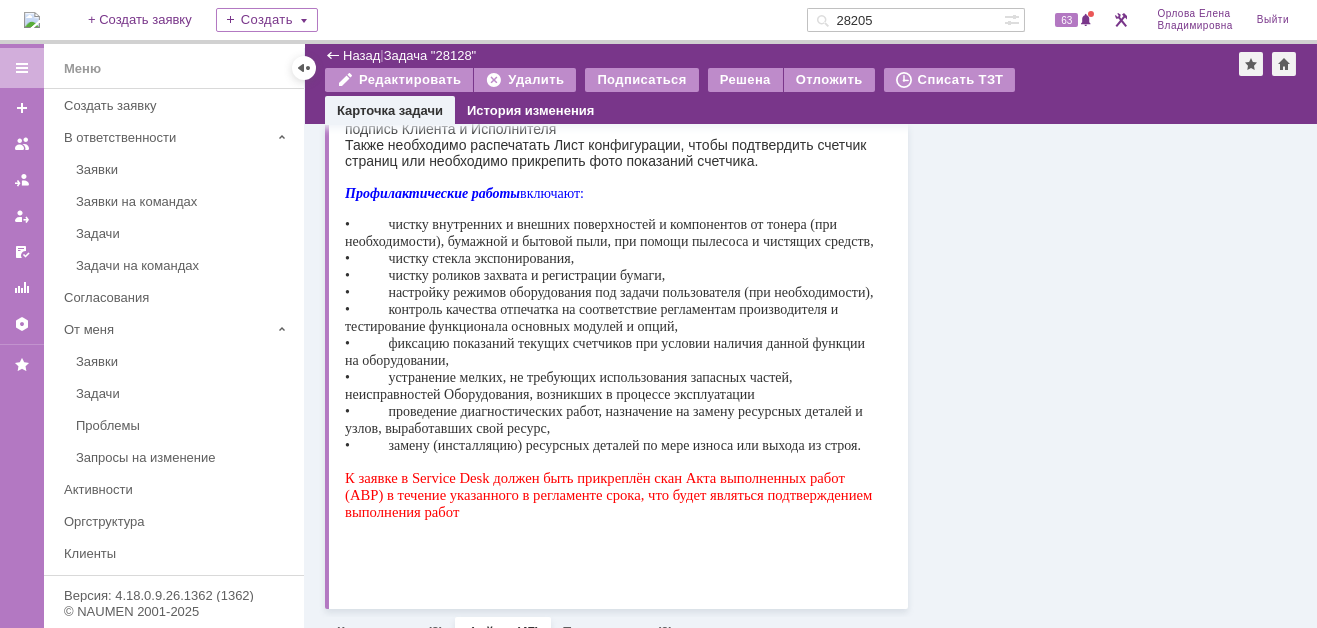 scroll, scrollTop: 0, scrollLeft: 0, axis: both 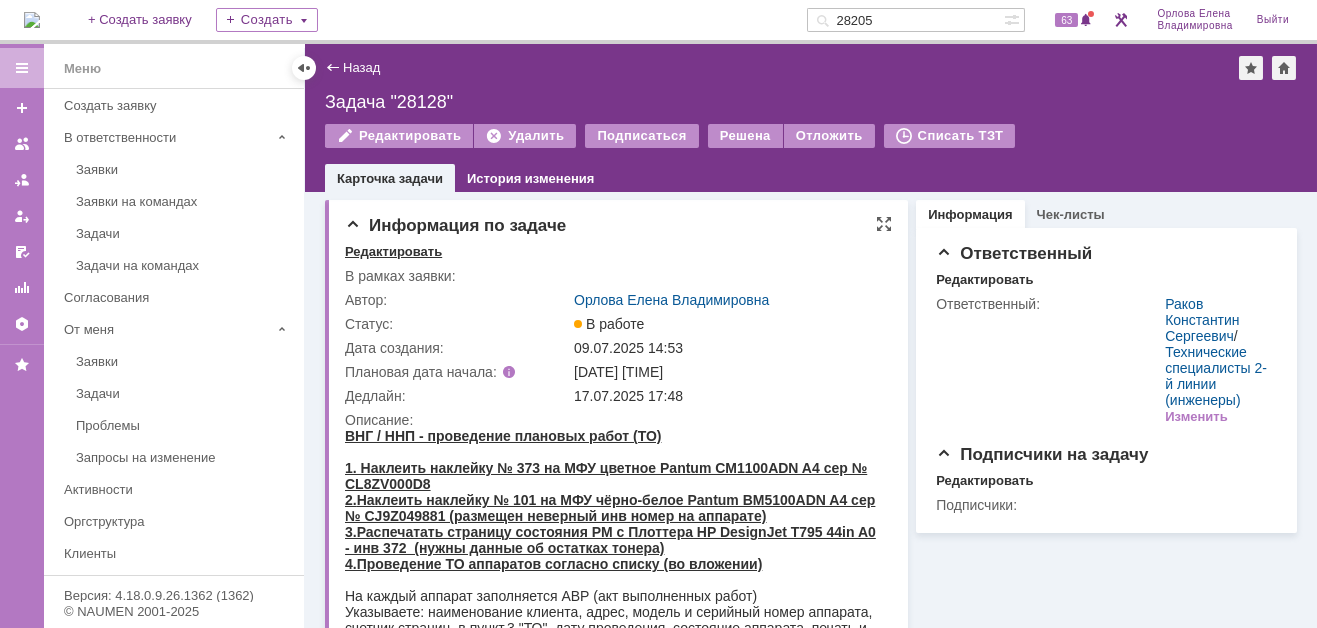 click on "Редактировать" at bounding box center [393, 252] 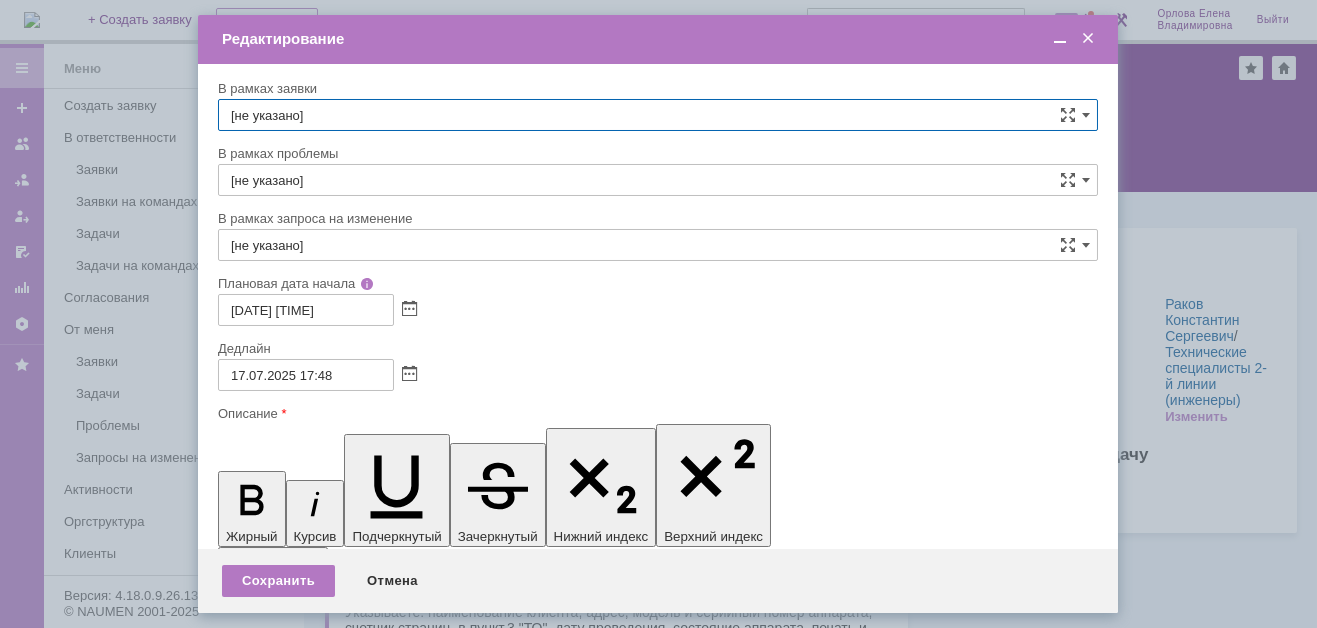 scroll, scrollTop: 0, scrollLeft: 0, axis: both 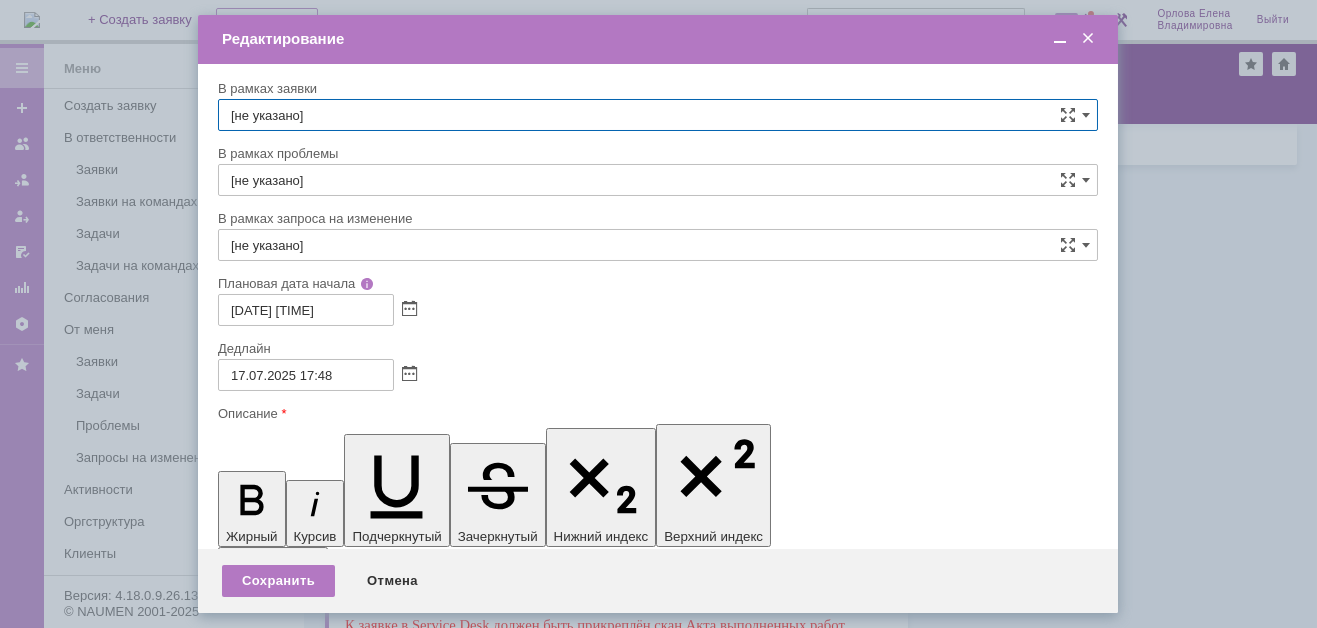 click at bounding box center (1088, 39) 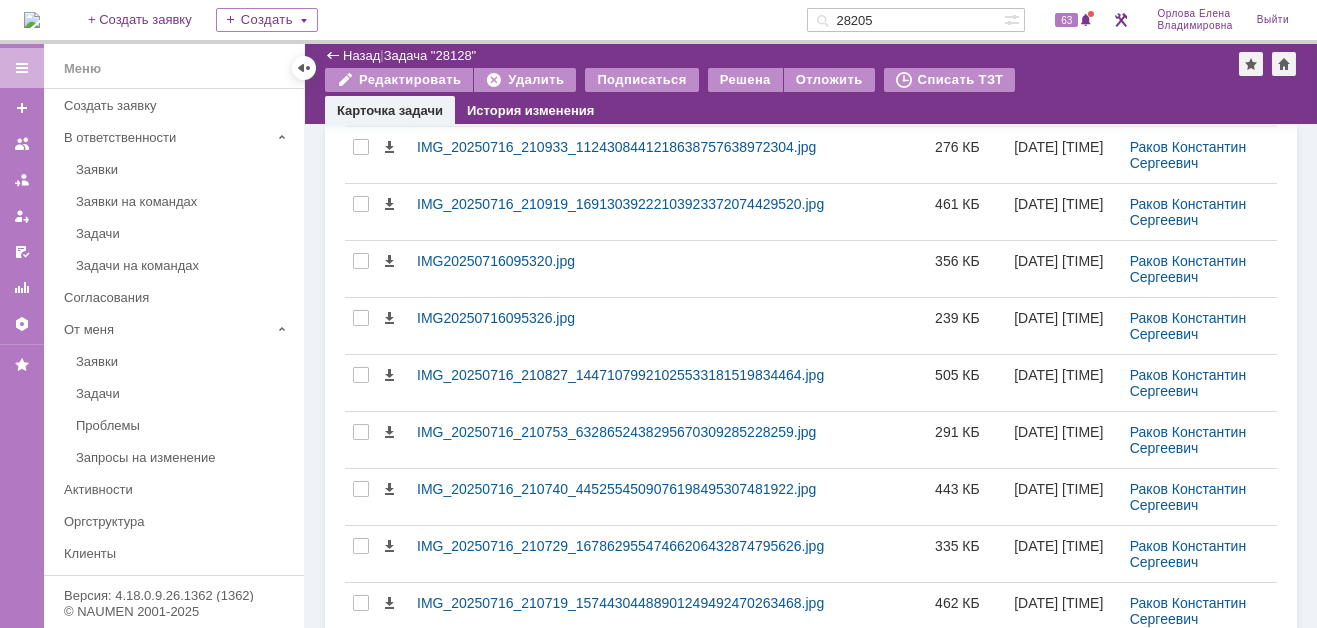 scroll, scrollTop: 1747, scrollLeft: 0, axis: vertical 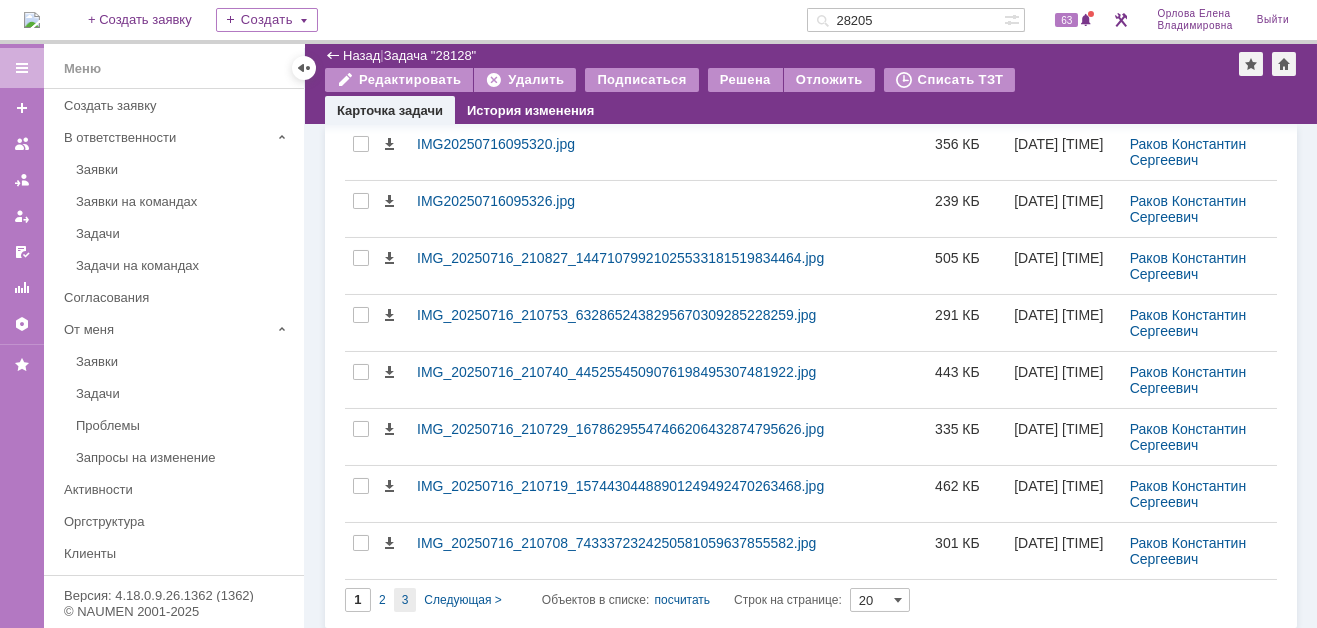 click on "3" at bounding box center (405, 600) 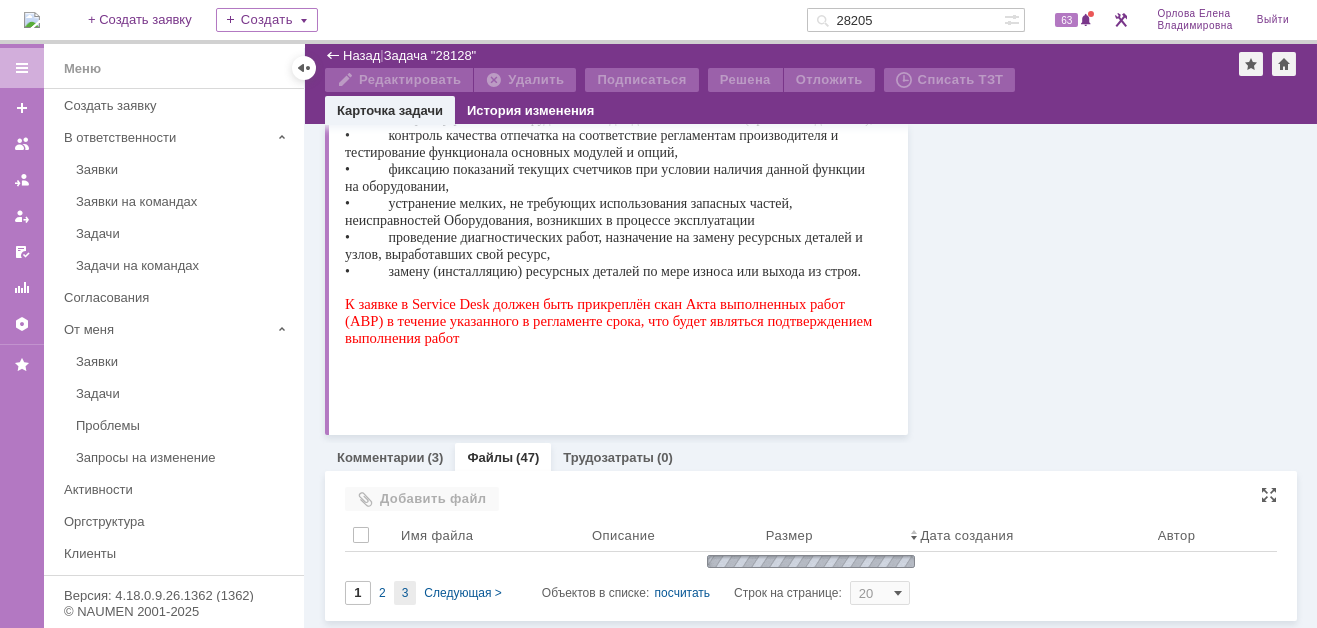 type on "3" 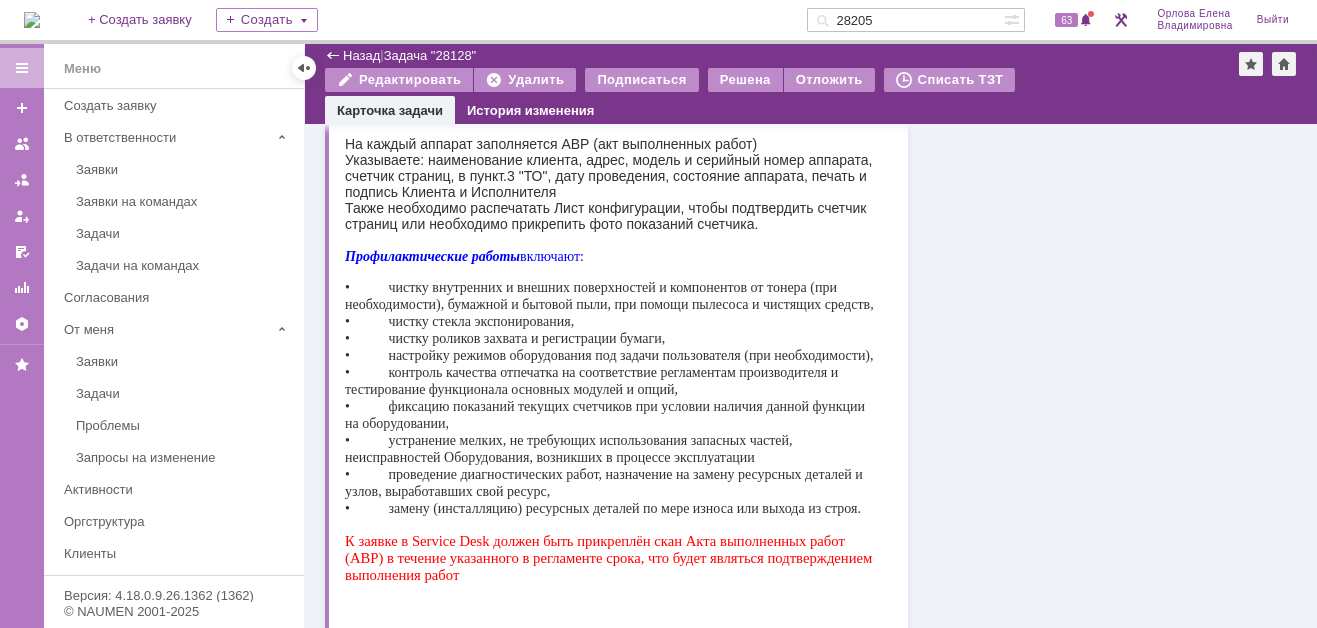 scroll, scrollTop: 0, scrollLeft: 0, axis: both 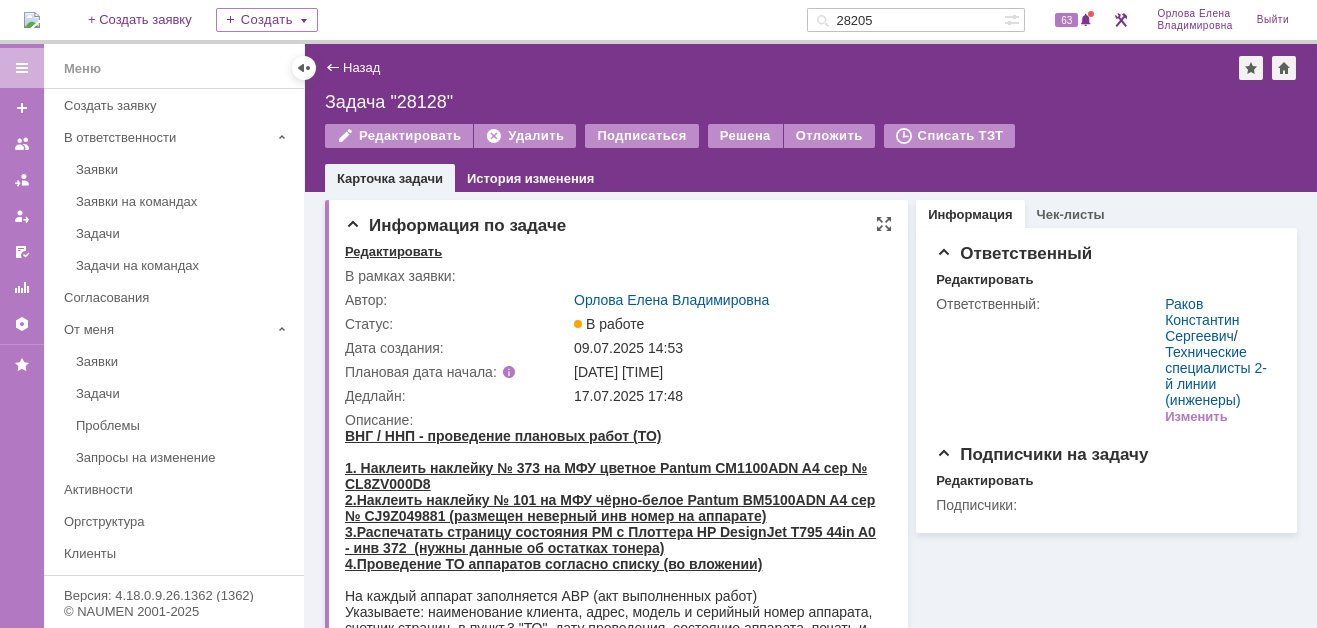 click on "Редактировать" at bounding box center (393, 252) 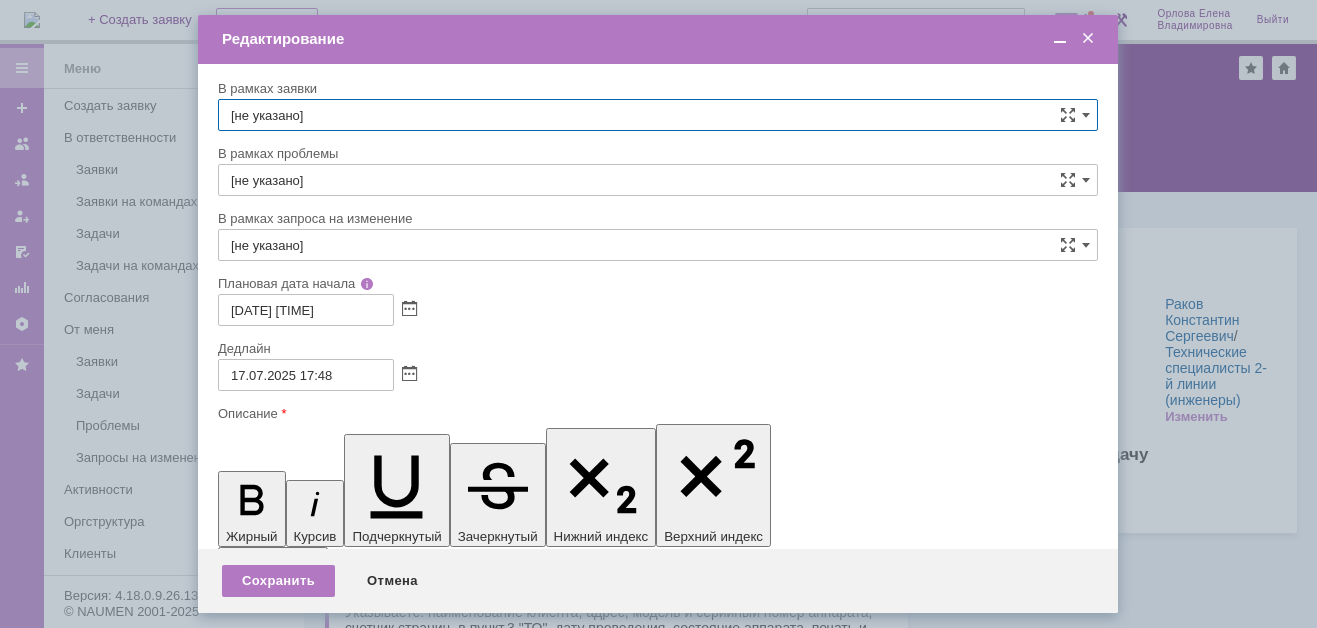 scroll, scrollTop: 0, scrollLeft: 0, axis: both 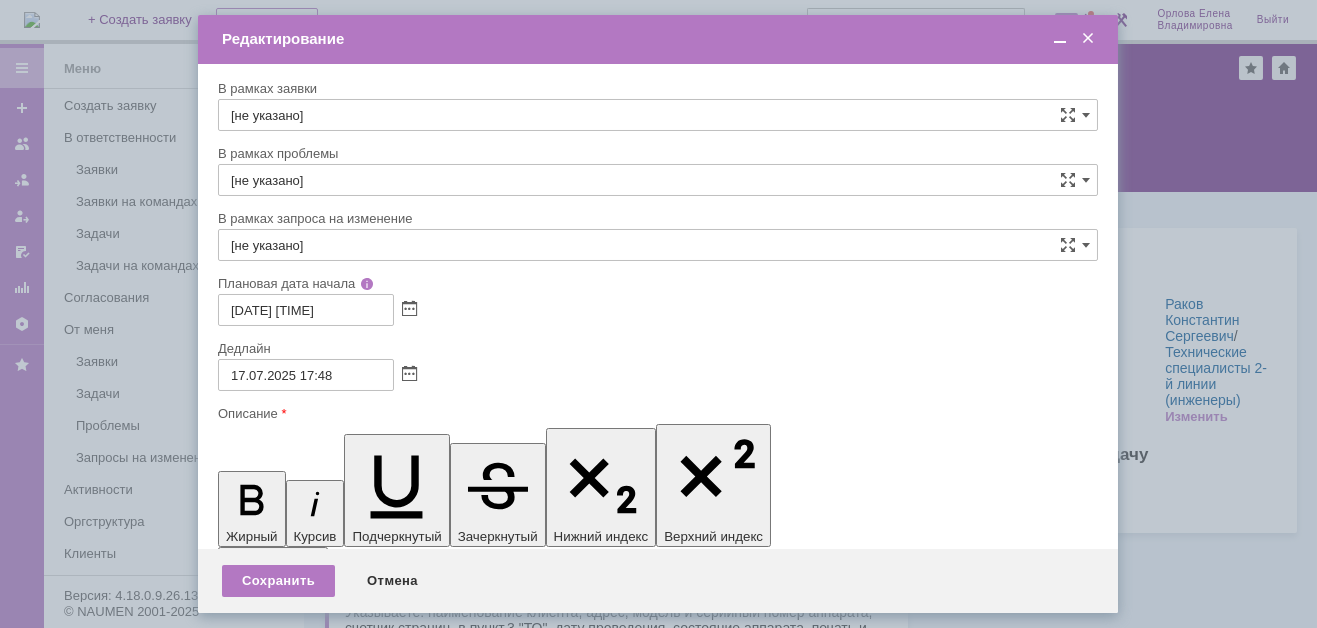 click on "ВНГ / ННП - проведение плановых работ (ТО)" at bounding box center (359, 5789) 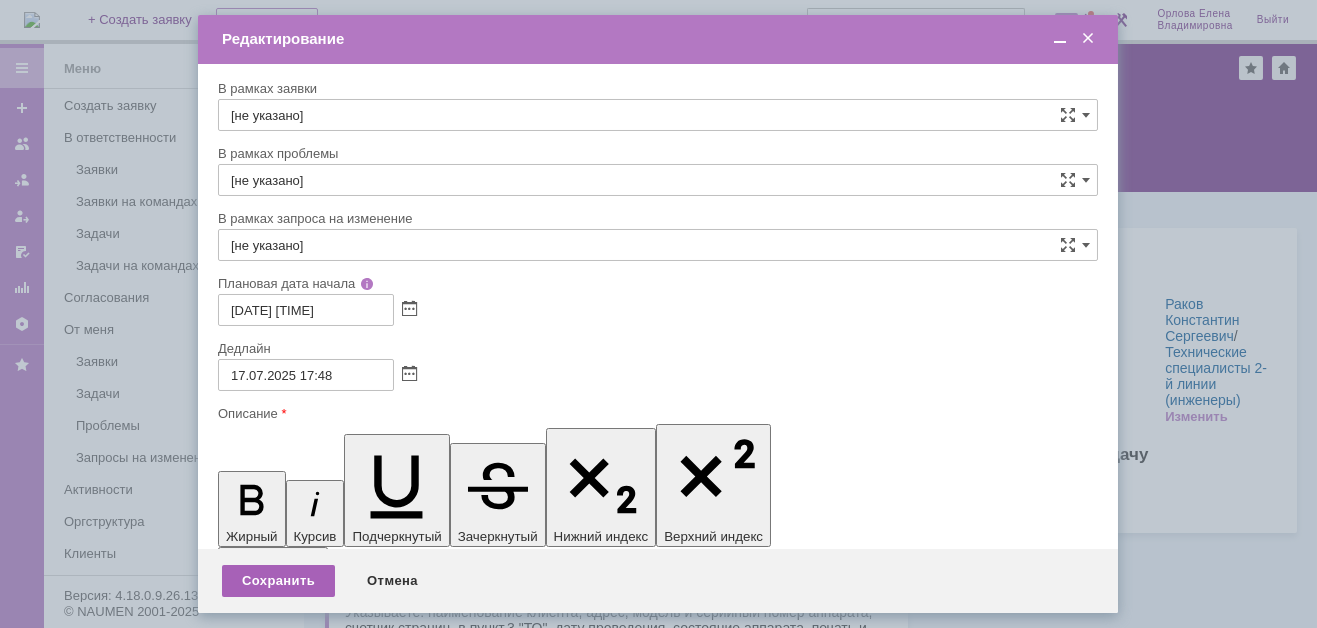 click on "Сохранить" at bounding box center (278, 581) 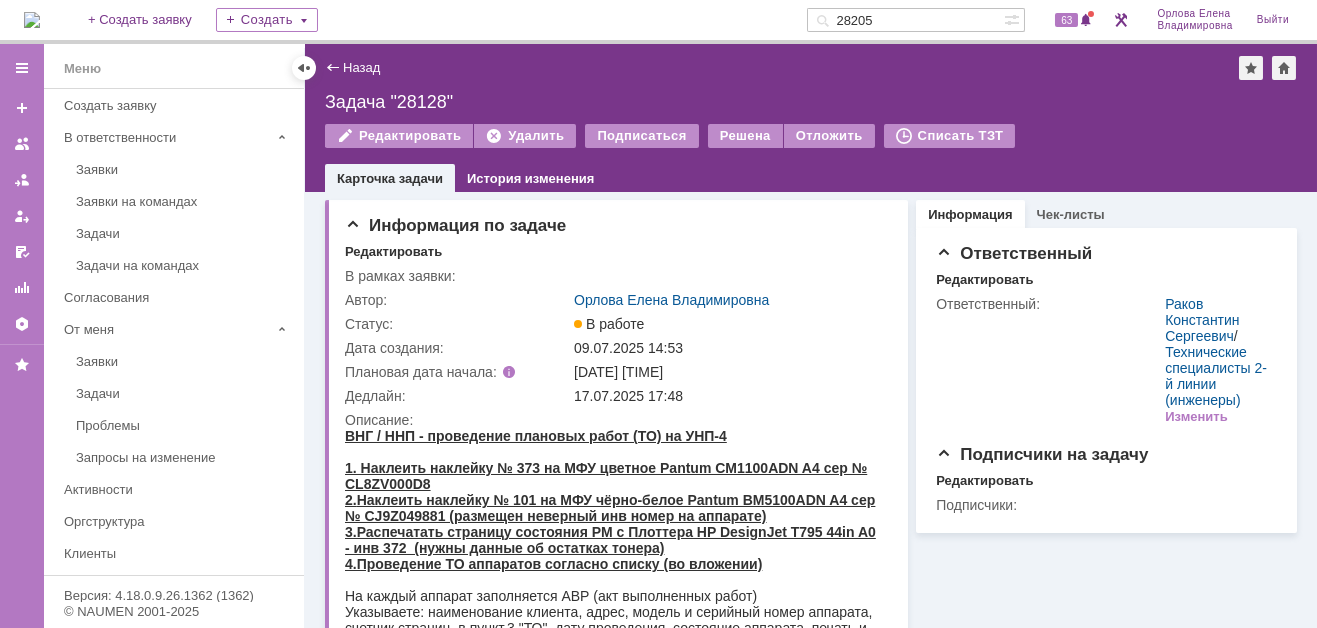 scroll, scrollTop: 0, scrollLeft: 0, axis: both 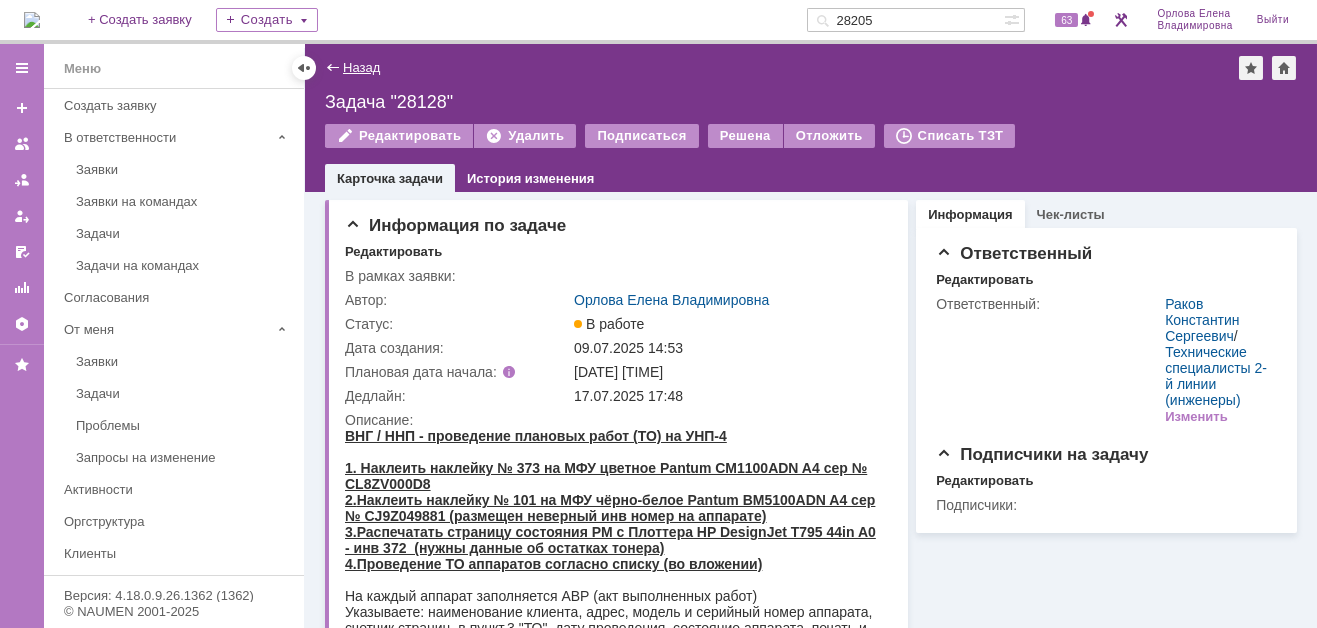 click on "Назад" at bounding box center [361, 67] 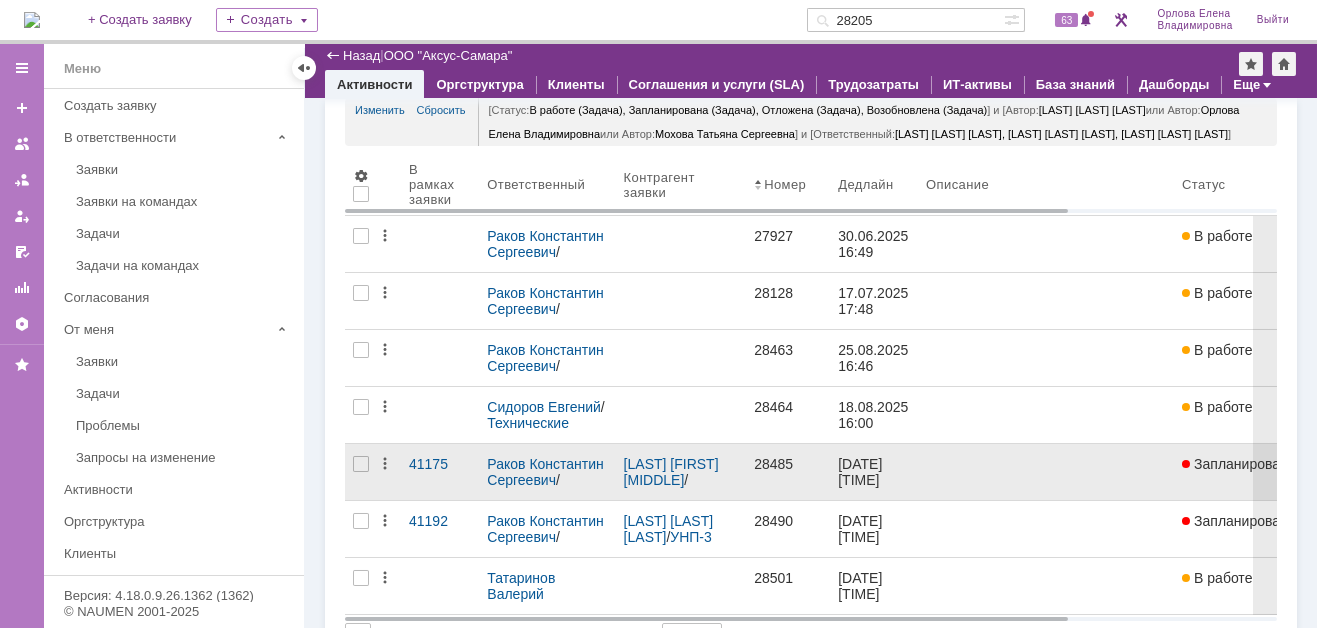 scroll, scrollTop: 0, scrollLeft: 0, axis: both 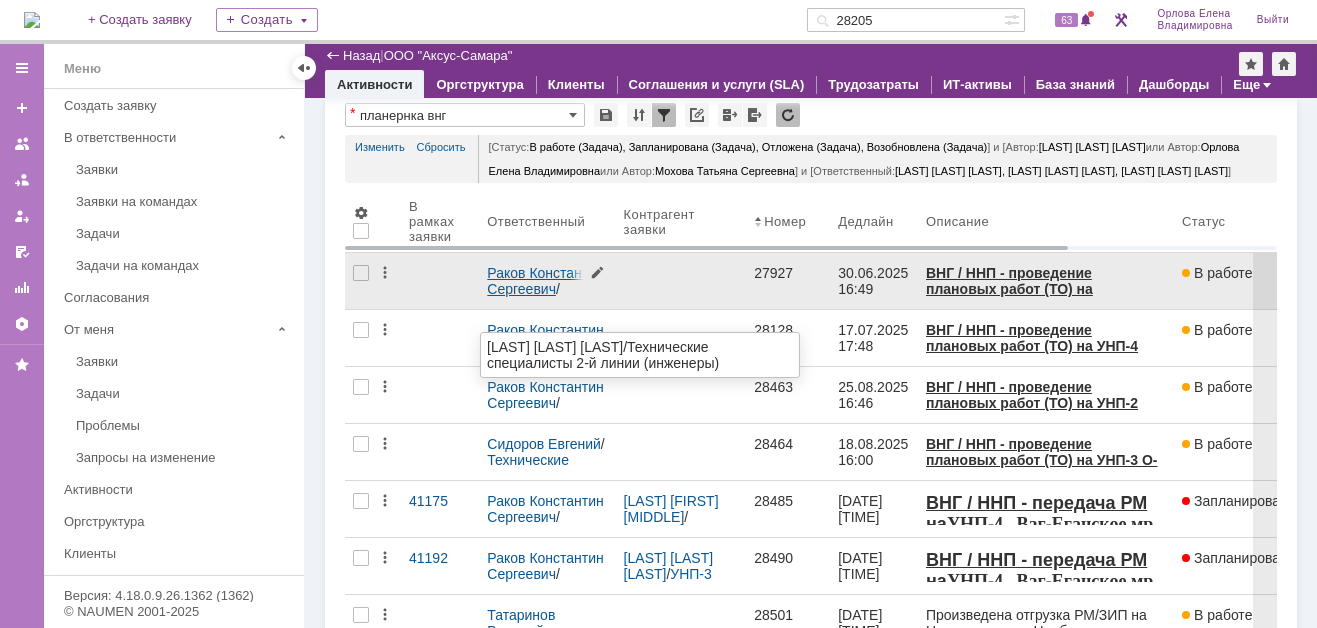 click on "Раков Константин Сергеевич" at bounding box center [547, 281] 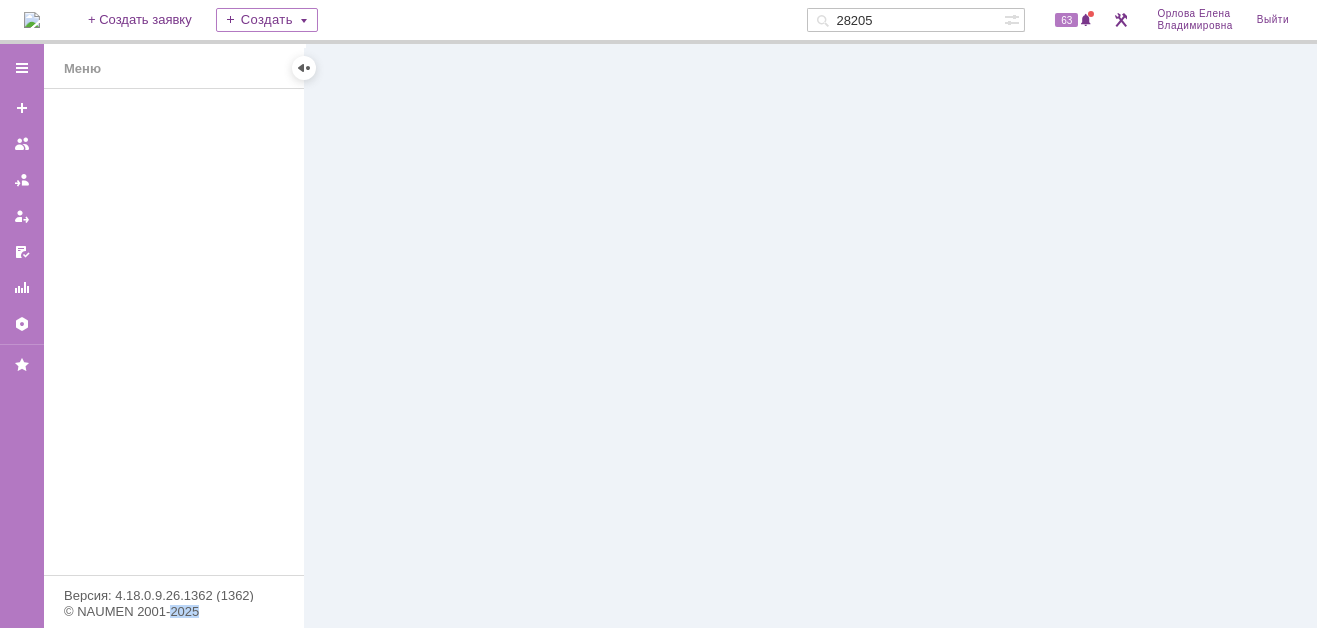 click at bounding box center (811, 336) 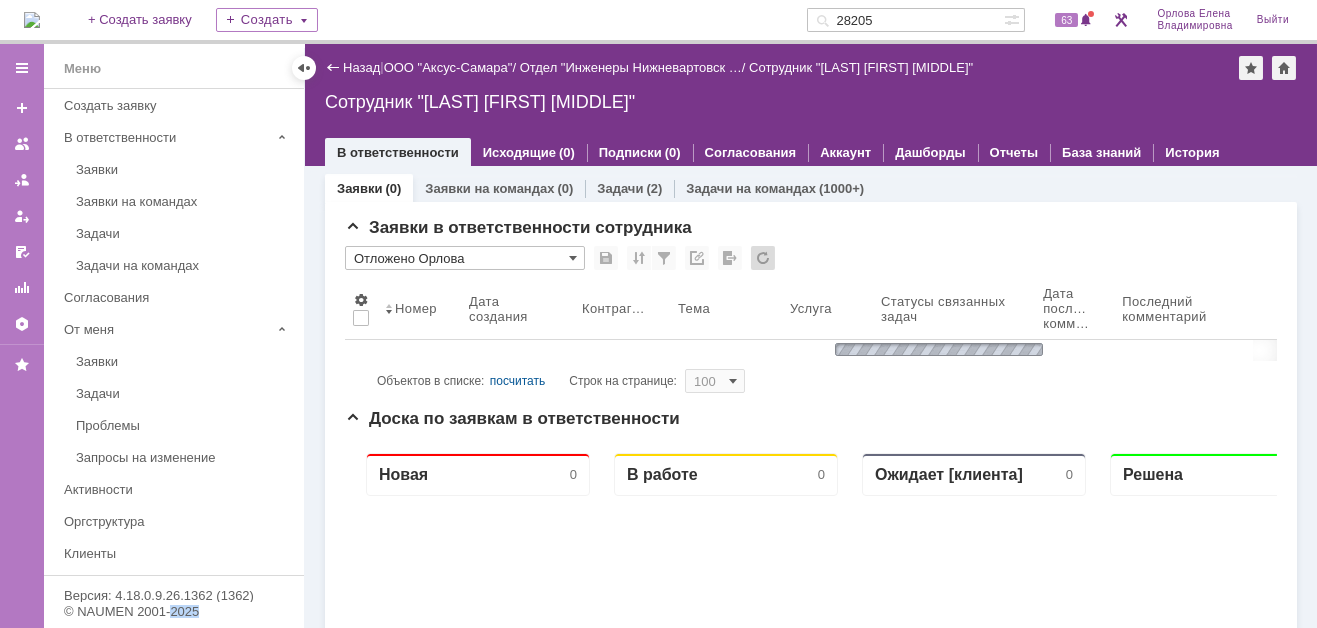 scroll, scrollTop: 0, scrollLeft: 0, axis: both 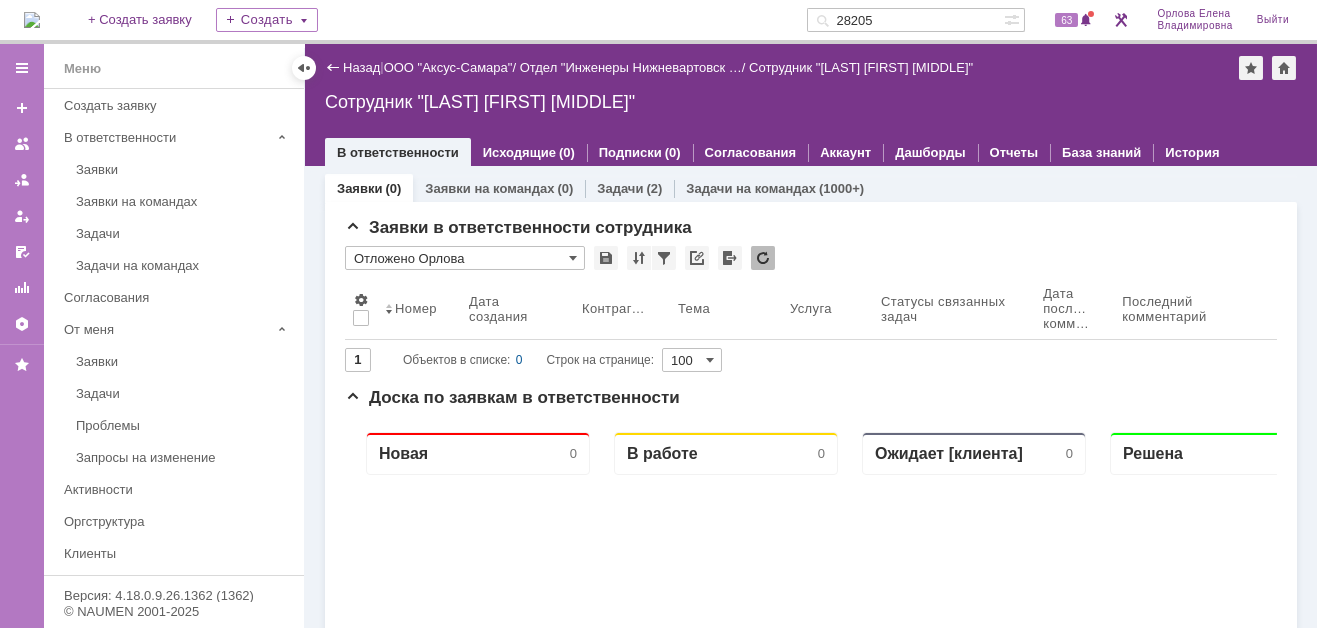 click on "Назад" at bounding box center [352, 67] 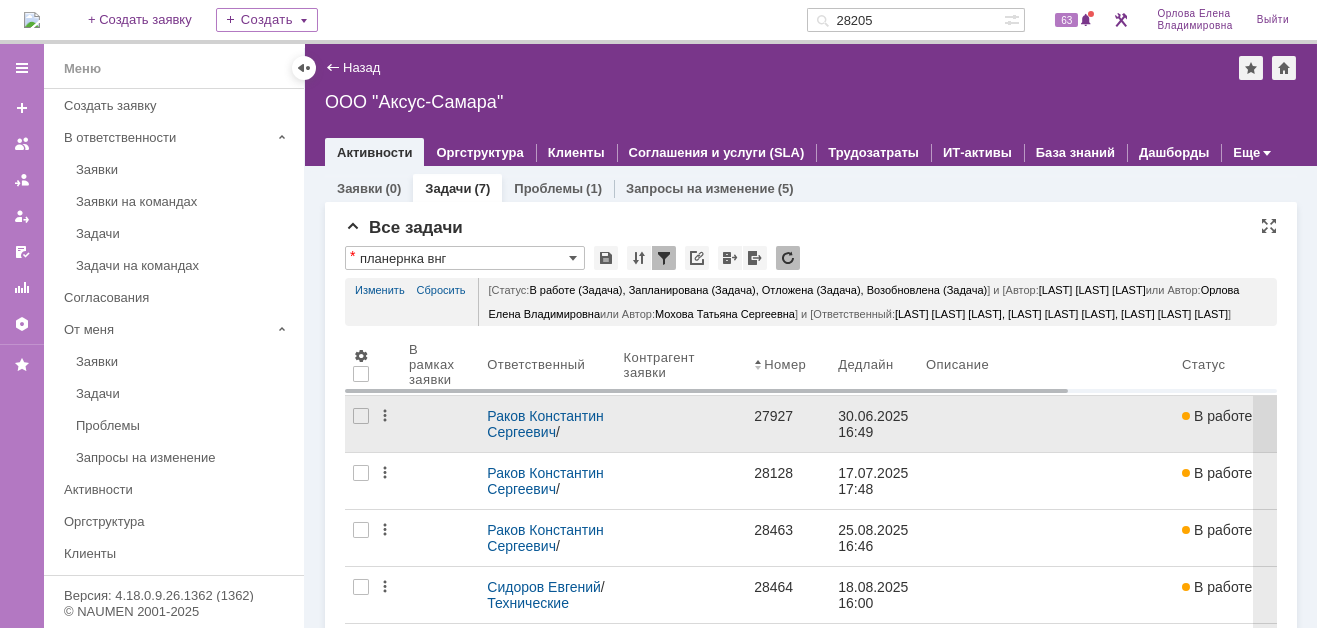 scroll, scrollTop: 0, scrollLeft: 0, axis: both 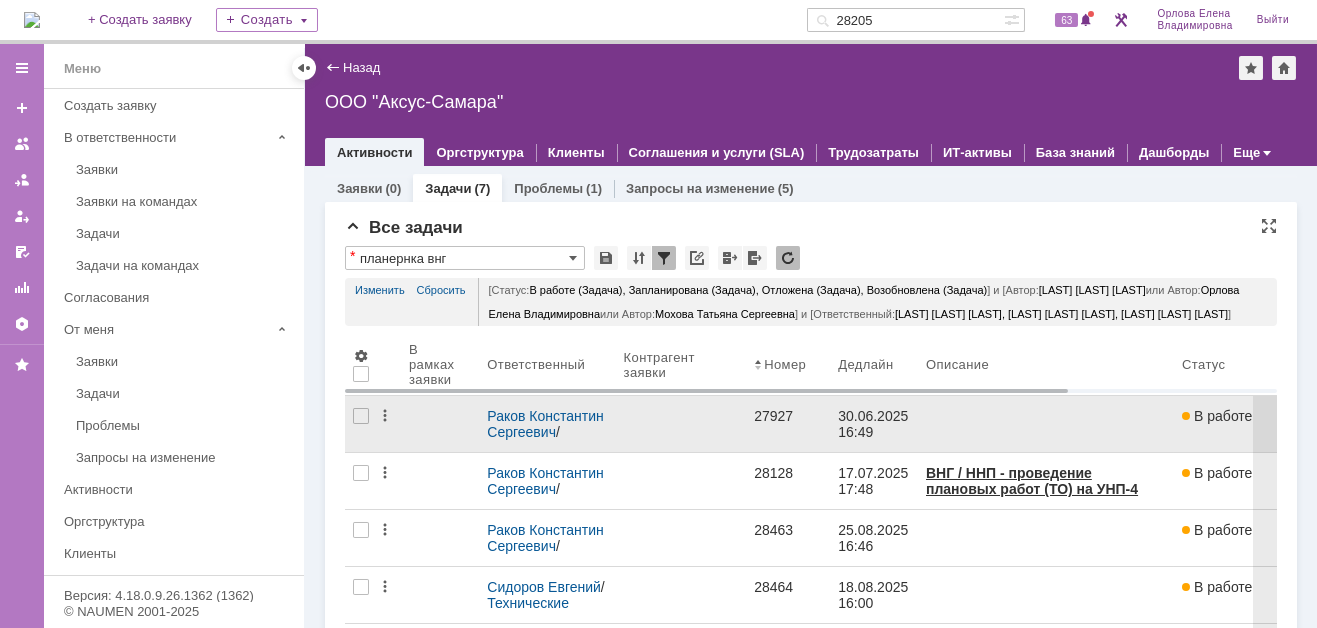 click on "27927" at bounding box center [788, 416] 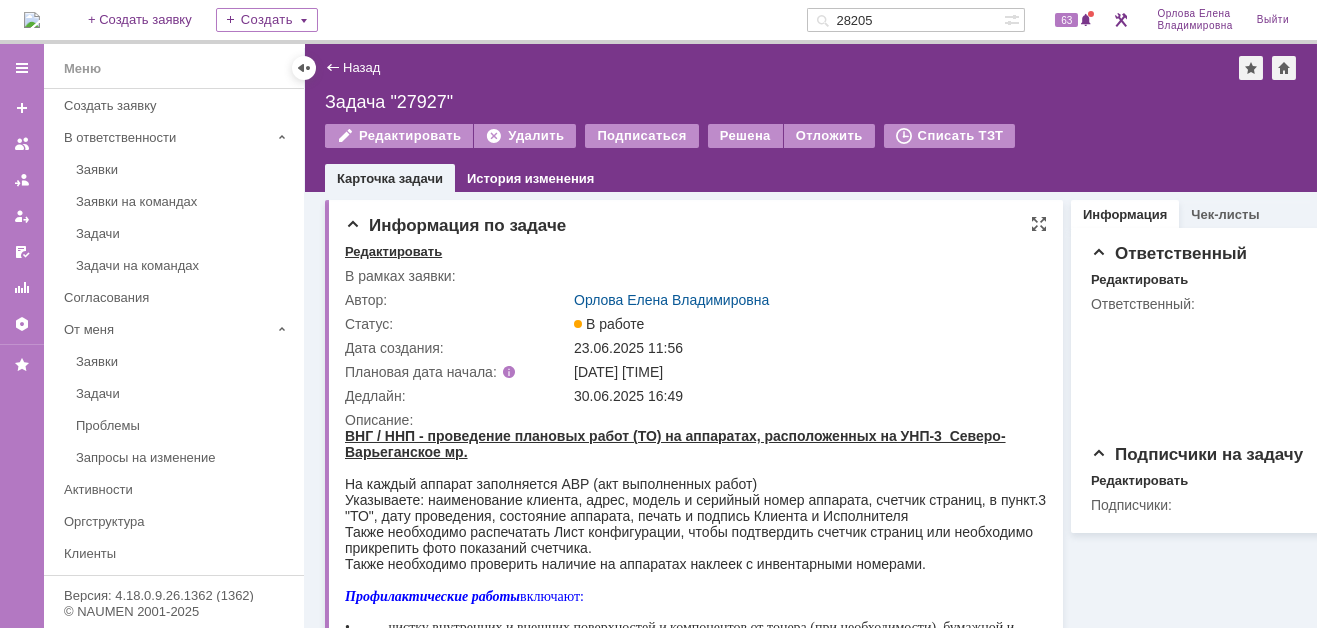 click on "Редактировать" at bounding box center (393, 252) 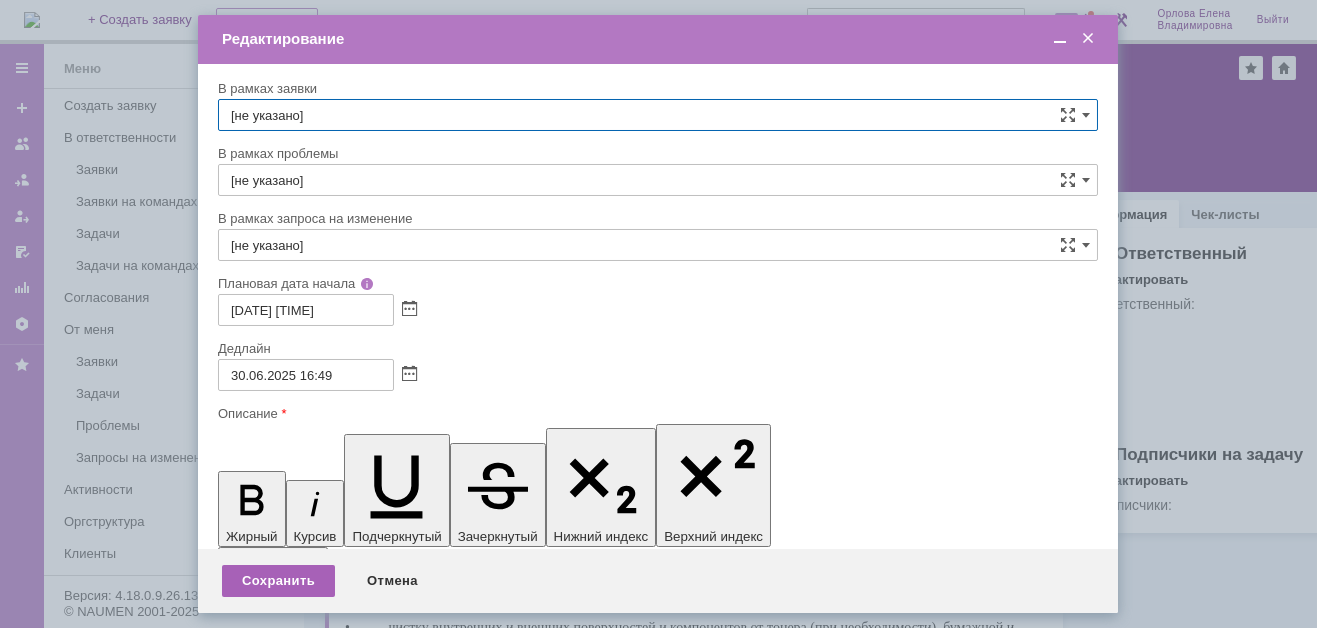 click on "Сохранить" at bounding box center [278, 581] 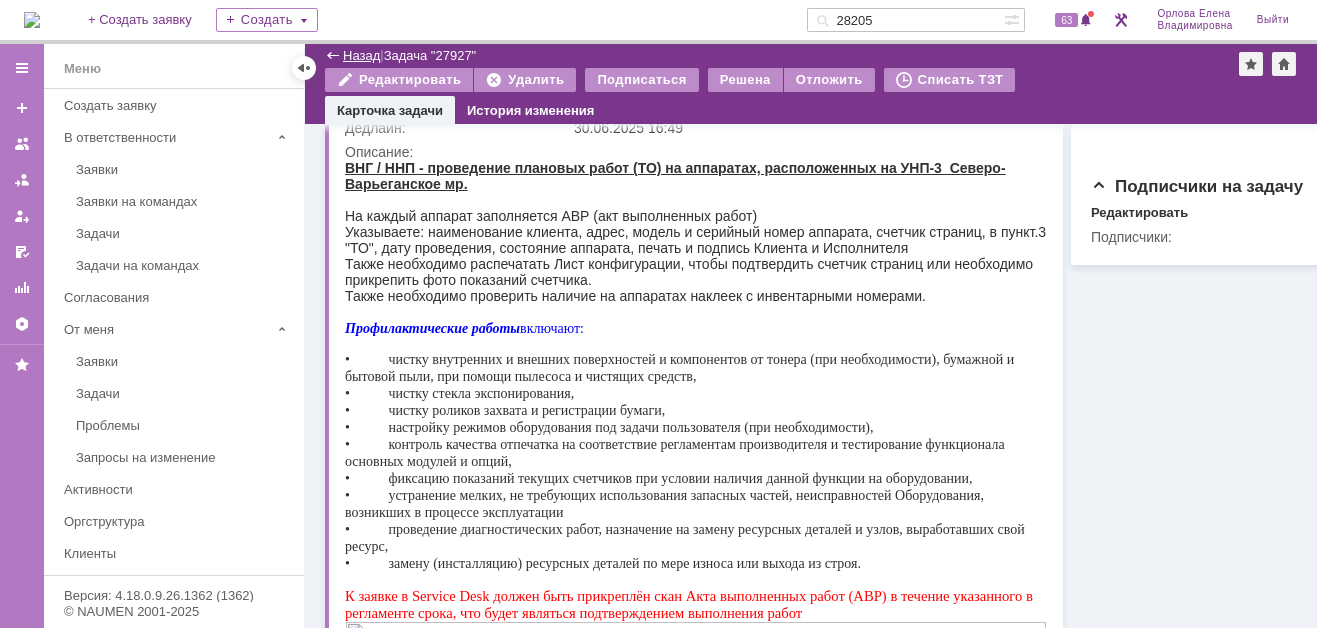click on "Назад" at bounding box center [361, 55] 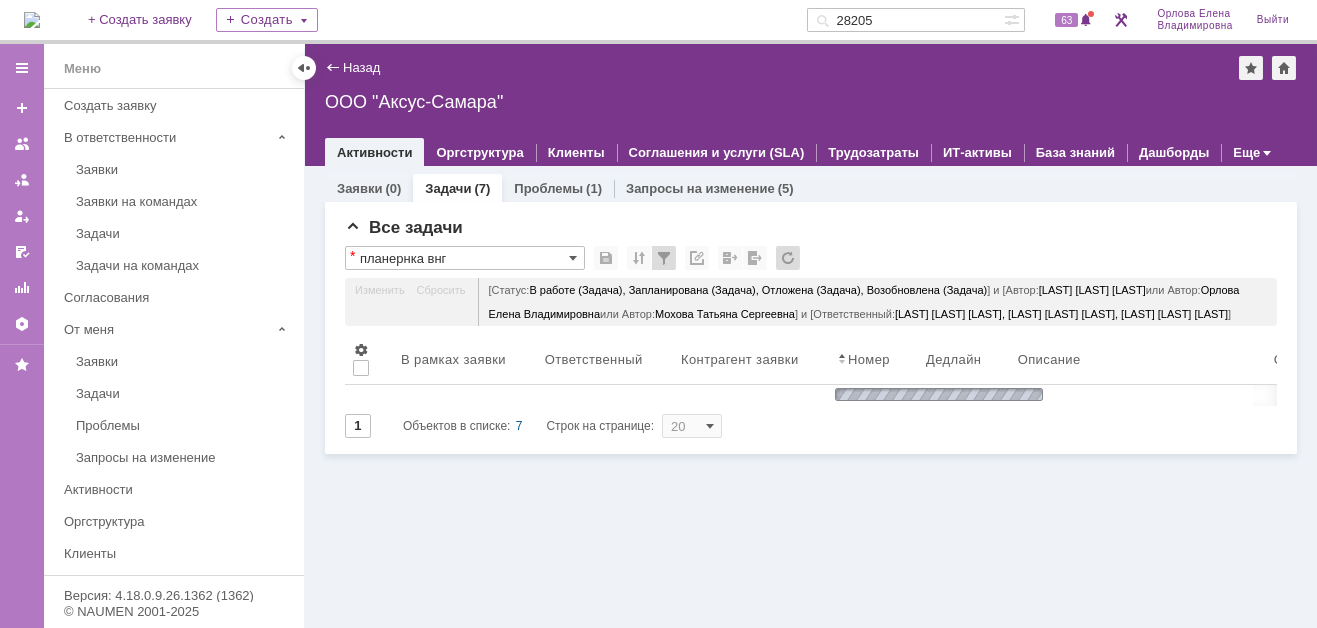scroll, scrollTop: 0, scrollLeft: 0, axis: both 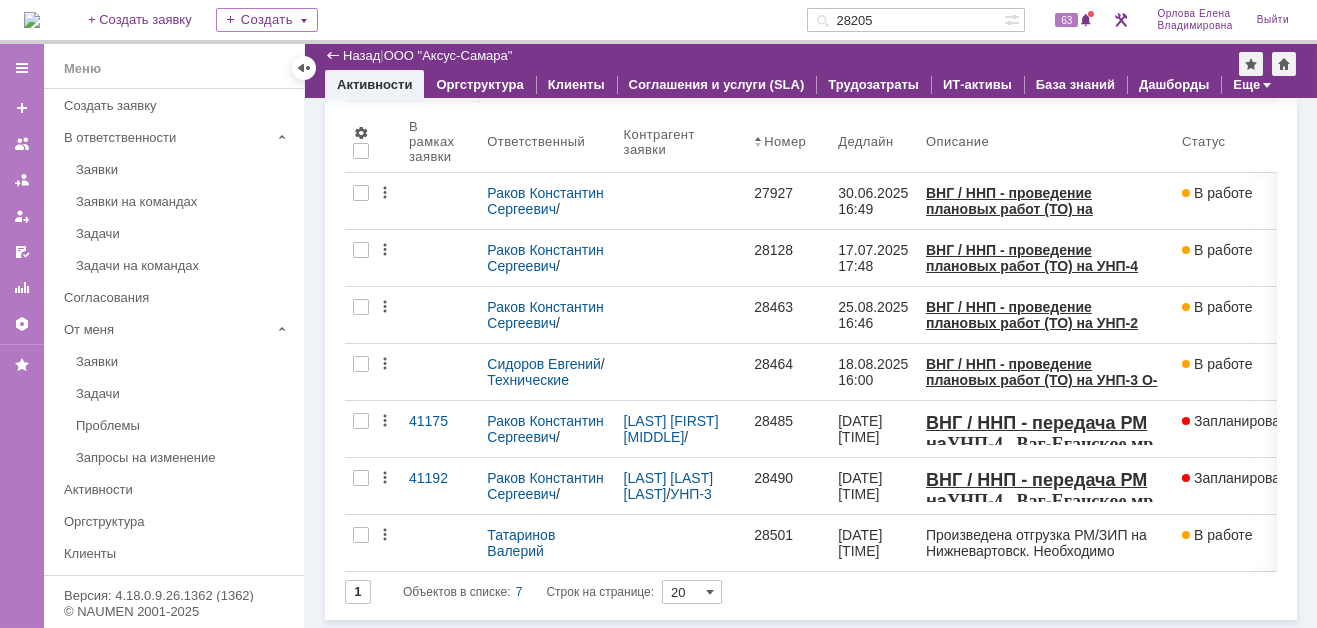 drag, startPoint x: 900, startPoint y: 17, endPoint x: 816, endPoint y: 22, distance: 84.14868 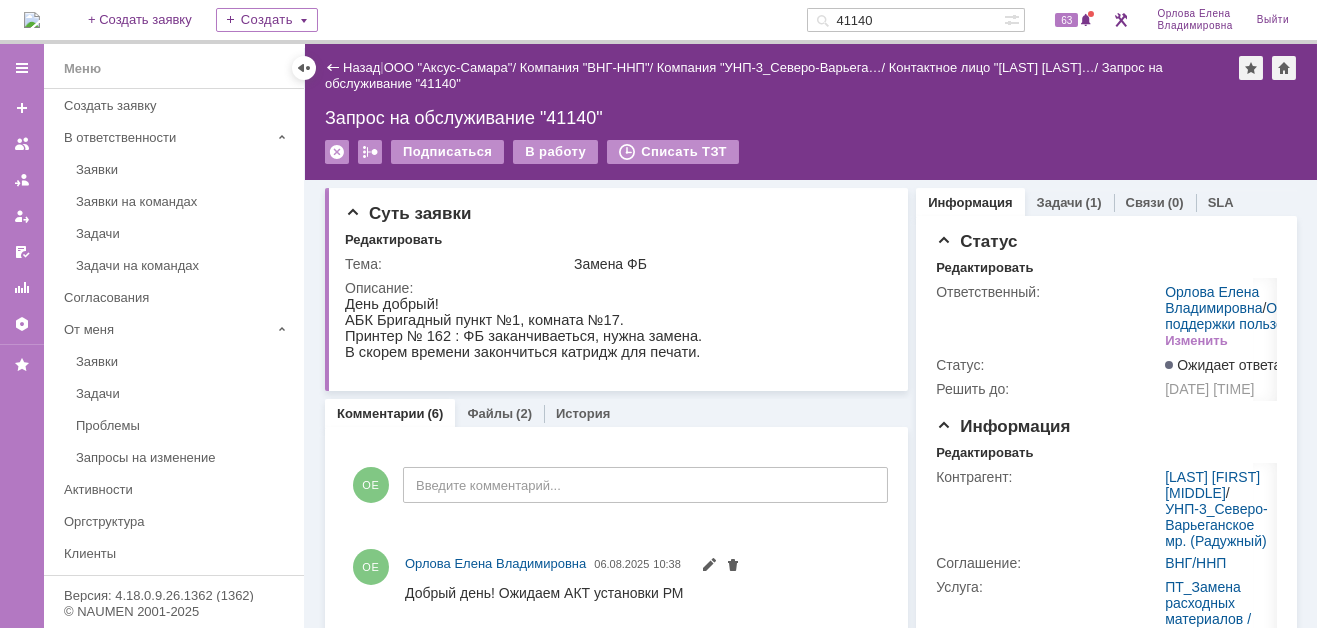 scroll, scrollTop: 0, scrollLeft: 0, axis: both 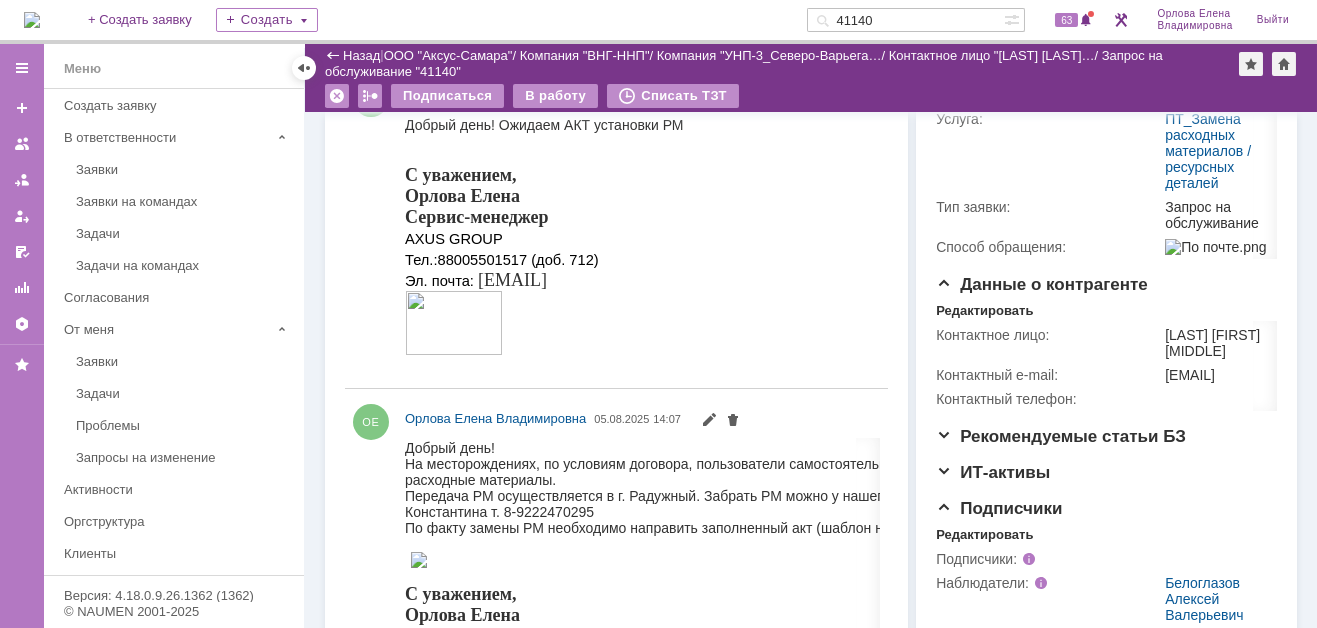 drag, startPoint x: 893, startPoint y: 21, endPoint x: 853, endPoint y: 23, distance: 40.04997 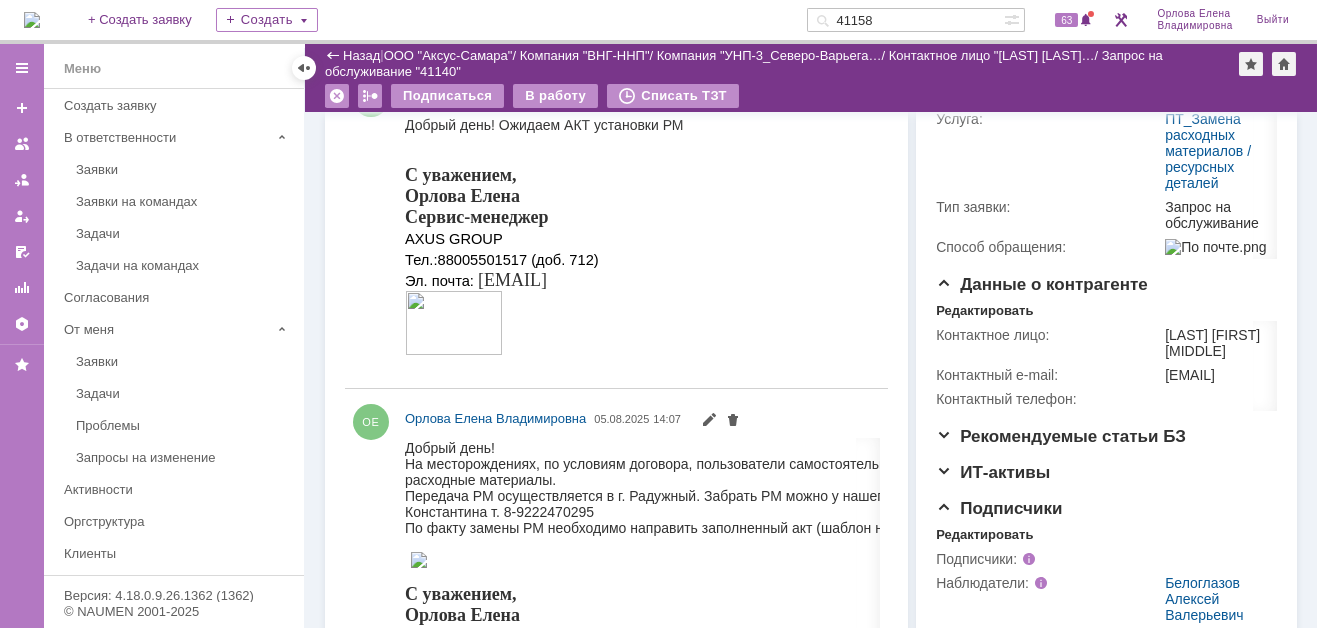 type on "41158" 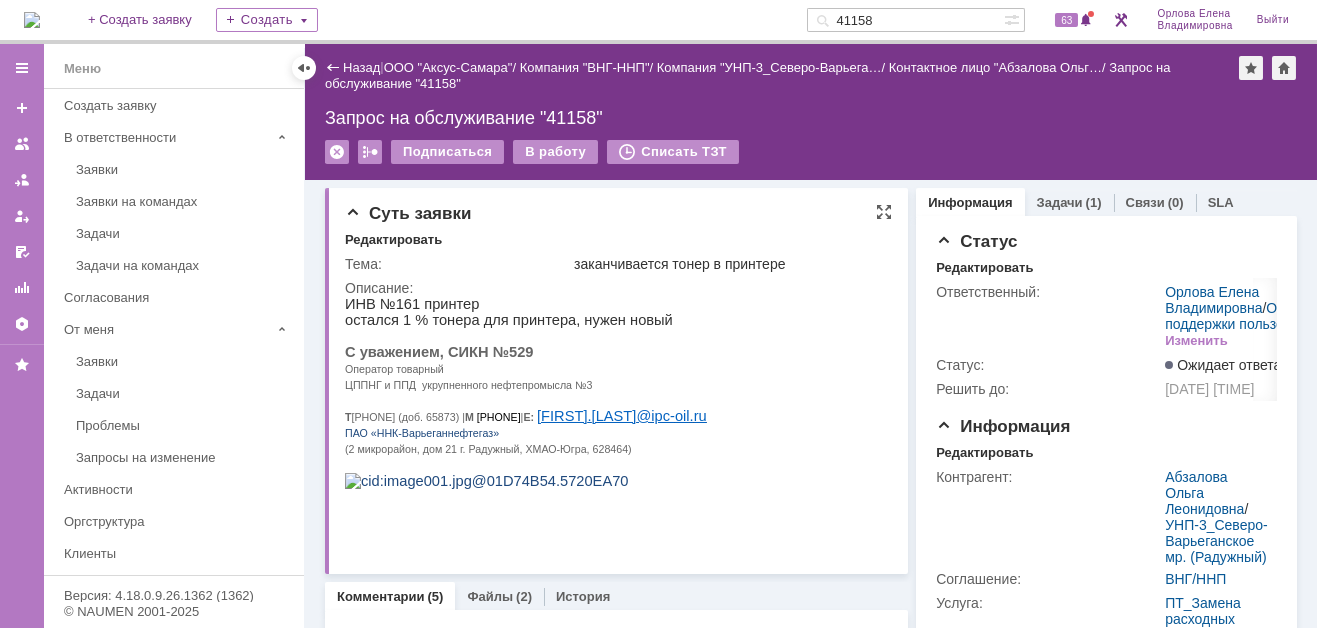 scroll, scrollTop: 0, scrollLeft: 0, axis: both 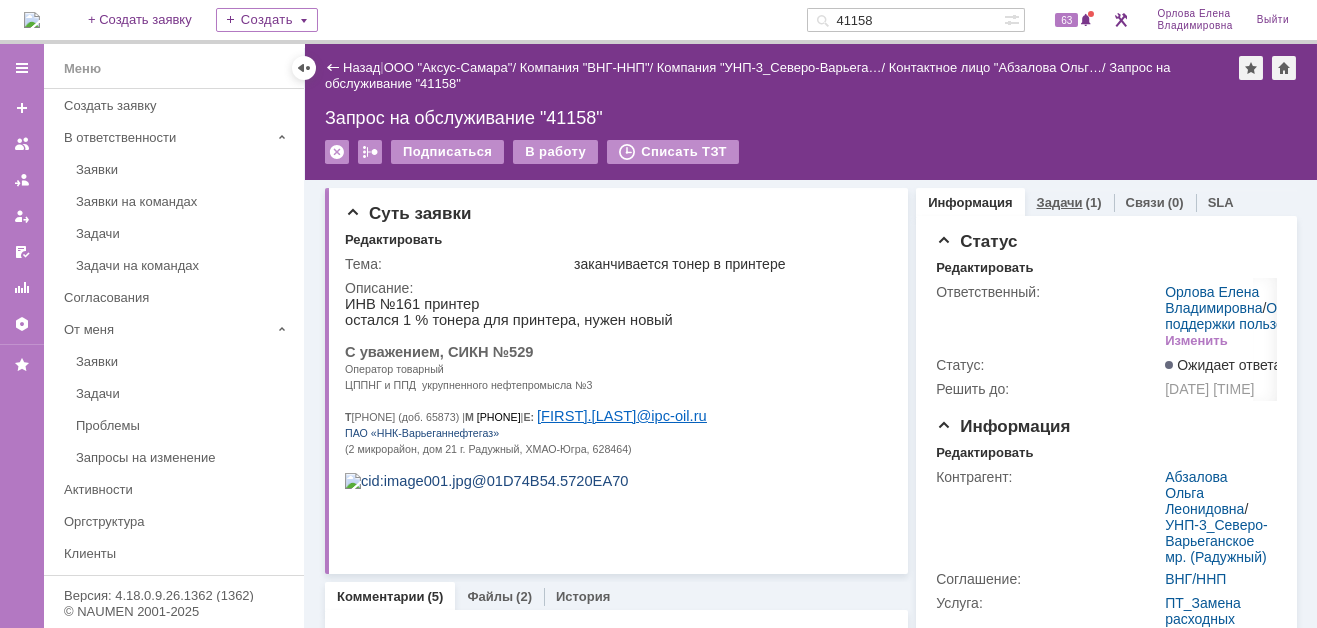 click on "Задачи" at bounding box center [1060, 202] 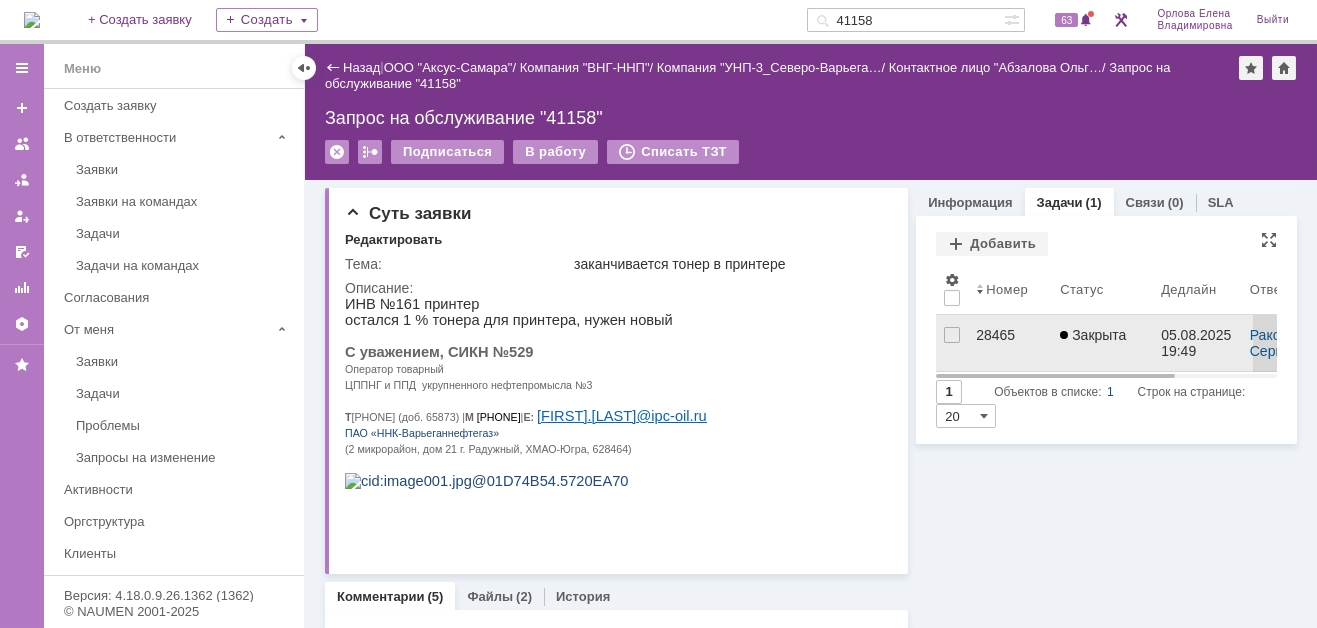 click on "28465" at bounding box center (1010, 335) 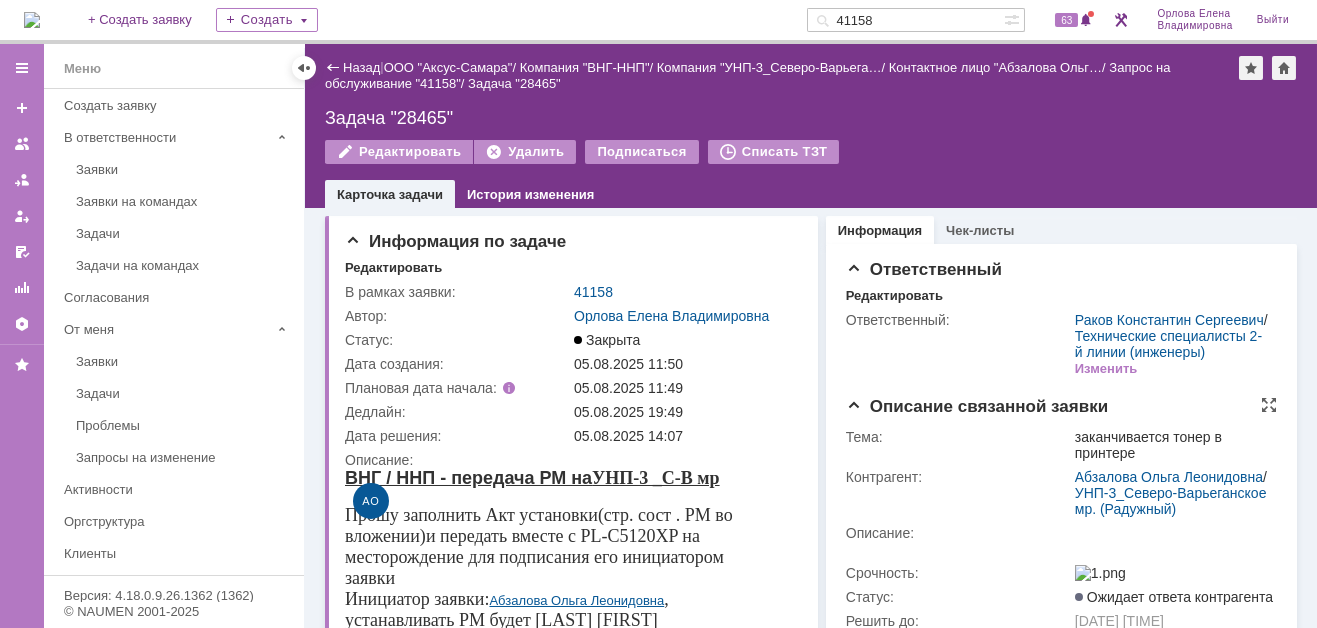 scroll, scrollTop: 0, scrollLeft: 0, axis: both 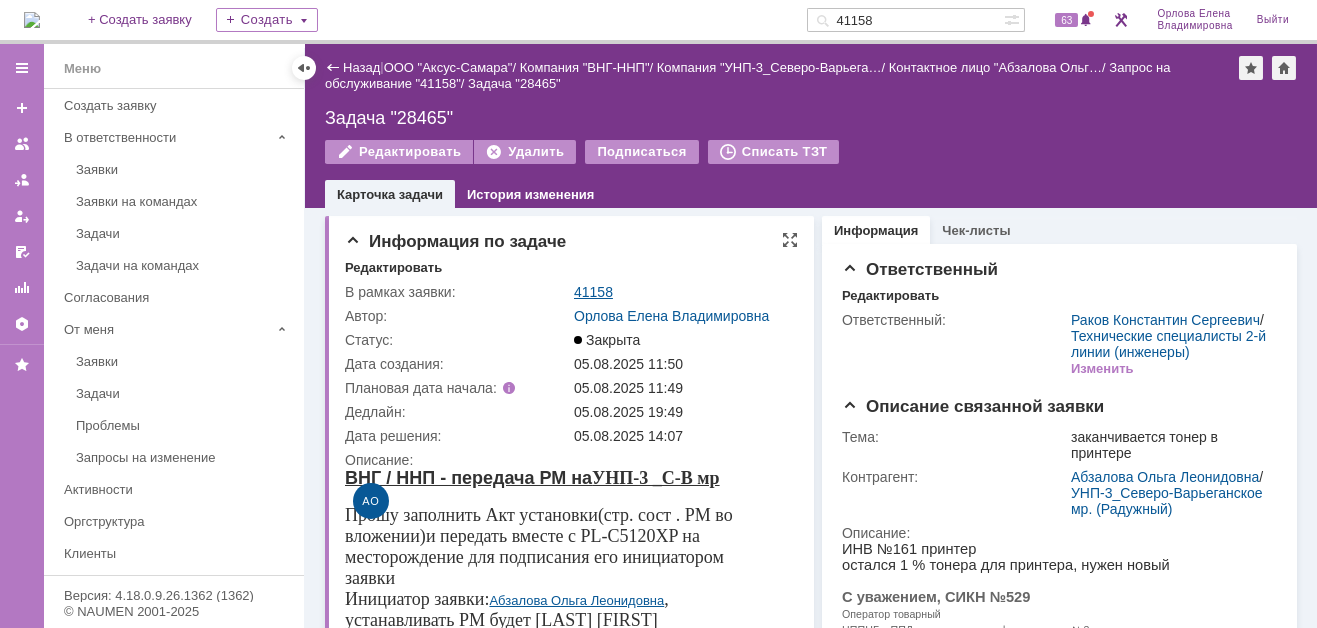 click on "41158" at bounding box center (593, 292) 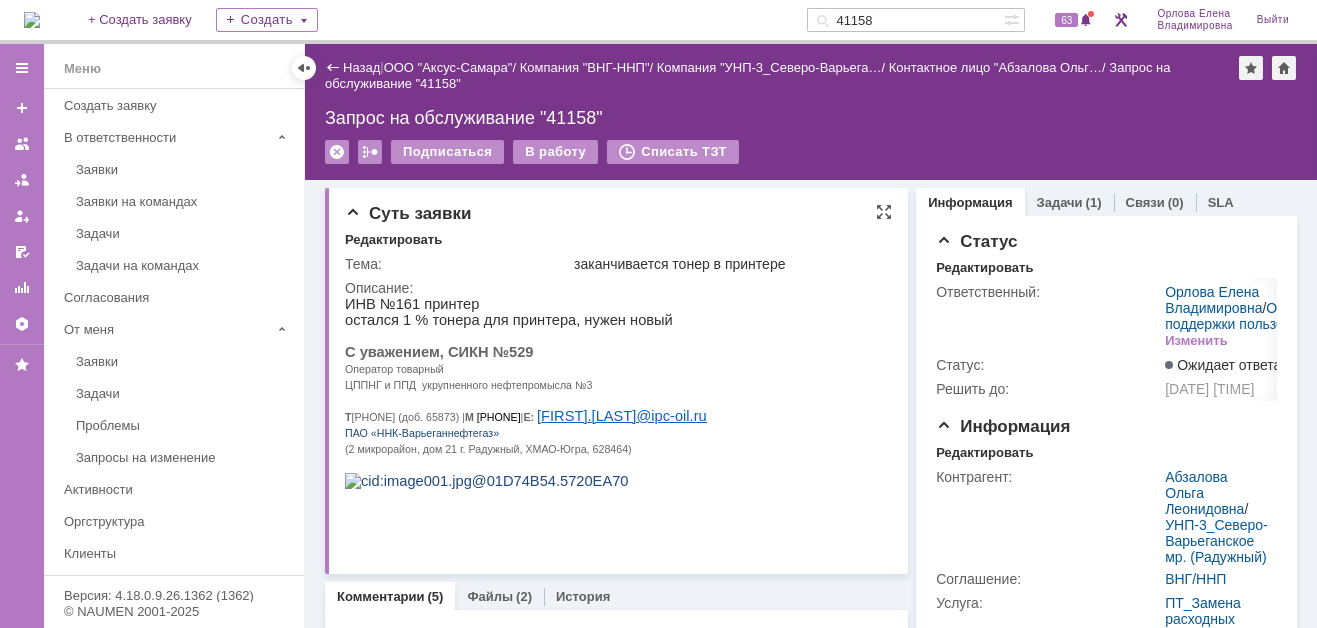 scroll, scrollTop: 0, scrollLeft: 0, axis: both 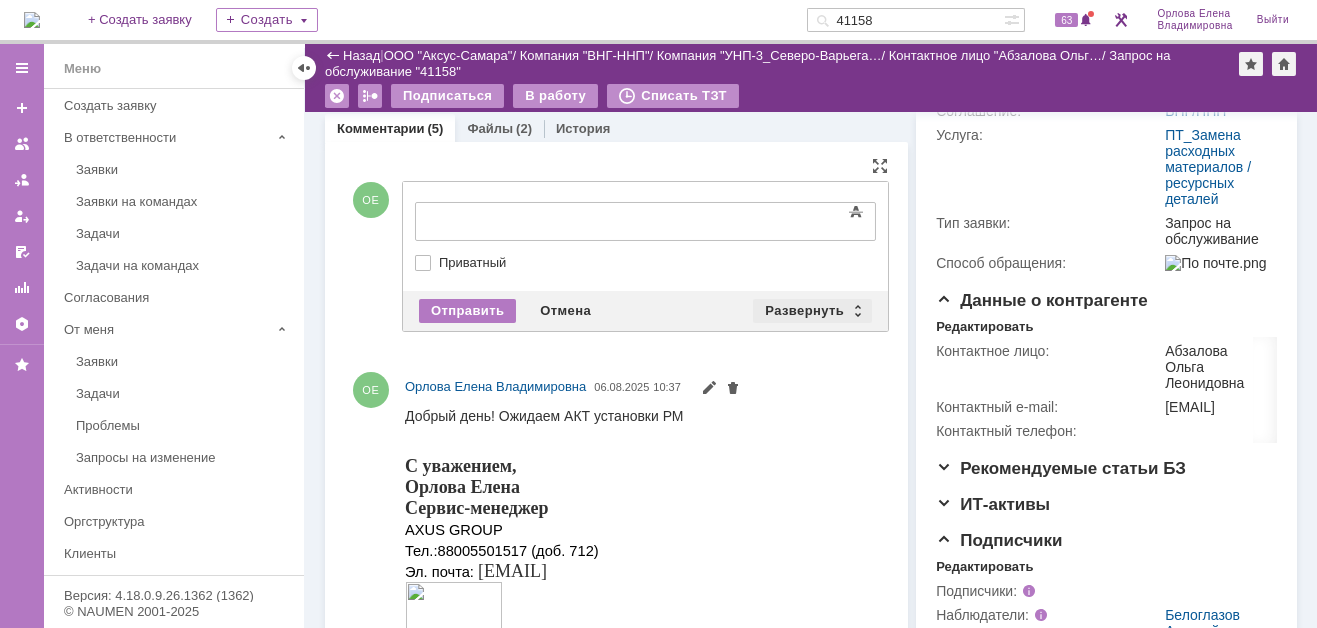 click on "Развернуть" at bounding box center [812, 311] 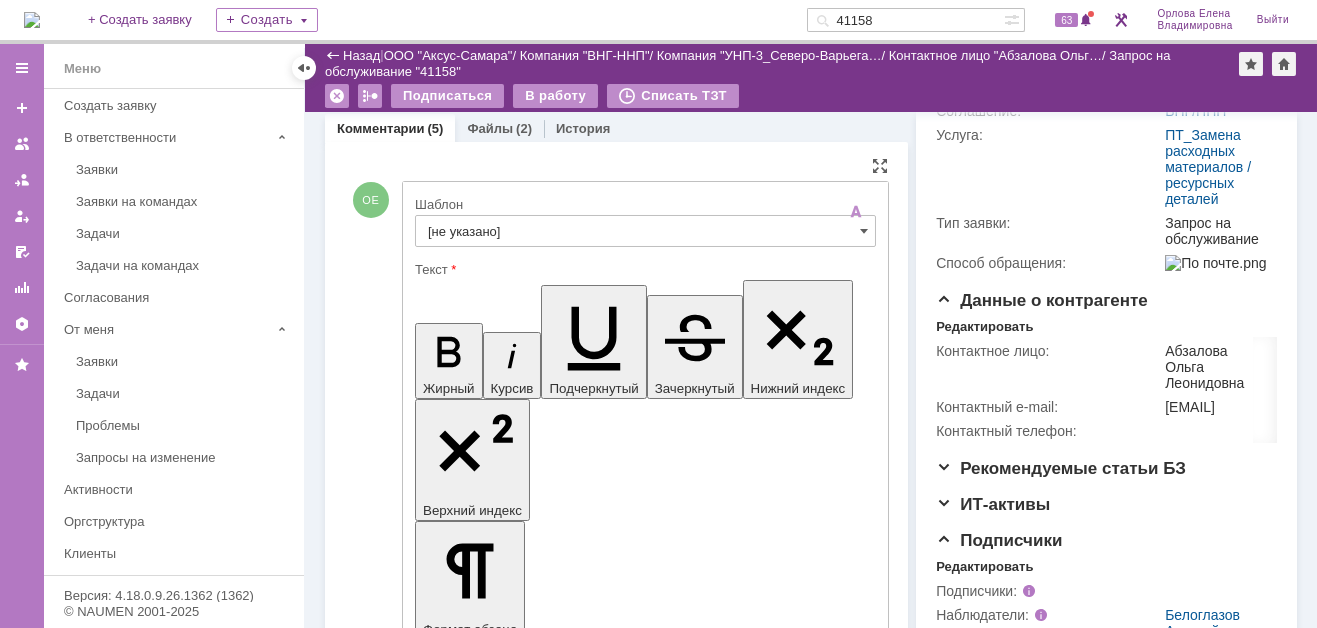 scroll, scrollTop: 0, scrollLeft: 0, axis: both 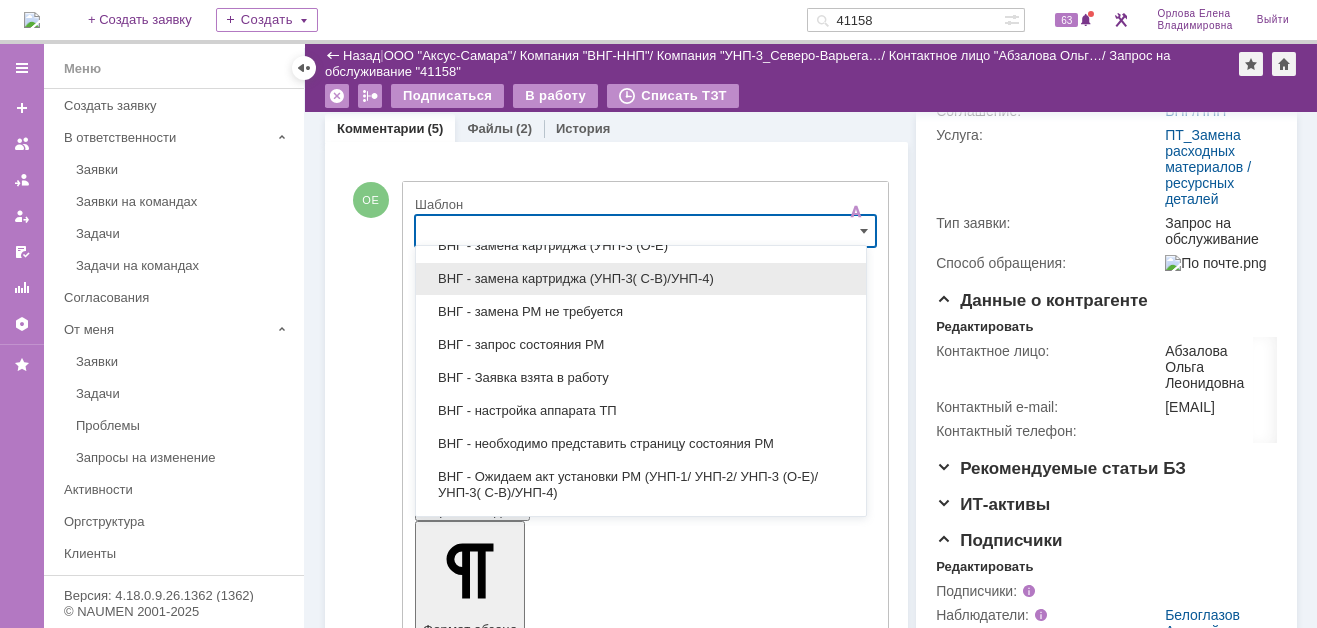 click on "ВНГ - Ожидаем акт установки РМ  (УНП-1/ УНП-2/ УНП-3 (О-Е)/ УНП-3( С-В)/УНП-4)" at bounding box center (641, 485) 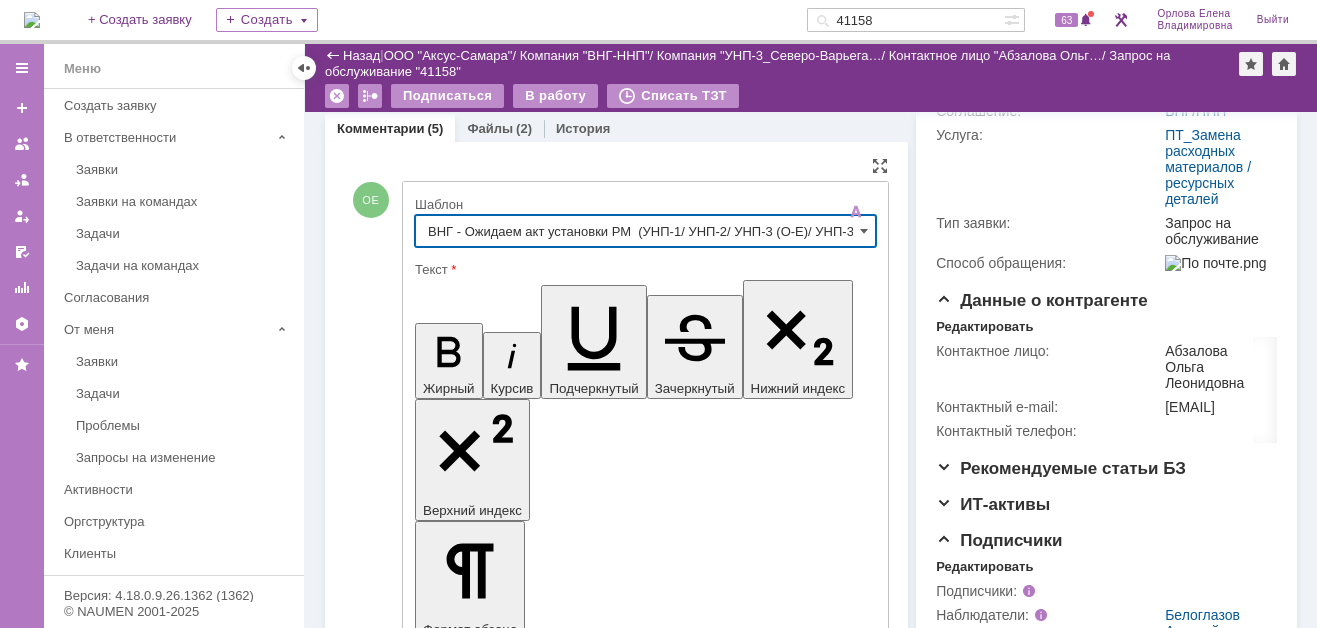 type on "ВНГ - Ожидаем акт установки РМ  (УНП-1/ УНП-2/ УНП-3 (О-Е)/ УНП-3( С-В)/УНП-4)" 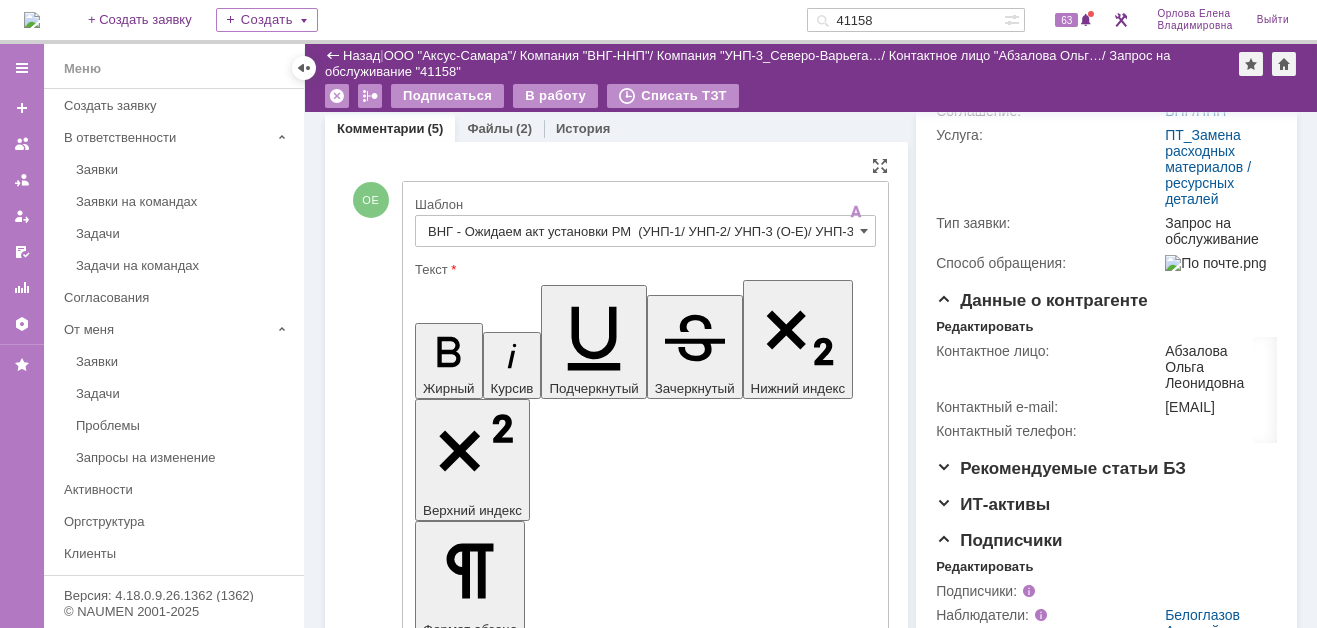type 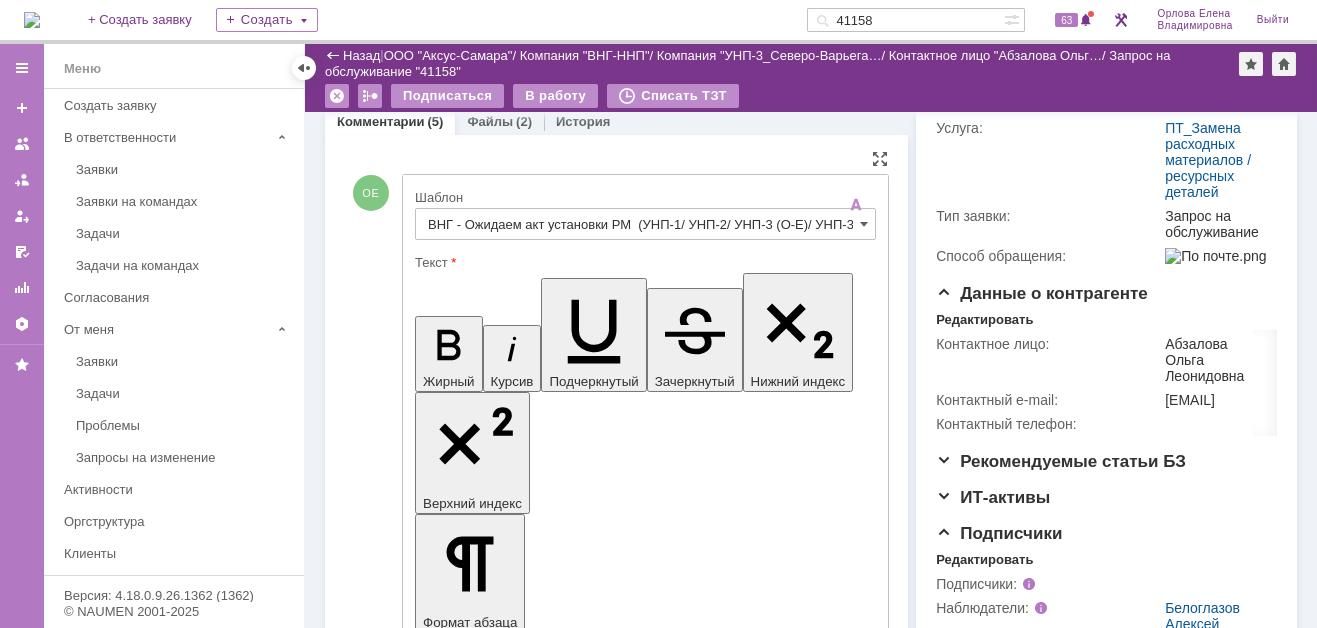 scroll, scrollTop: 400, scrollLeft: 0, axis: vertical 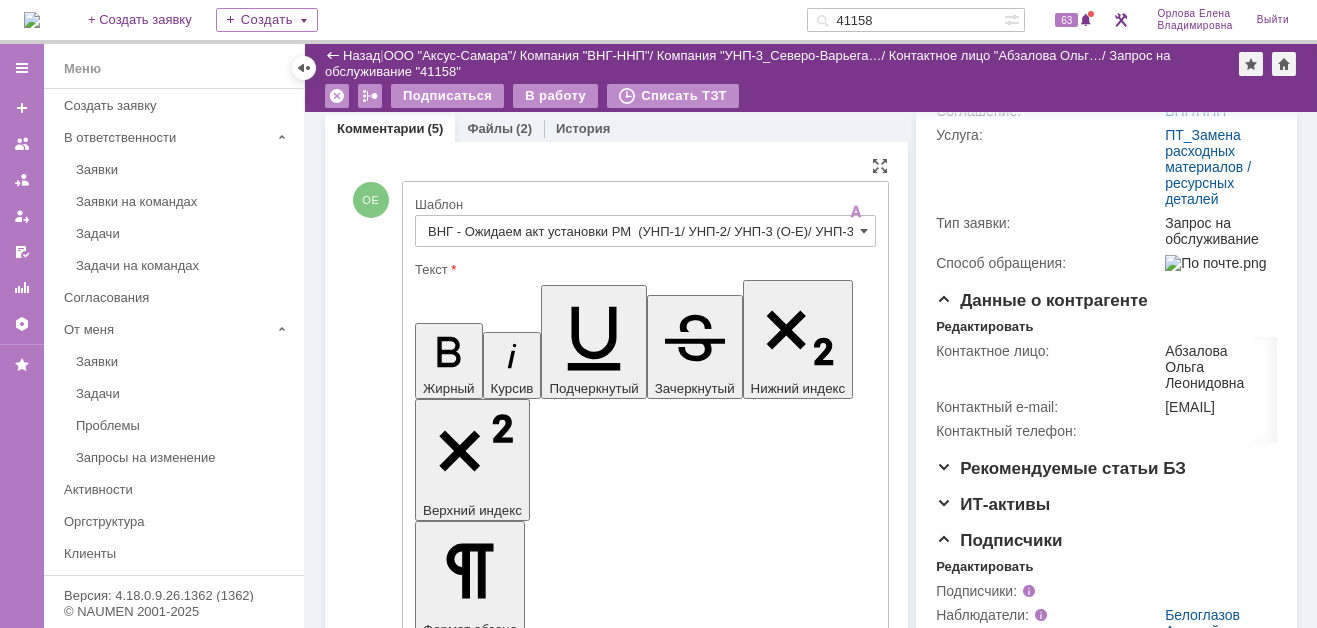 drag, startPoint x: 550, startPoint y: 4375, endPoint x: 611, endPoint y: 4381, distance: 61.294373 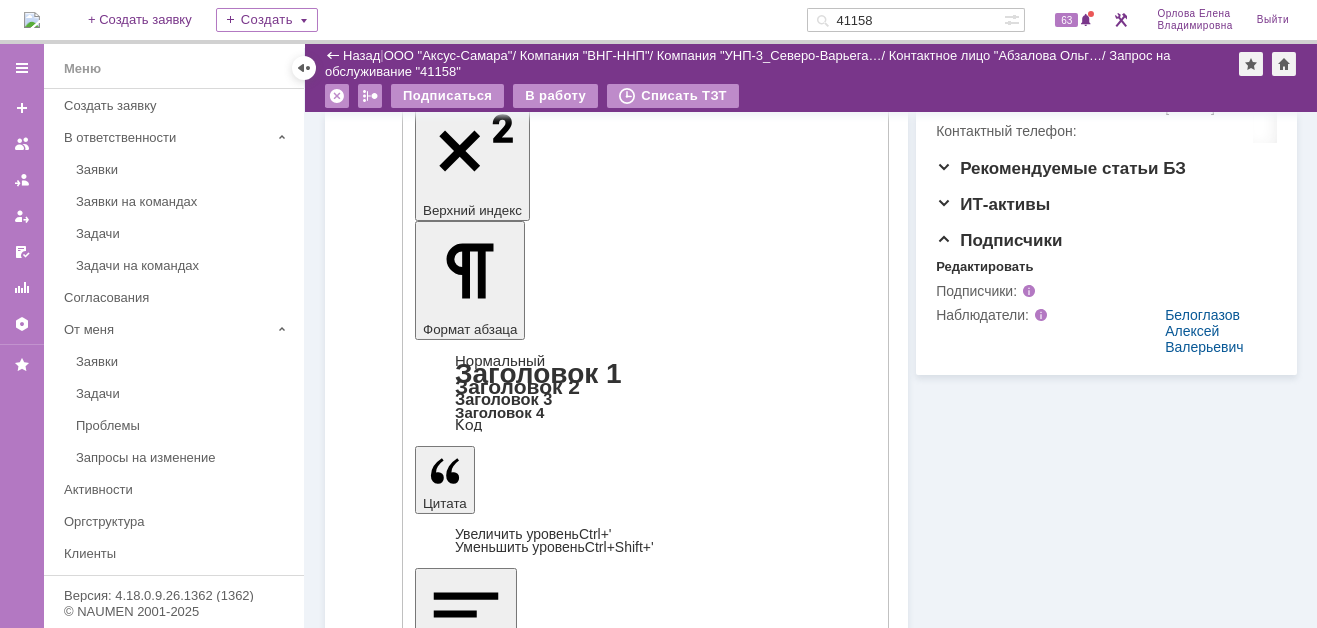 click on "Отправить" at bounding box center [467, 4484] 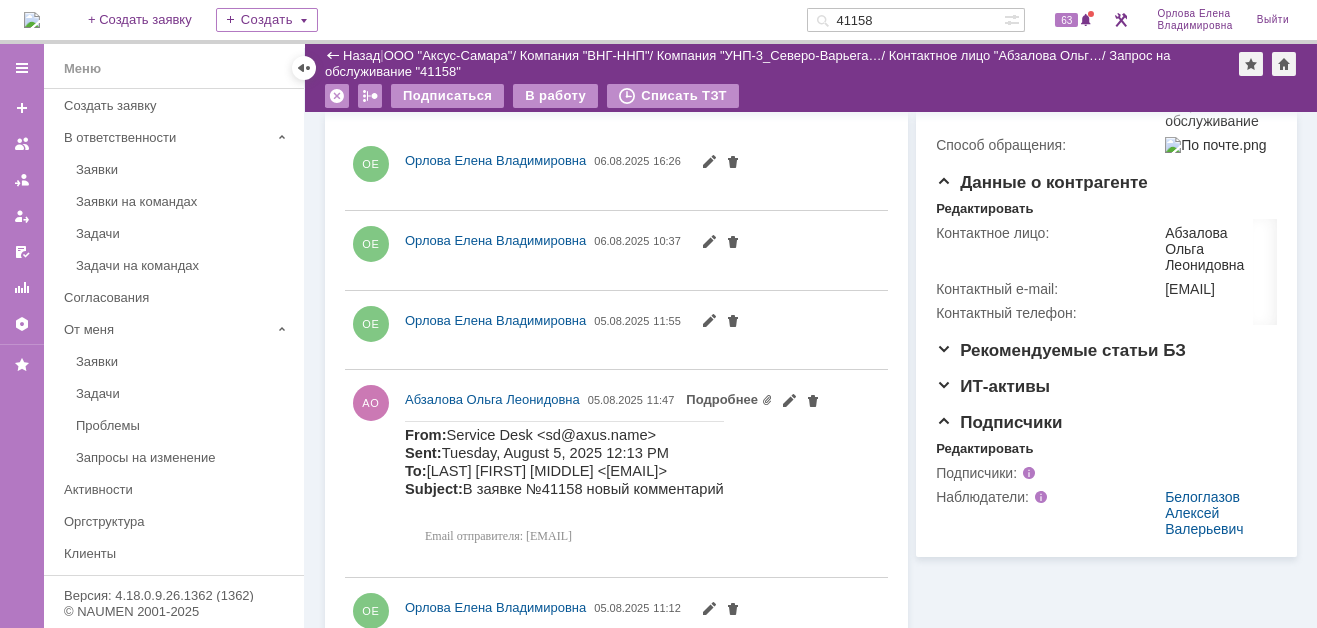 scroll, scrollTop: 0, scrollLeft: 0, axis: both 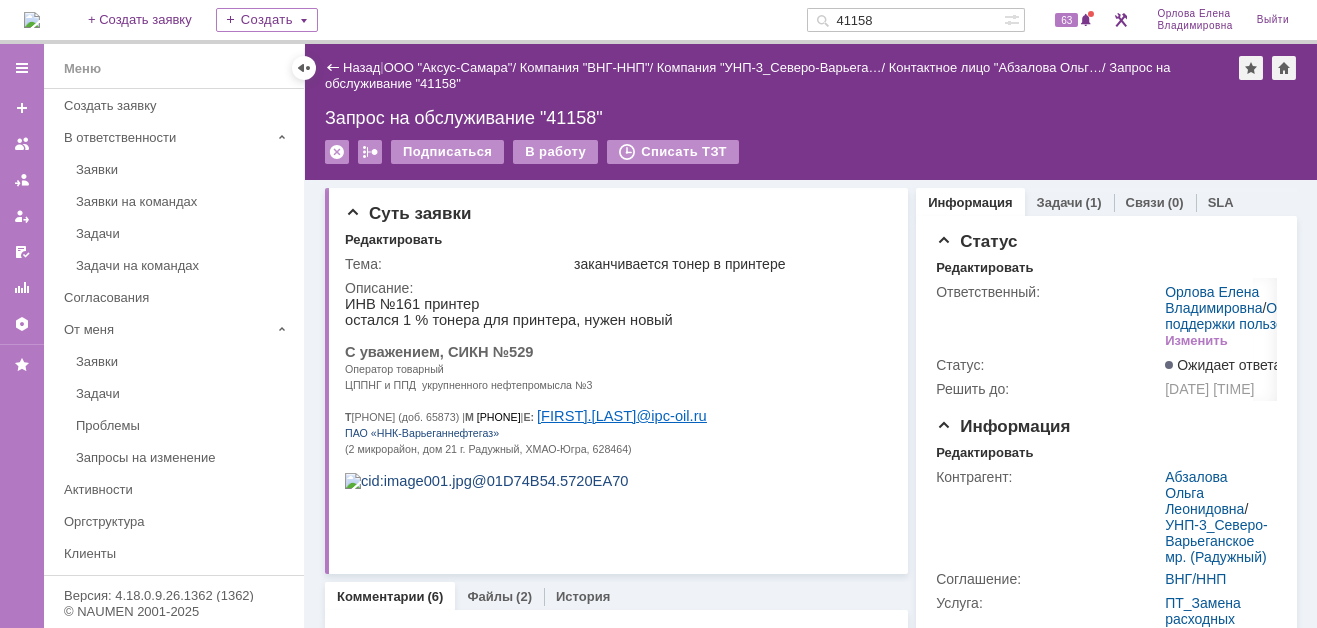 drag, startPoint x: 894, startPoint y: 14, endPoint x: 828, endPoint y: 14, distance: 66 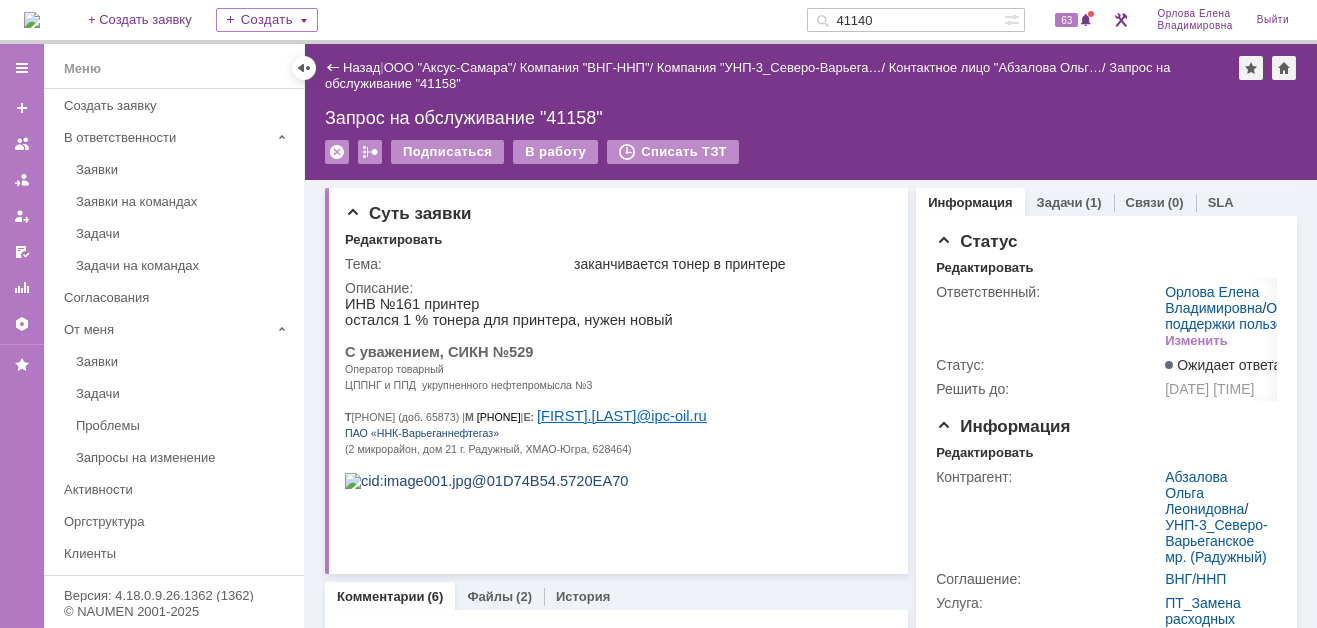 type on "41140" 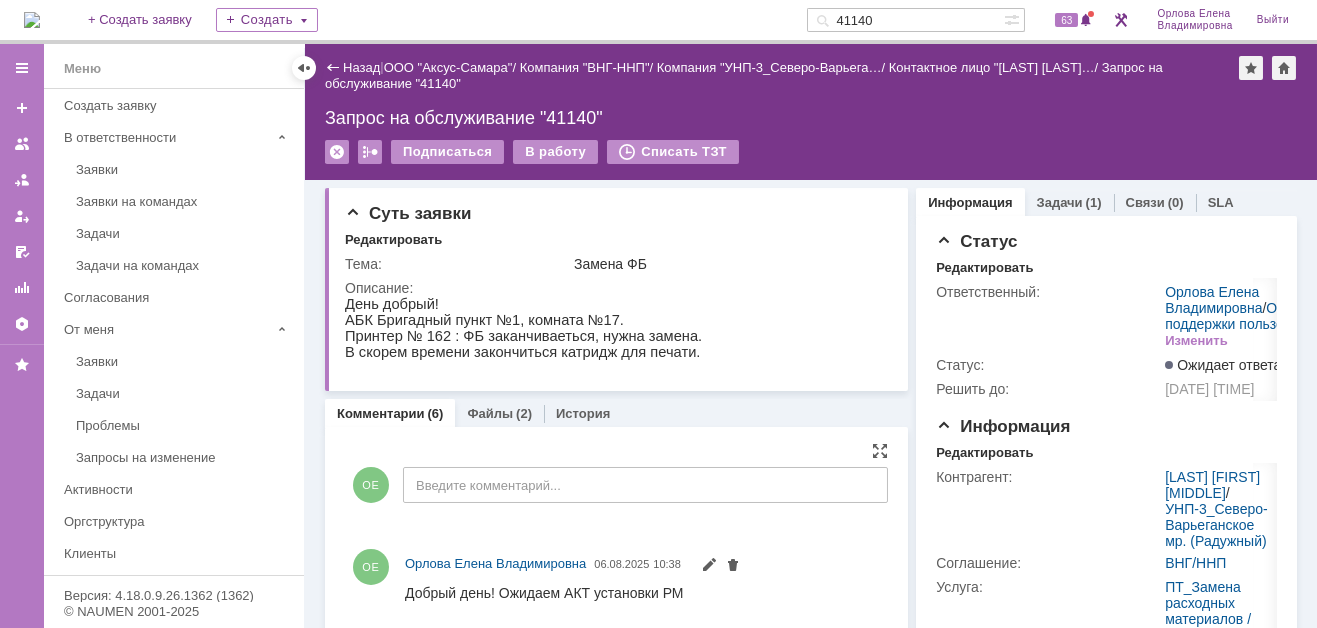 scroll, scrollTop: 0, scrollLeft: 0, axis: both 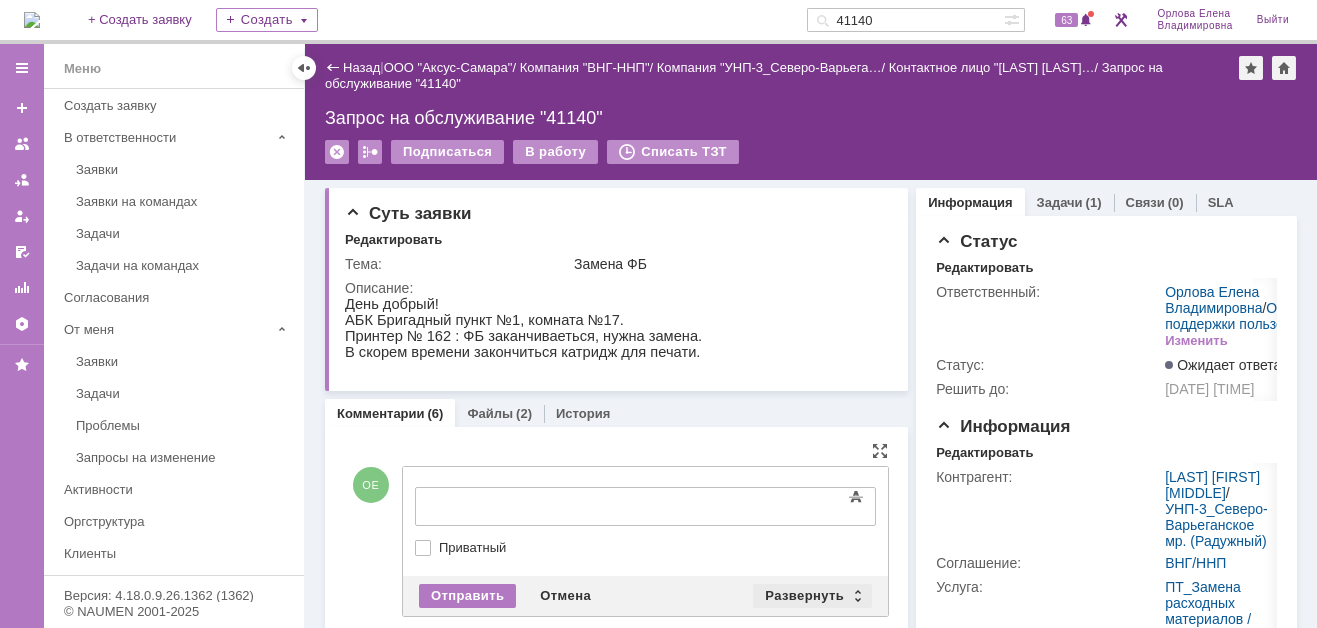 click on "Развернуть" at bounding box center (812, 596) 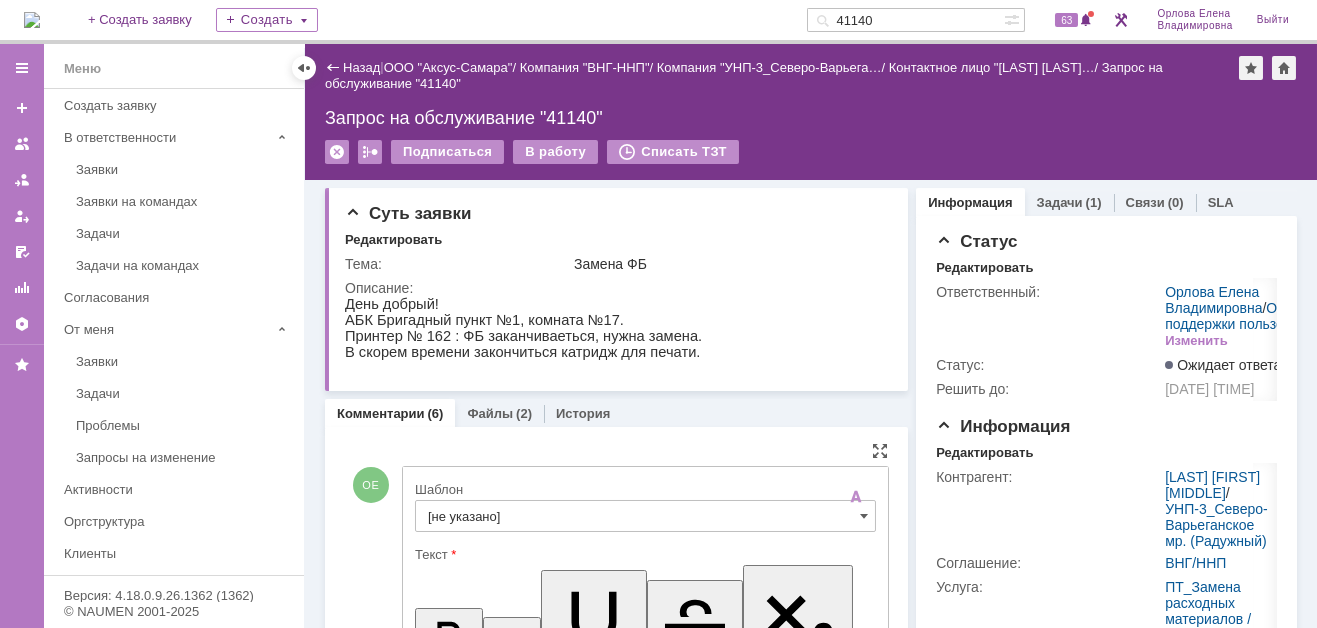 scroll, scrollTop: 0, scrollLeft: 0, axis: both 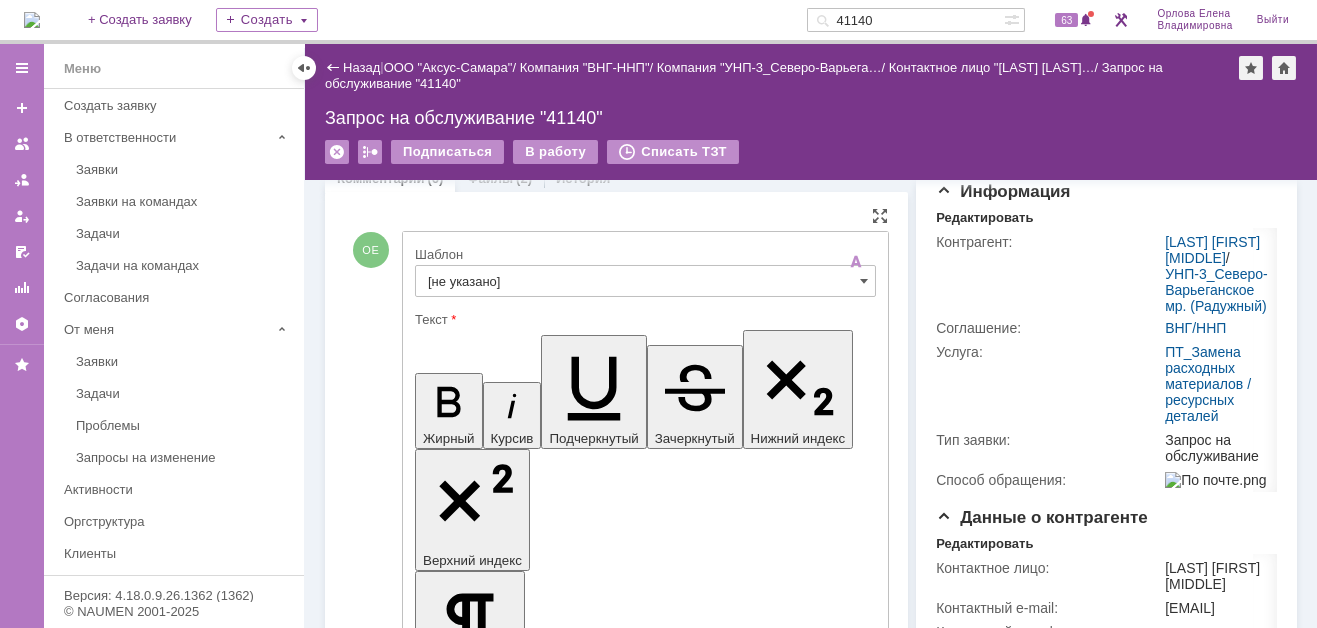 click at bounding box center [645, 4600] 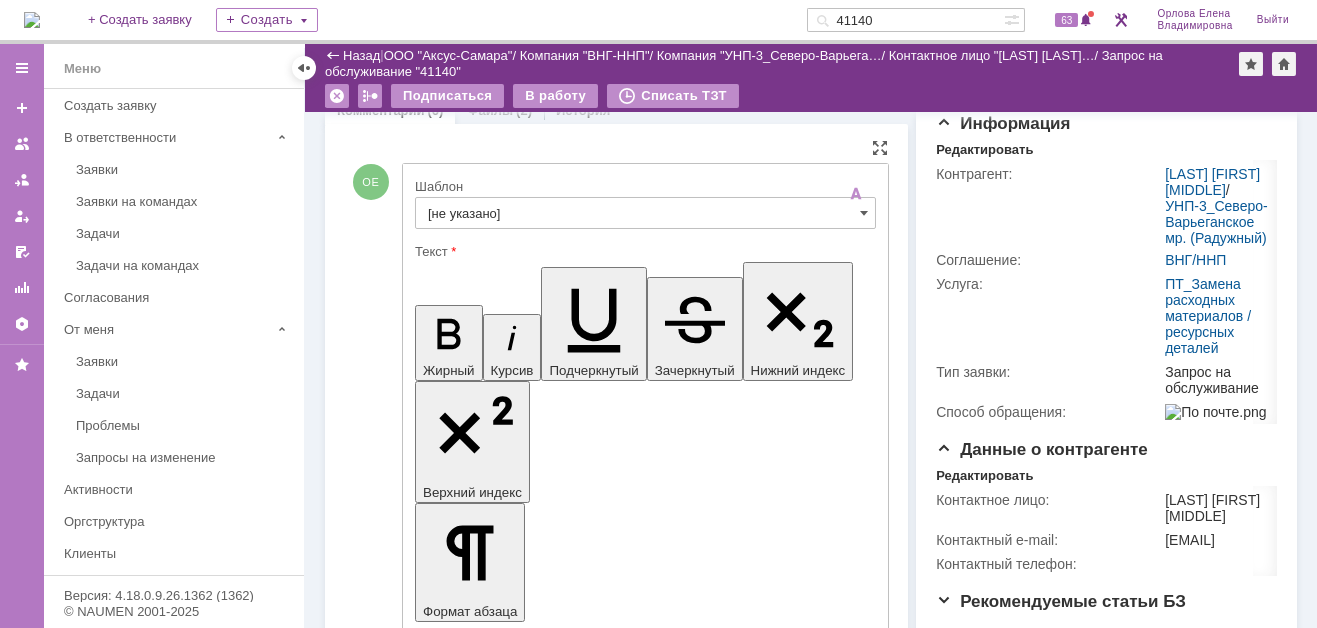 click on "Отмена" at bounding box center (565, 4647) 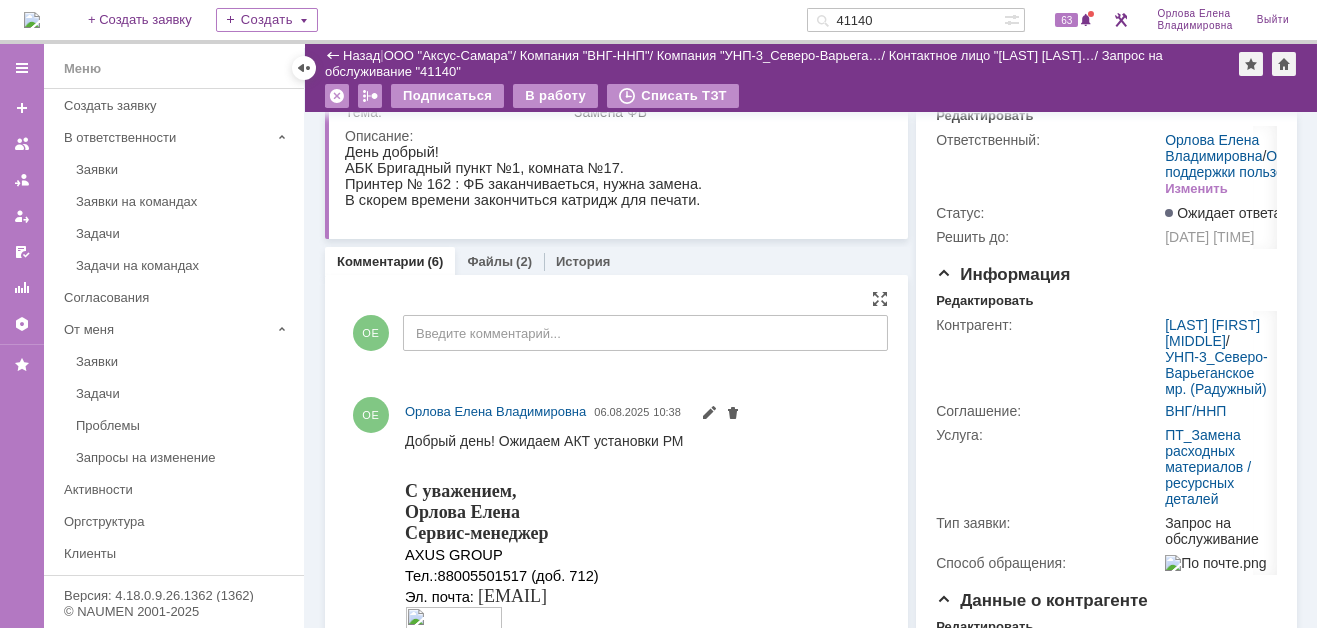 scroll, scrollTop: 0, scrollLeft: 0, axis: both 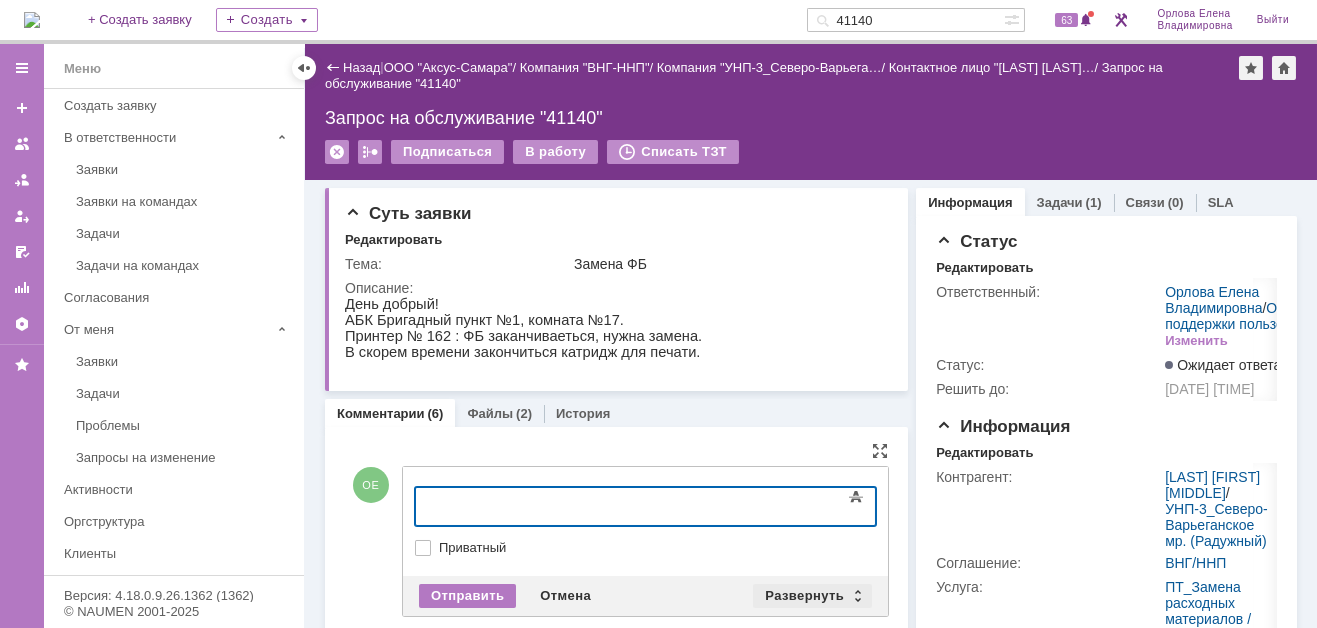 click on "Развернуть" at bounding box center (812, 596) 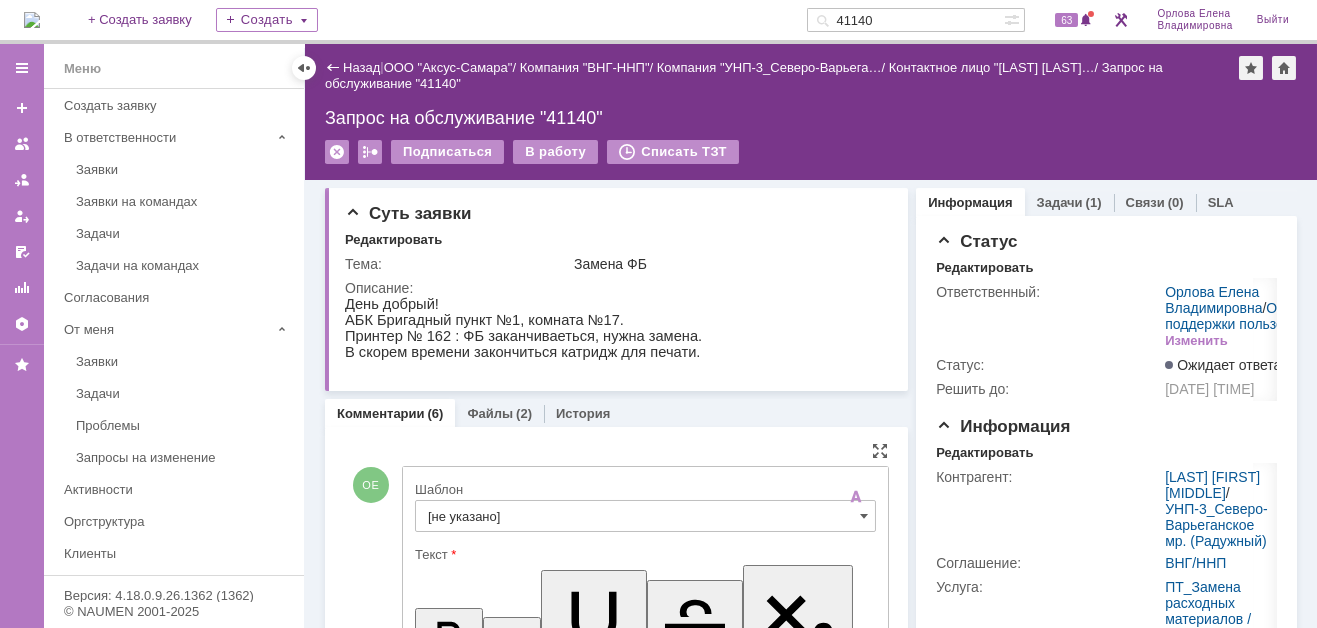 scroll, scrollTop: 0, scrollLeft: 0, axis: both 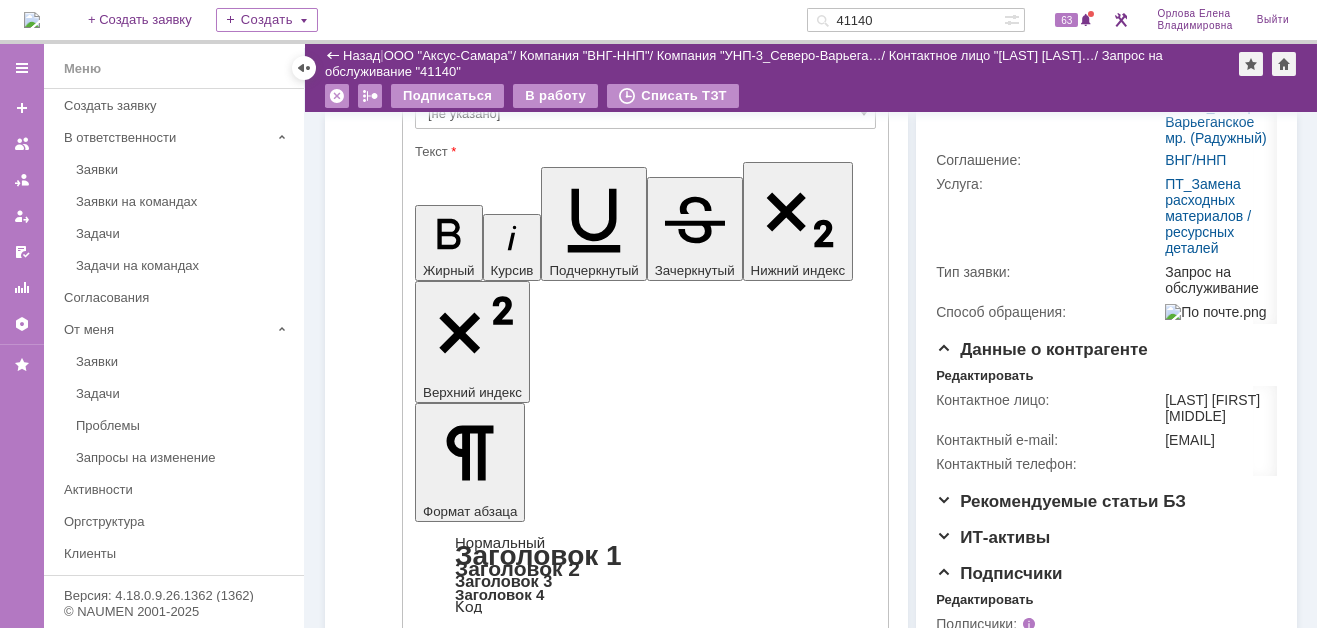 type 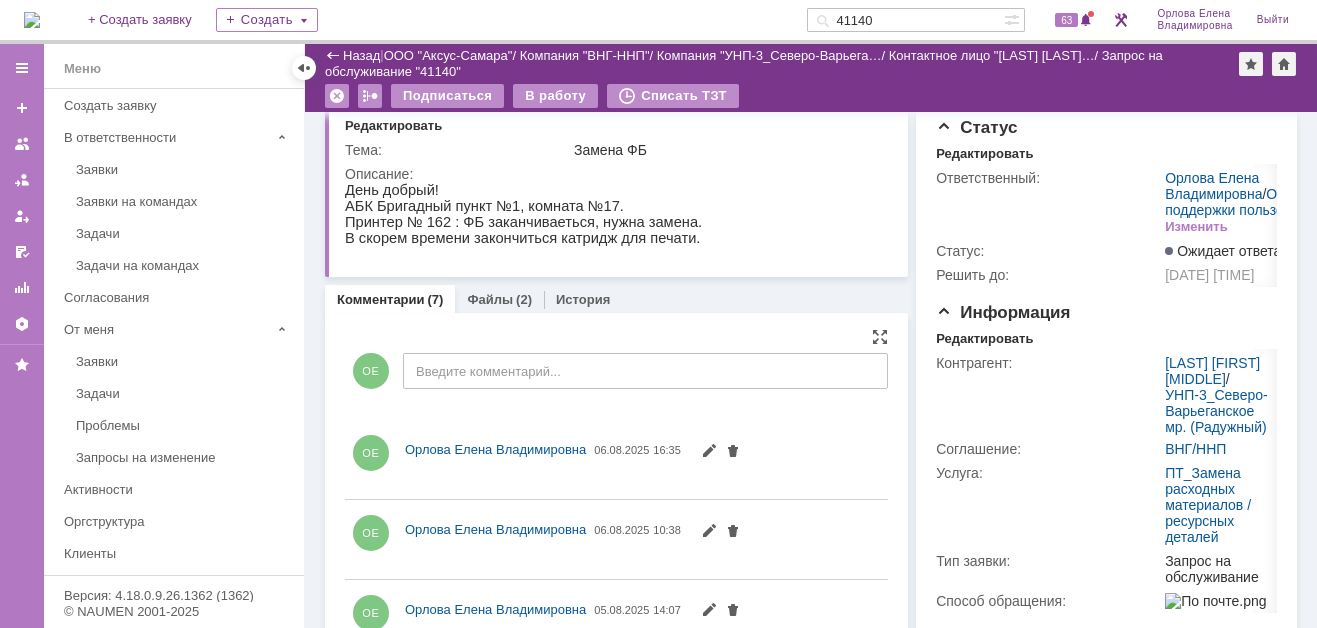 scroll, scrollTop: 35, scrollLeft: 0, axis: vertical 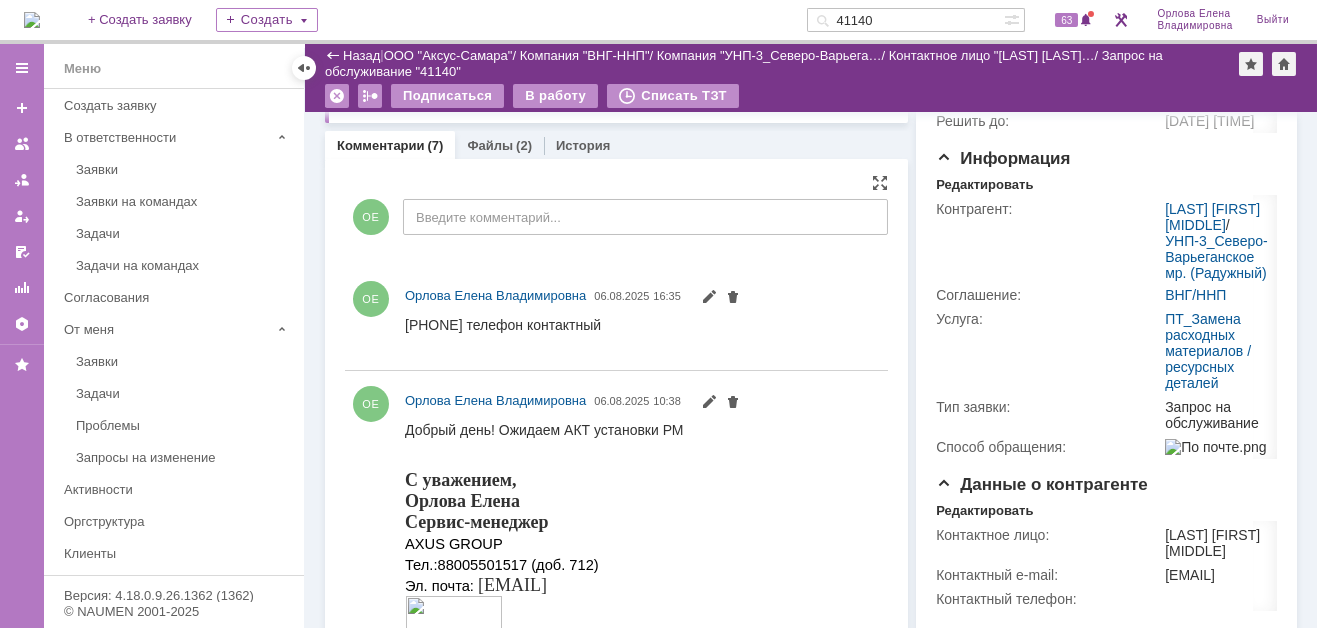 drag, startPoint x: 405, startPoint y: 427, endPoint x: 699, endPoint y: 427, distance: 294 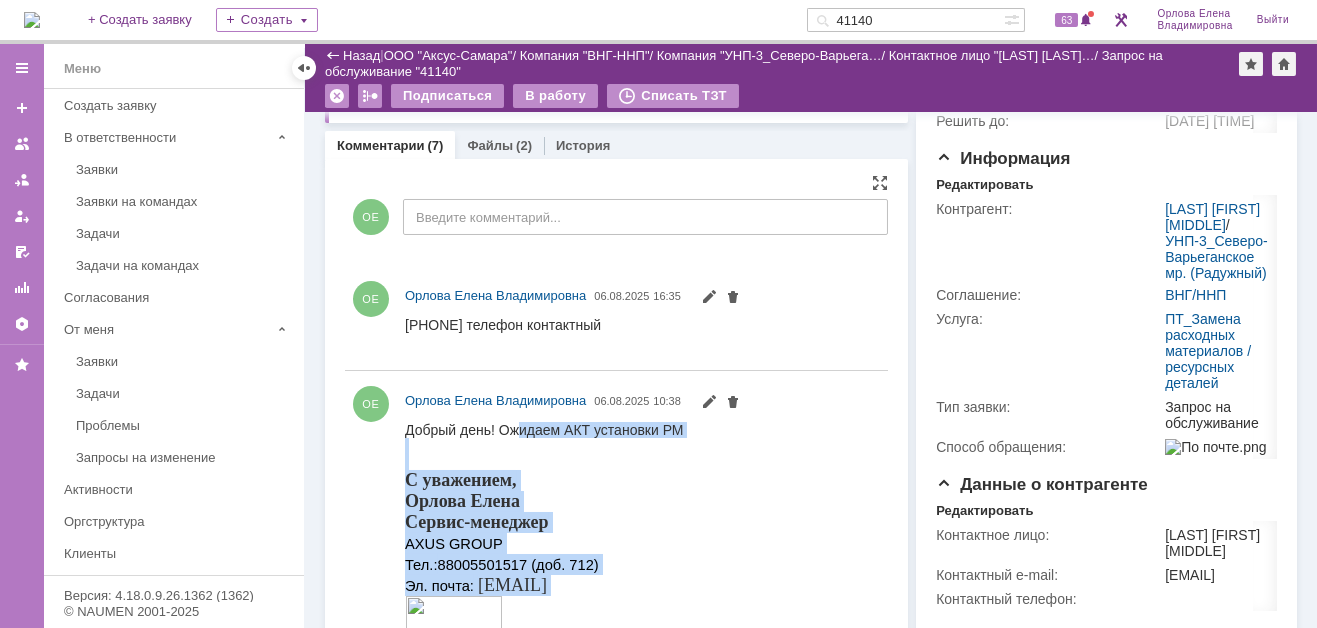 drag, startPoint x: 655, startPoint y: 431, endPoint x: 517, endPoint y: 431, distance: 138 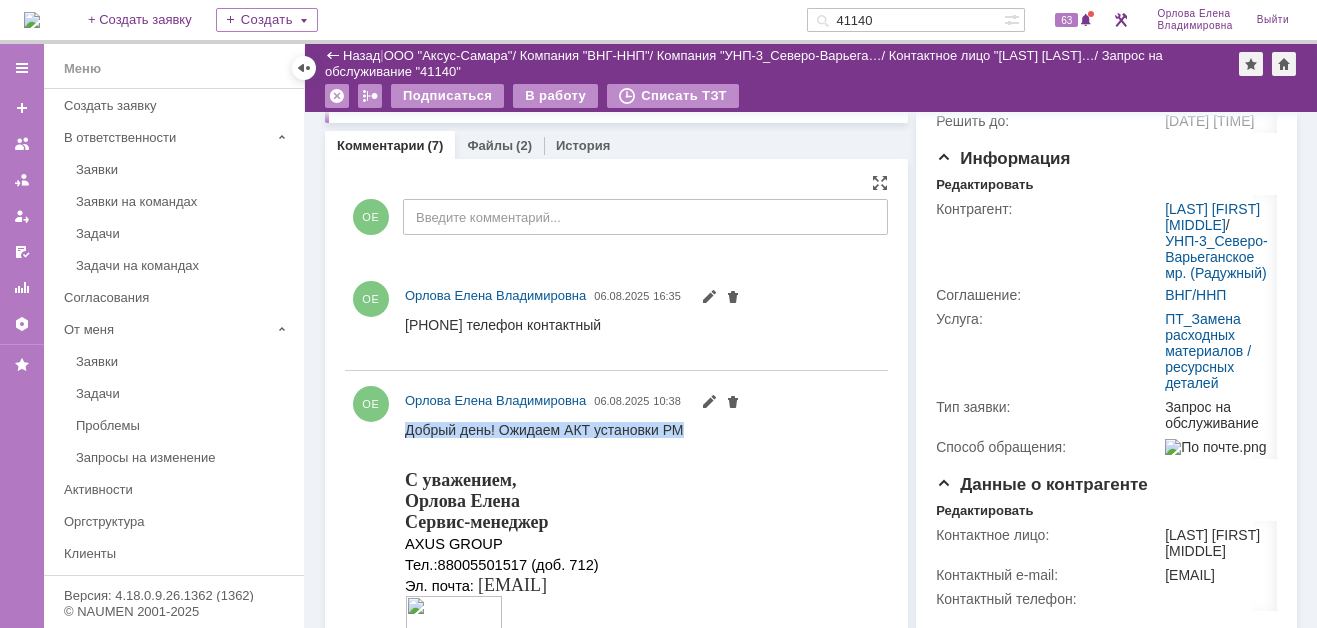 drag, startPoint x: 407, startPoint y: 427, endPoint x: 679, endPoint y: 433, distance: 272.06616 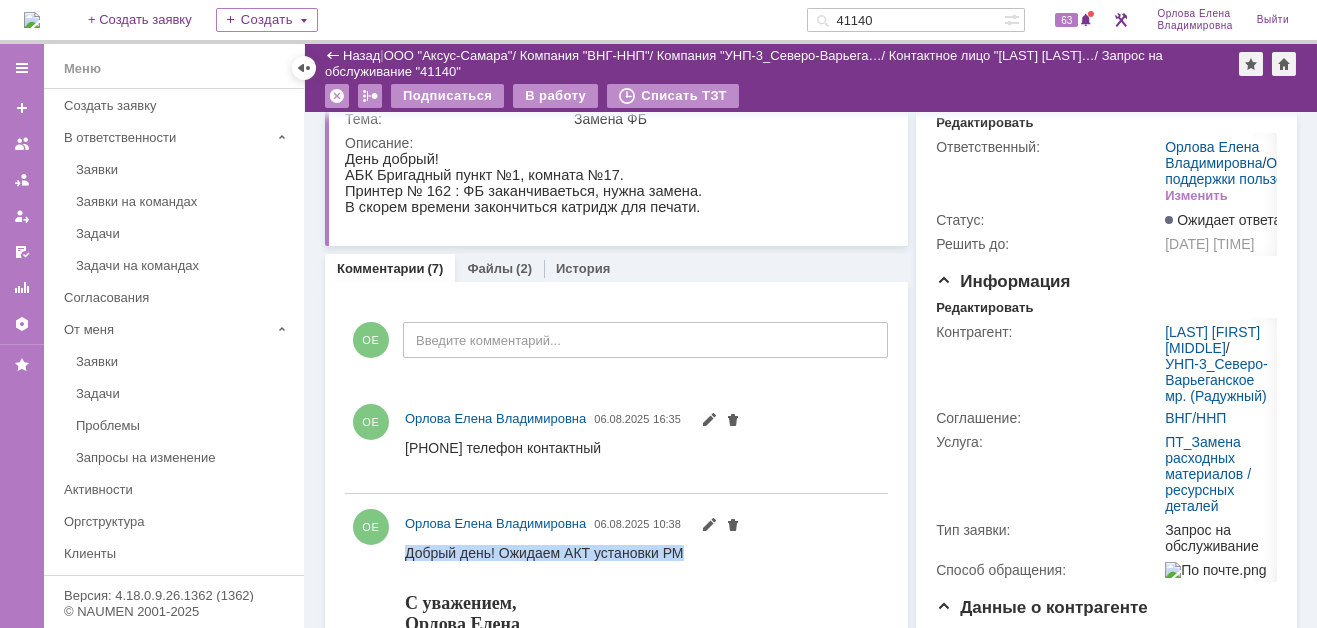 scroll, scrollTop: 0, scrollLeft: 0, axis: both 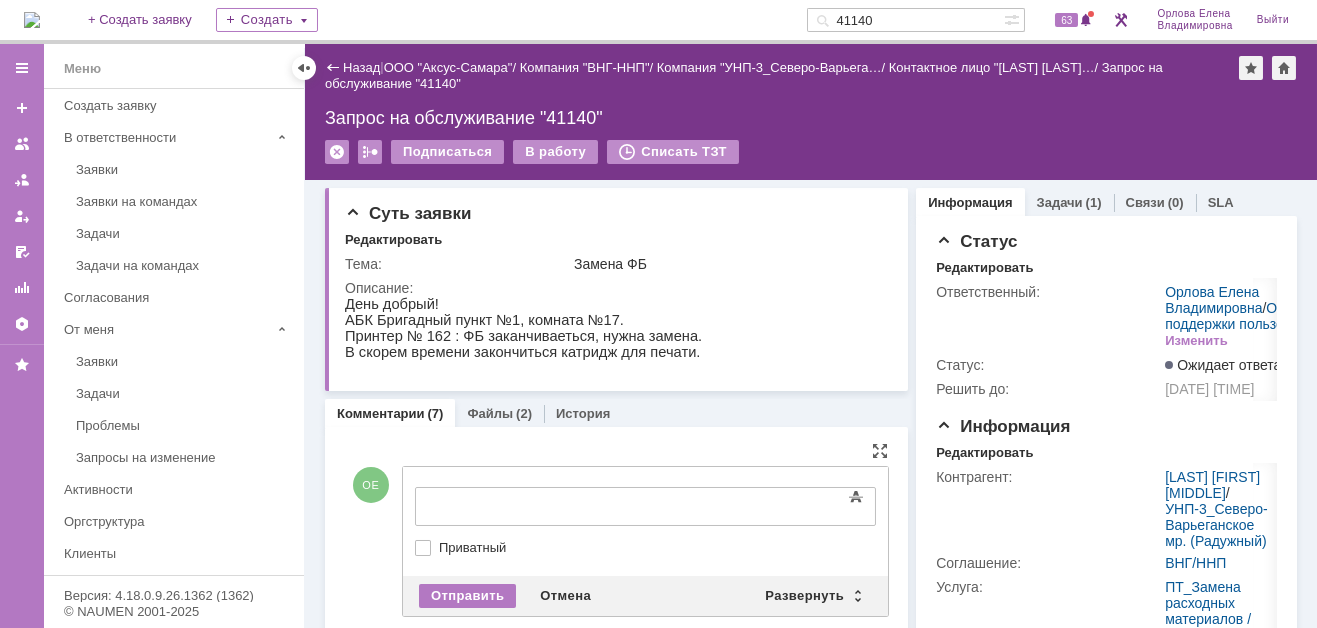 drag, startPoint x: 435, startPoint y: 483, endPoint x: 146, endPoint y: 30, distance: 537.336 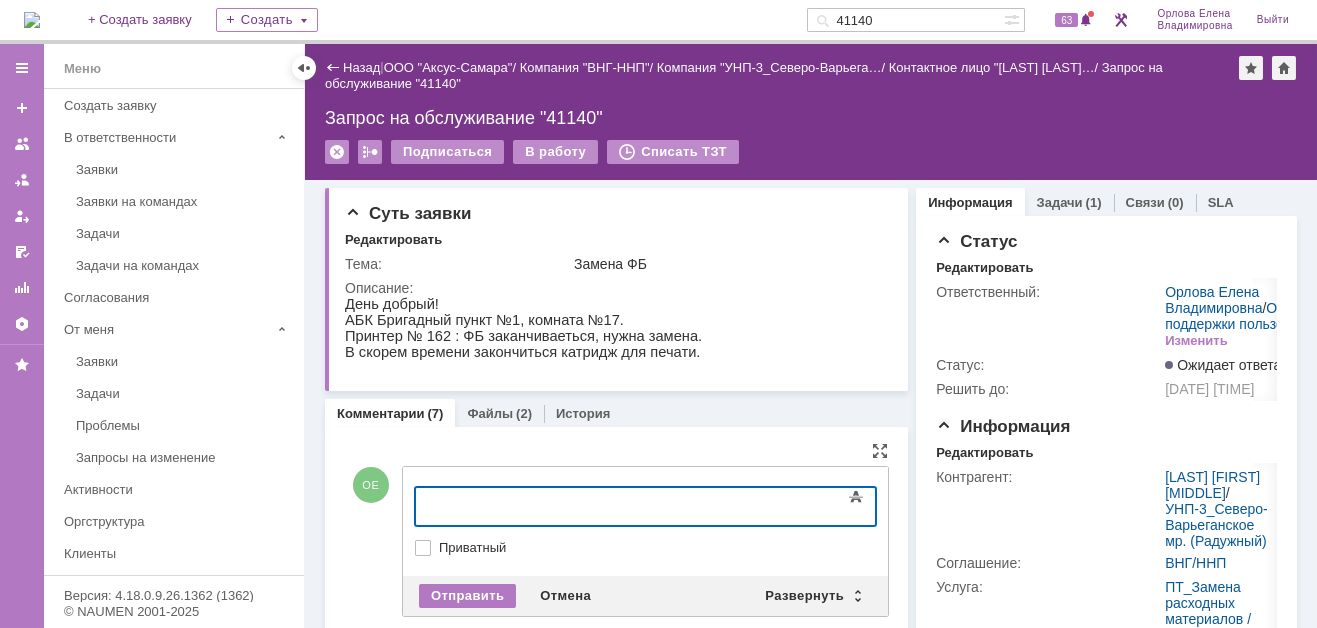 click on "Отправить Отмена Развернуть Свернуть" at bounding box center [645, 596] 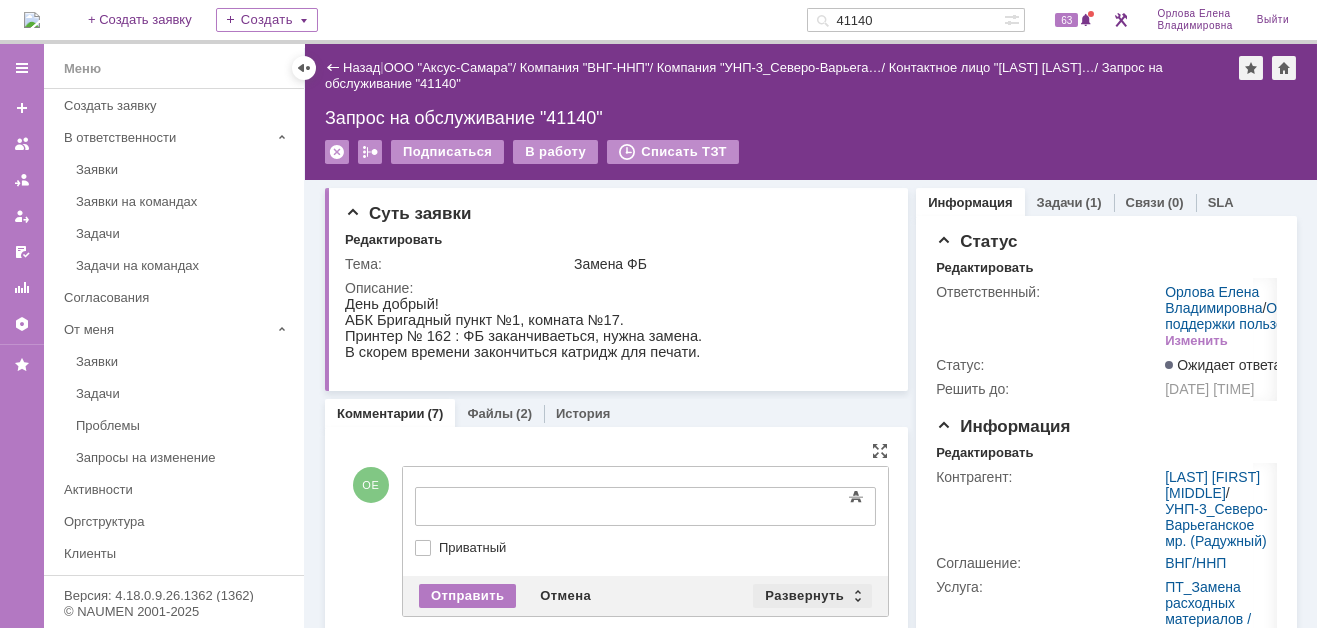 click on "Развернуть" at bounding box center [812, 596] 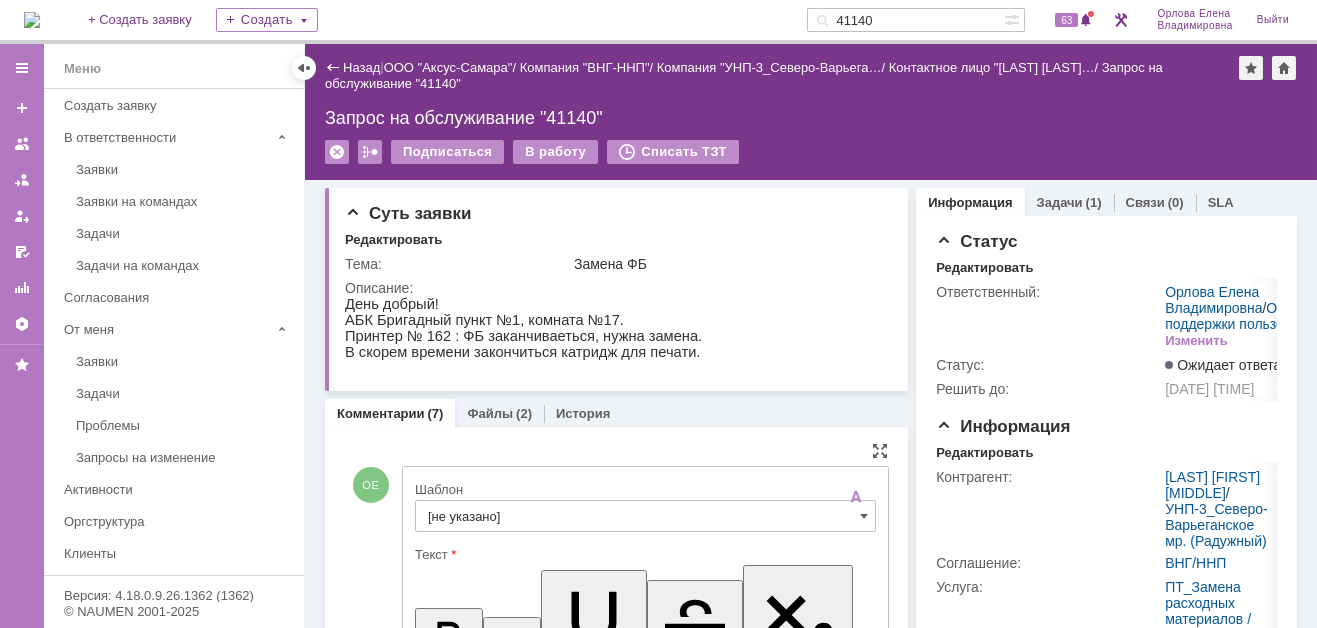 scroll, scrollTop: 0, scrollLeft: 0, axis: both 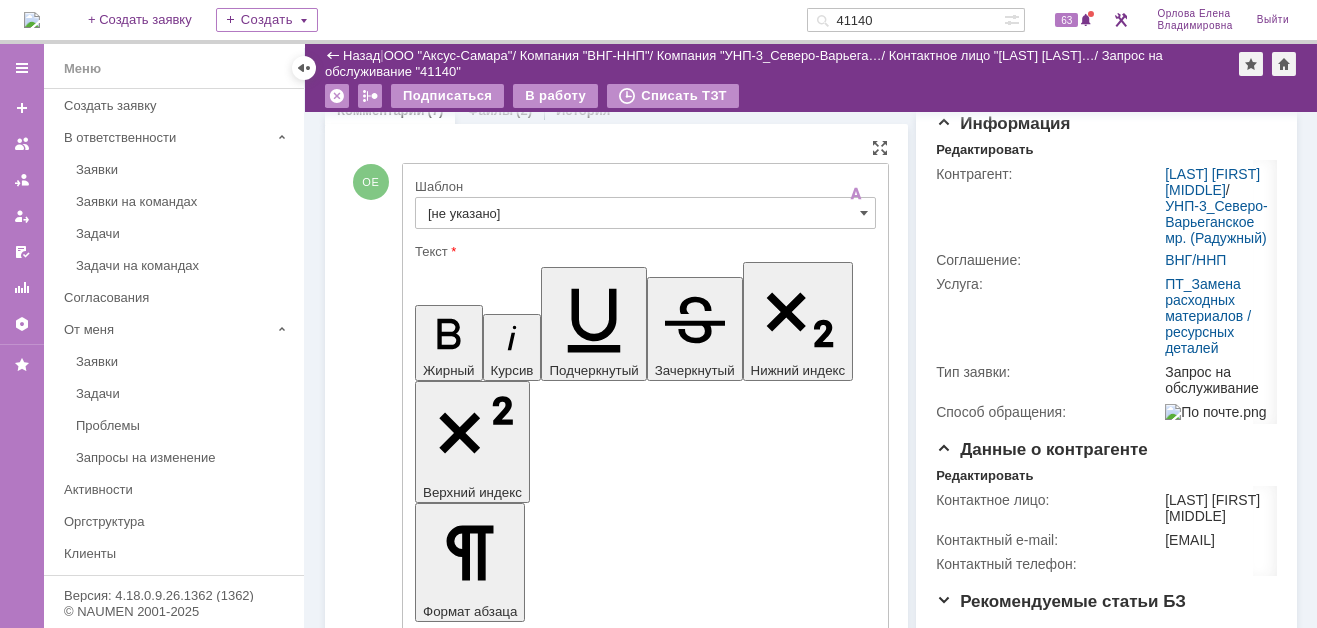 click on "Приватный Приватный" at bounding box center (645, 4524) 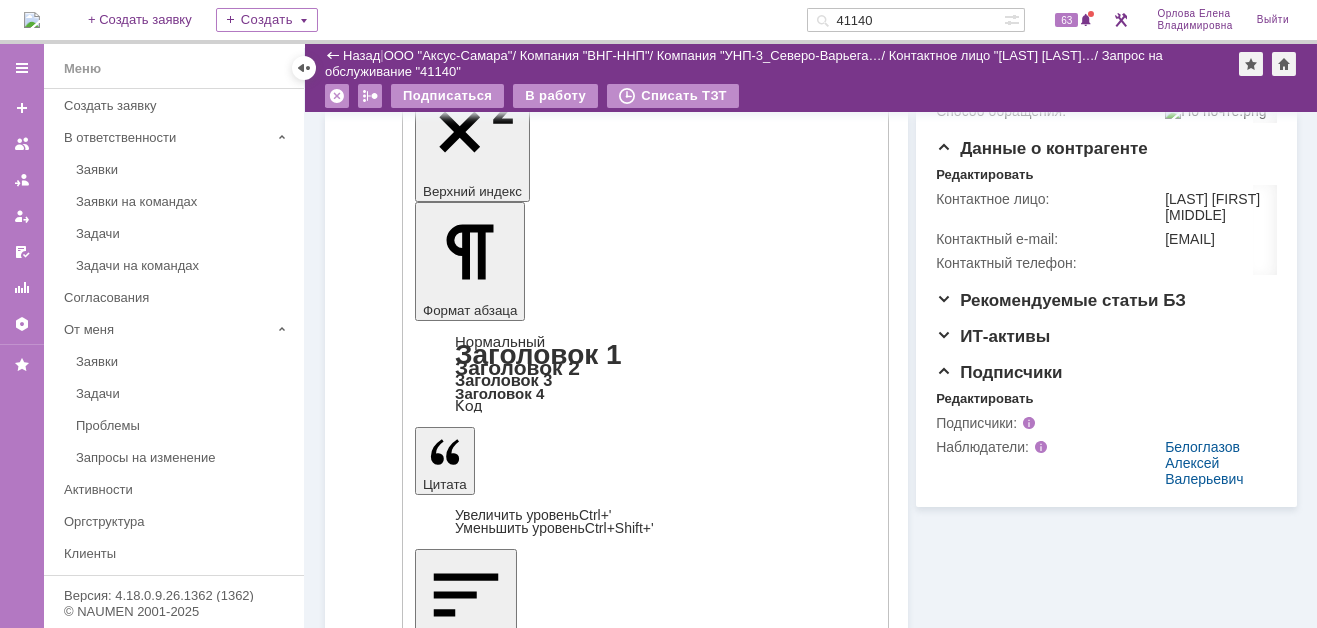 scroll, scrollTop: 335, scrollLeft: 0, axis: vertical 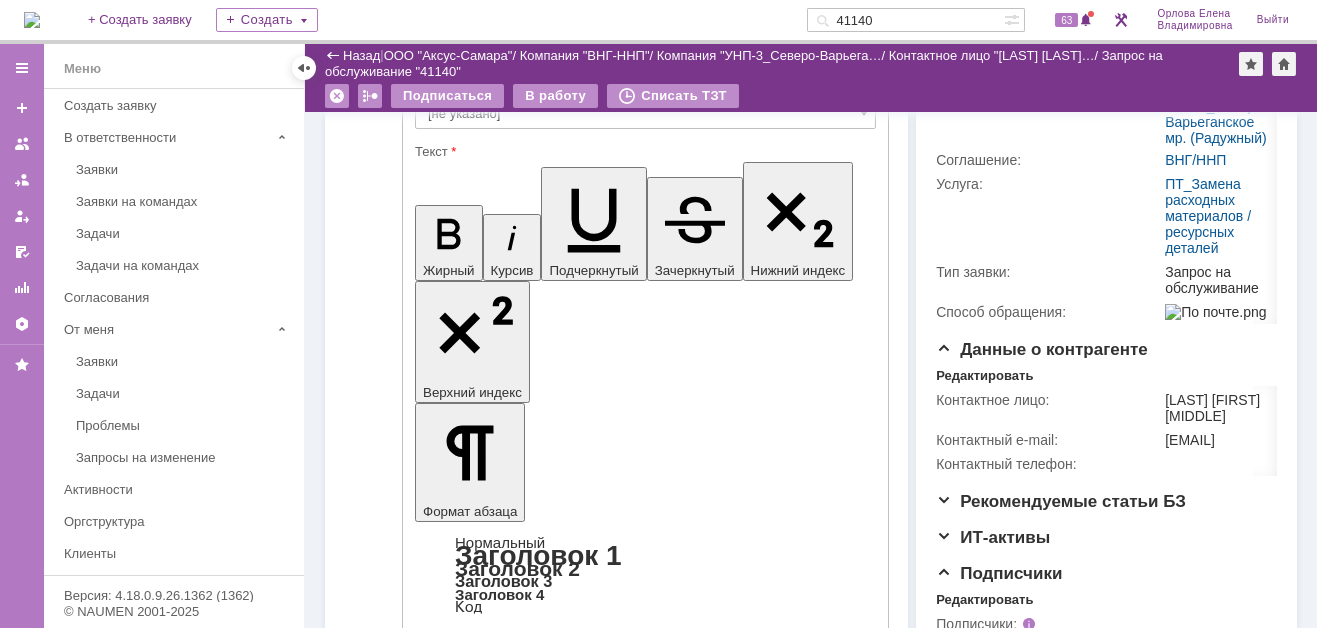 click on "Добрый день! Ожидаем АКТ установки РМ" at bounding box center (577, 4317) 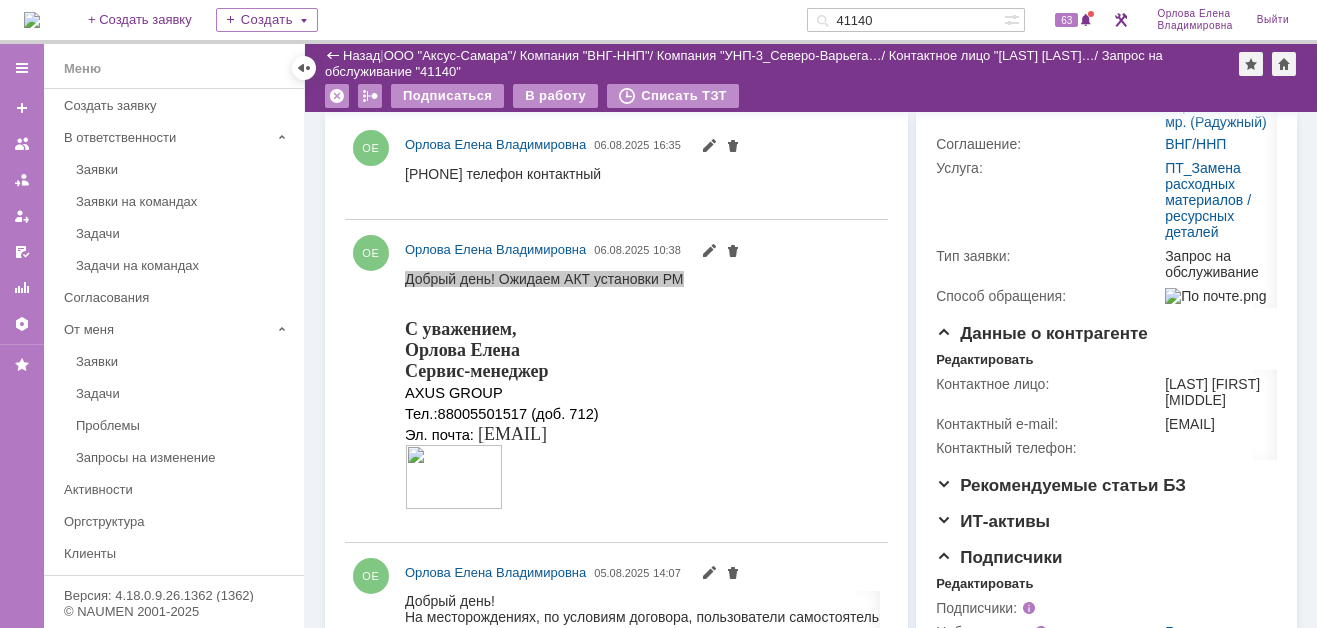 scroll, scrollTop: 235, scrollLeft: 0, axis: vertical 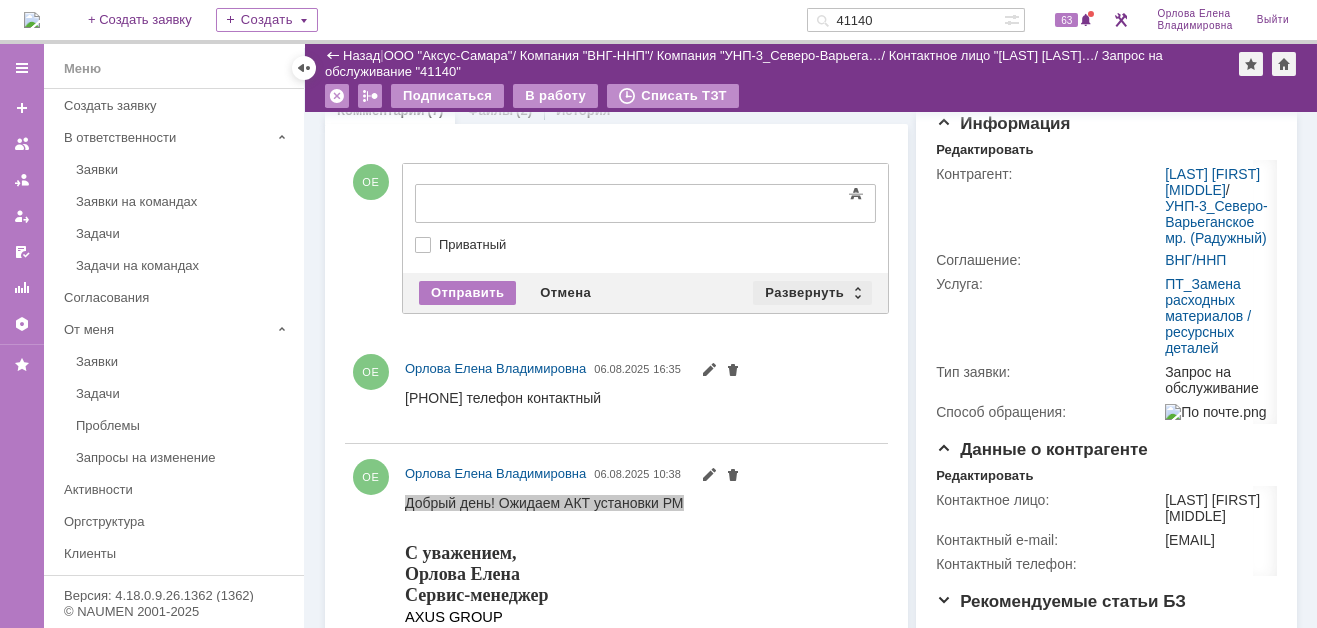 click on "Развернуть" at bounding box center (812, 293) 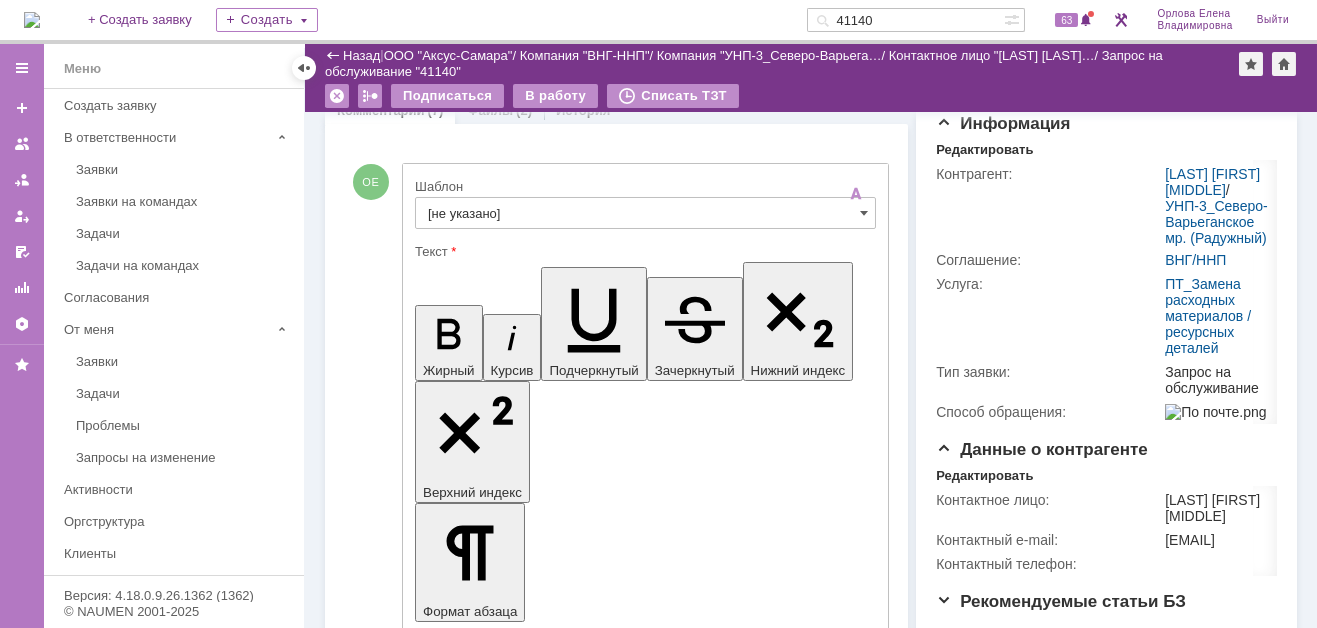 scroll, scrollTop: 0, scrollLeft: 0, axis: both 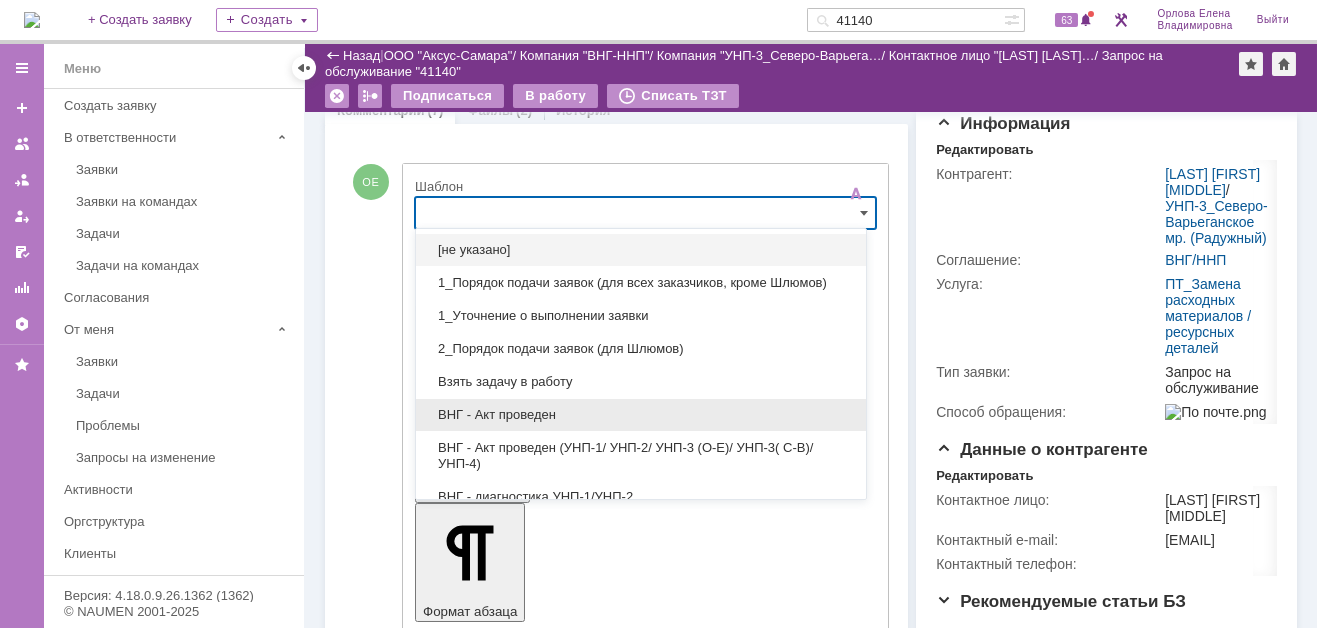 click on "ВНГ - Акт проведен" at bounding box center [641, 415] 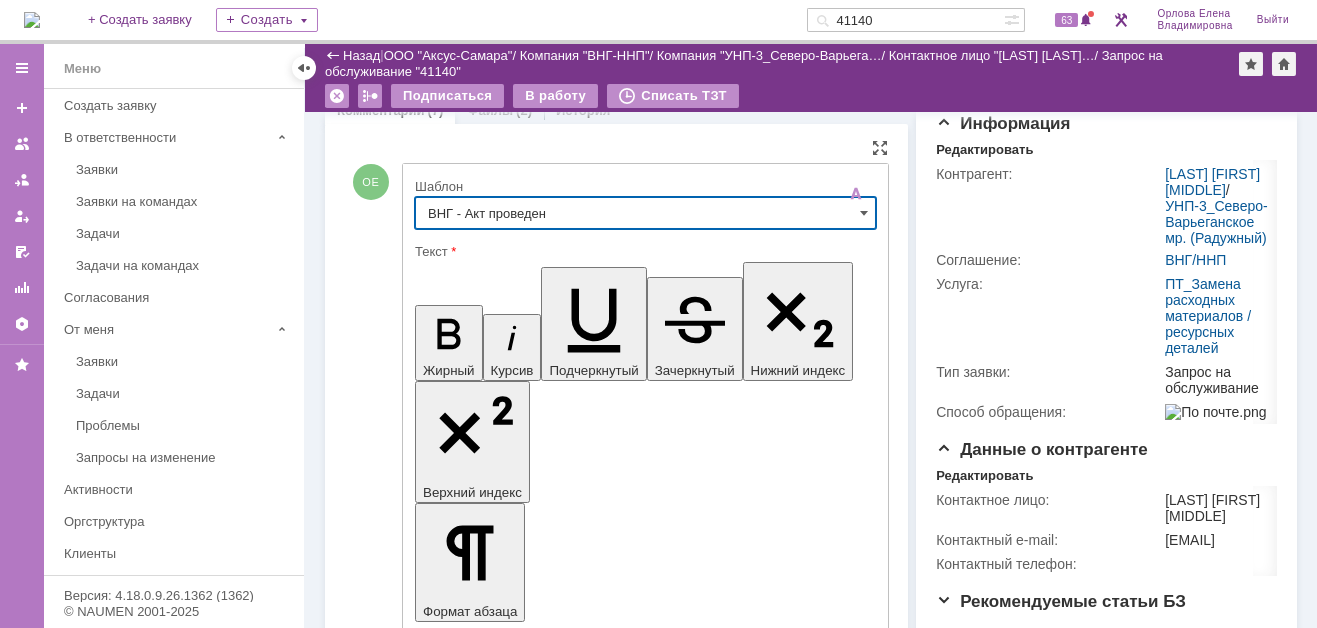 type on "ВНГ - Акт проведен" 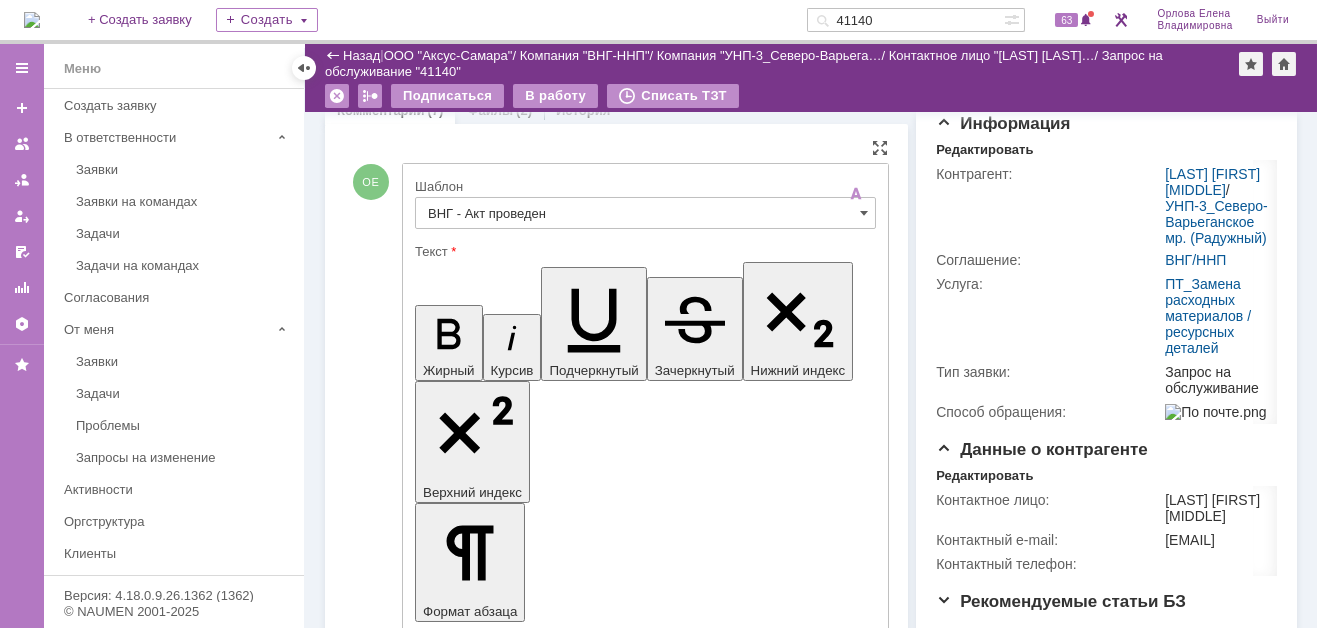 drag, startPoint x: 435, startPoint y: 4383, endPoint x: 513, endPoint y: 4414, distance: 83.9345 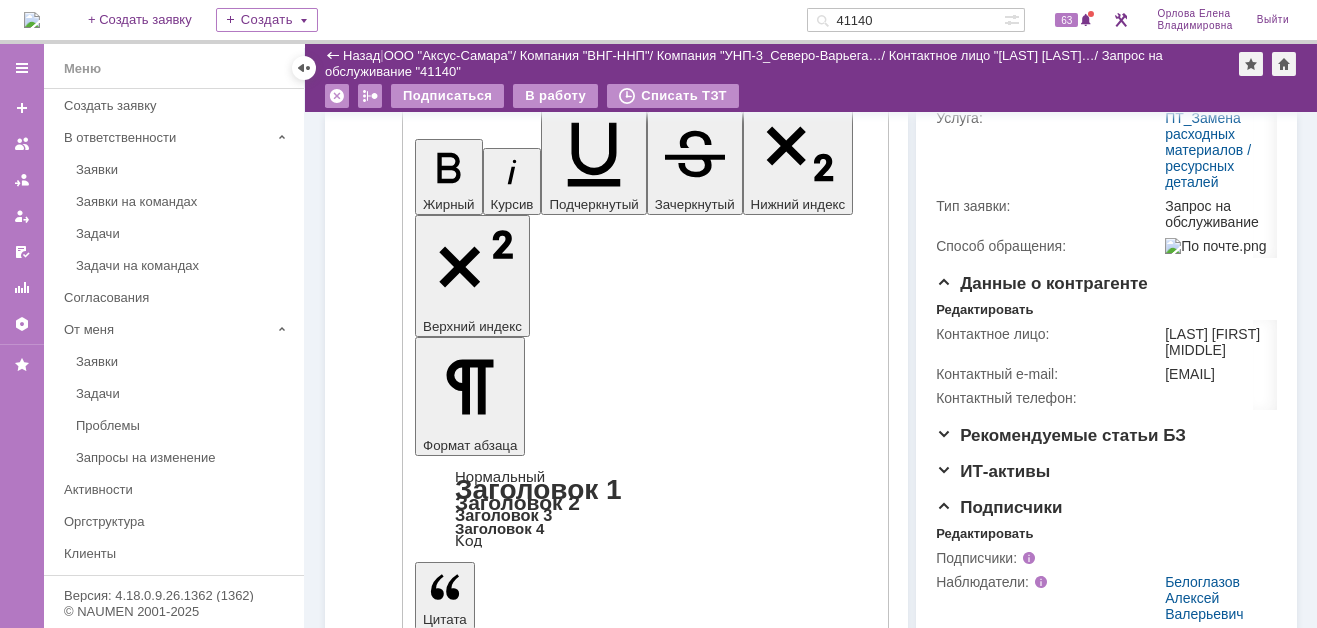 scroll, scrollTop: 535, scrollLeft: 0, axis: vertical 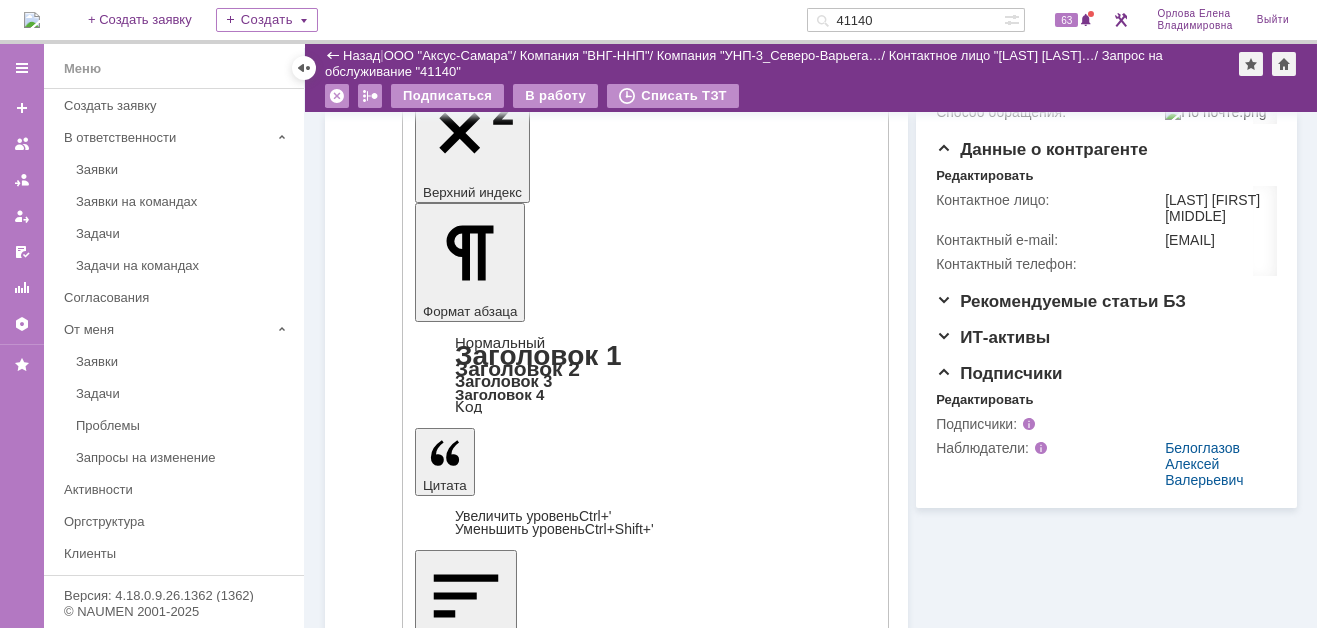 click on "Отправить" at bounding box center (467, 4472) 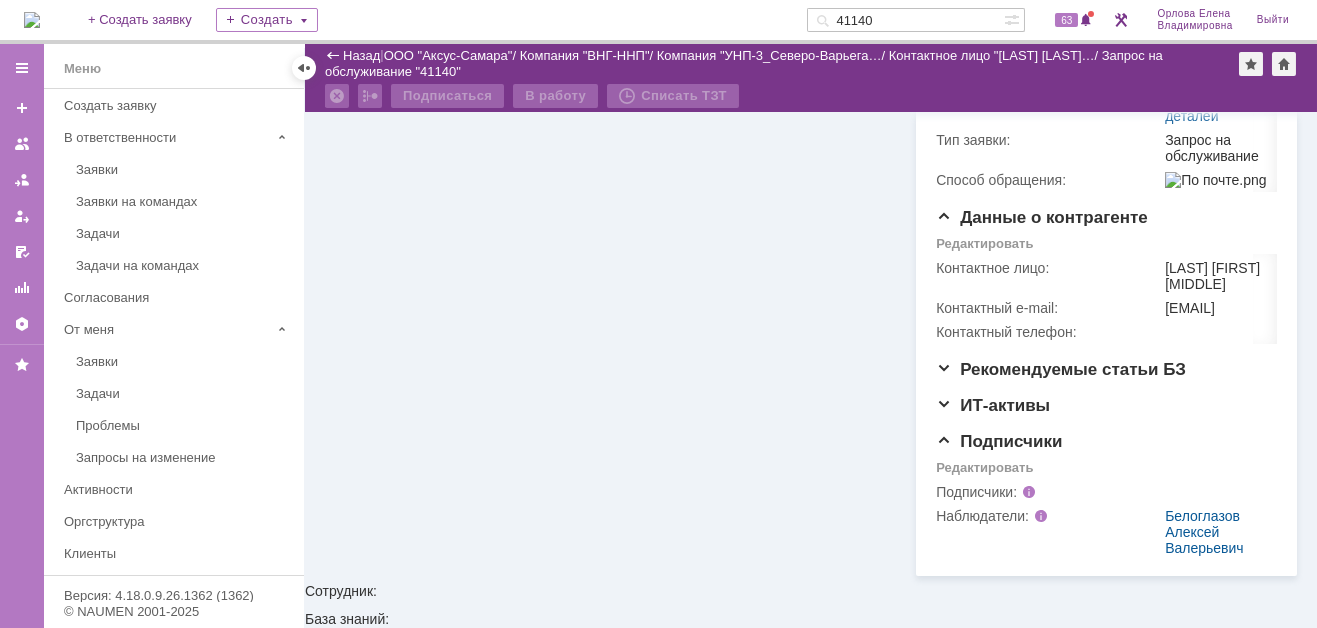 scroll, scrollTop: 494, scrollLeft: 0, axis: vertical 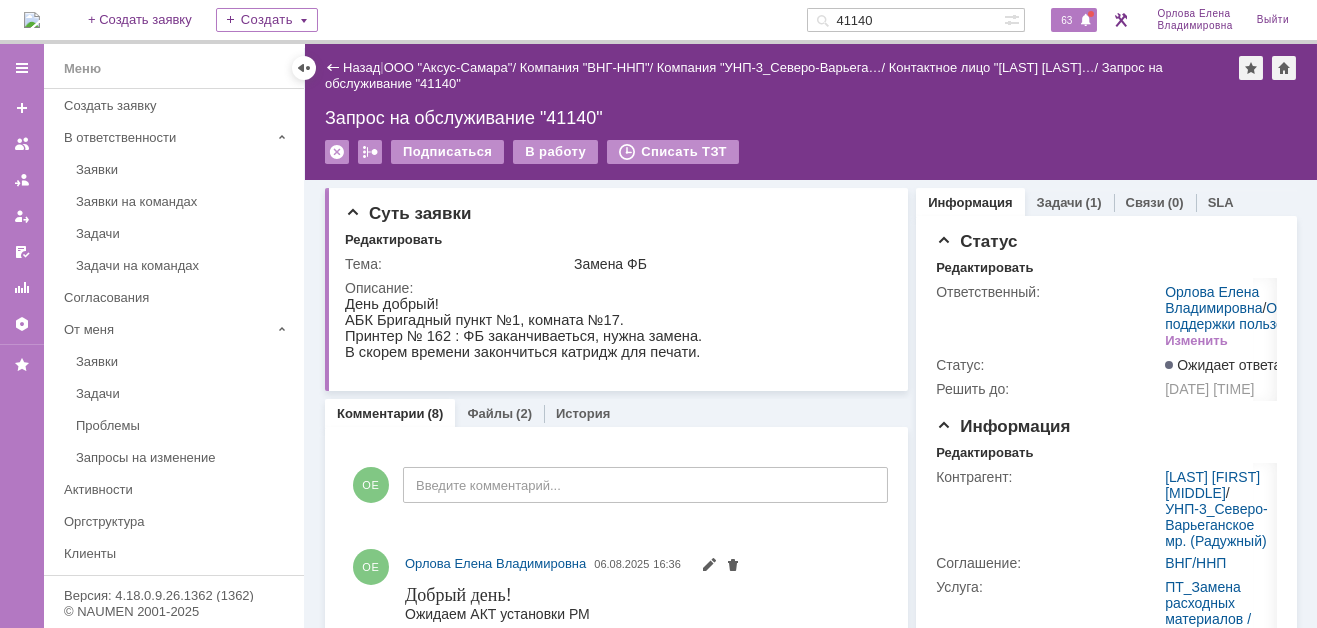 click on "63" at bounding box center [1066, 20] 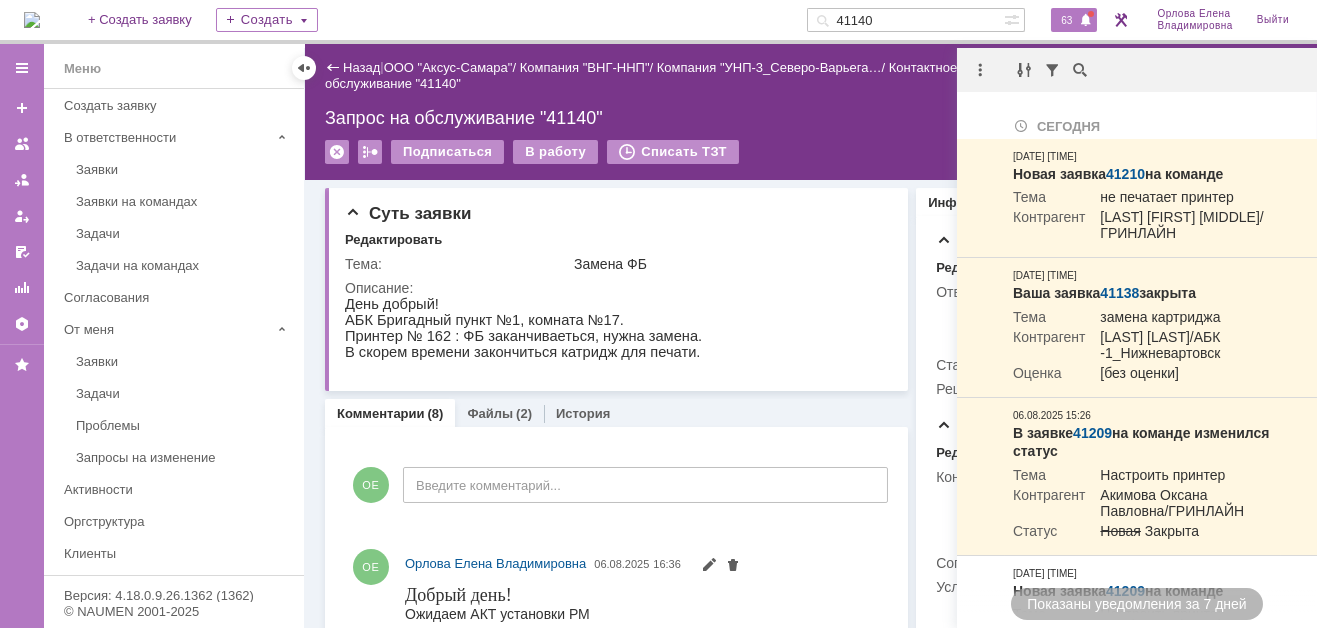 click at bounding box center (32, 20) 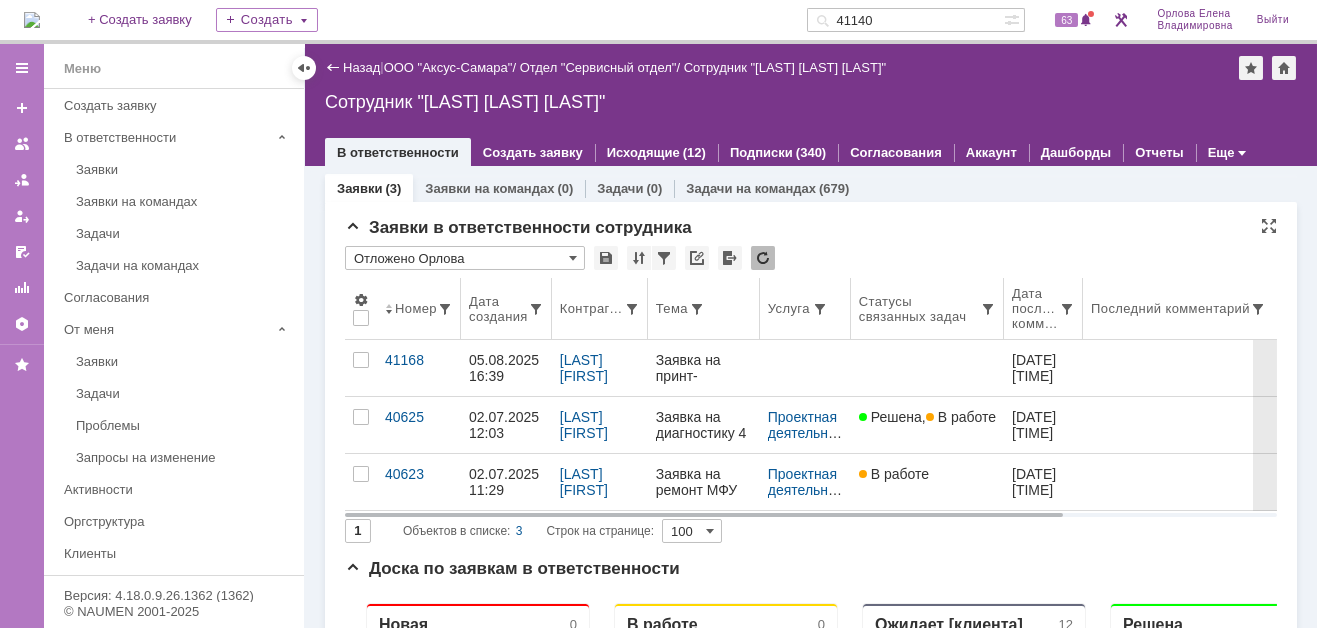 scroll, scrollTop: 0, scrollLeft: 0, axis: both 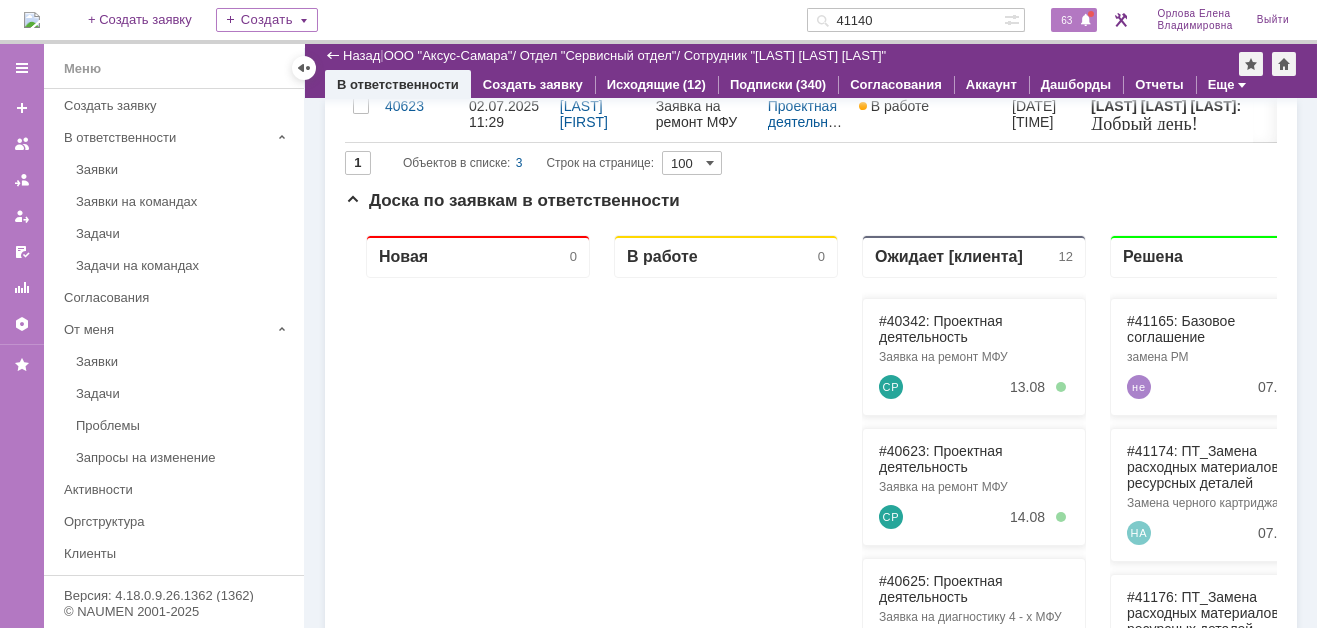 click on "63" at bounding box center [1066, 20] 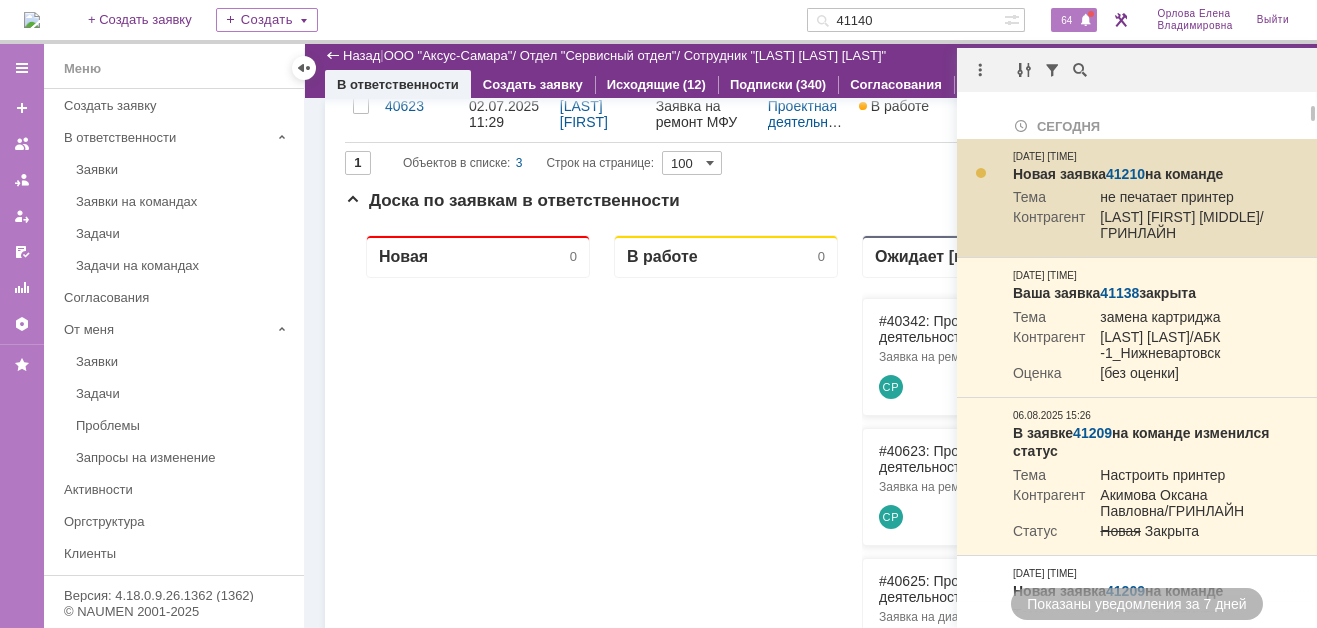 scroll, scrollTop: 0, scrollLeft: 0, axis: both 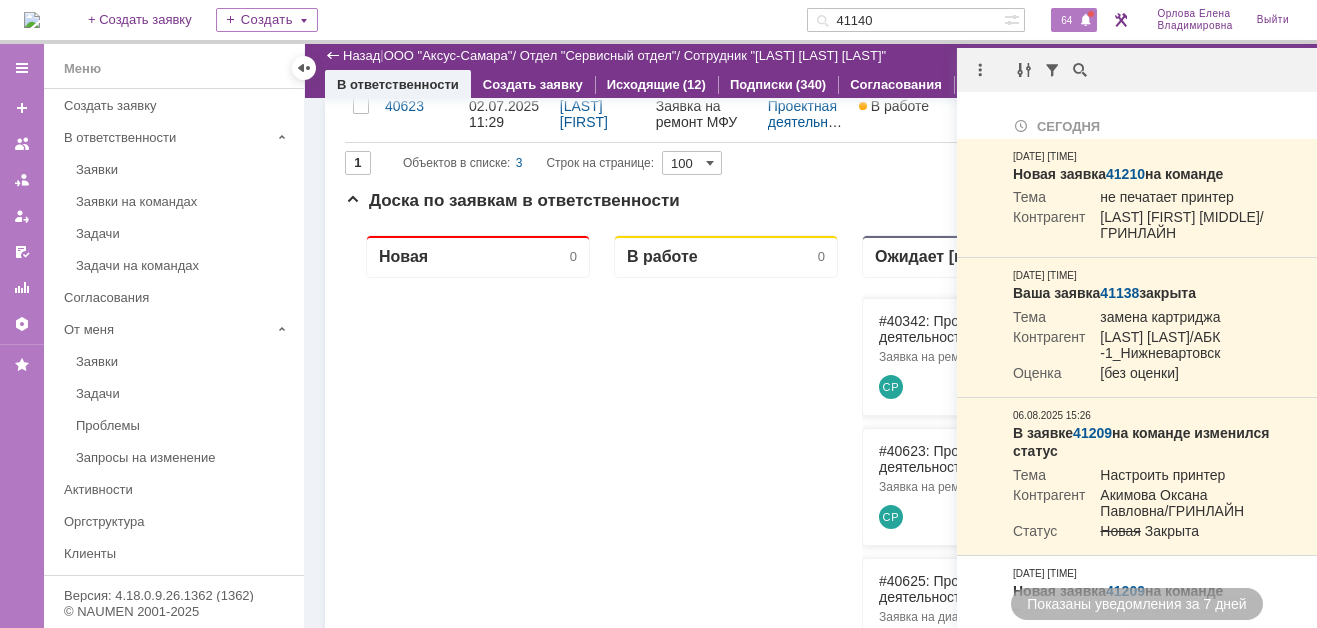 click at bounding box center (1086, 21) 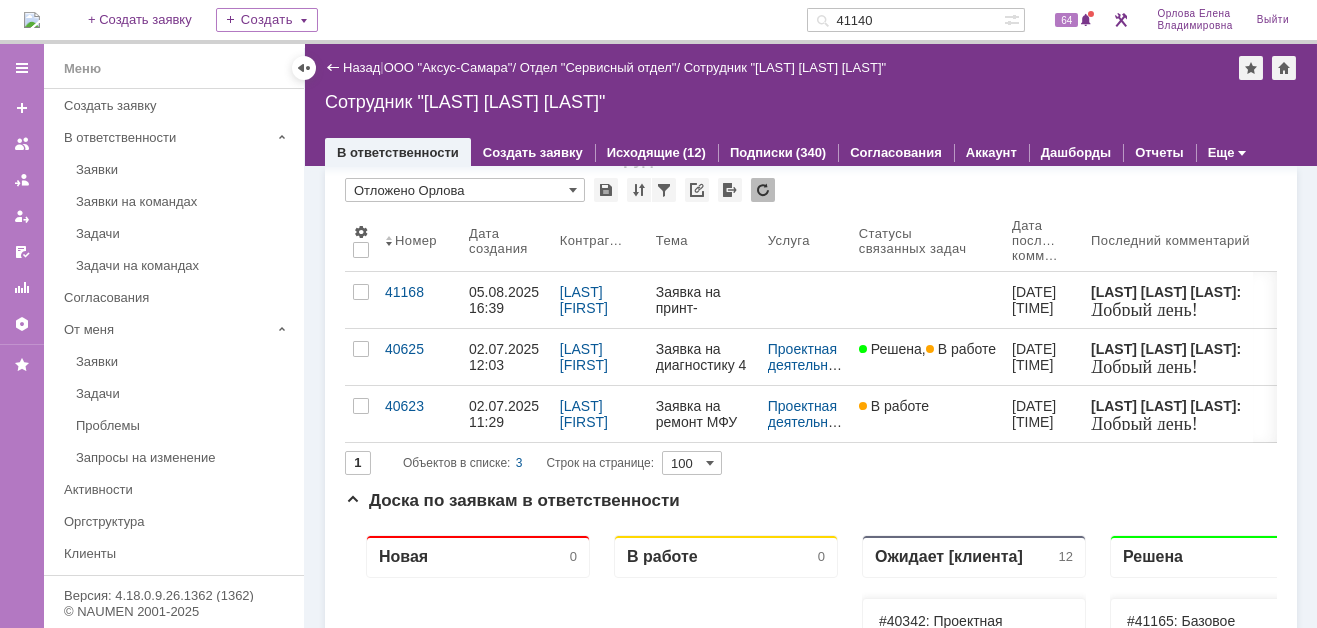 scroll, scrollTop: 0, scrollLeft: 0, axis: both 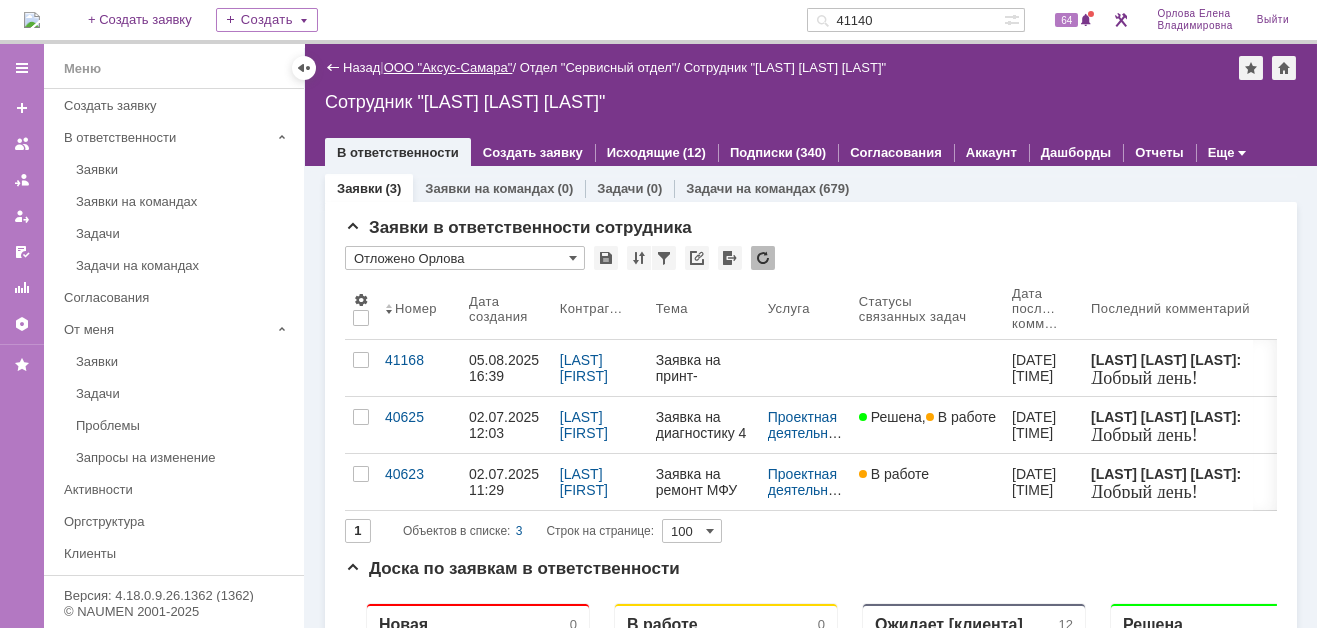 click on "ООО "Аксус-Самара"" at bounding box center [448, 67] 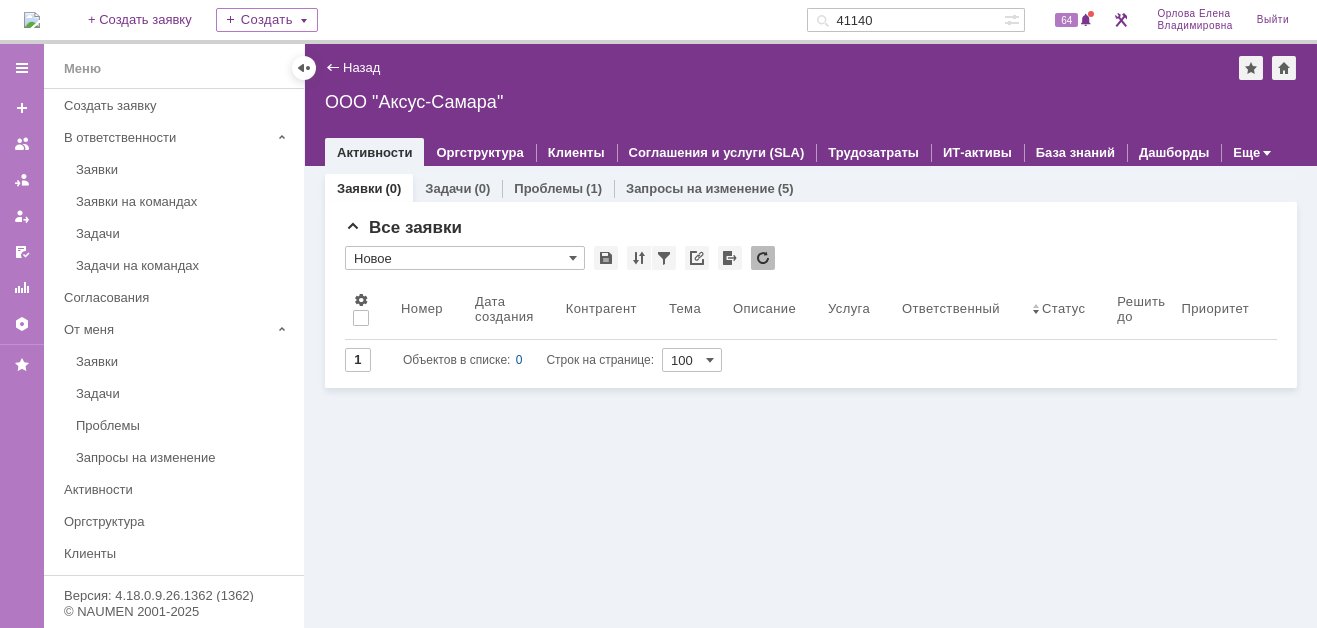 click at bounding box center [32, 20] 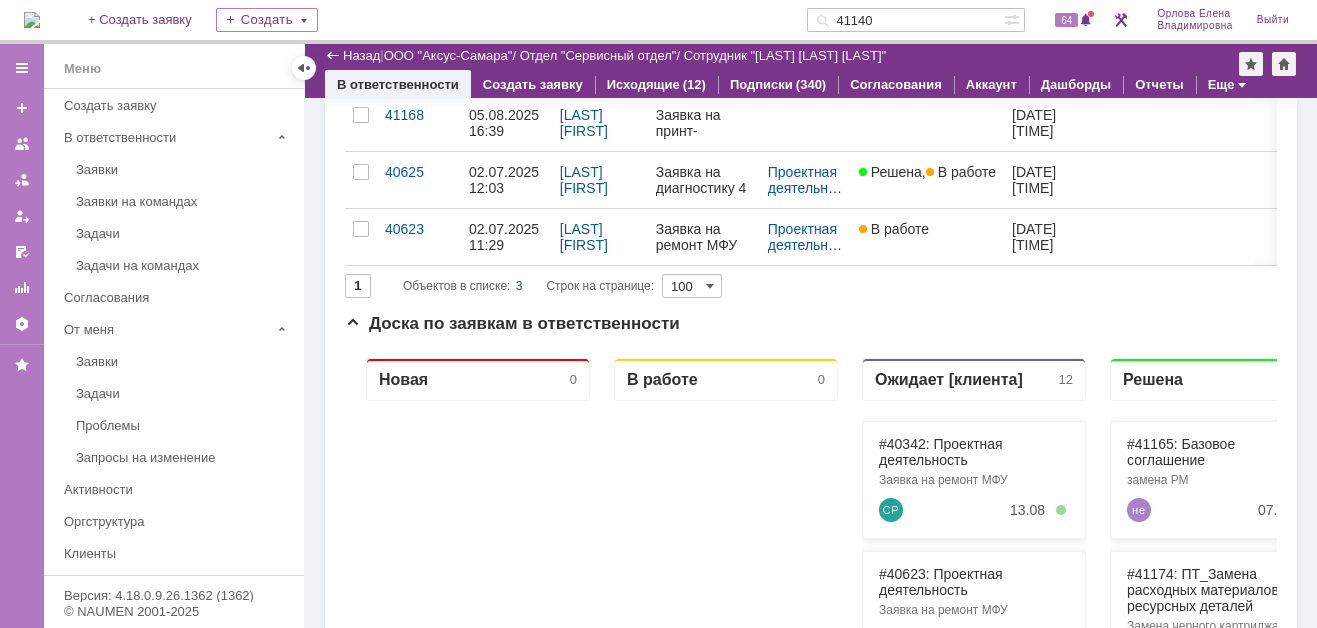 scroll, scrollTop: 0, scrollLeft: 0, axis: both 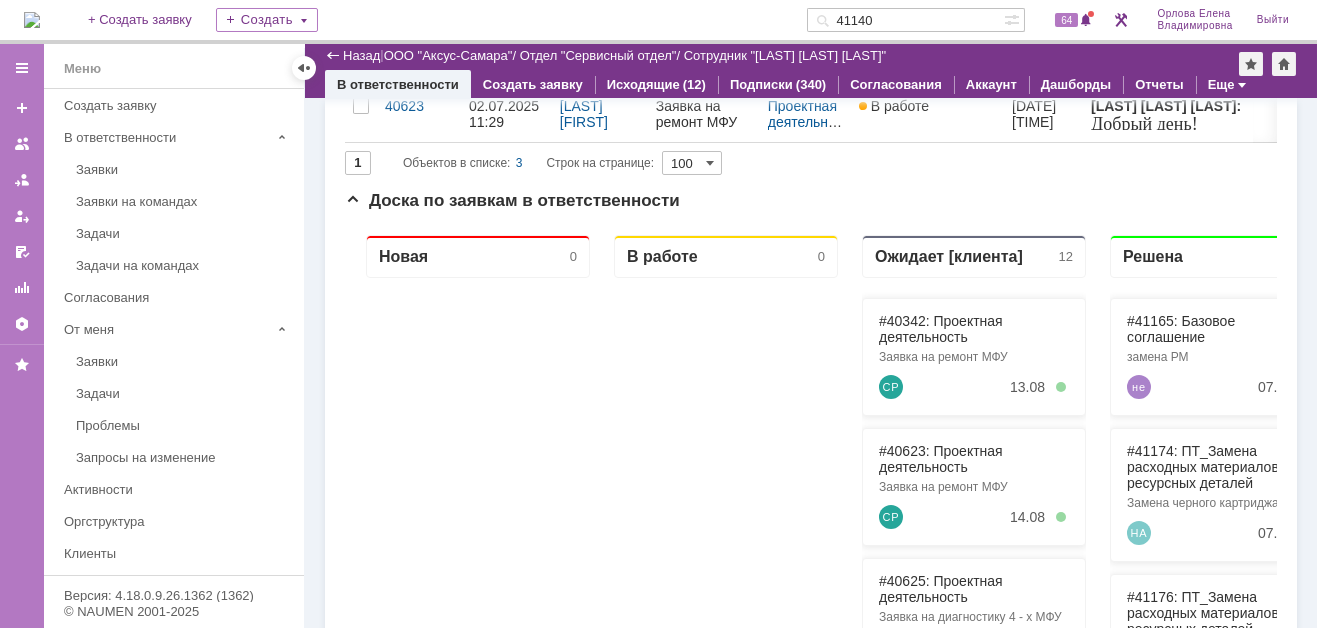 click at bounding box center (726, 640) 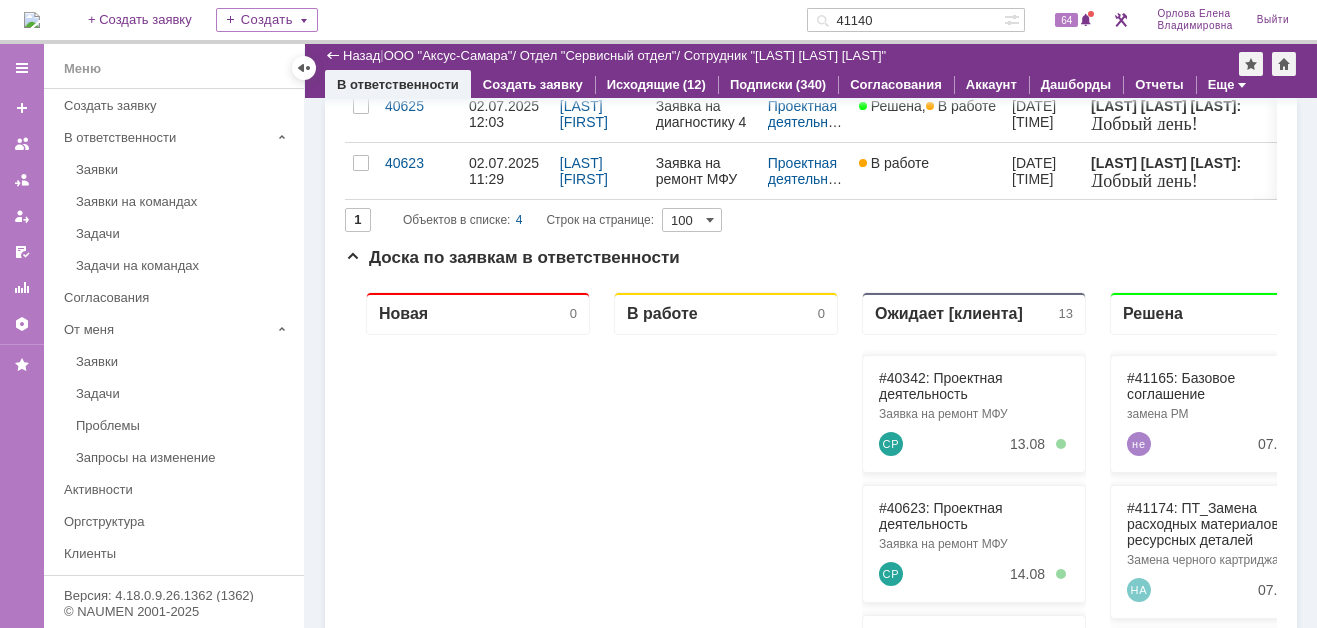 scroll, scrollTop: 0, scrollLeft: 0, axis: both 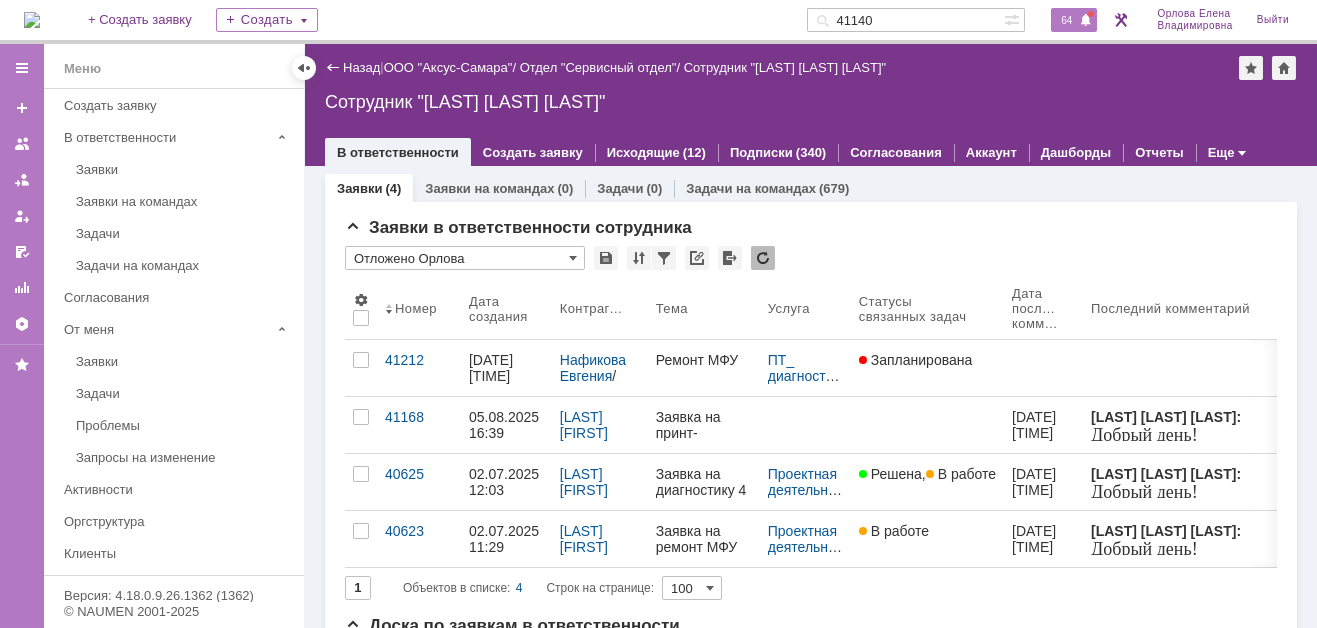 click on "64" at bounding box center [1066, 20] 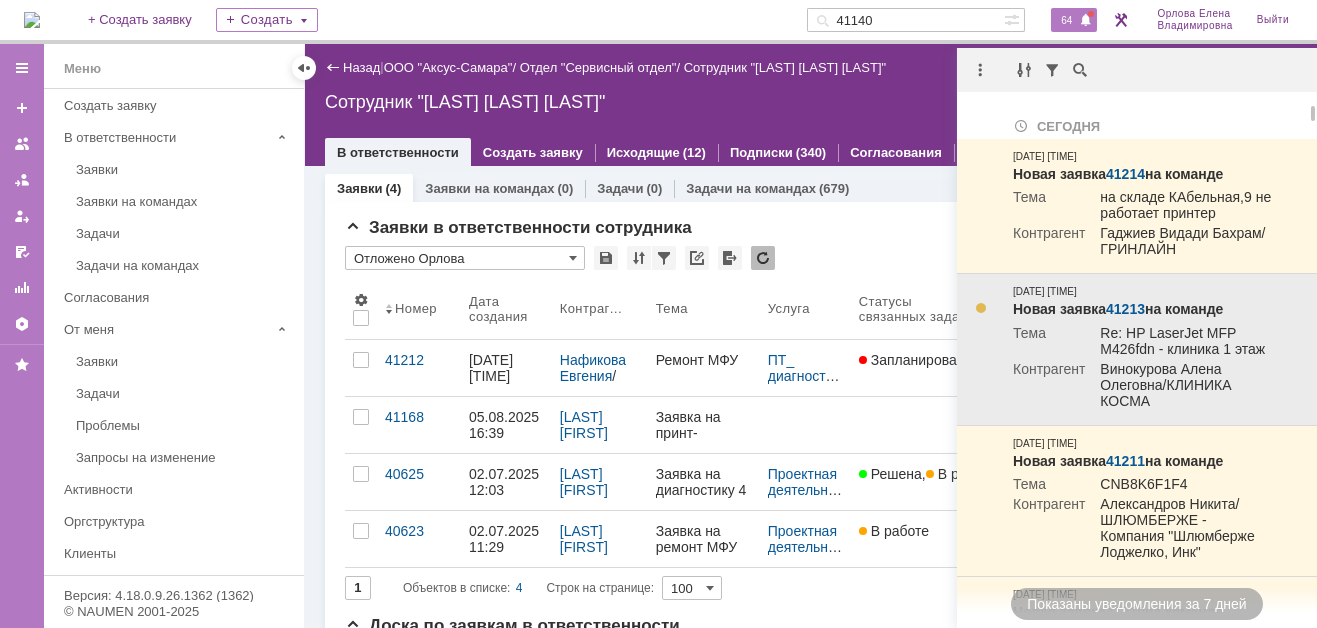 click on "41213" at bounding box center (1125, 309) 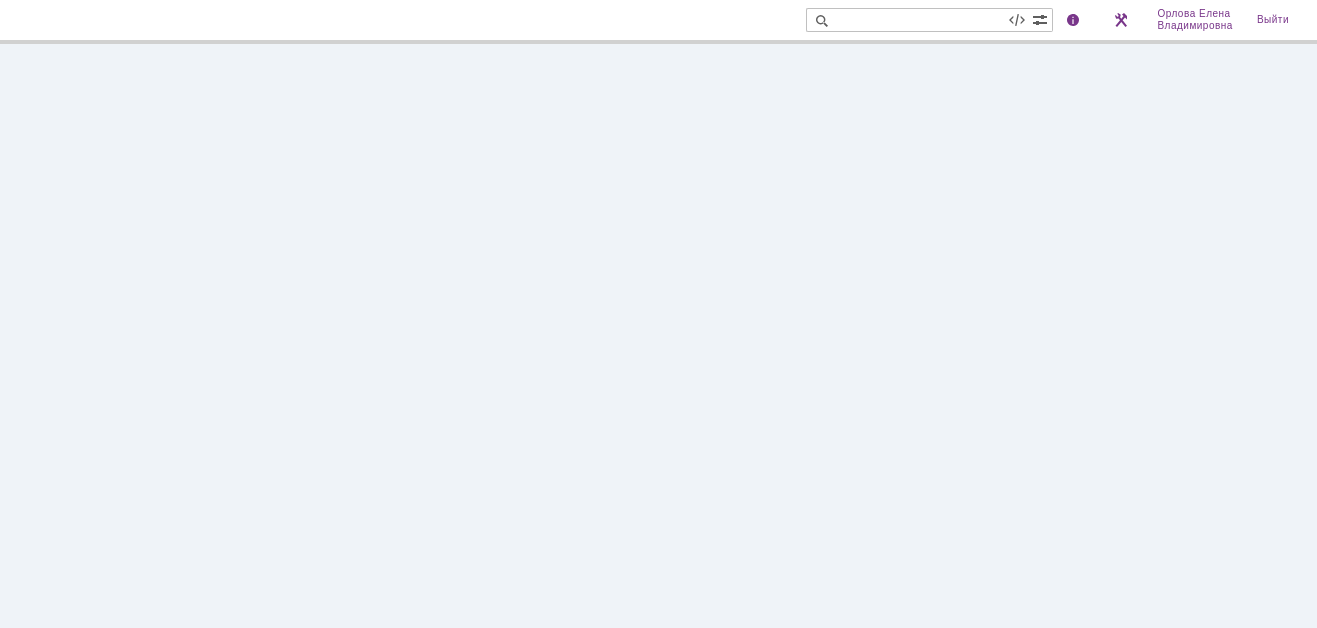 scroll, scrollTop: 0, scrollLeft: 0, axis: both 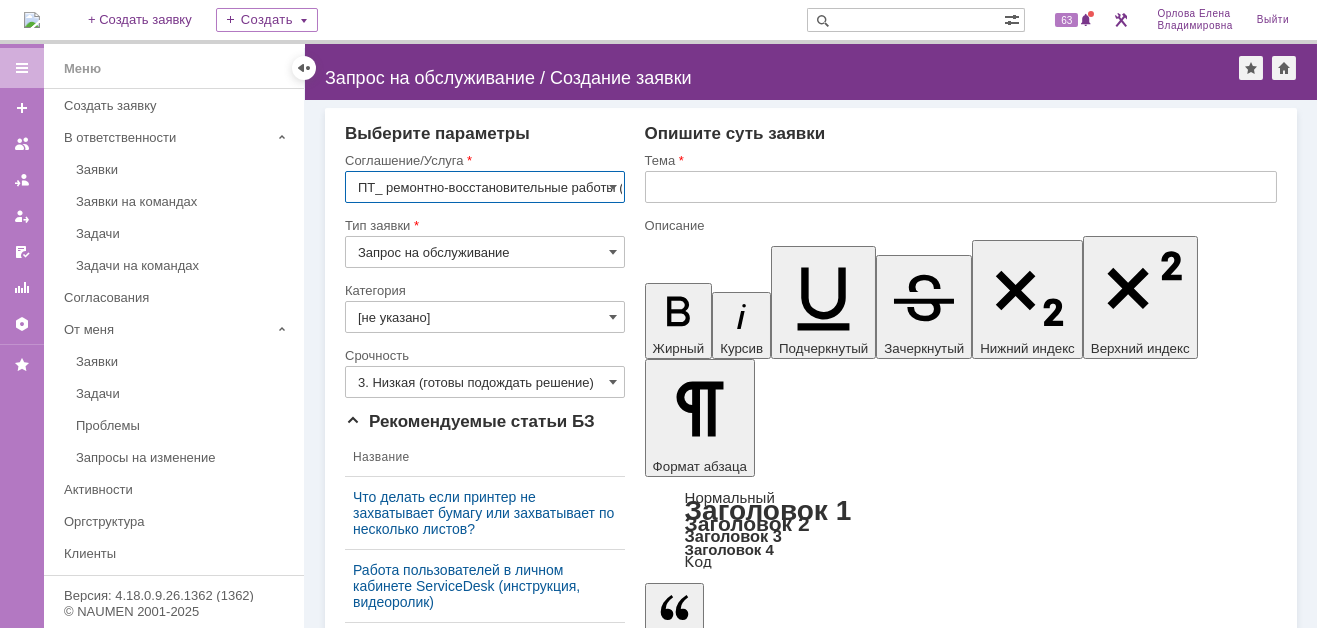 click at bounding box center (961, 187) 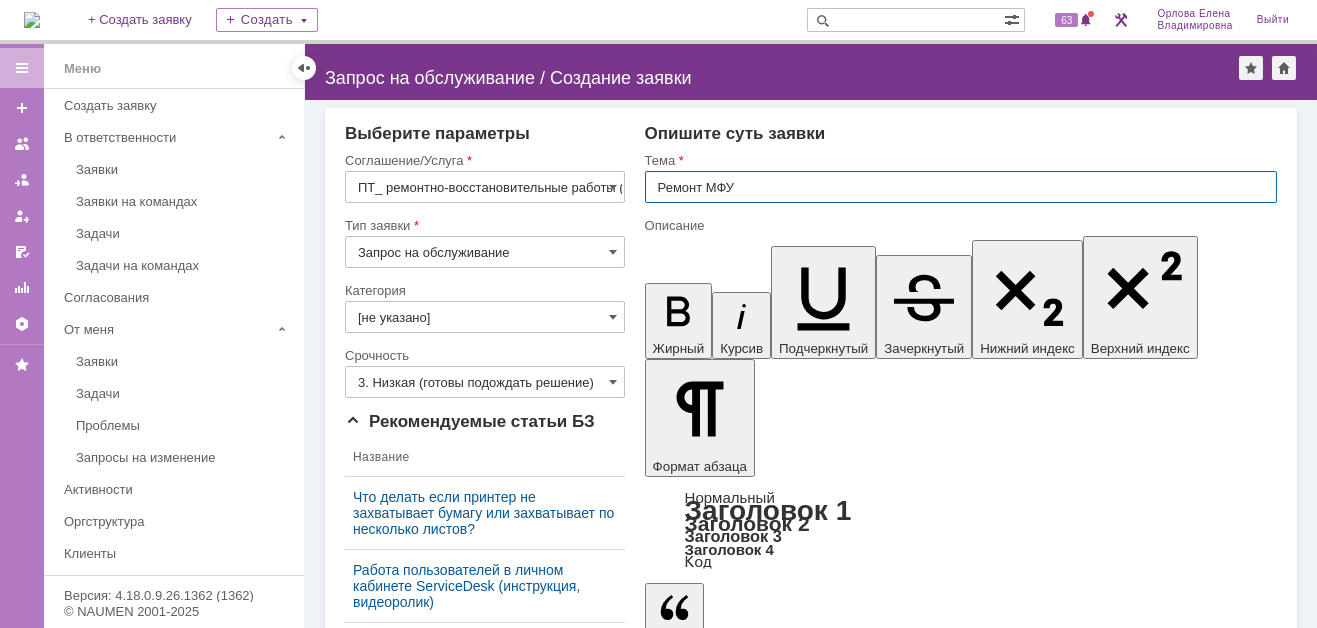 type on "Ремонт МФУ" 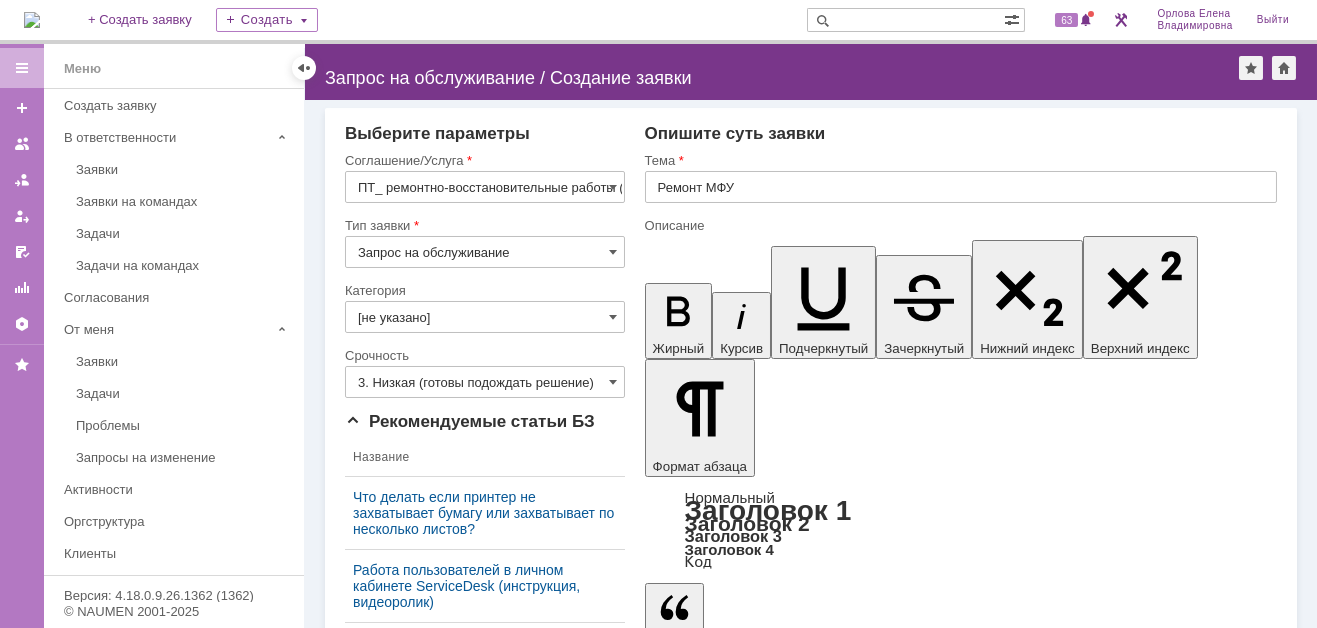 type 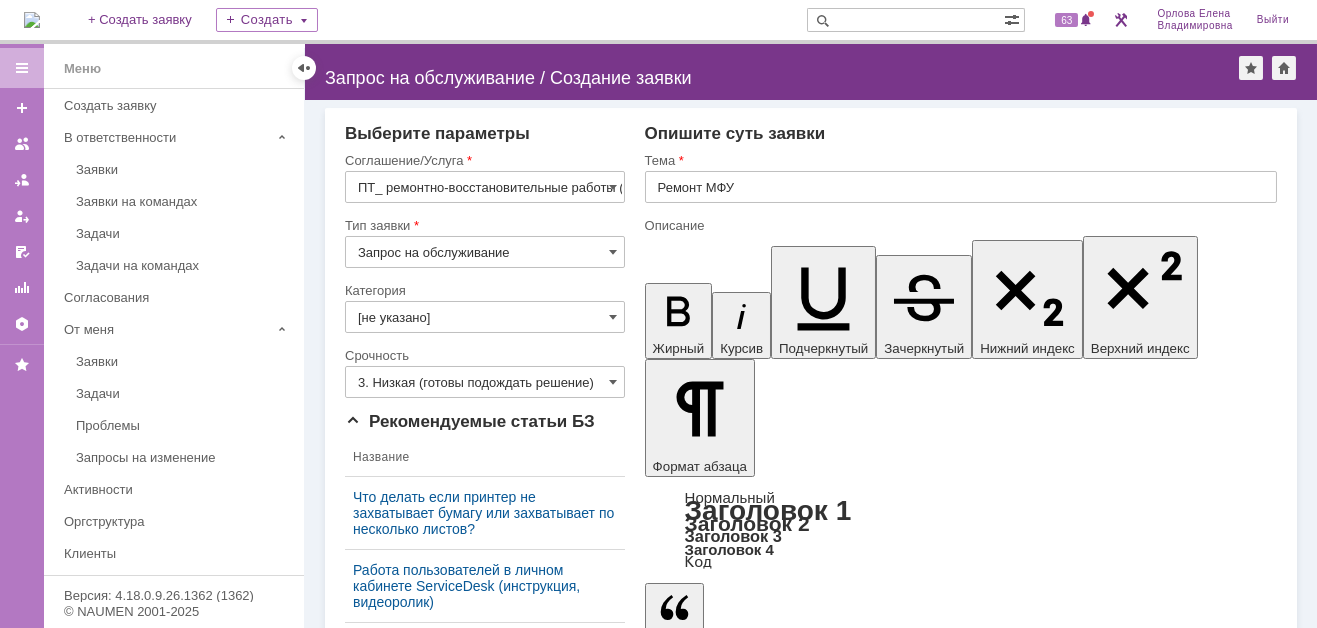 click on "Требуется замена" at bounding box center [807, 4769] 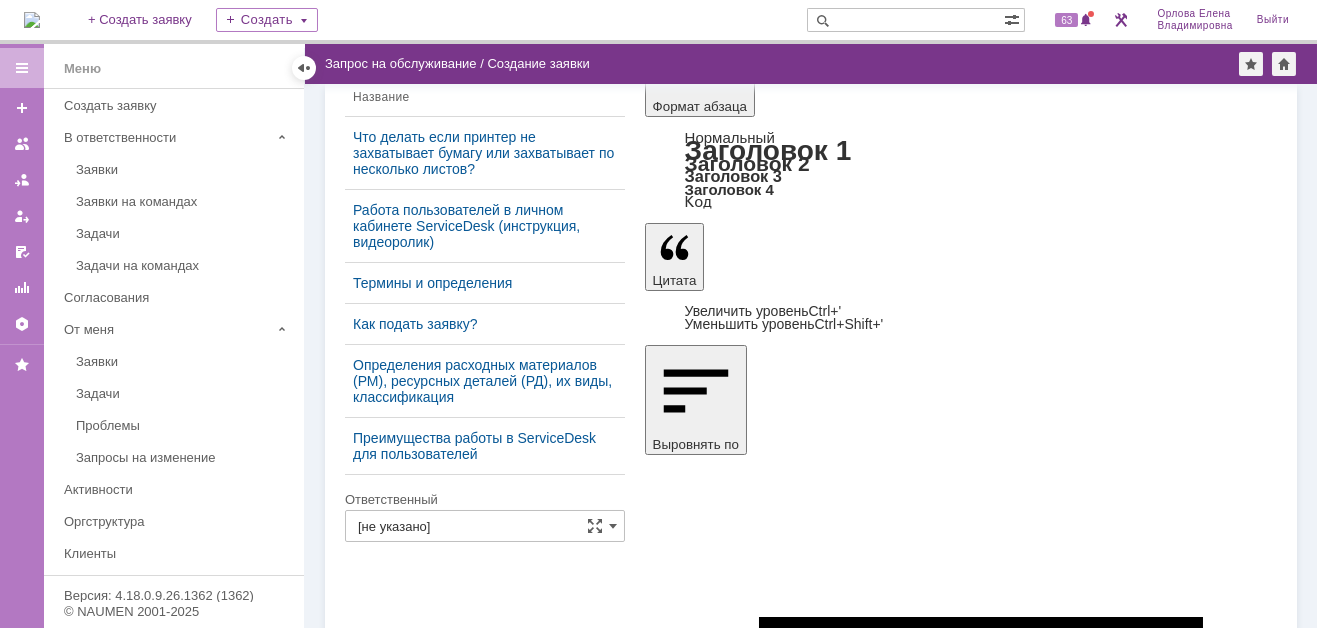 scroll, scrollTop: 343, scrollLeft: 0, axis: vertical 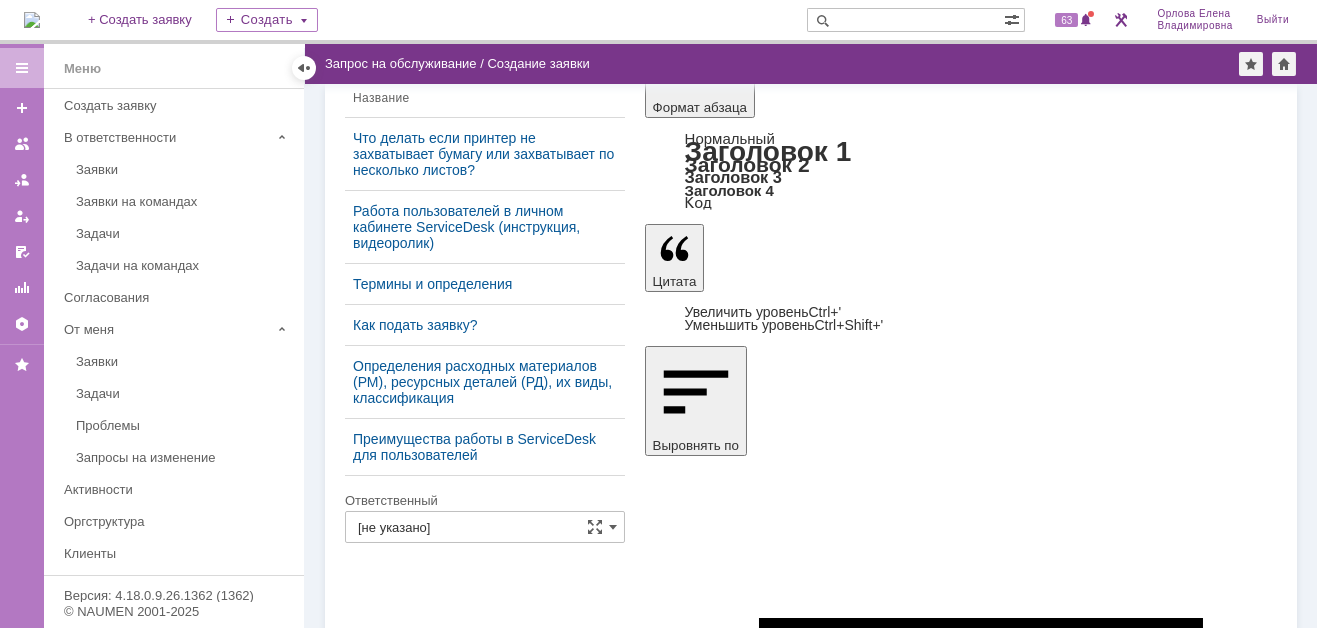 click on "Сохранить" at bounding box center (405, 4697) 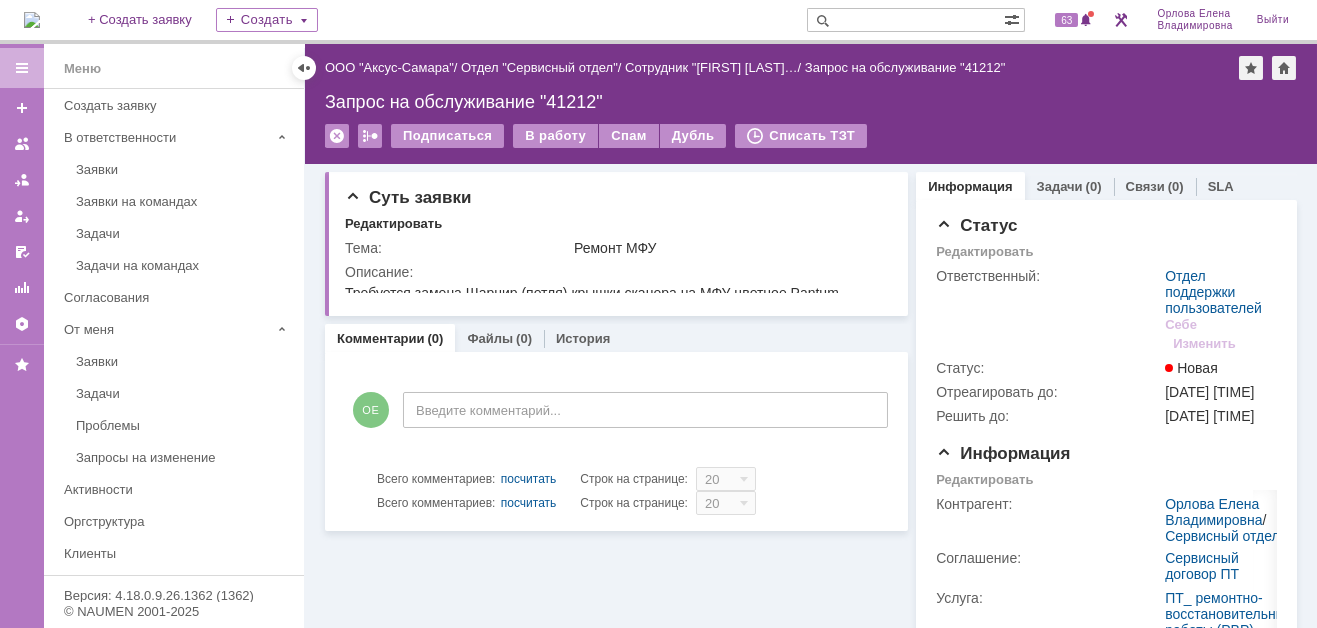 scroll, scrollTop: 0, scrollLeft: 0, axis: both 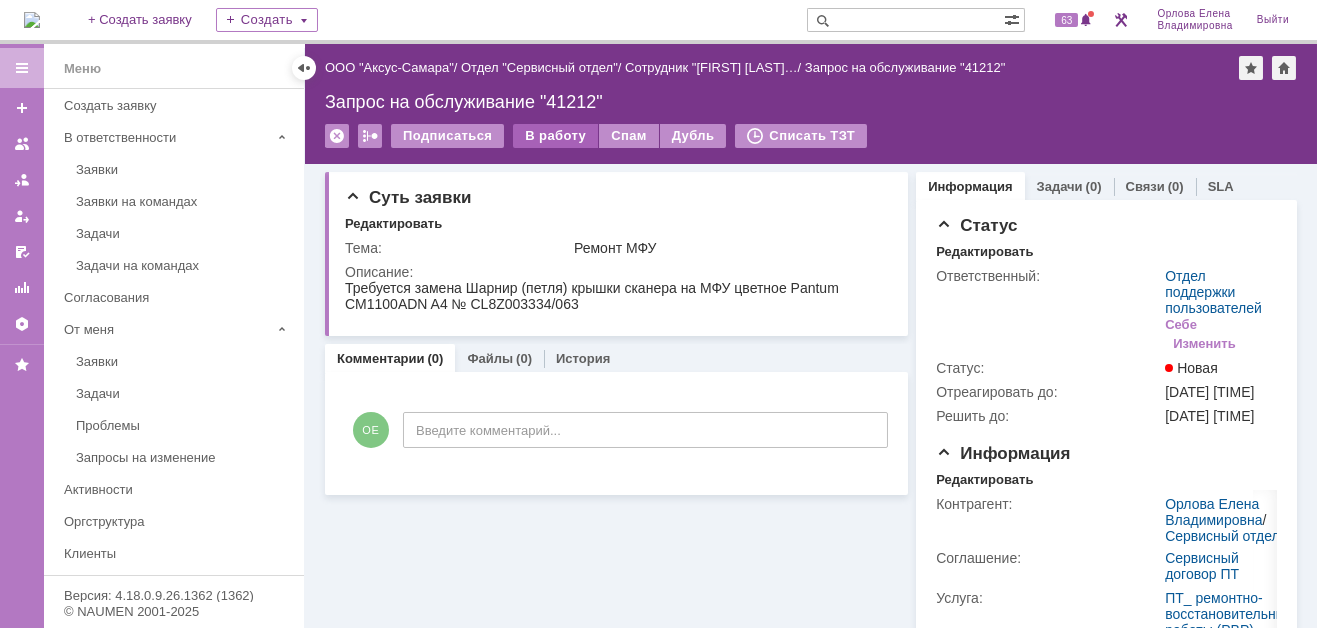 click on "В работу" at bounding box center (555, 136) 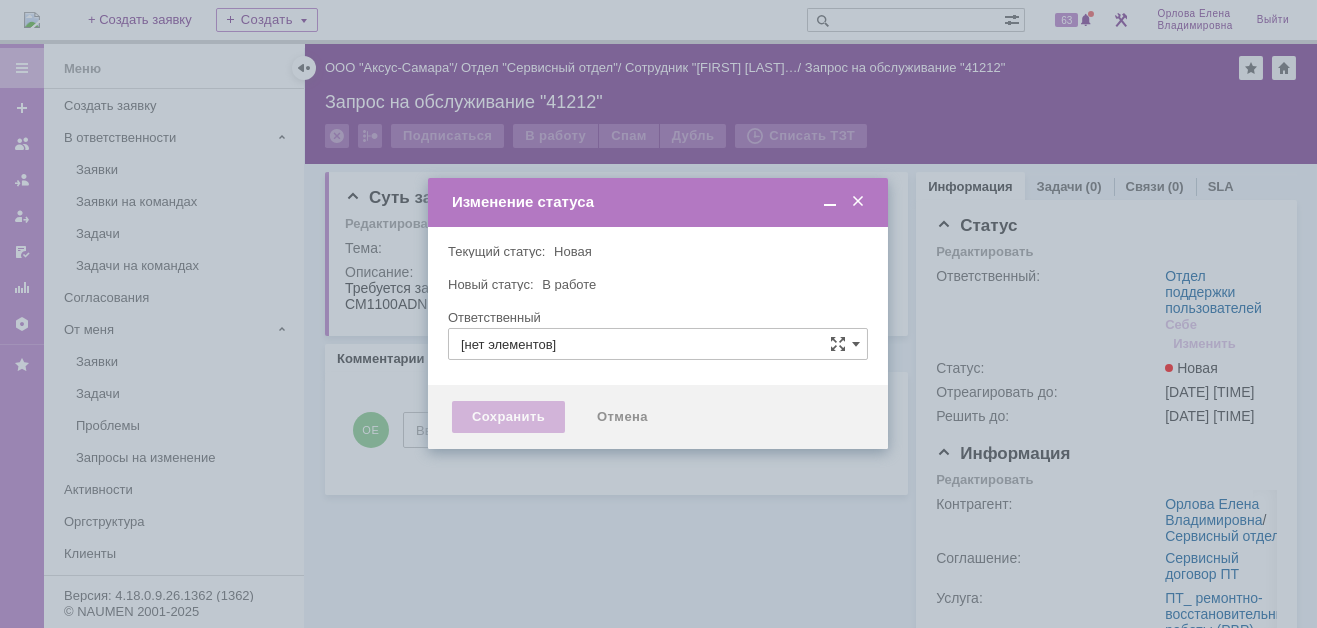 type on "Отдел поддержки пользователей" 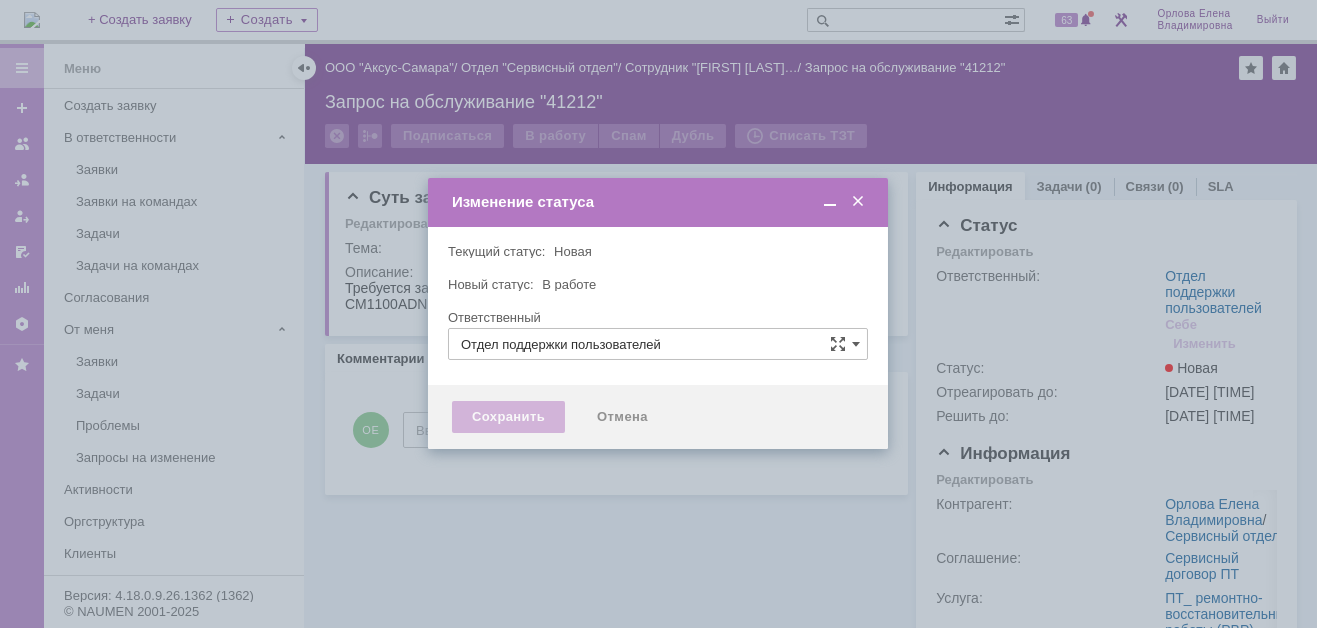 type 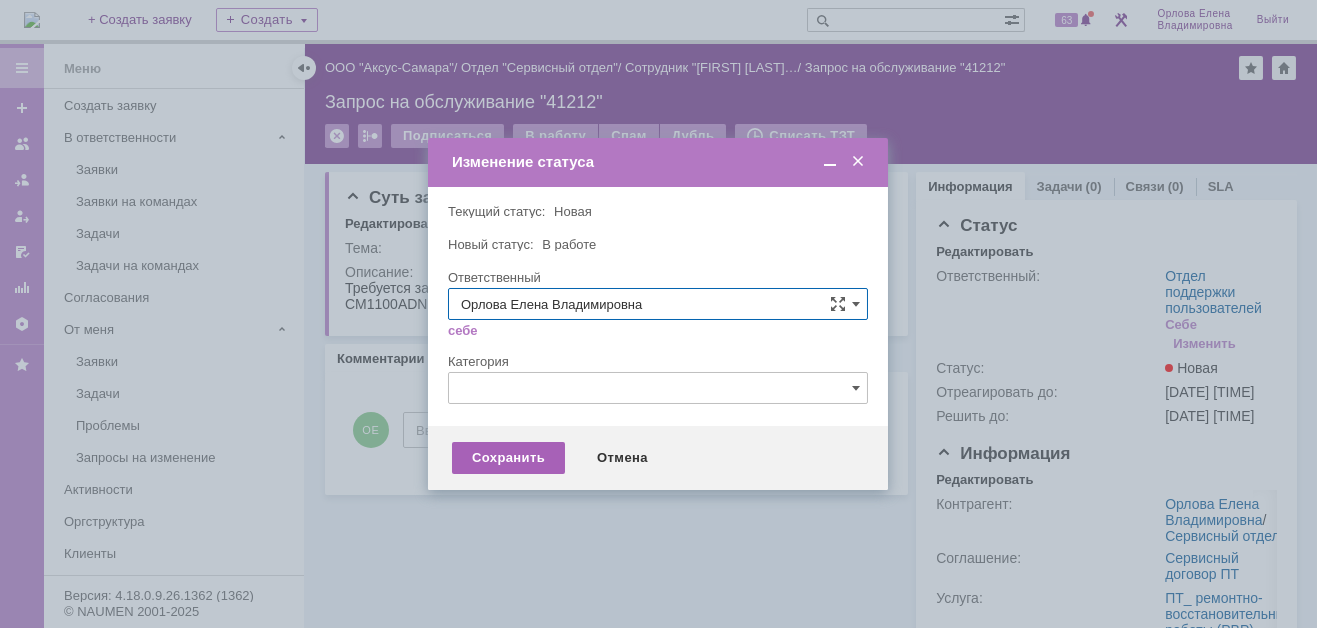 click on "Сохранить" at bounding box center (508, 458) 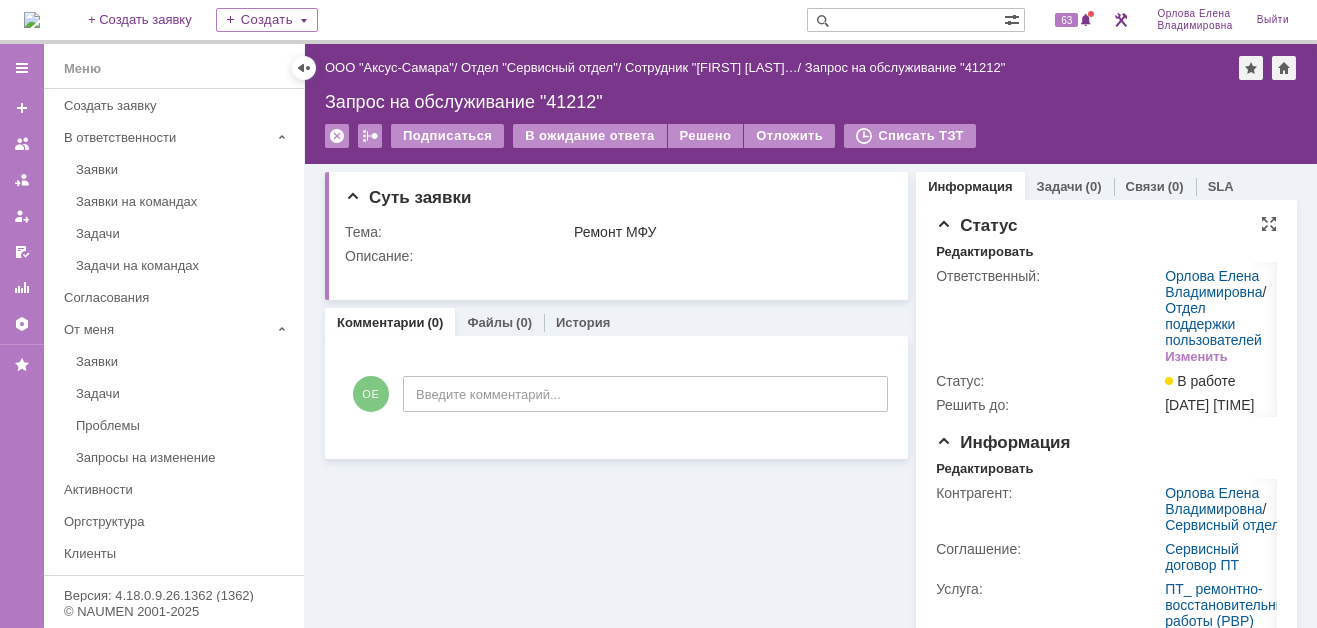 scroll, scrollTop: 0, scrollLeft: 0, axis: both 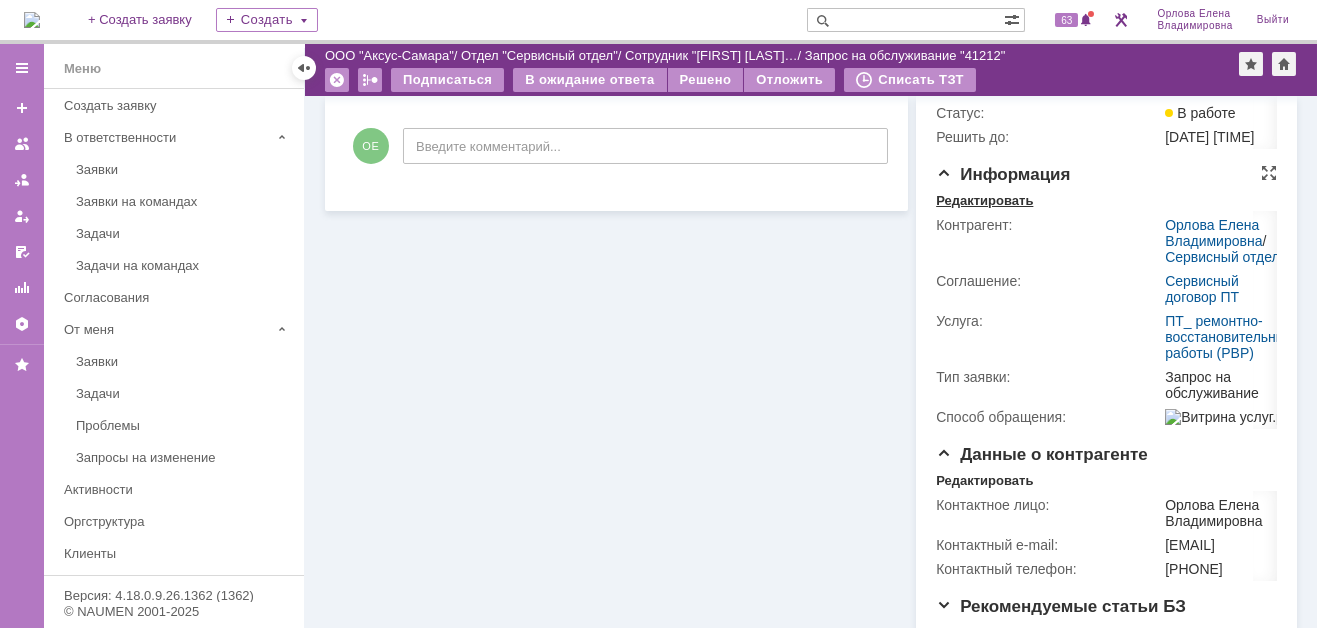 click on "Редактировать" at bounding box center (984, 201) 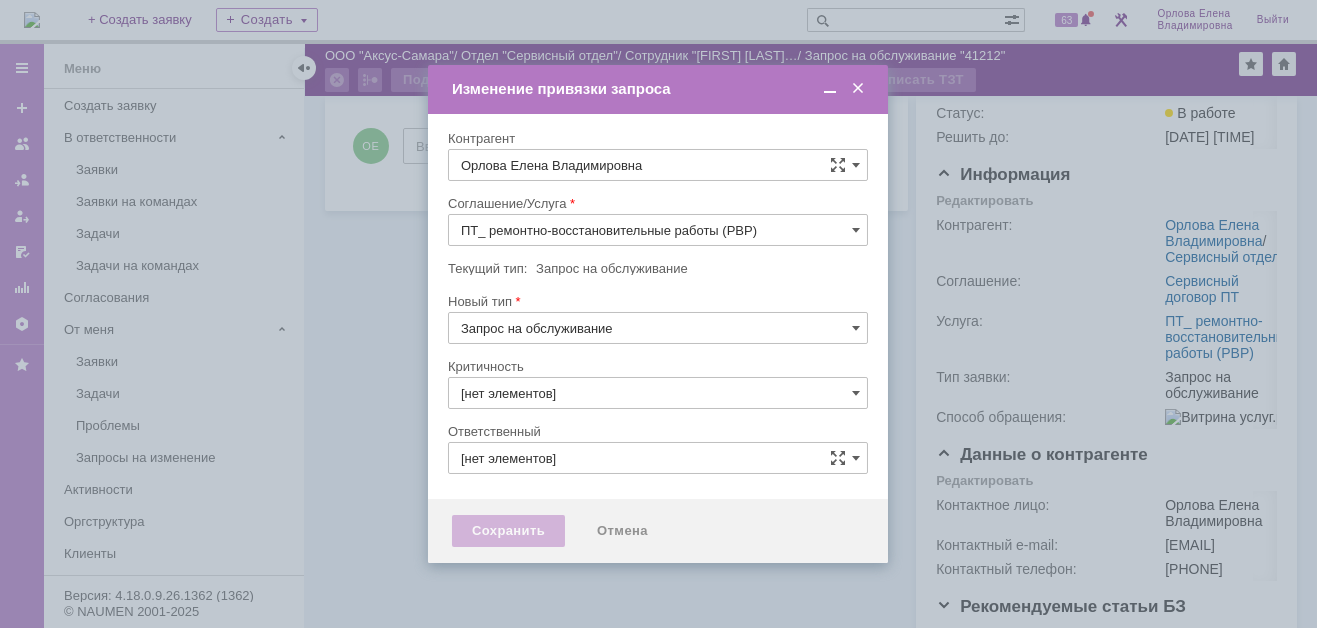 type on "Орлова Елена Владимировна" 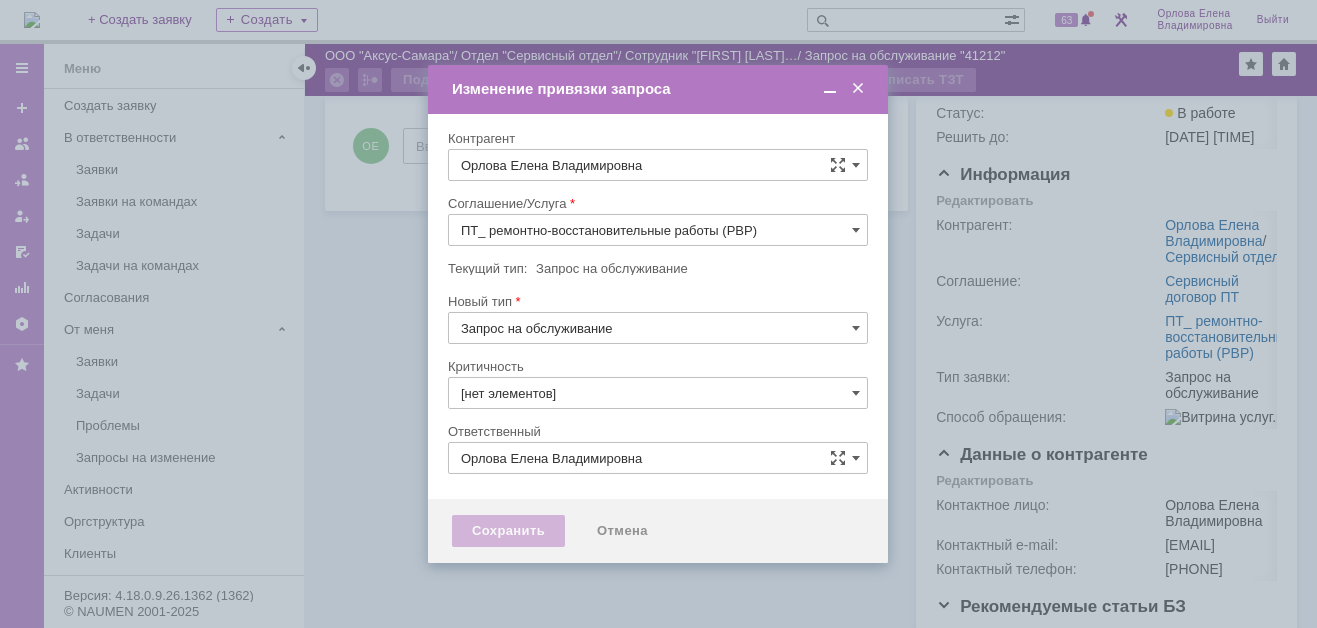 type on "3. Низкая" 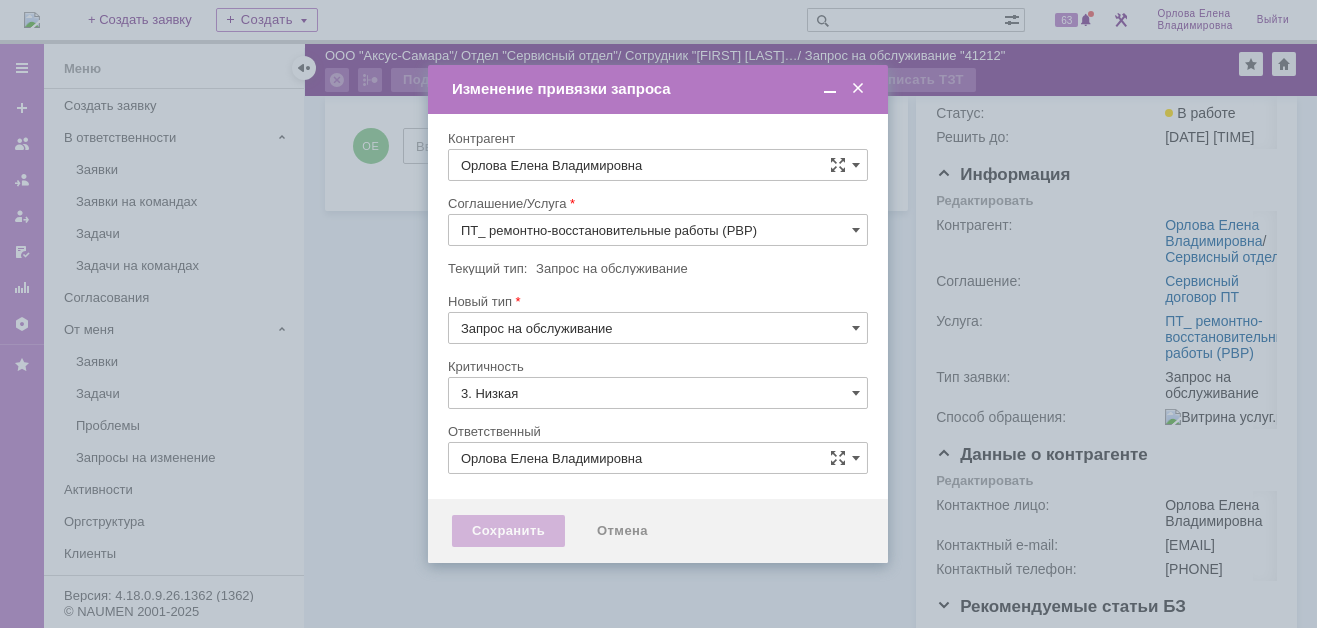 type on "[не указано]" 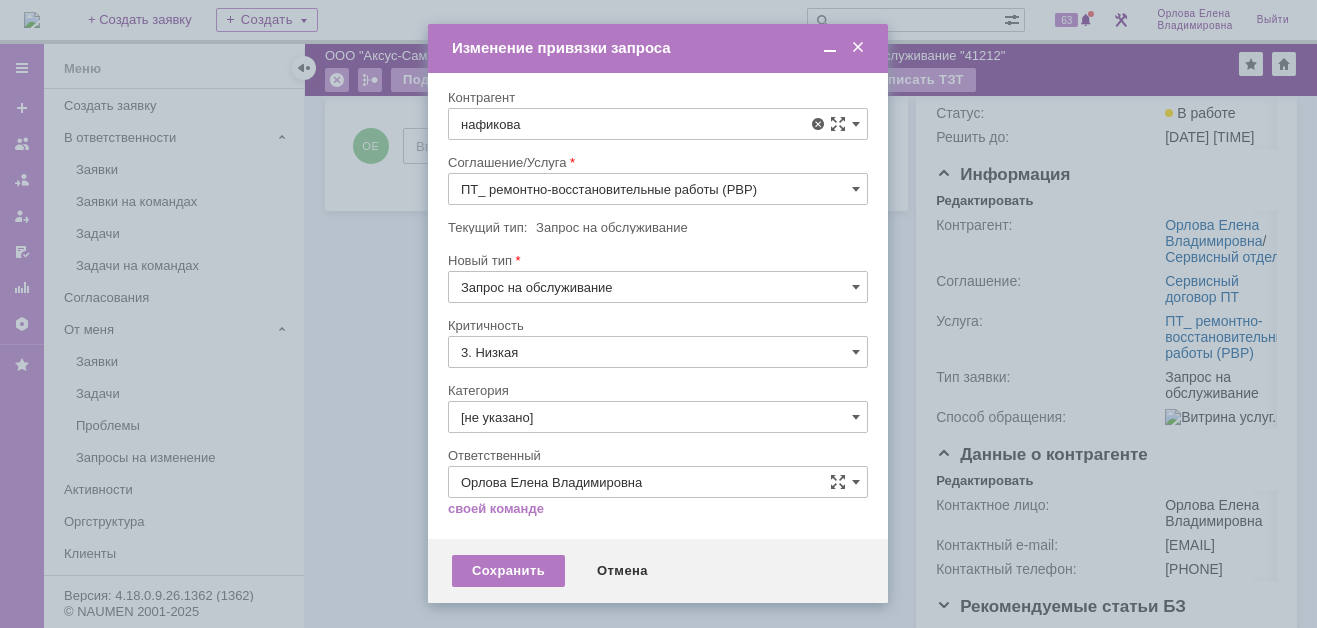 click on "Нафикова Евгения" at bounding box center [566, 272] 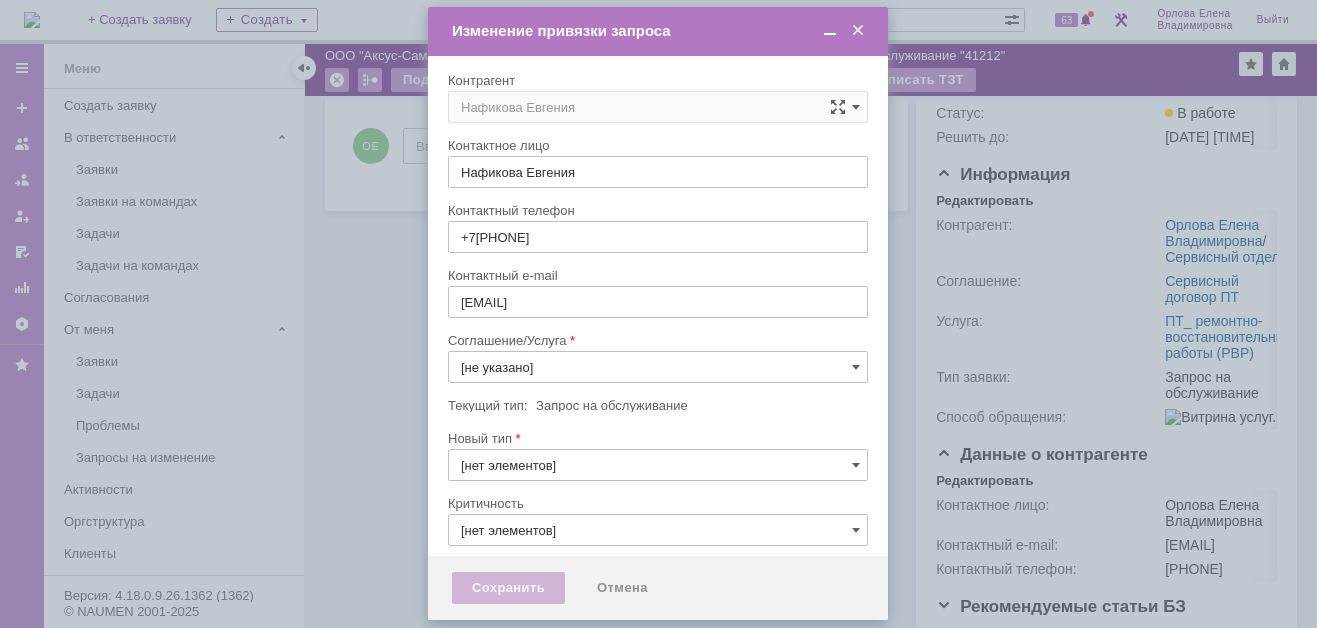 type on "Орлова Елена Владимировна" 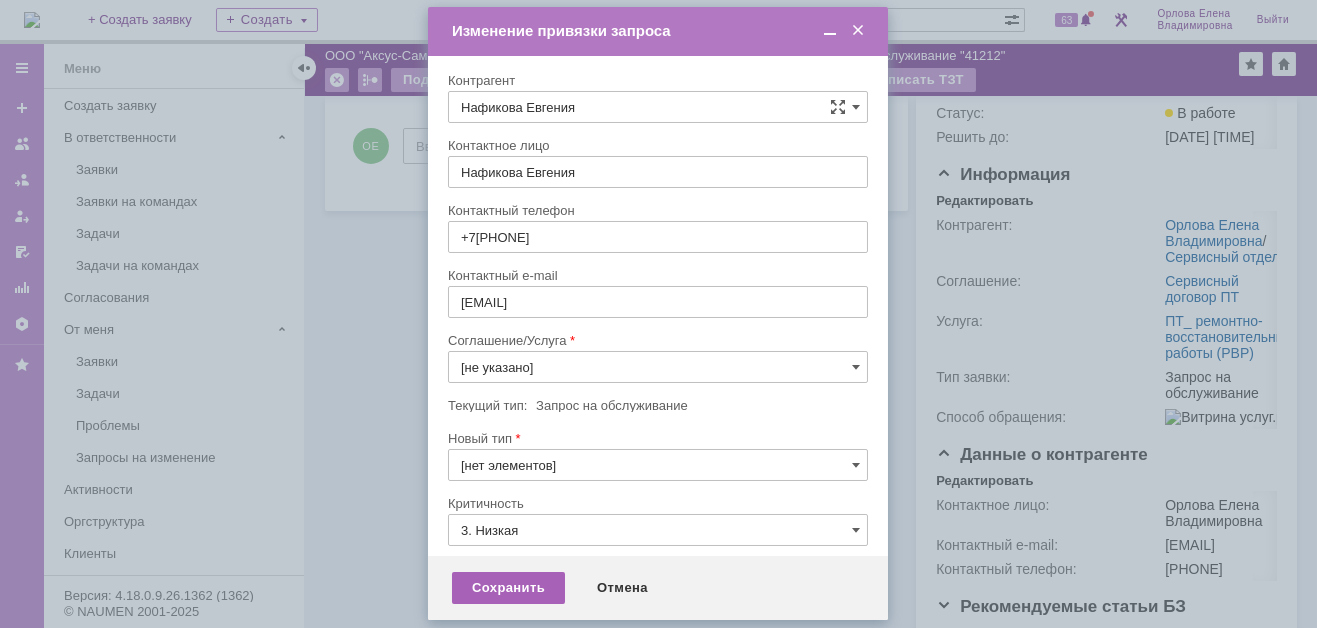 click on "Сохранить" at bounding box center (508, 588) 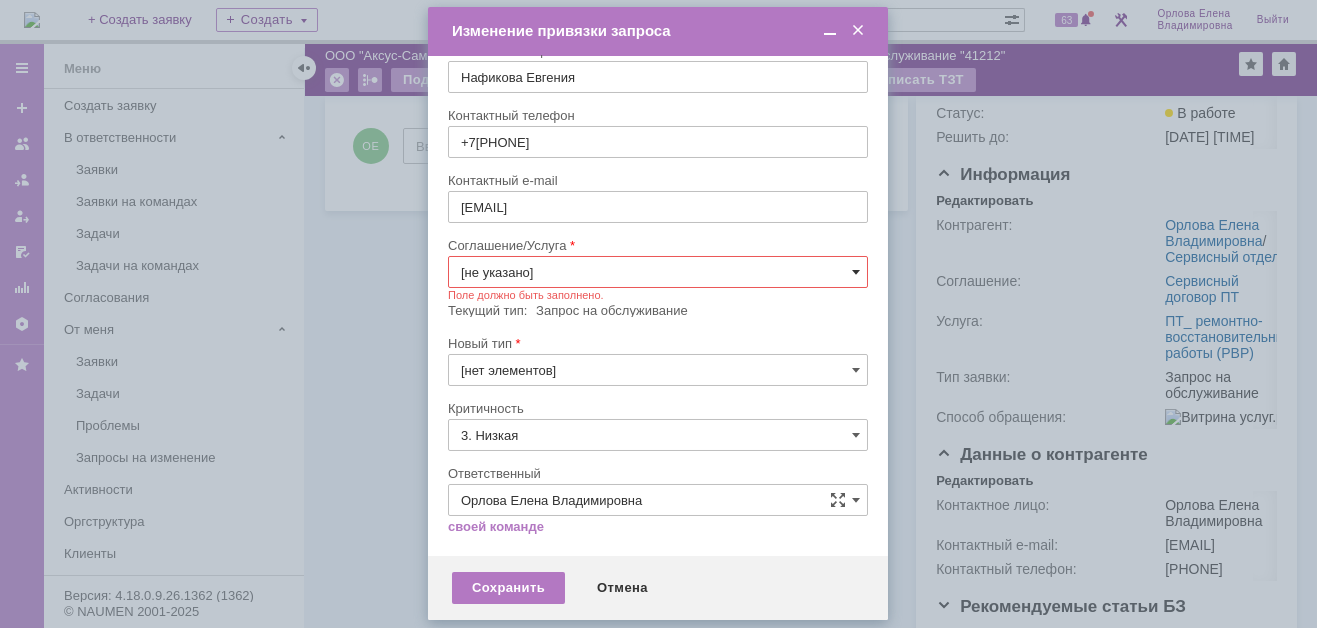 click at bounding box center (856, 272) 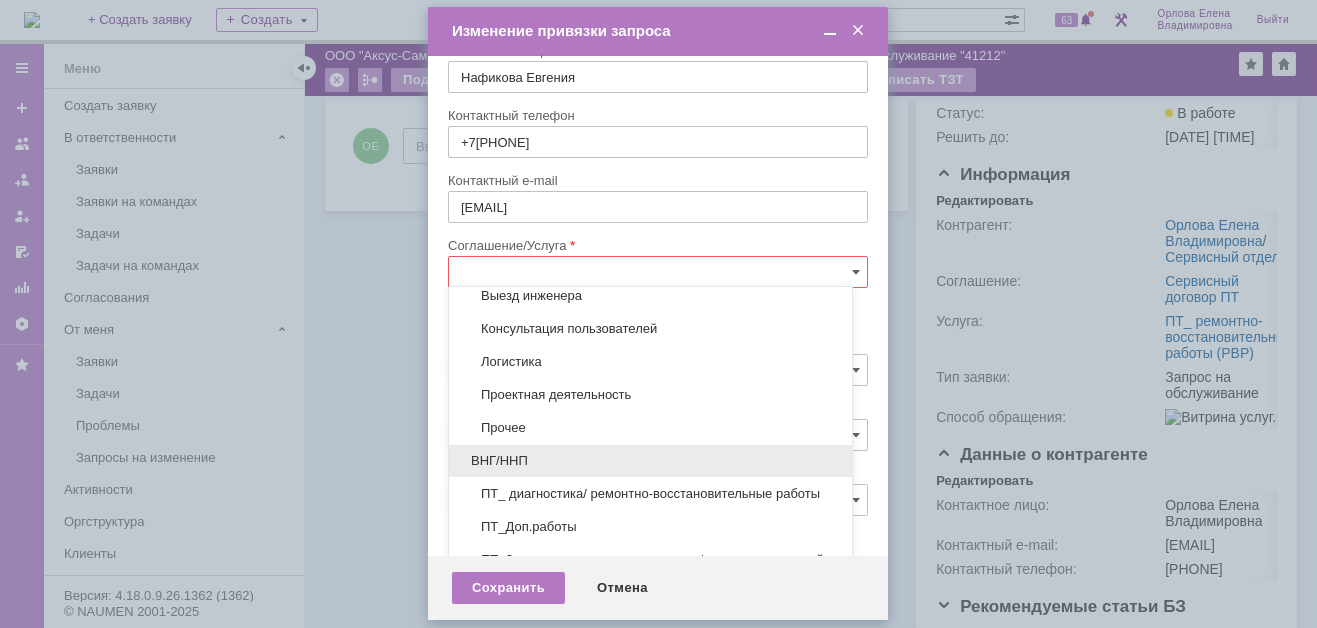 scroll, scrollTop: 153, scrollLeft: 0, axis: vertical 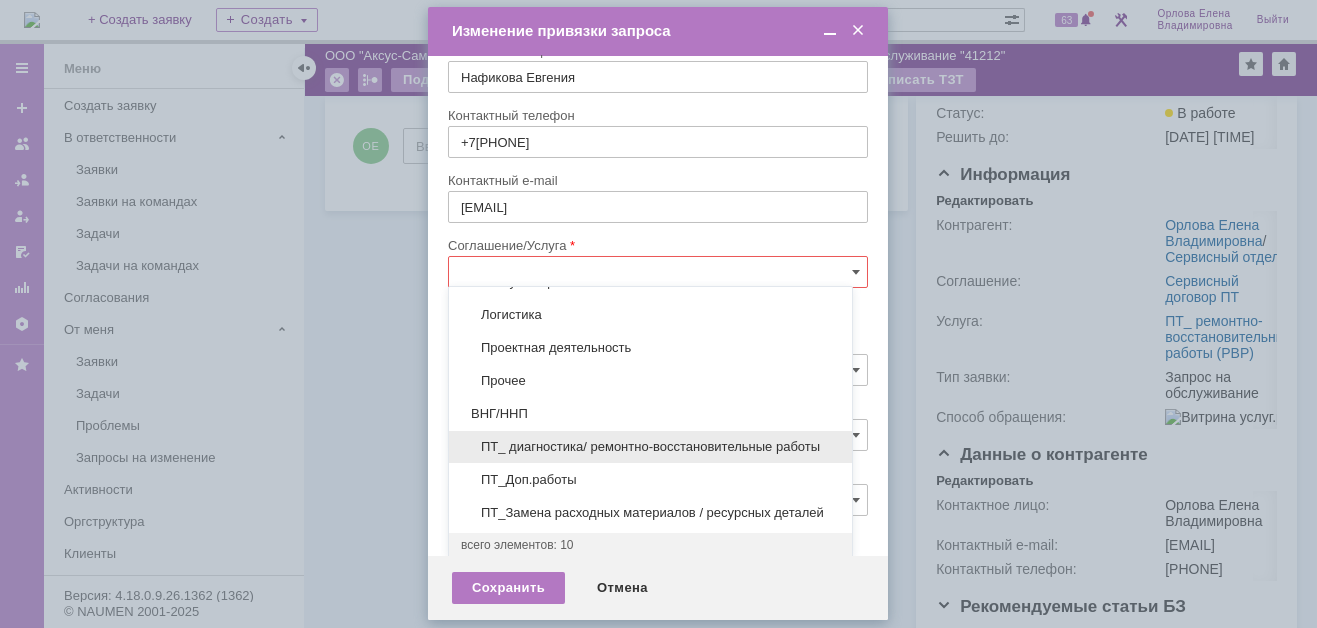 click on "ПТ_ диагностика/ ремонтно-восстановительные работы" at bounding box center [650, 447] 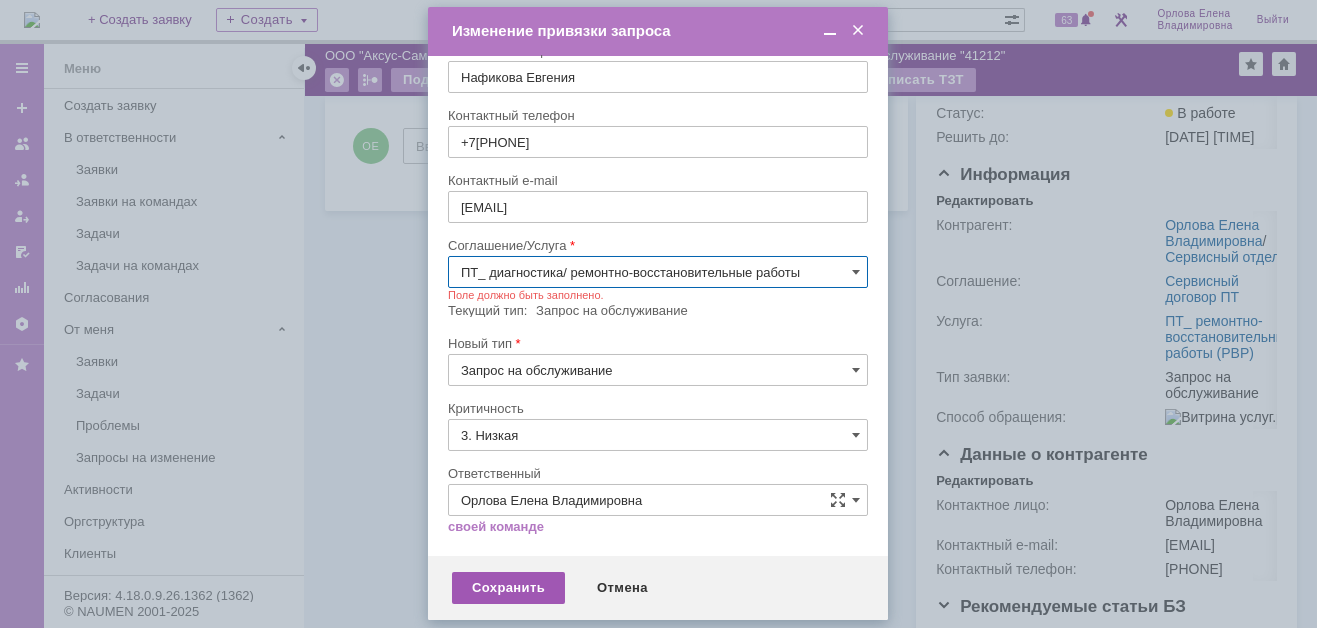 type on "ПТ_ диагностика/ ремонтно-восстановительные работы" 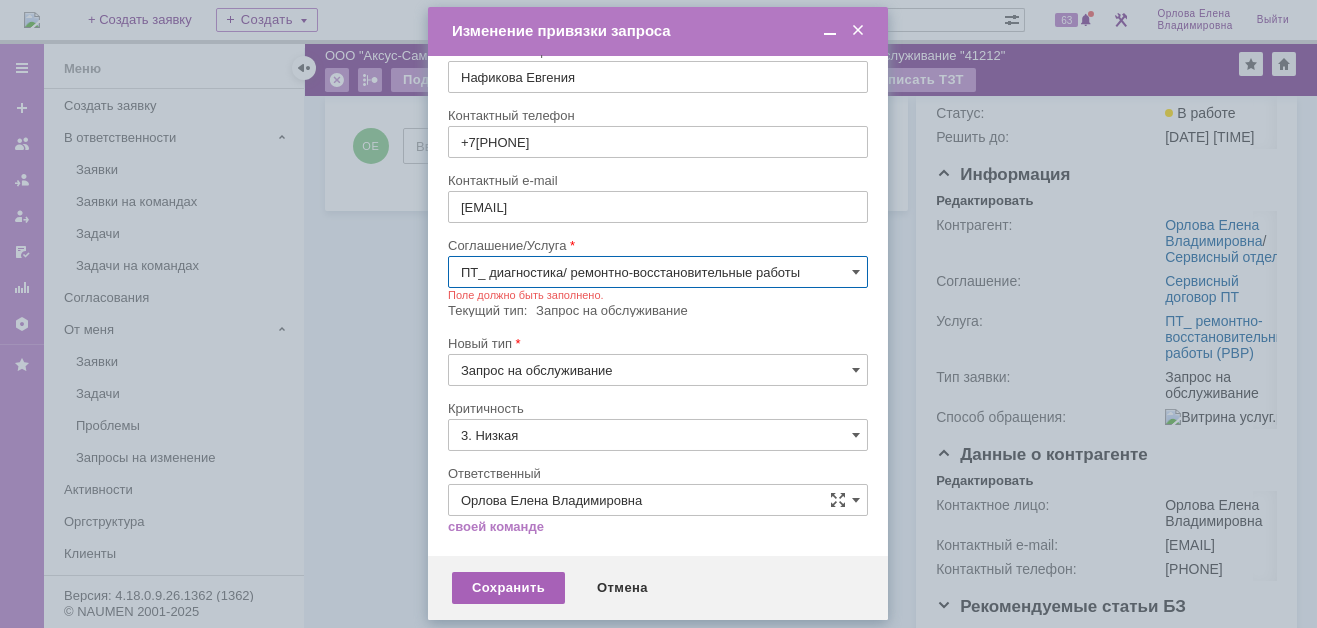 click on "Сохранить" at bounding box center [508, 588] 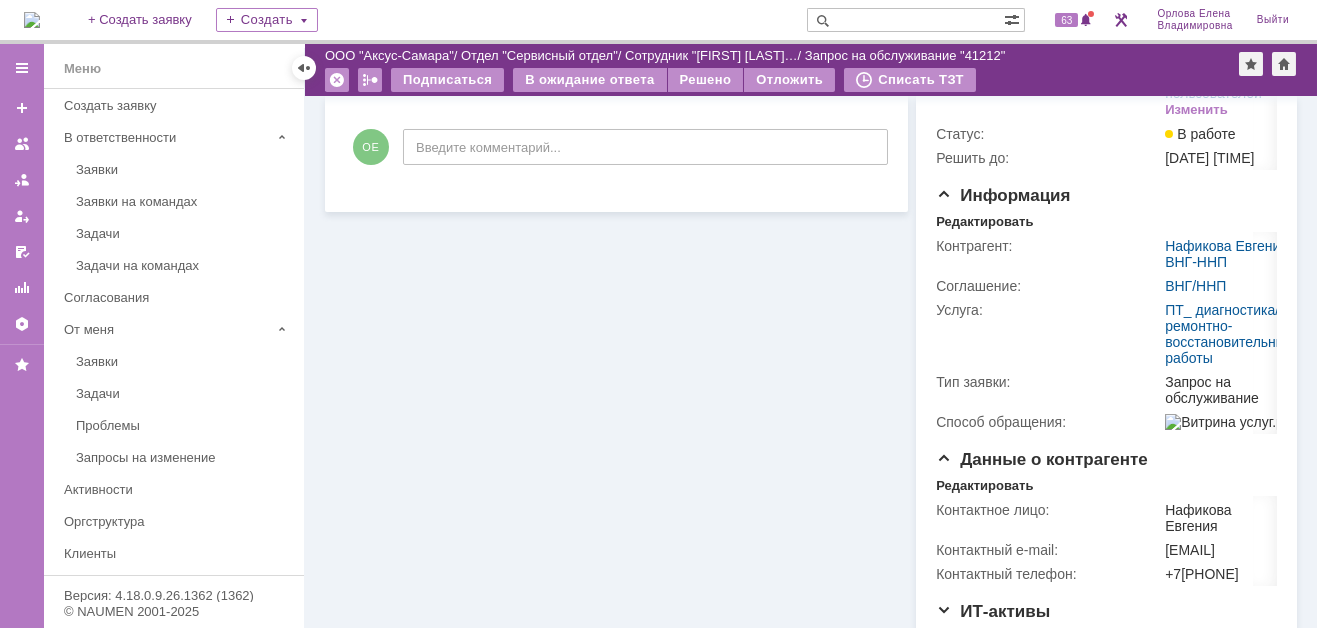 scroll, scrollTop: 0, scrollLeft: 0, axis: both 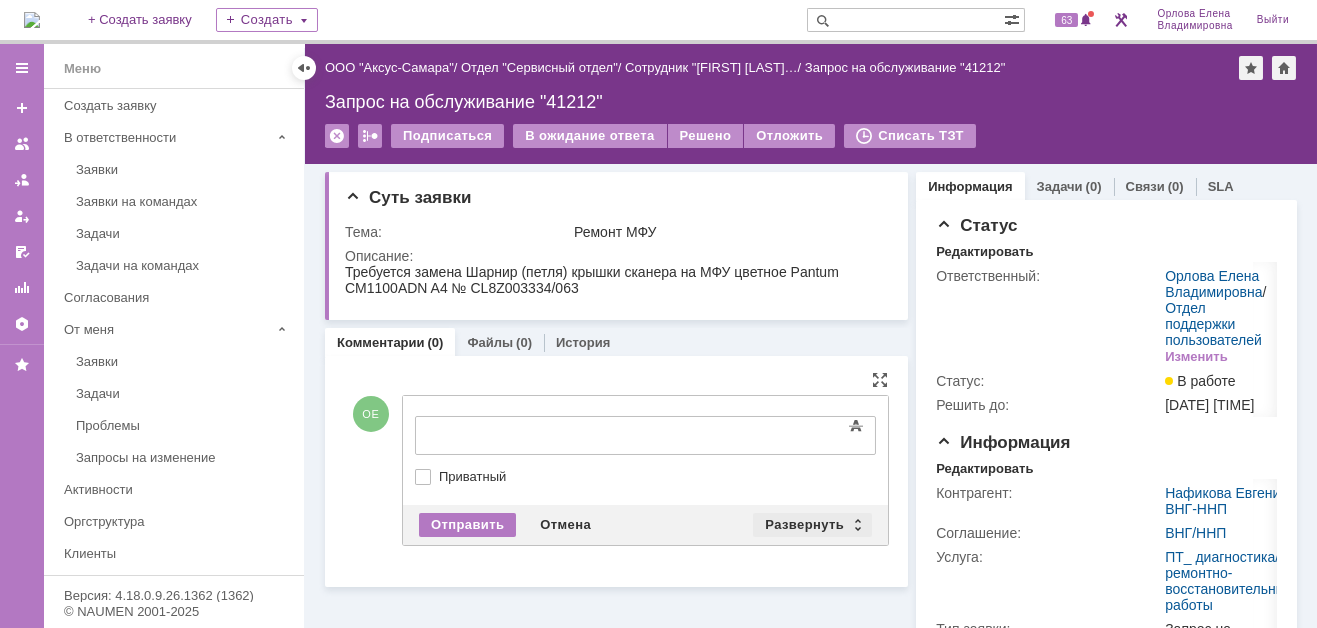 click on "Развернуть" at bounding box center [812, 525] 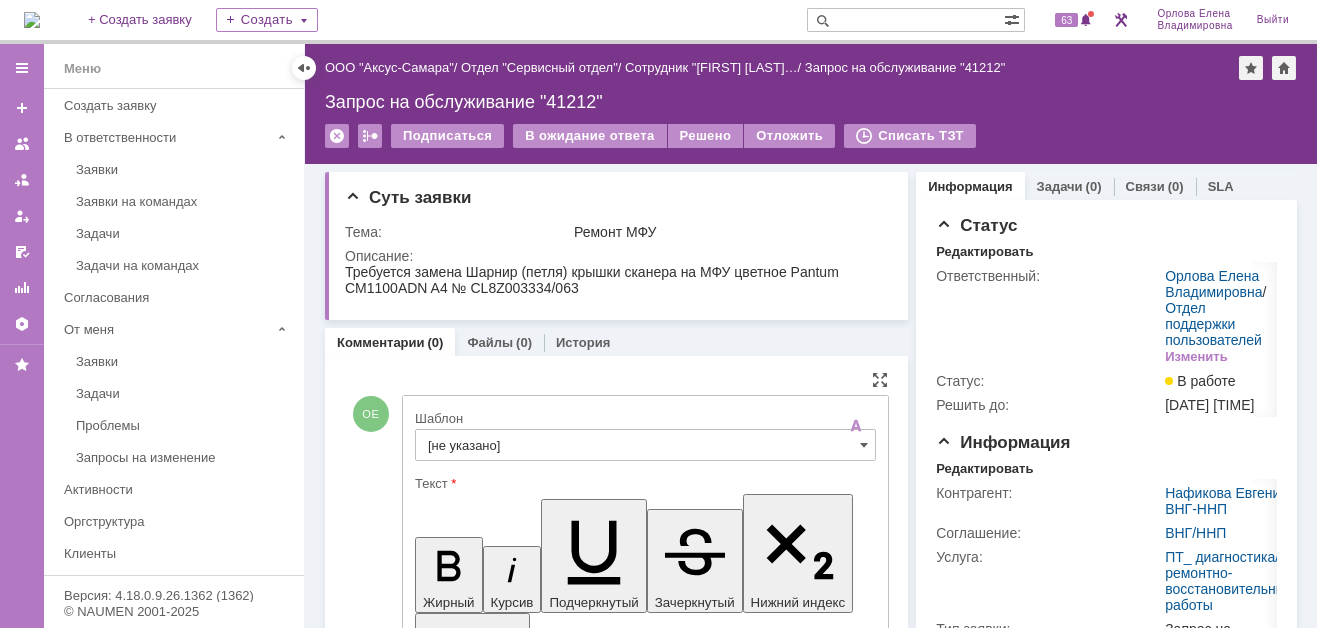 scroll, scrollTop: 0, scrollLeft: 0, axis: both 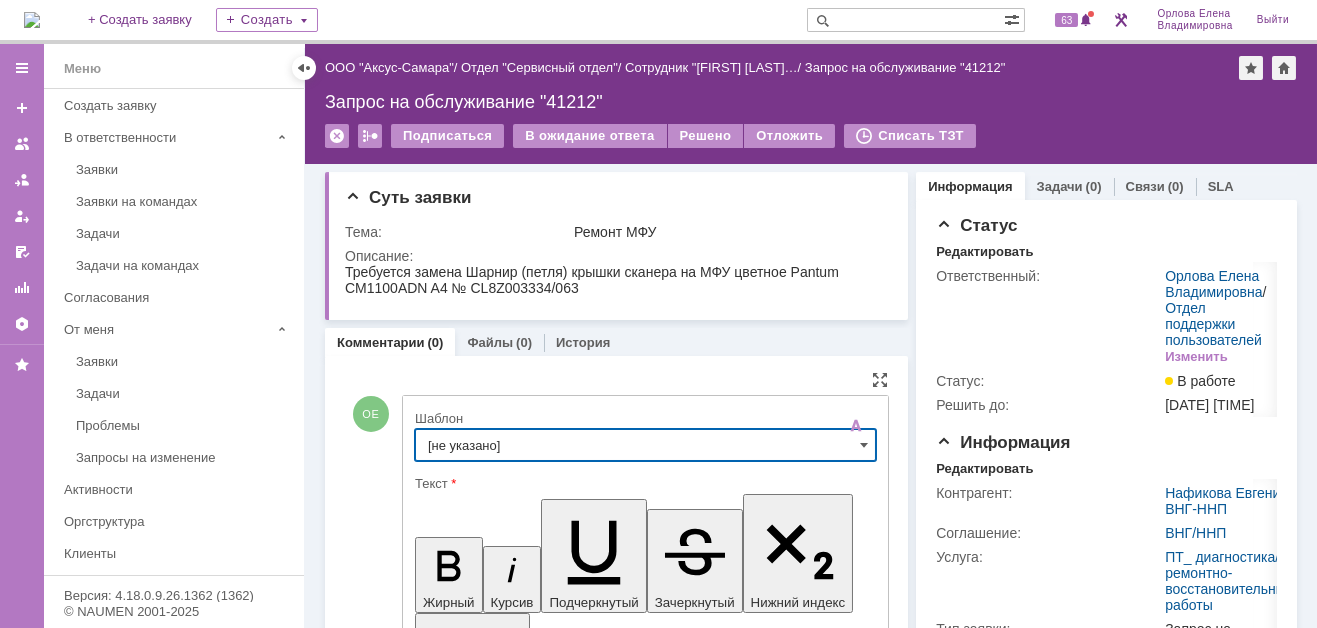 click on "[не указано]" at bounding box center [645, 445] 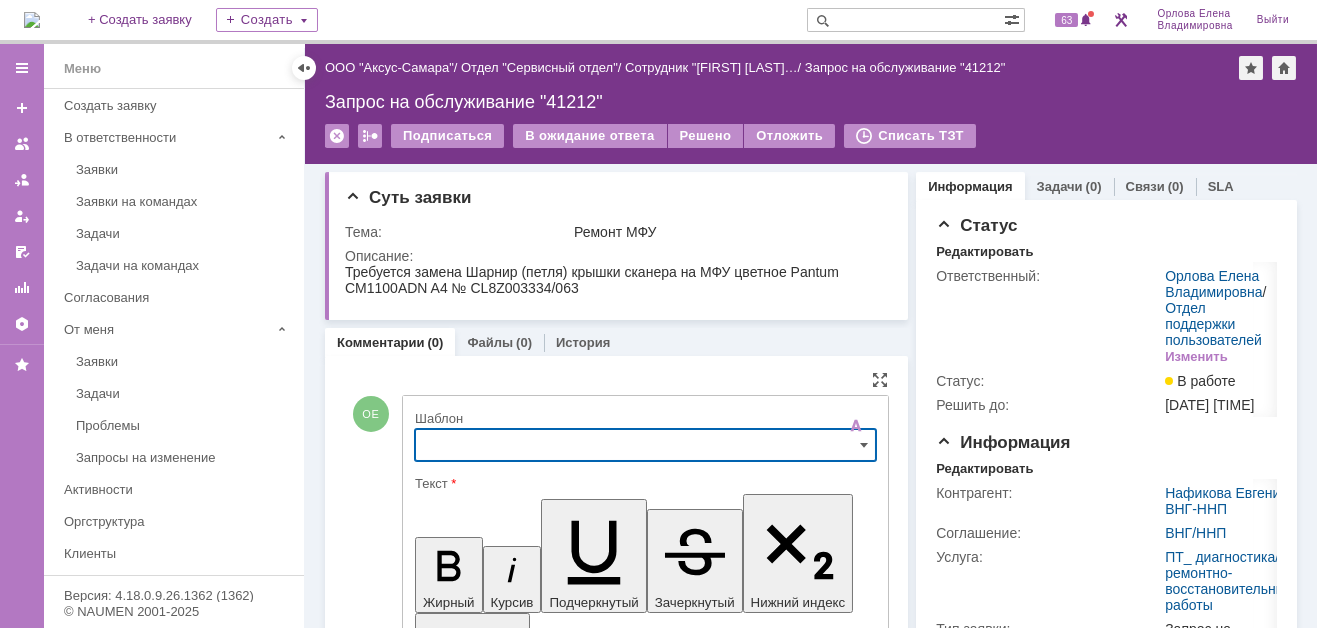 scroll, scrollTop: 122, scrollLeft: 0, axis: vertical 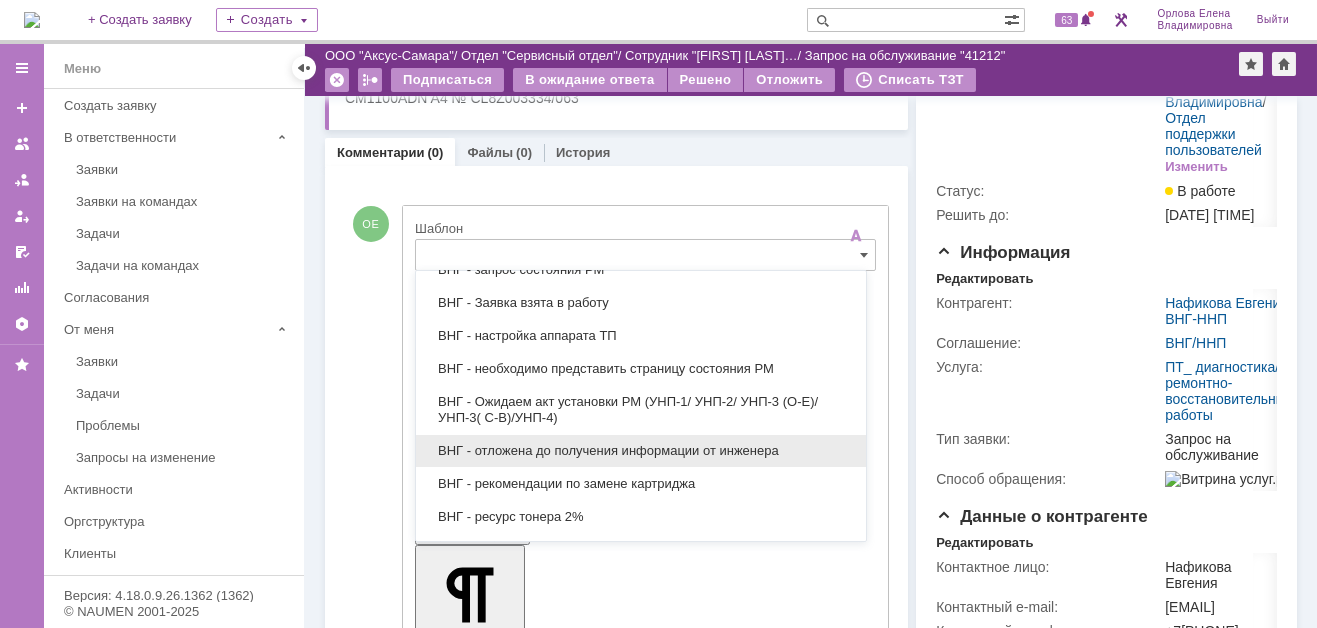 click on "ВНГ - отложена до получения информации от инженера" at bounding box center (641, 451) 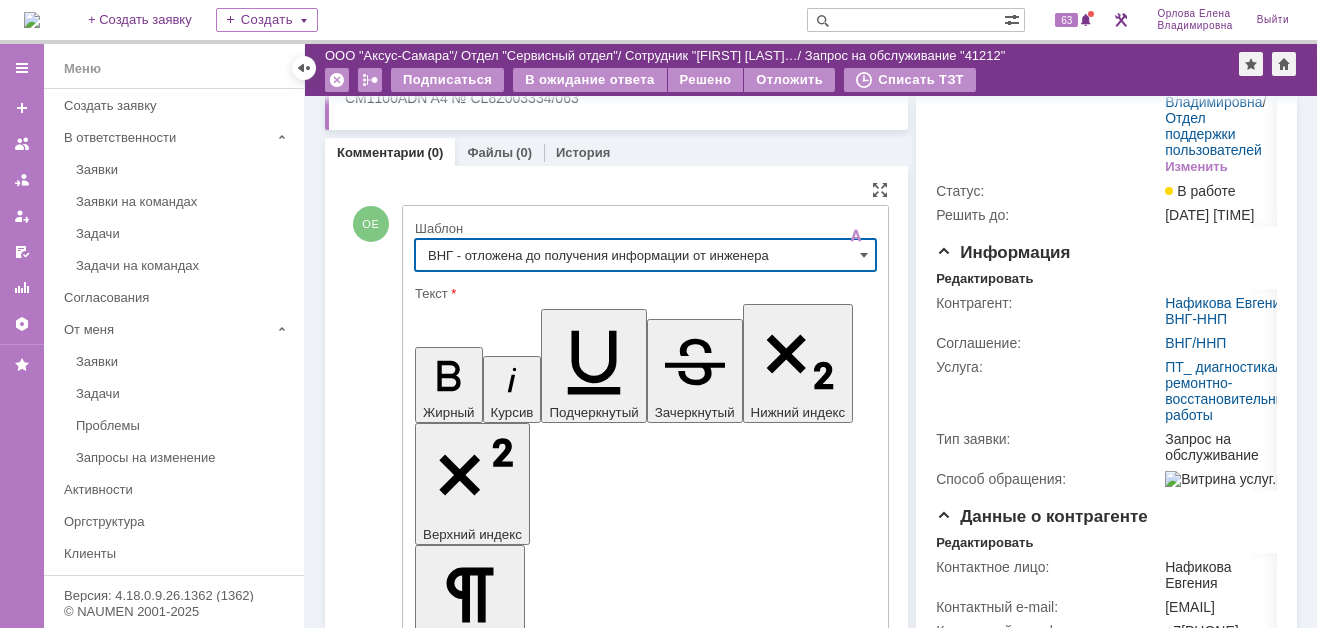 type on "ВНГ - отложена до получения информации от инженера" 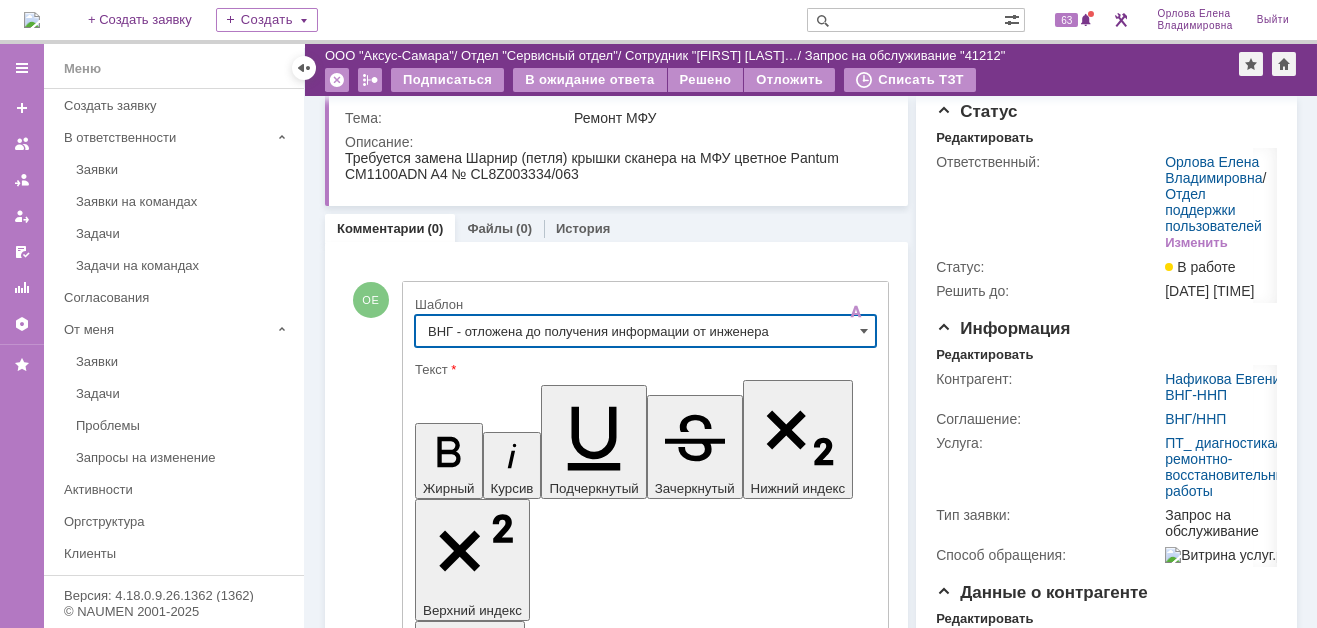 scroll, scrollTop: 0, scrollLeft: 0, axis: both 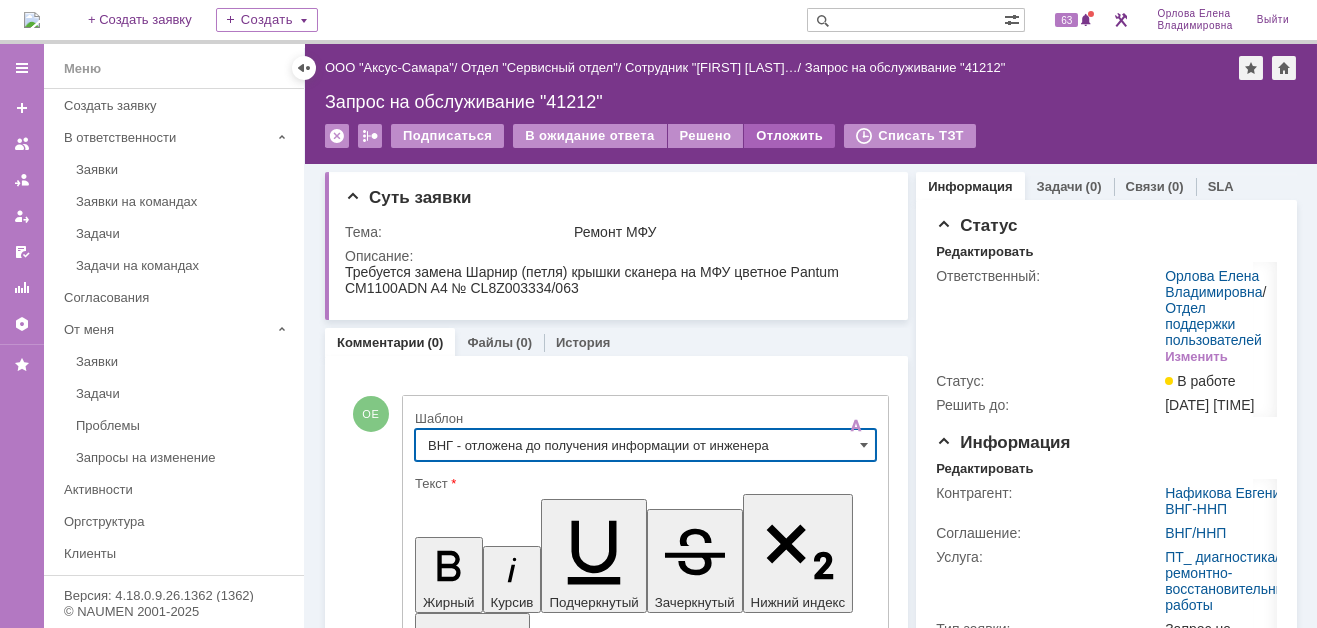 click on "Отложить" at bounding box center [789, 136] 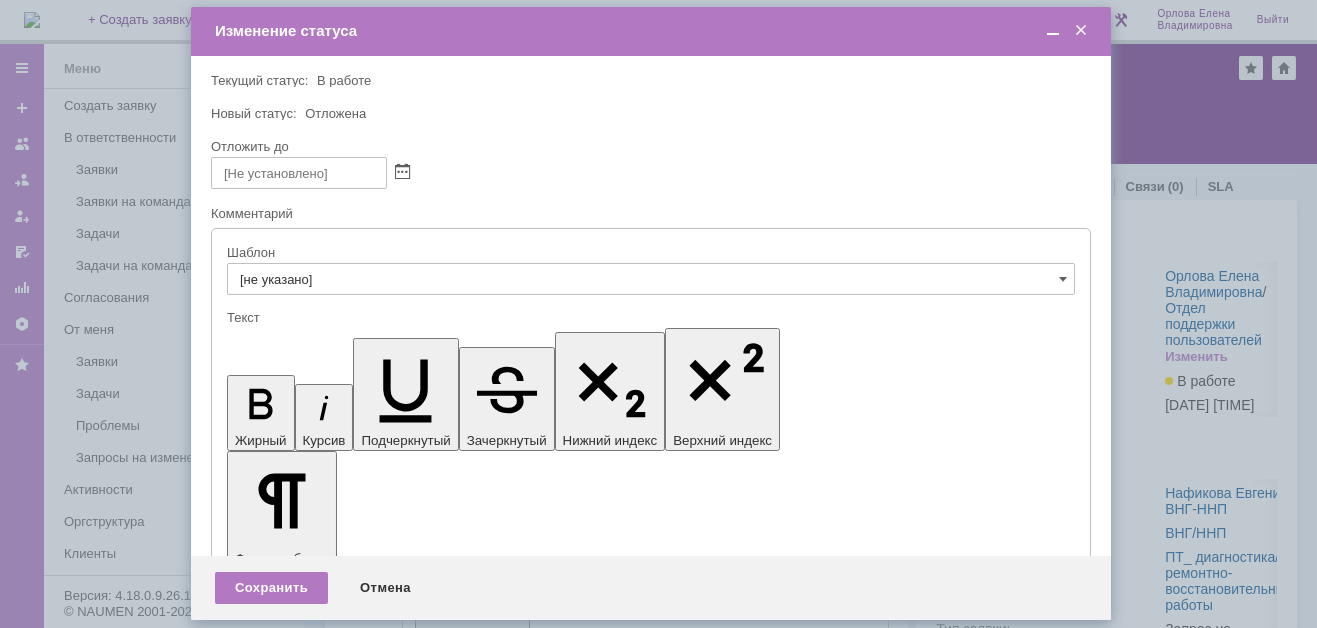 scroll, scrollTop: 0, scrollLeft: 0, axis: both 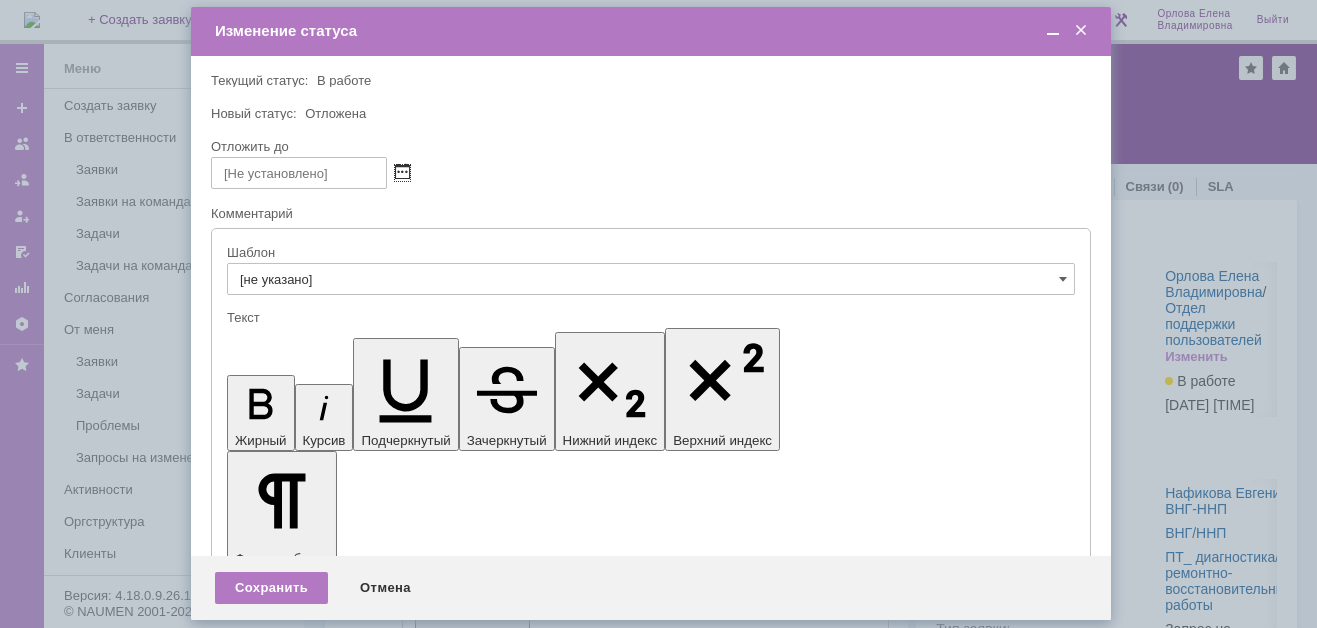 click at bounding box center [402, 173] 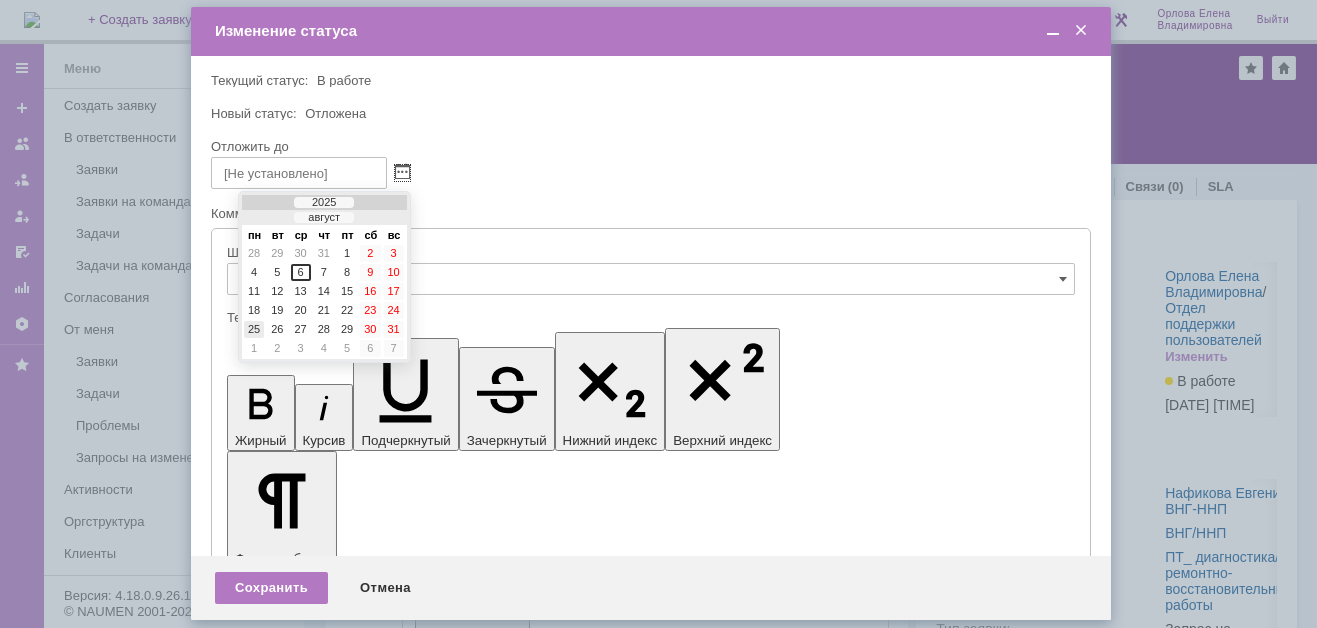 click on "25" at bounding box center [254, 329] 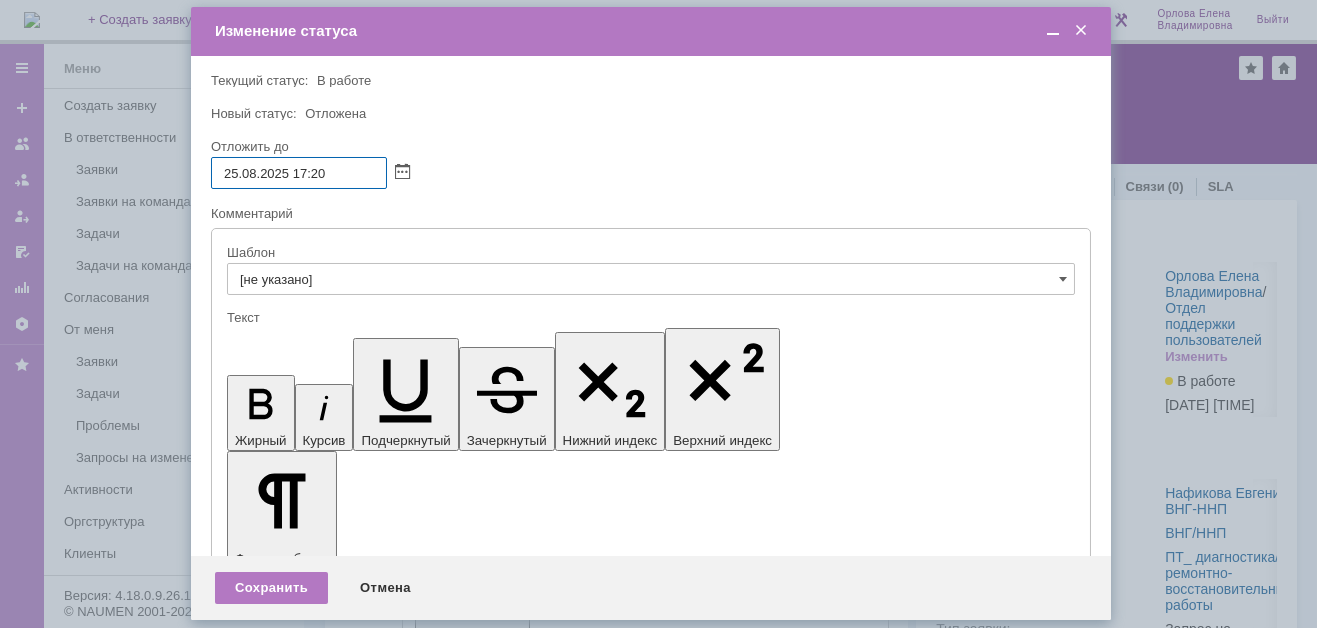 click on "25.08.2025 17:20" at bounding box center [299, 173] 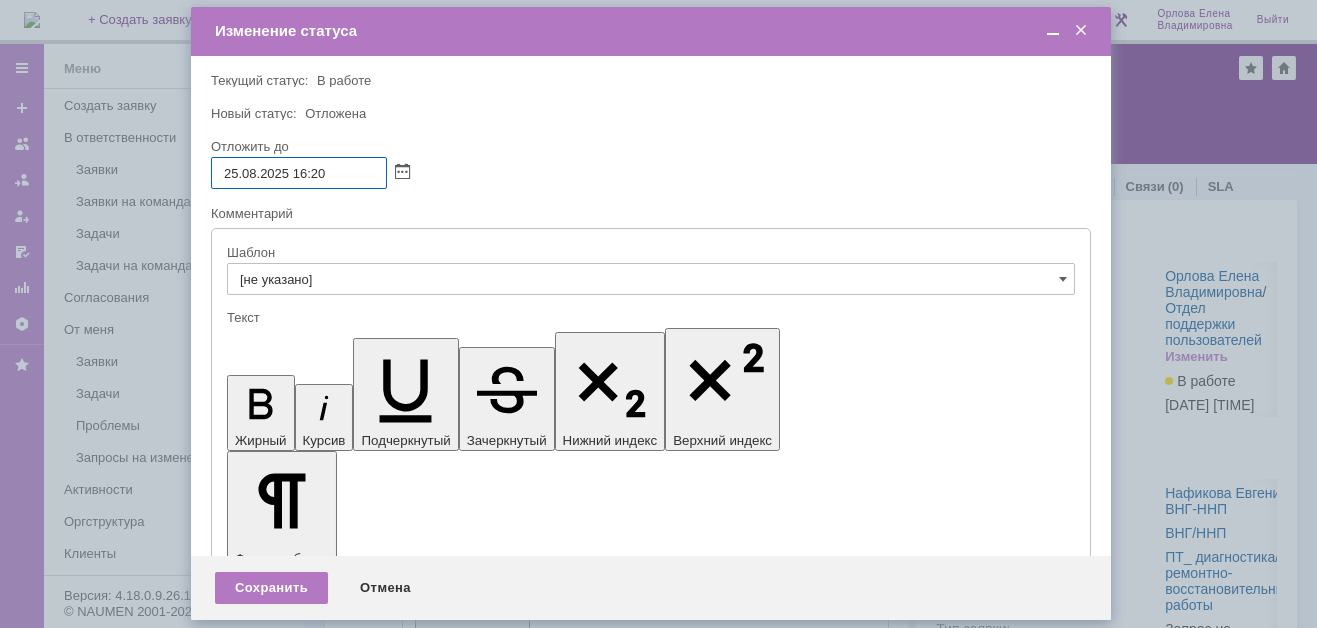 click on "25.08.2025 16:20" at bounding box center [299, 173] 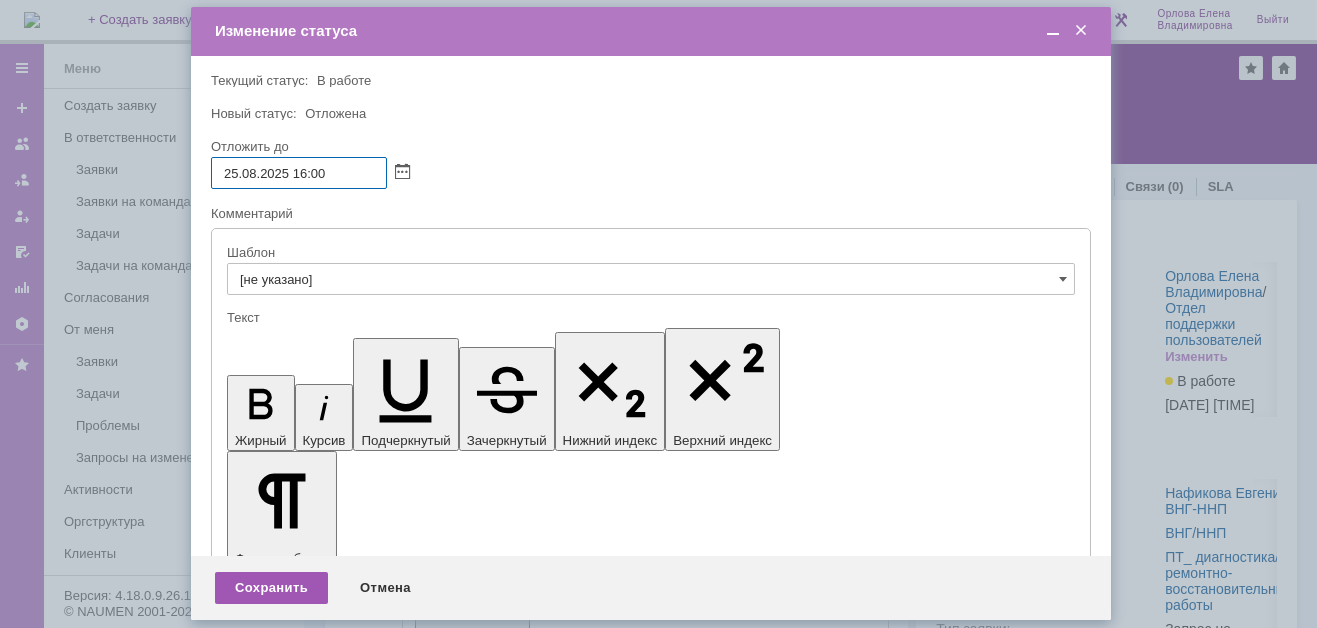 type on "25.08.2025 16:00" 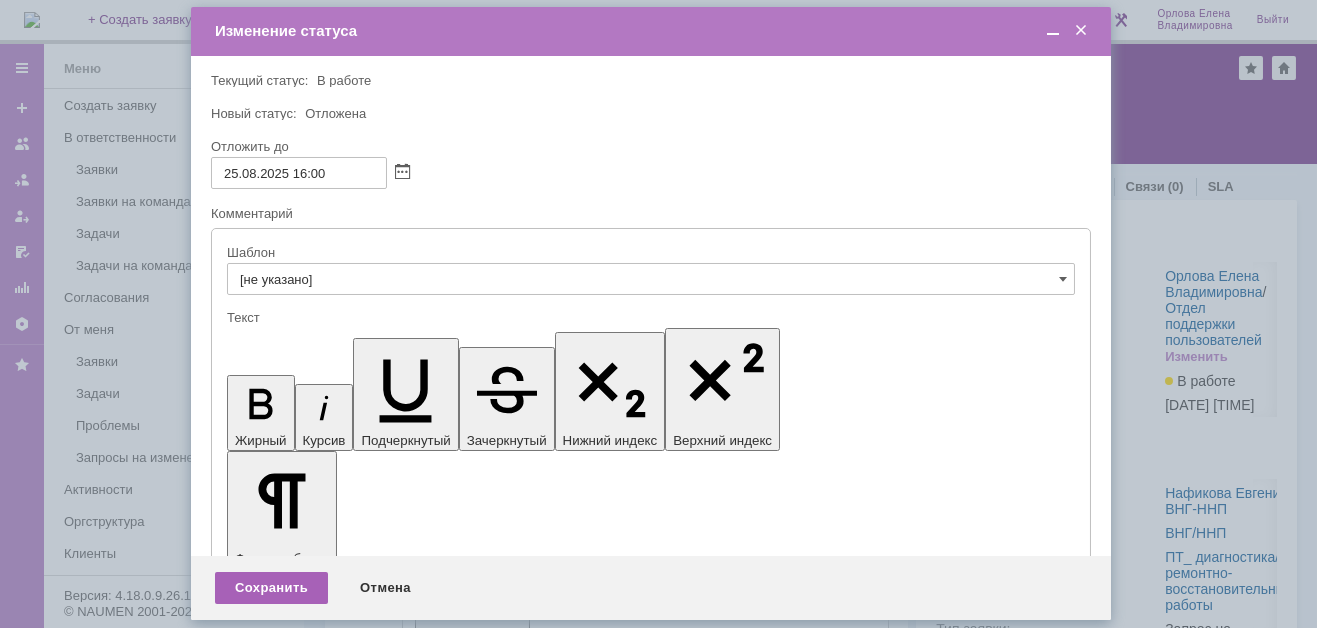 click on "Сохранить" at bounding box center (271, 588) 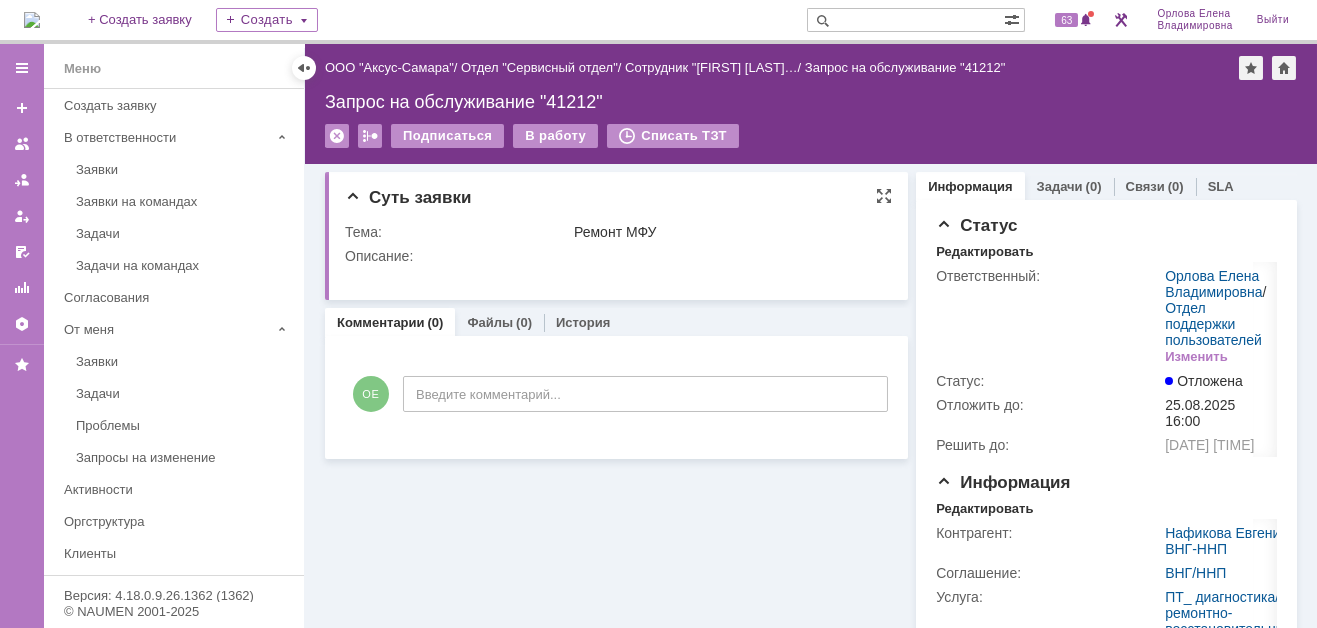 scroll, scrollTop: 0, scrollLeft: 0, axis: both 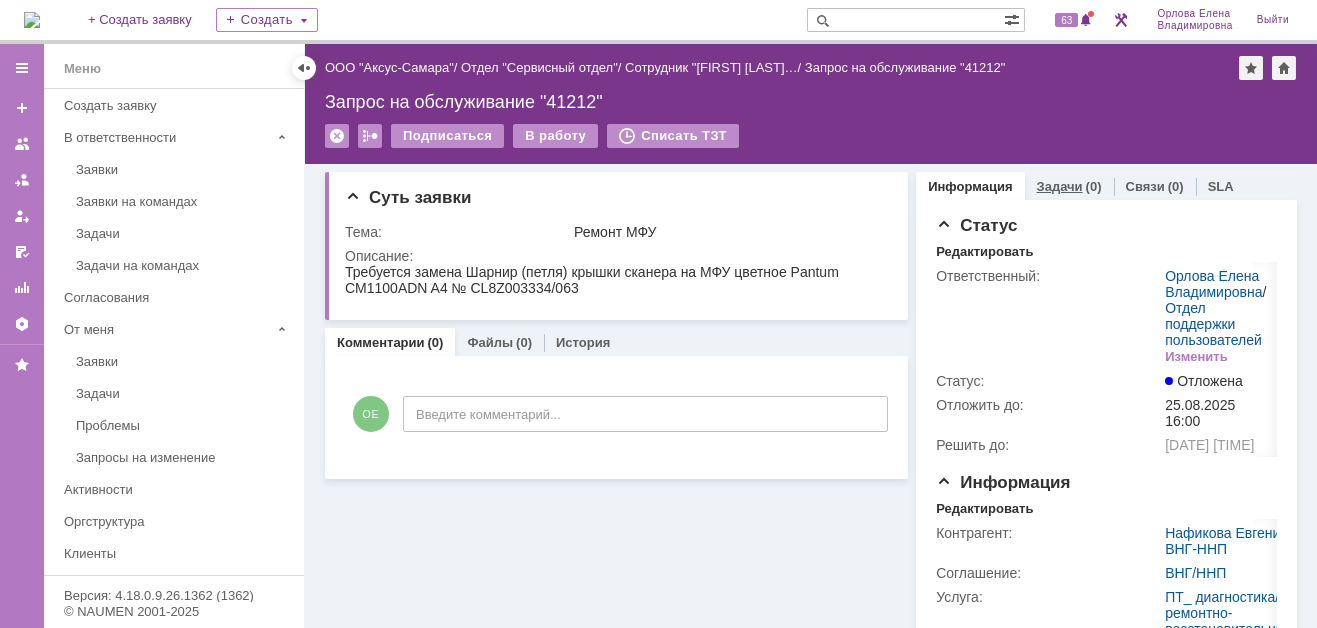 click on "Задачи" at bounding box center [1060, 186] 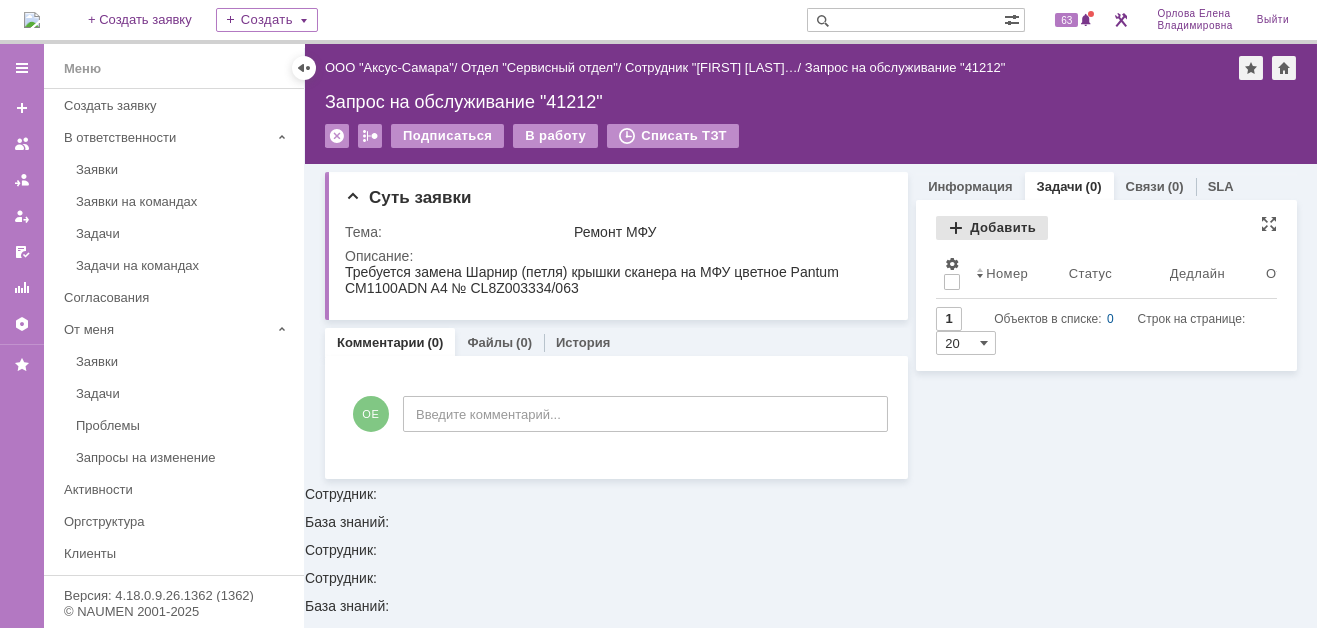 click on "Добавить" at bounding box center [992, 228] 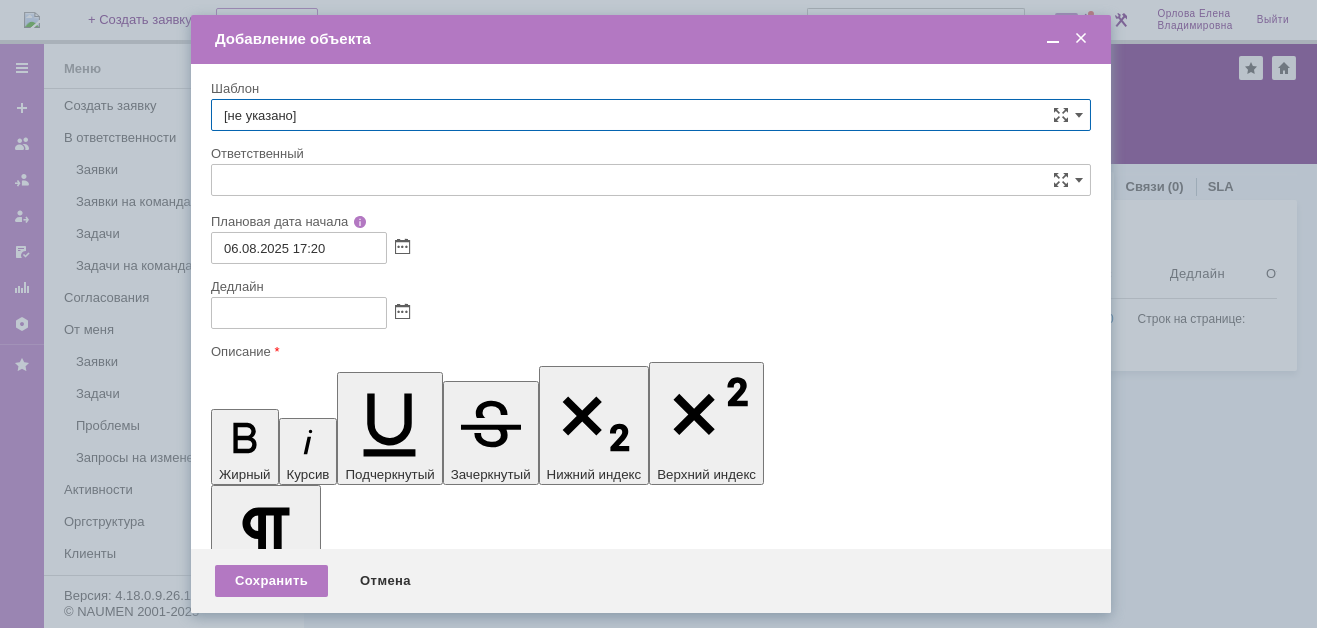 scroll, scrollTop: 0, scrollLeft: 0, axis: both 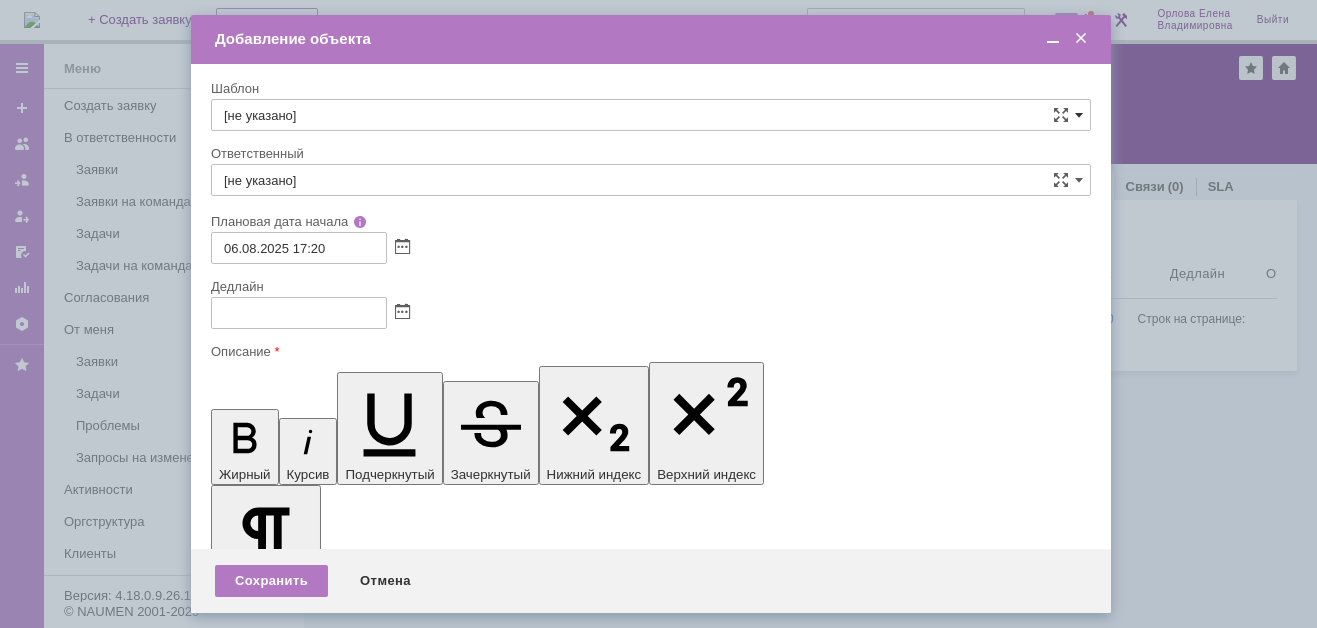 click at bounding box center [1079, 115] 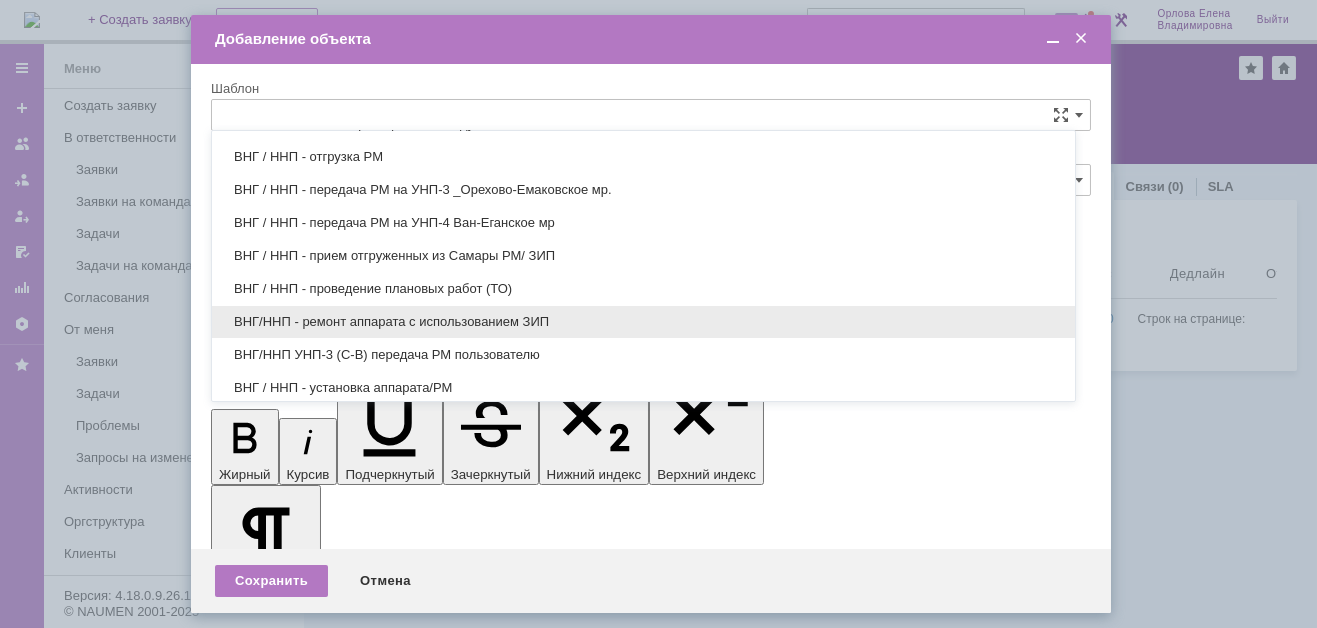 scroll, scrollTop: 979, scrollLeft: 0, axis: vertical 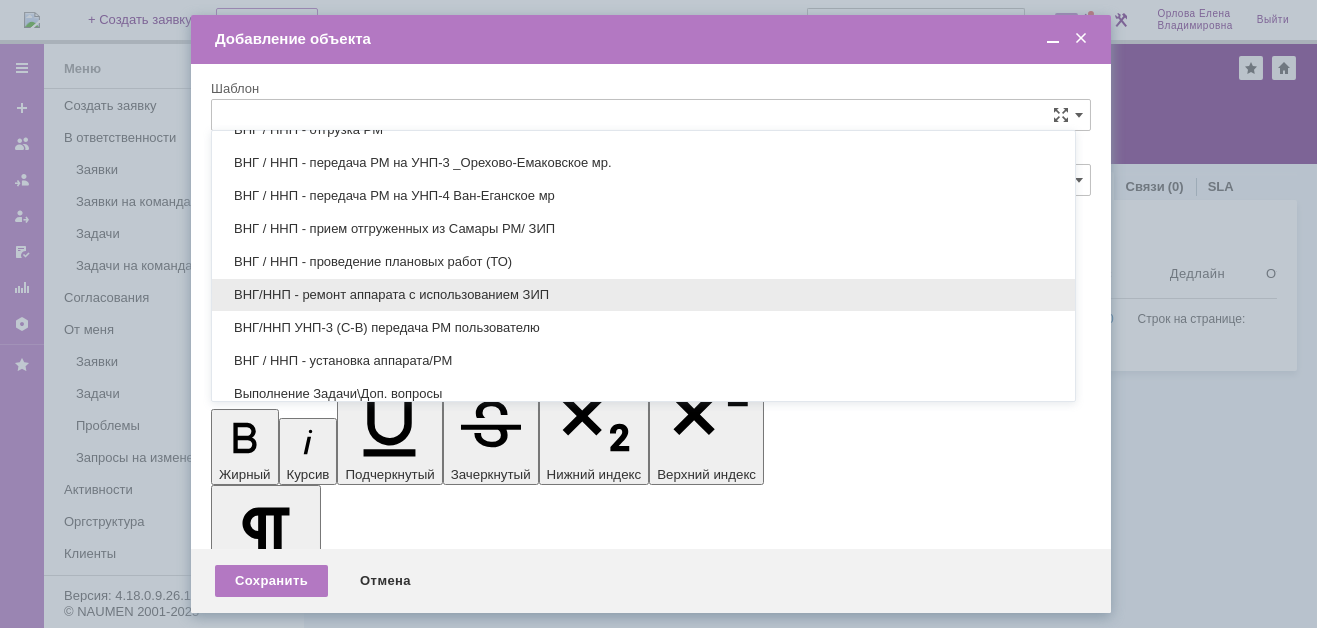 click on "ВНГ/ННП - ремонт аппарата с использованием ЗИП" at bounding box center (643, 295) 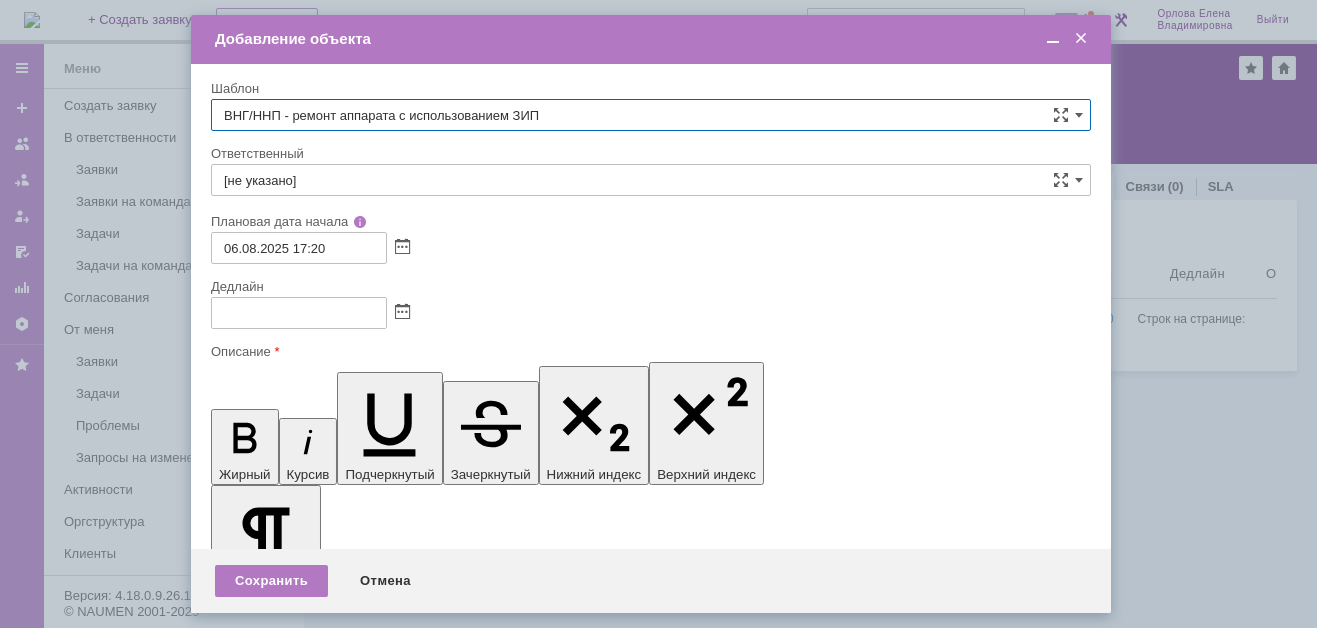 type on "Татаринов Валерий Анатольевич" 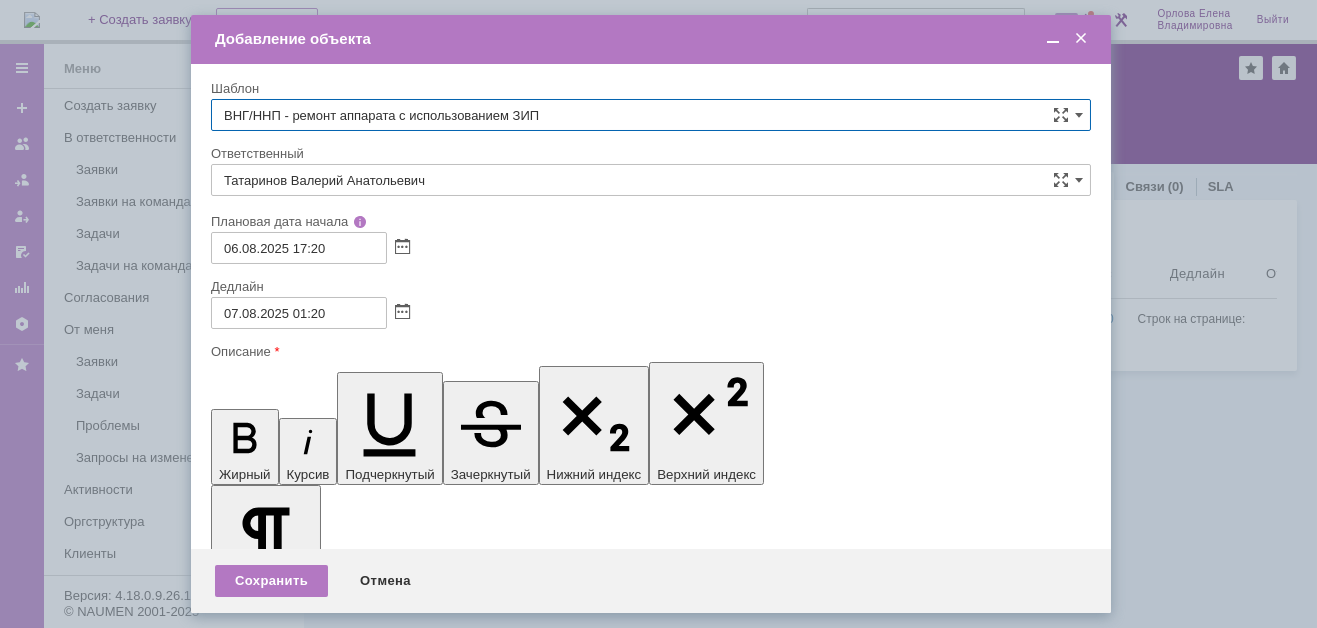 type on "ВНГ/ННП - ремонт аппарата с использованием ЗИП" 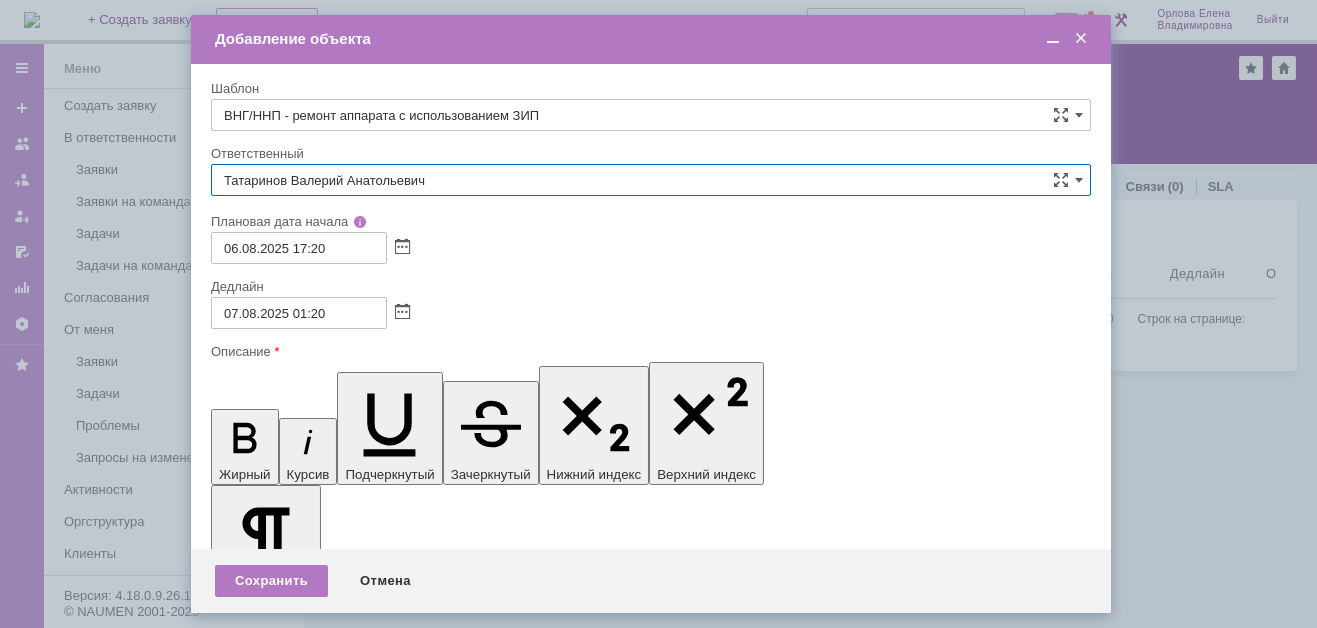 click on "Татаринов Валерий Анатольевич" at bounding box center [651, 180] 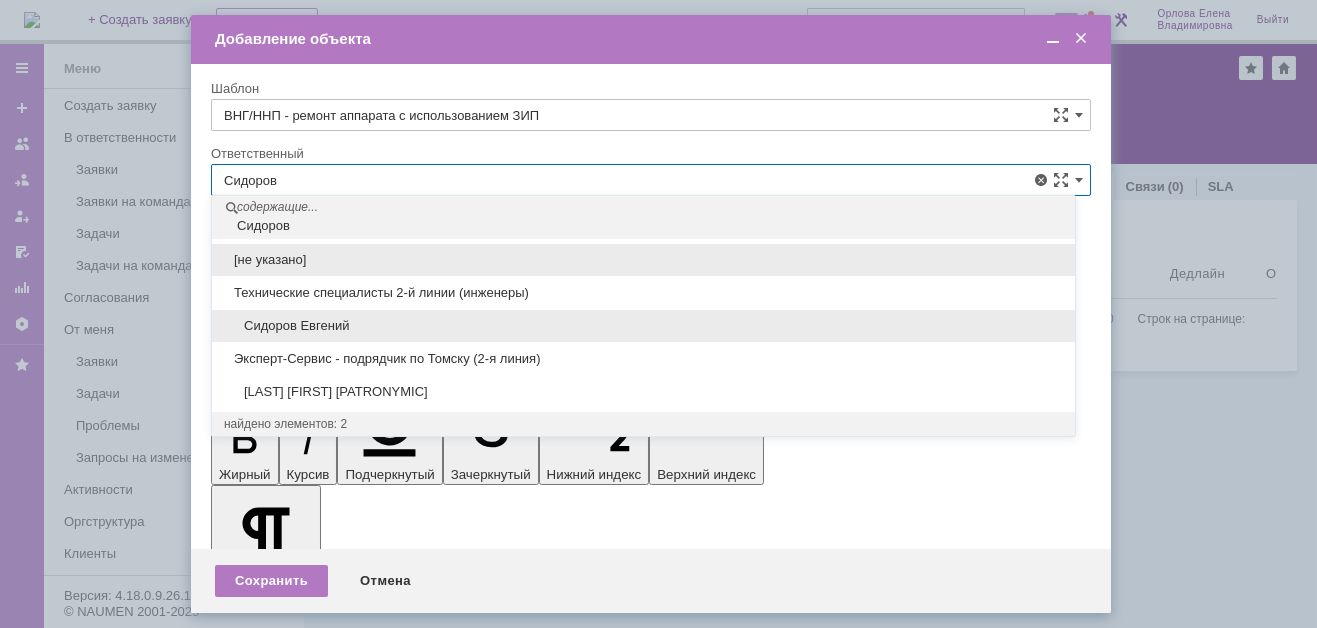 click on "Сидоров Евгений" at bounding box center [643, 326] 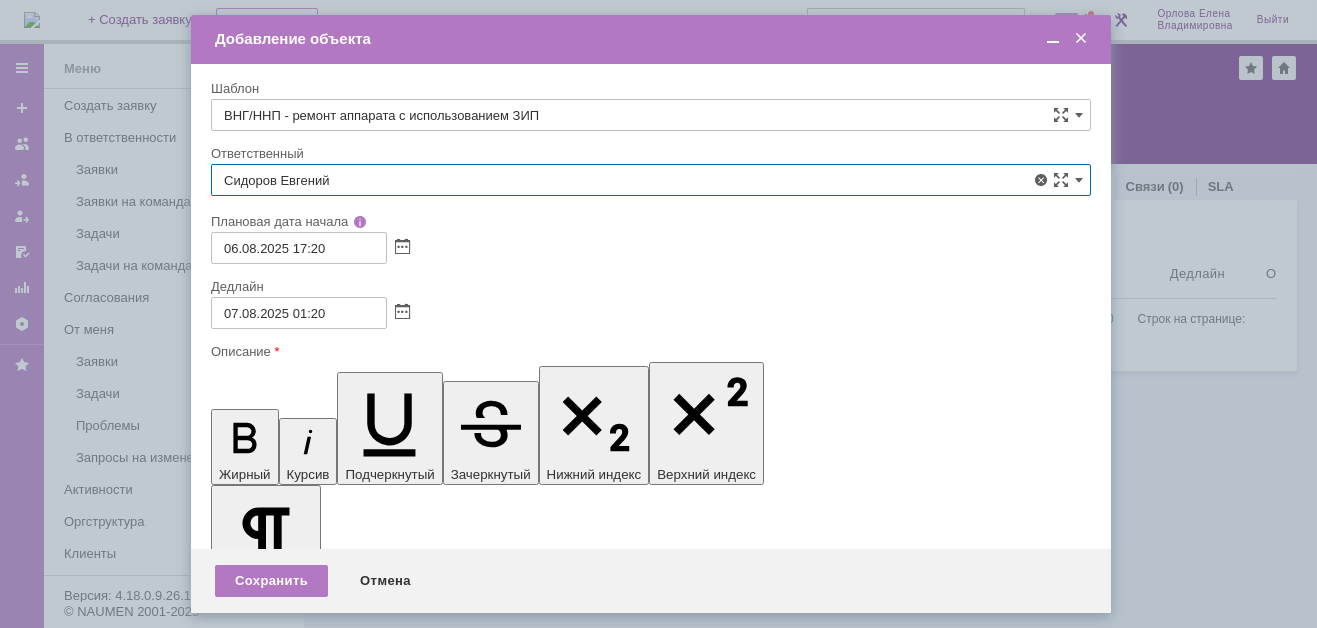 type on "Сидоров Евгений" 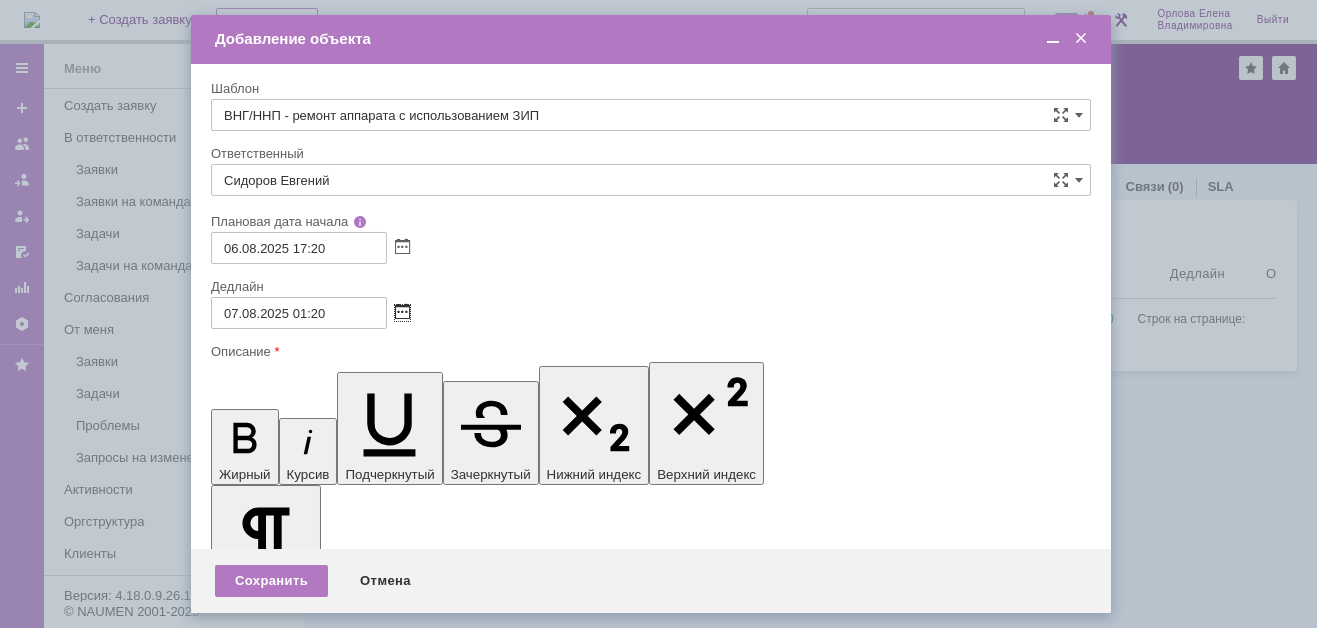 click at bounding box center [402, 313] 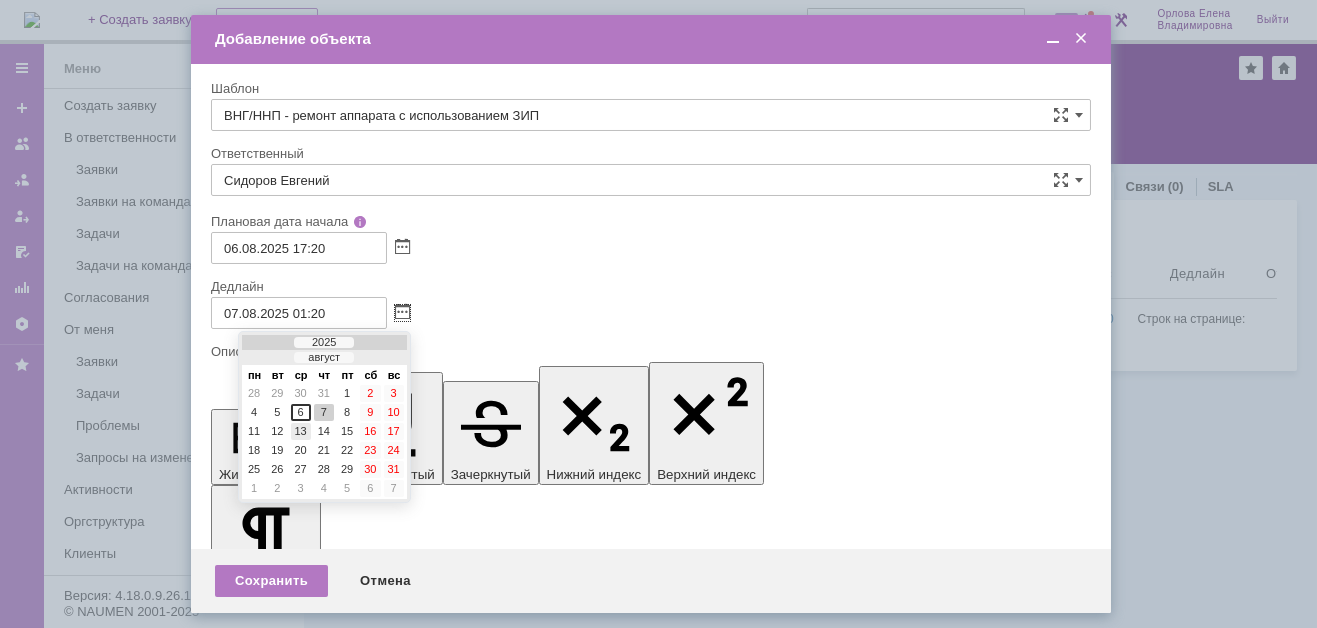 click on "13" at bounding box center (301, 431) 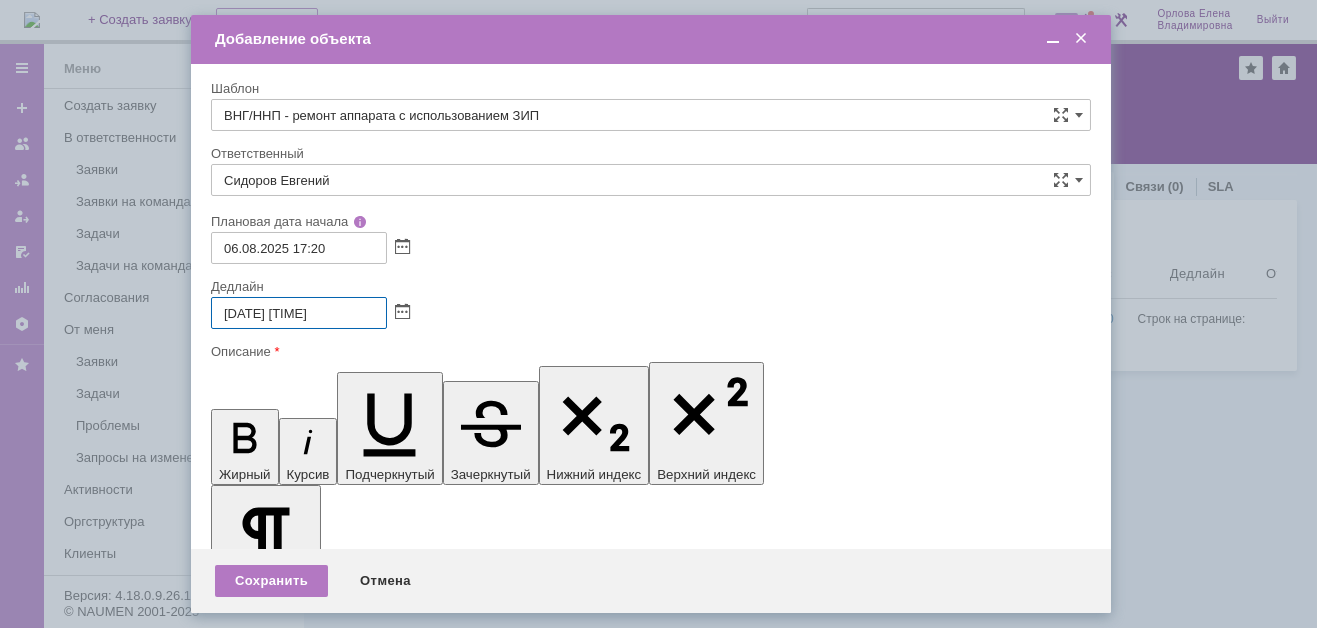 drag, startPoint x: 291, startPoint y: 309, endPoint x: 304, endPoint y: 310, distance: 13.038404 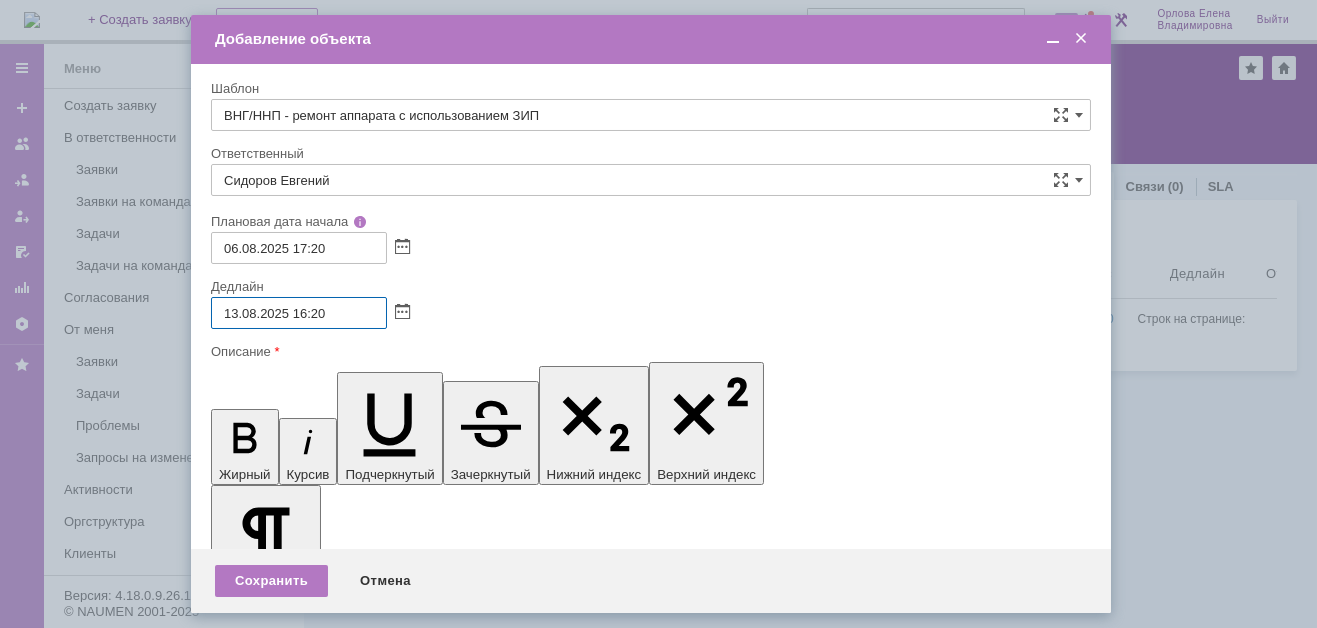type on "13.08.2025 16:20" 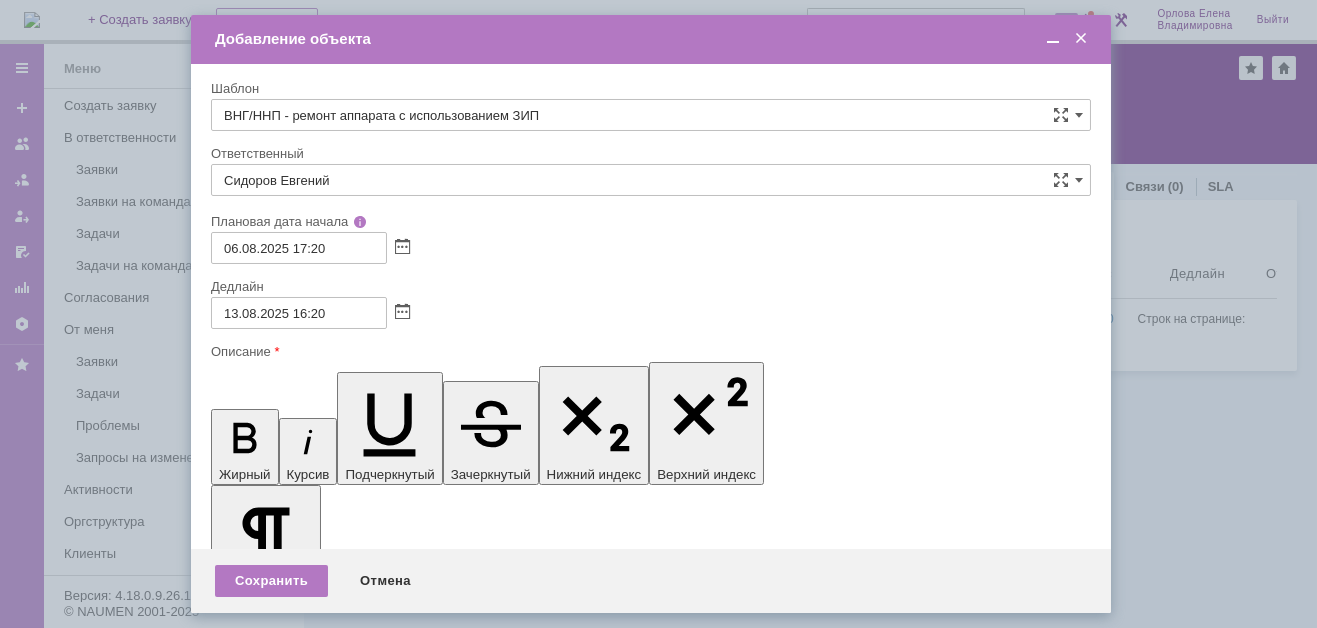 click on "Аппарат -" at bounding box center [374, 5751] 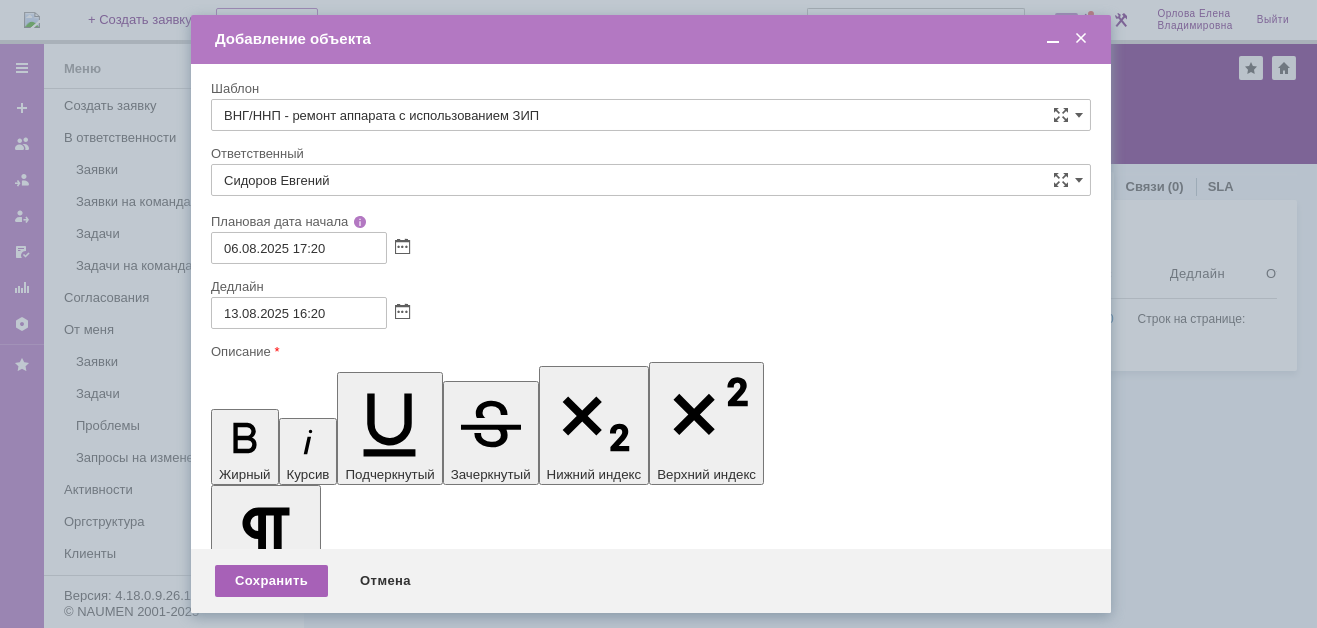 click on "Сохранить" at bounding box center (271, 581) 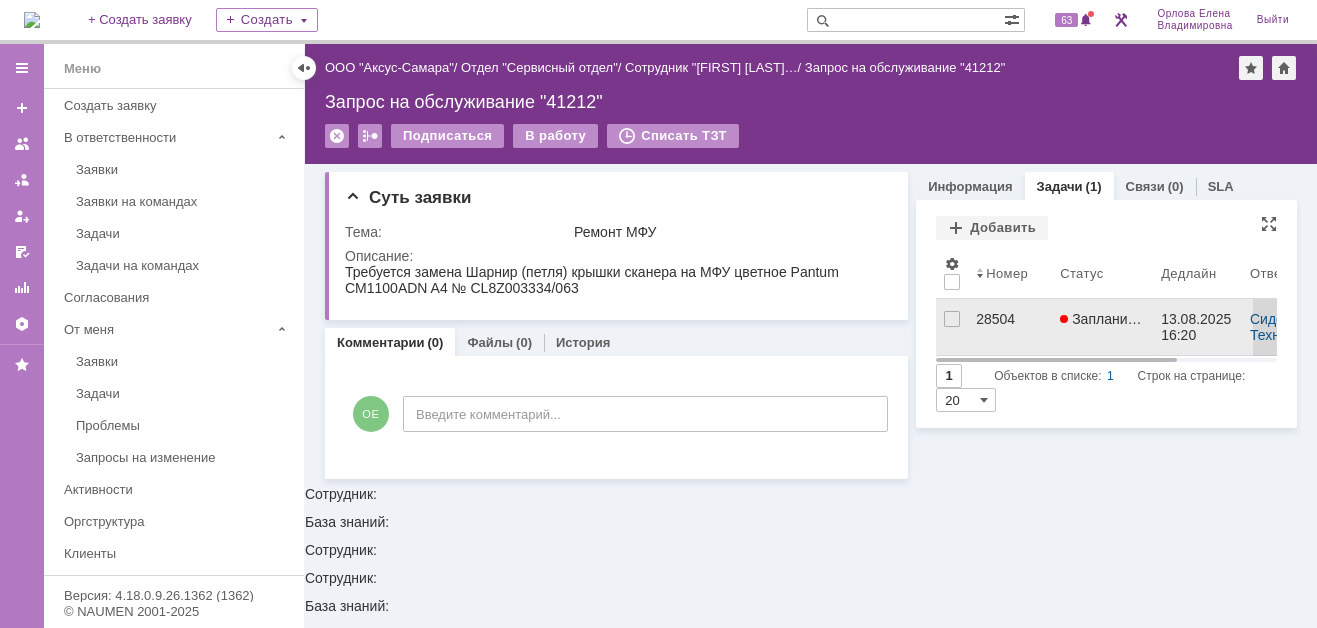 click on "28504" at bounding box center [1010, 319] 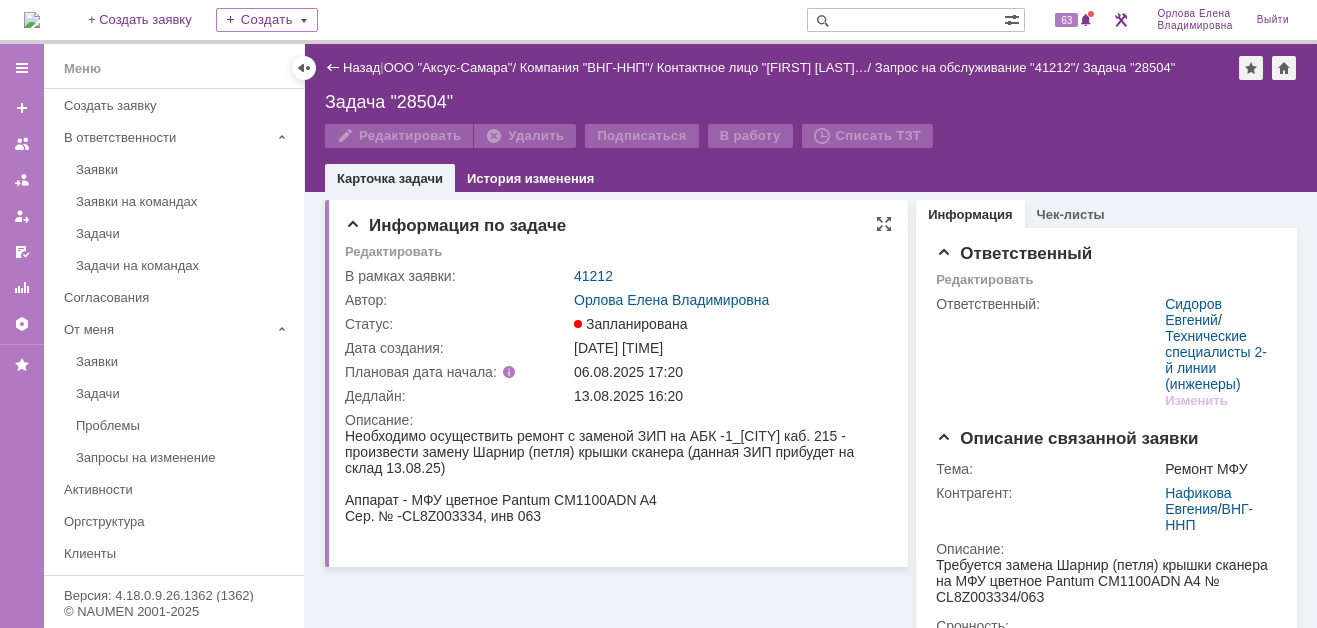 scroll, scrollTop: 0, scrollLeft: 0, axis: both 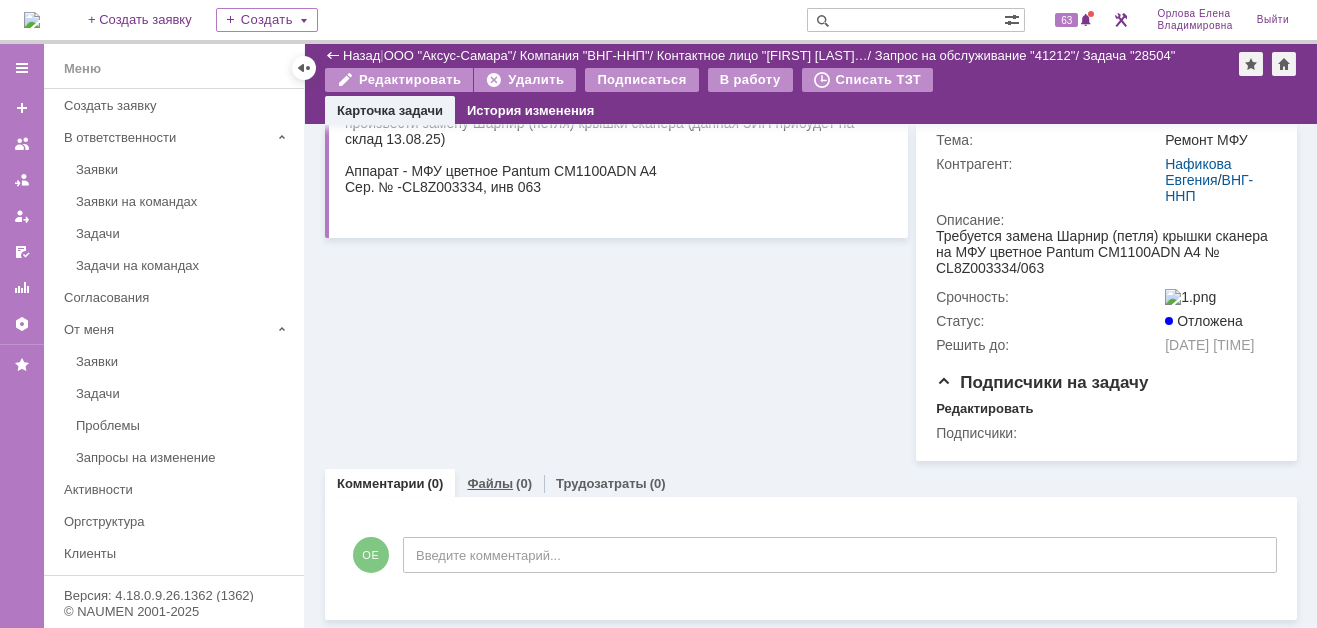 click on "Файлы" at bounding box center (490, 483) 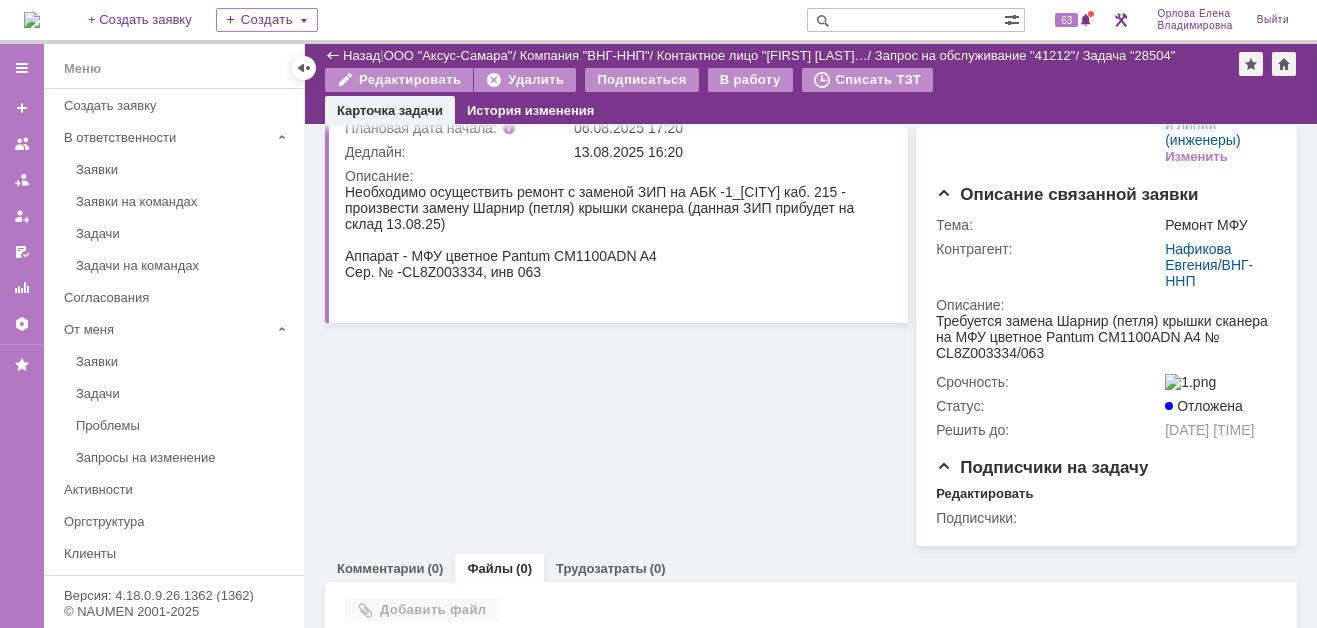 scroll, scrollTop: 283, scrollLeft: 0, axis: vertical 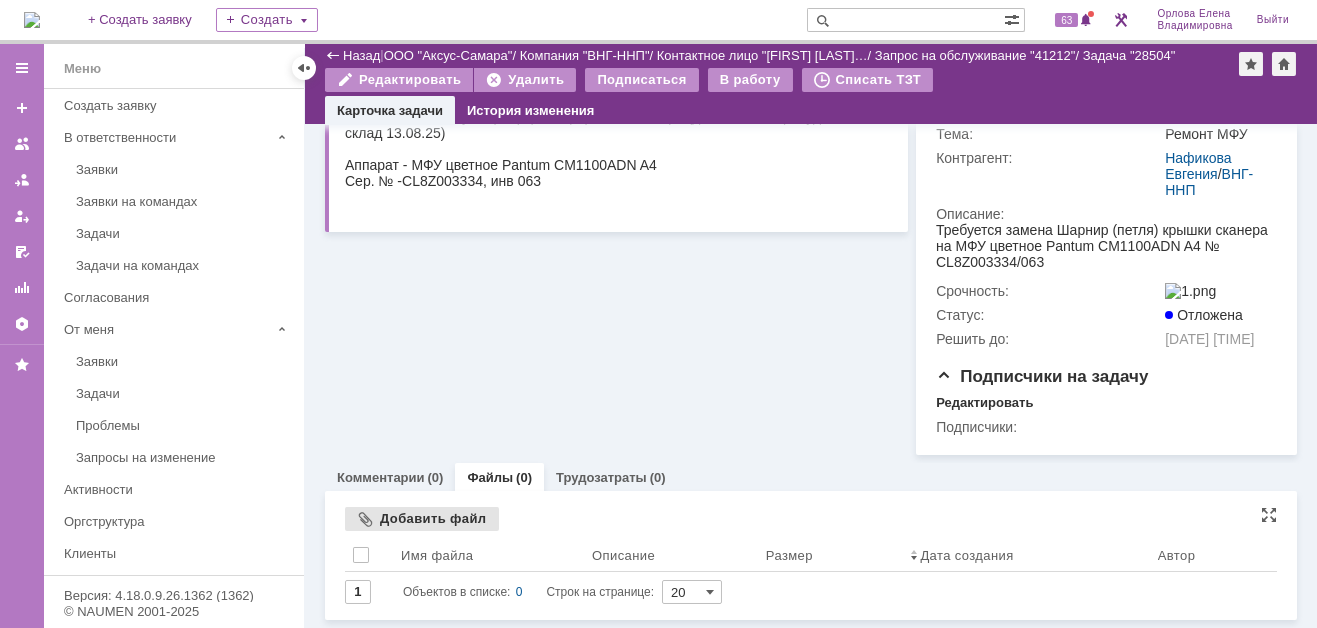 click on "Добавить файл" at bounding box center (422, 519) 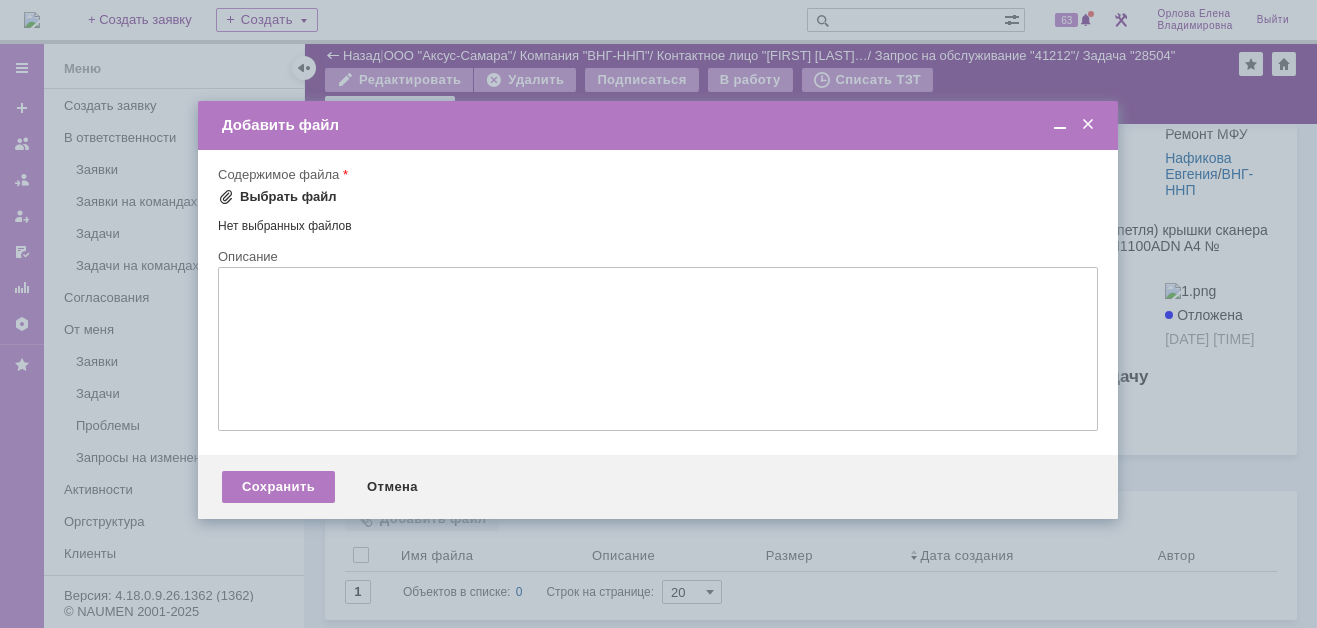 click at bounding box center (226, 197) 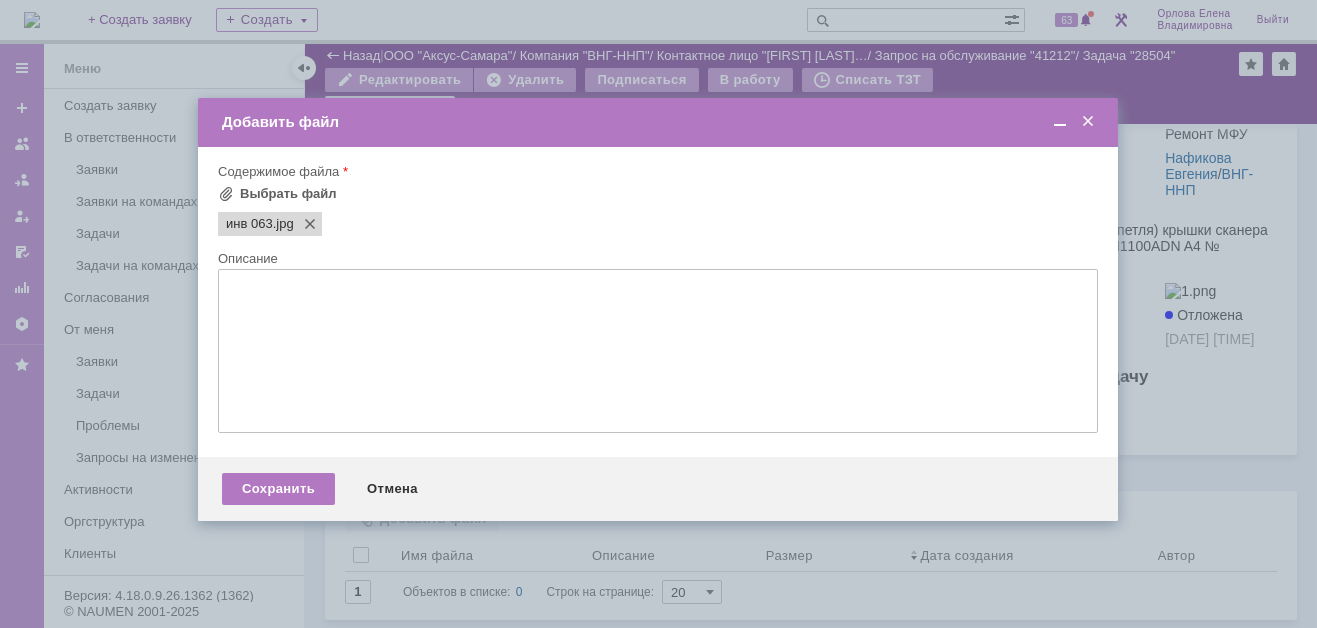scroll, scrollTop: 0, scrollLeft: 0, axis: both 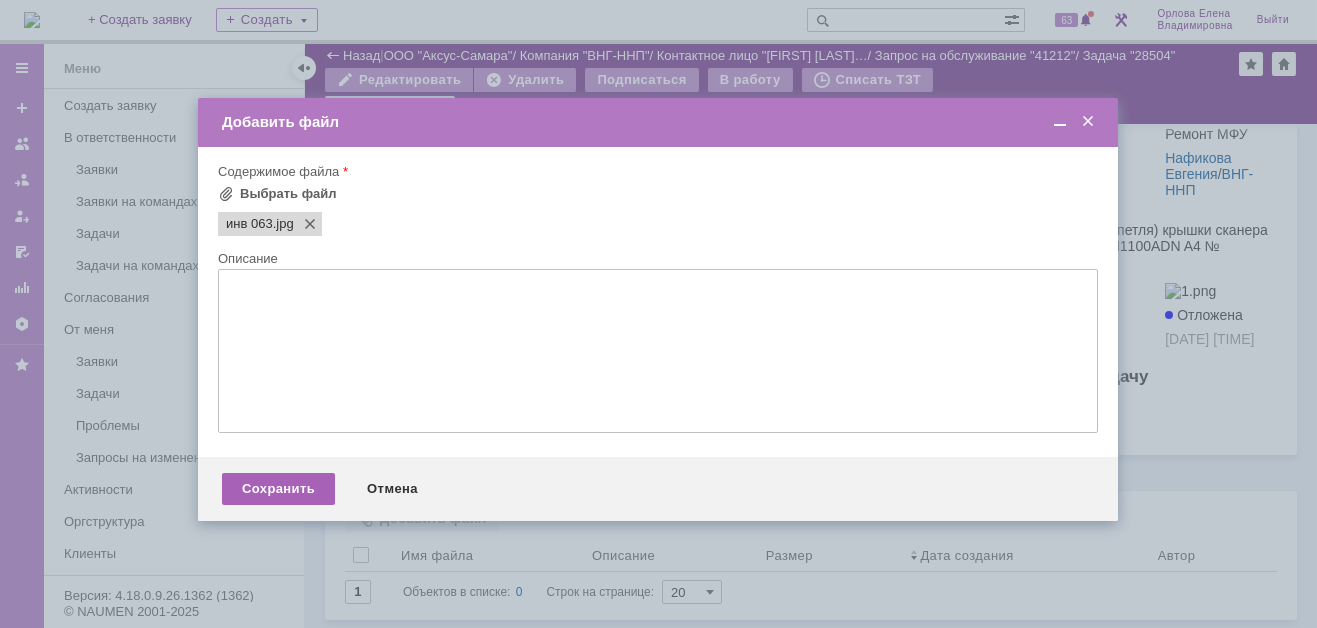 click on "Сохранить" at bounding box center (278, 489) 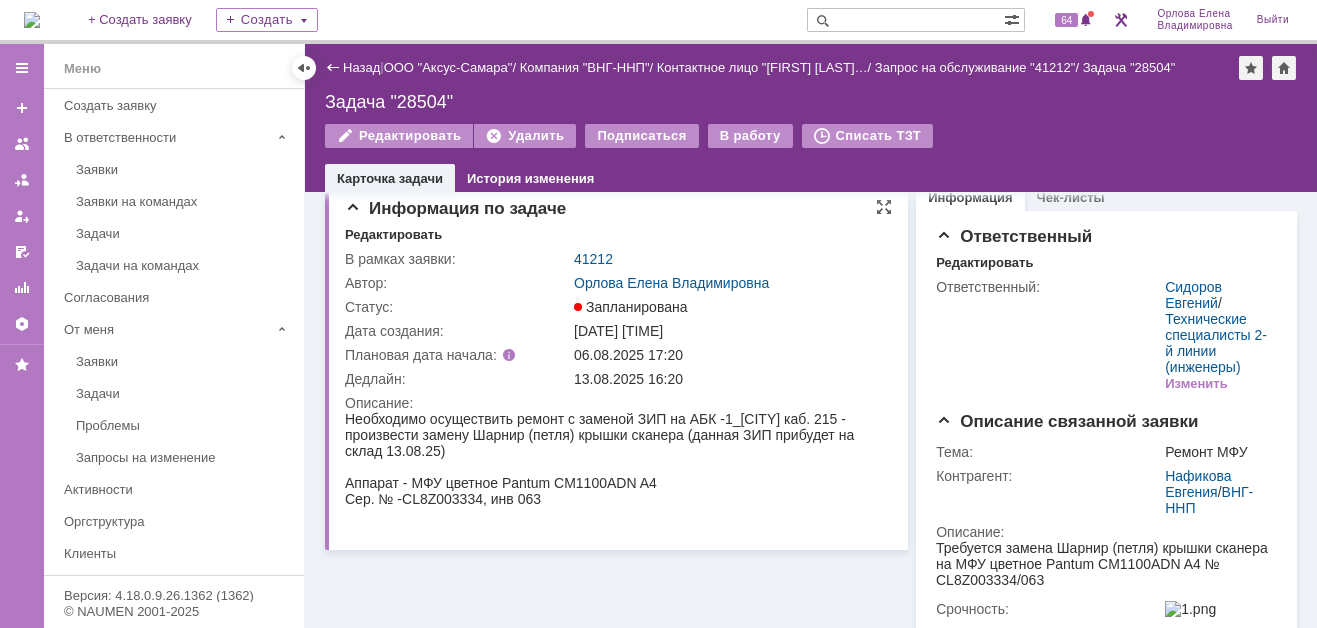 scroll, scrollTop: 0, scrollLeft: 0, axis: both 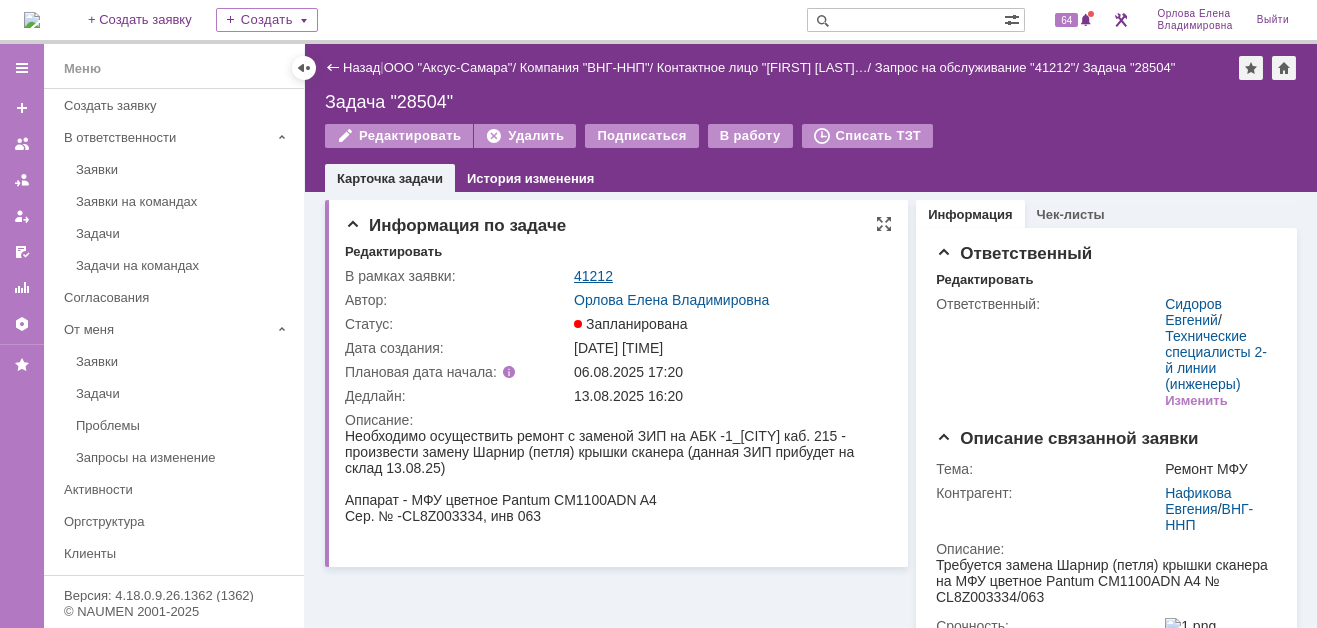 click on "41212" at bounding box center [593, 276] 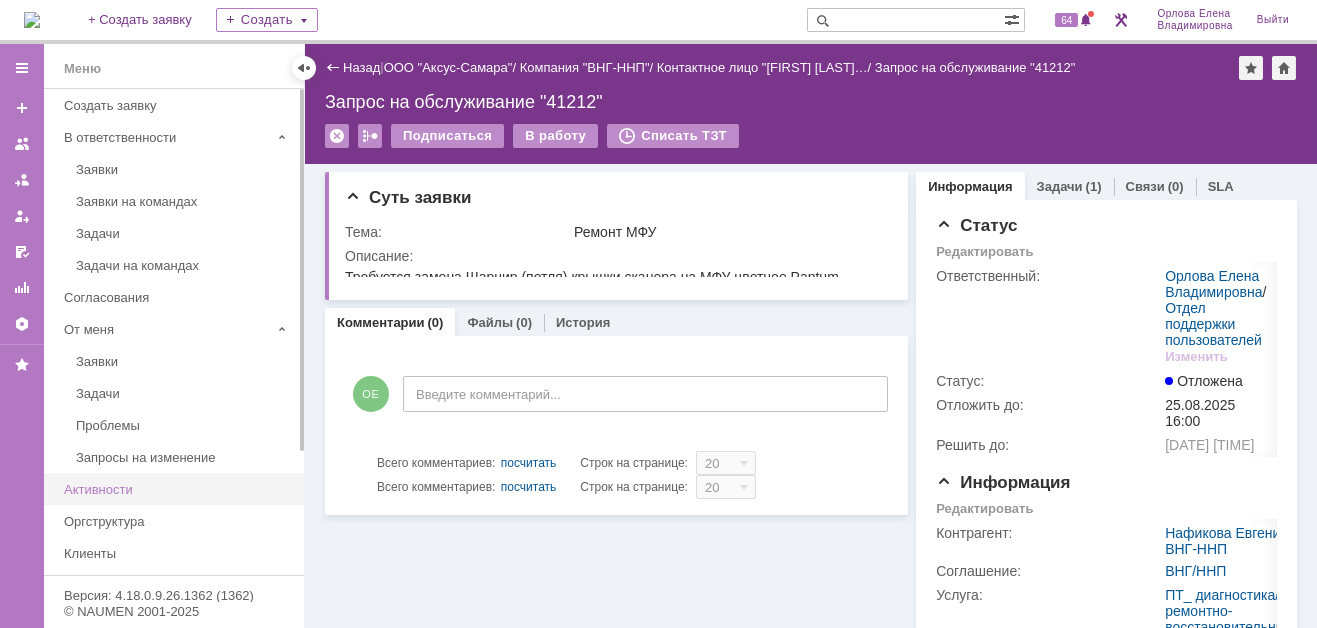 scroll, scrollTop: 0, scrollLeft: 0, axis: both 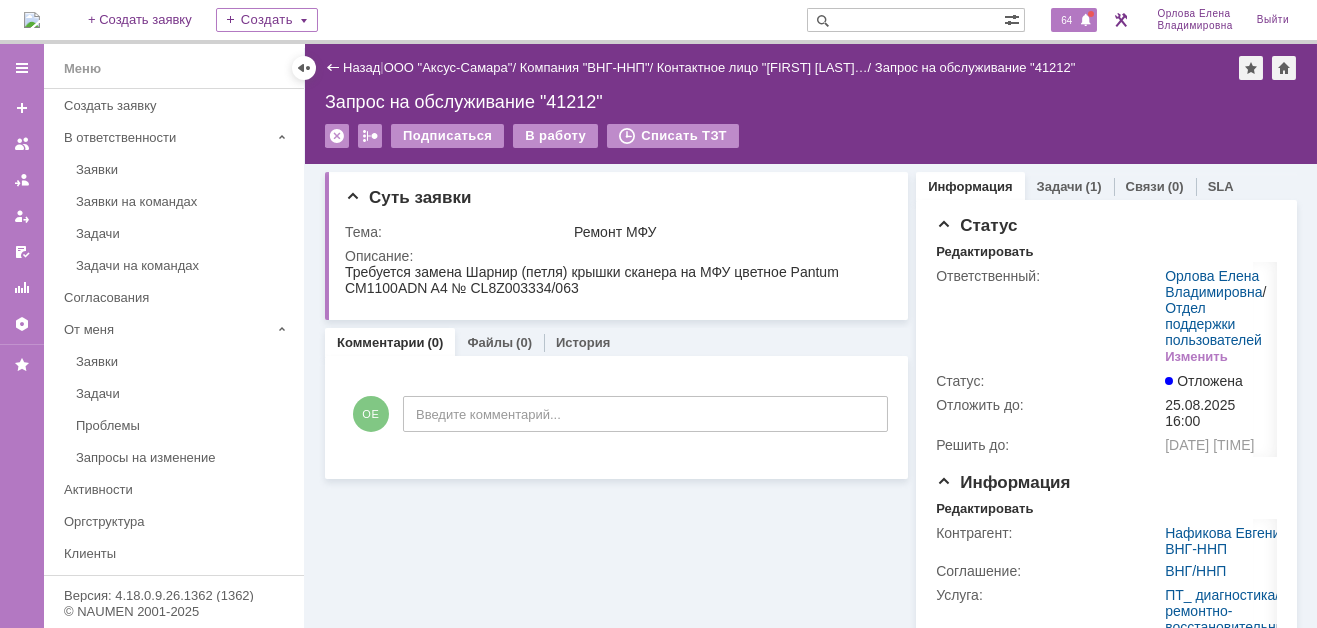 click on "64" at bounding box center (1066, 20) 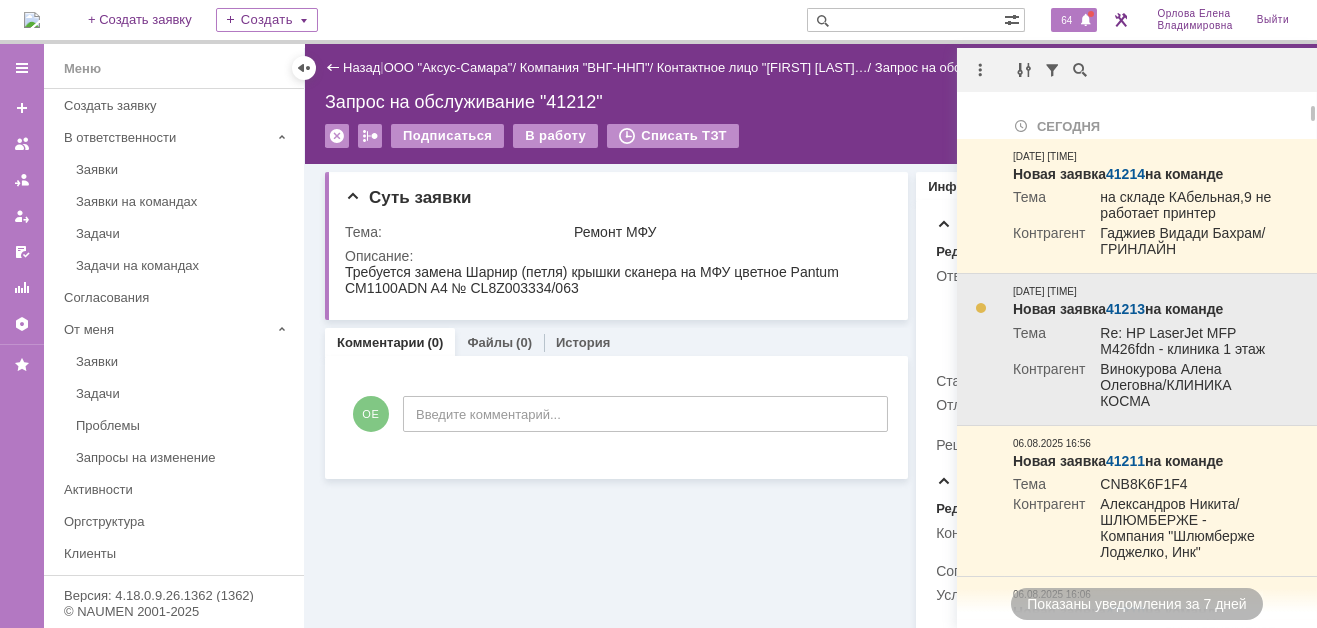 click on "41213" at bounding box center [1125, 309] 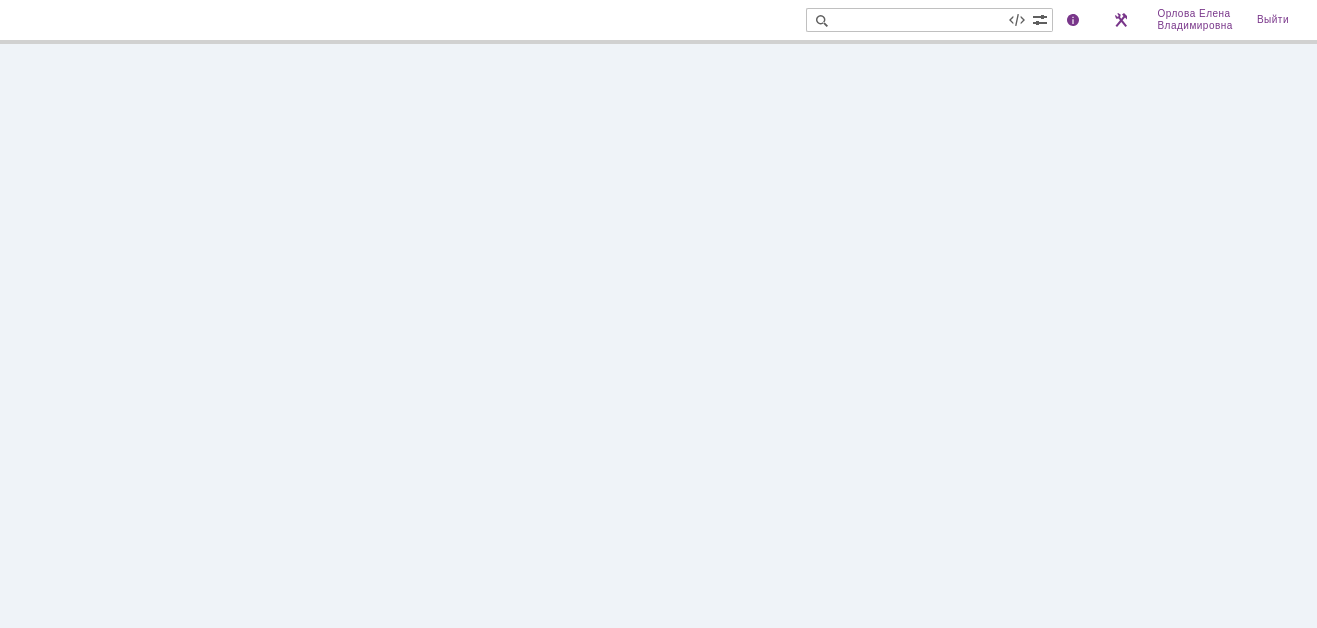 scroll, scrollTop: 0, scrollLeft: 0, axis: both 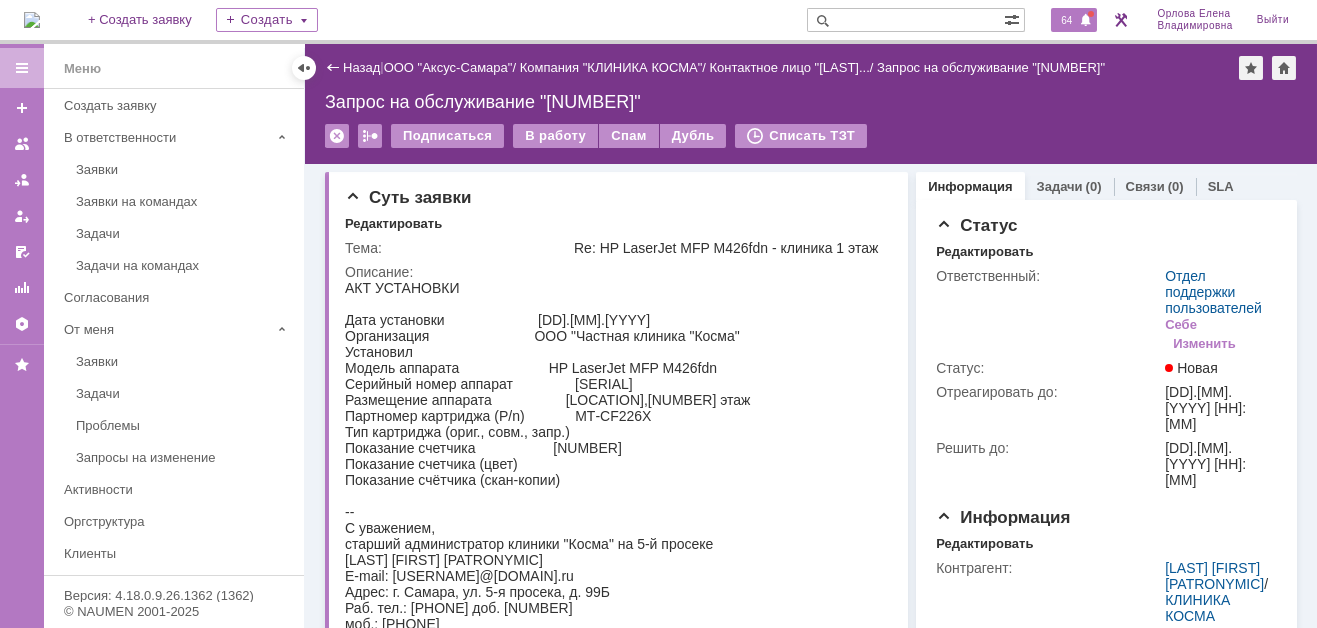click on "64" at bounding box center (1066, 20) 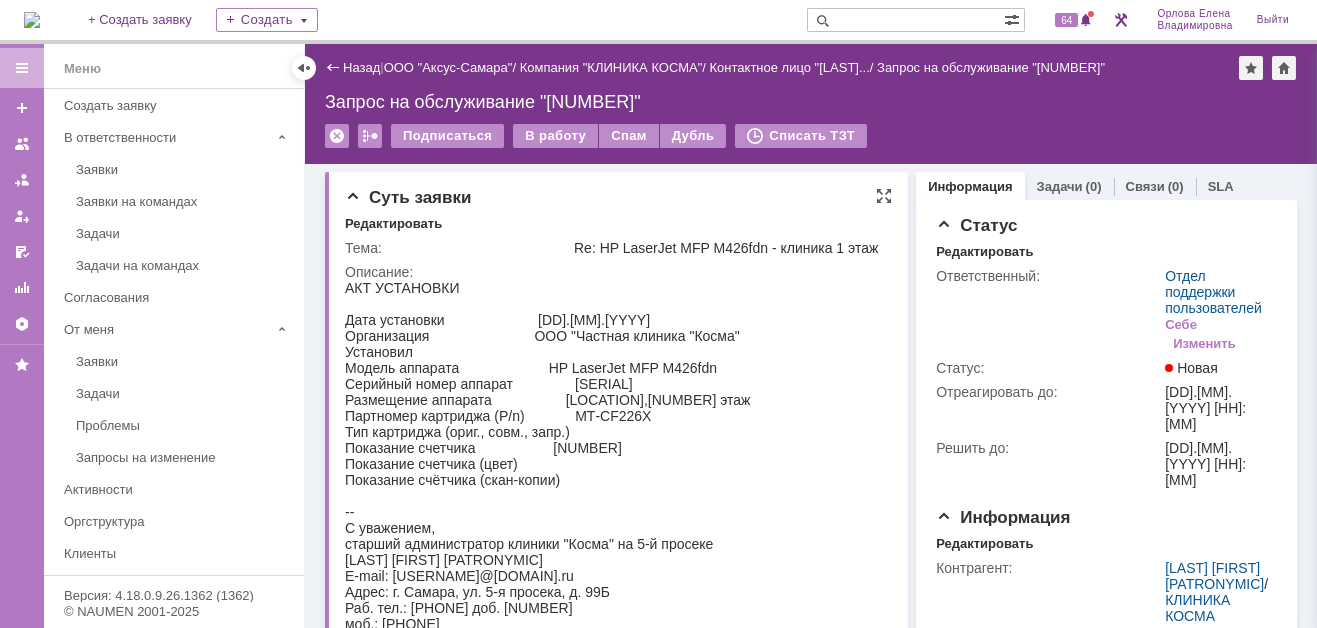 click on "Суть заявки Редактировать Тема: Re: HP LaserJet MFP M426fdn - клиника 1 этаж Описание:" at bounding box center (616, 436) 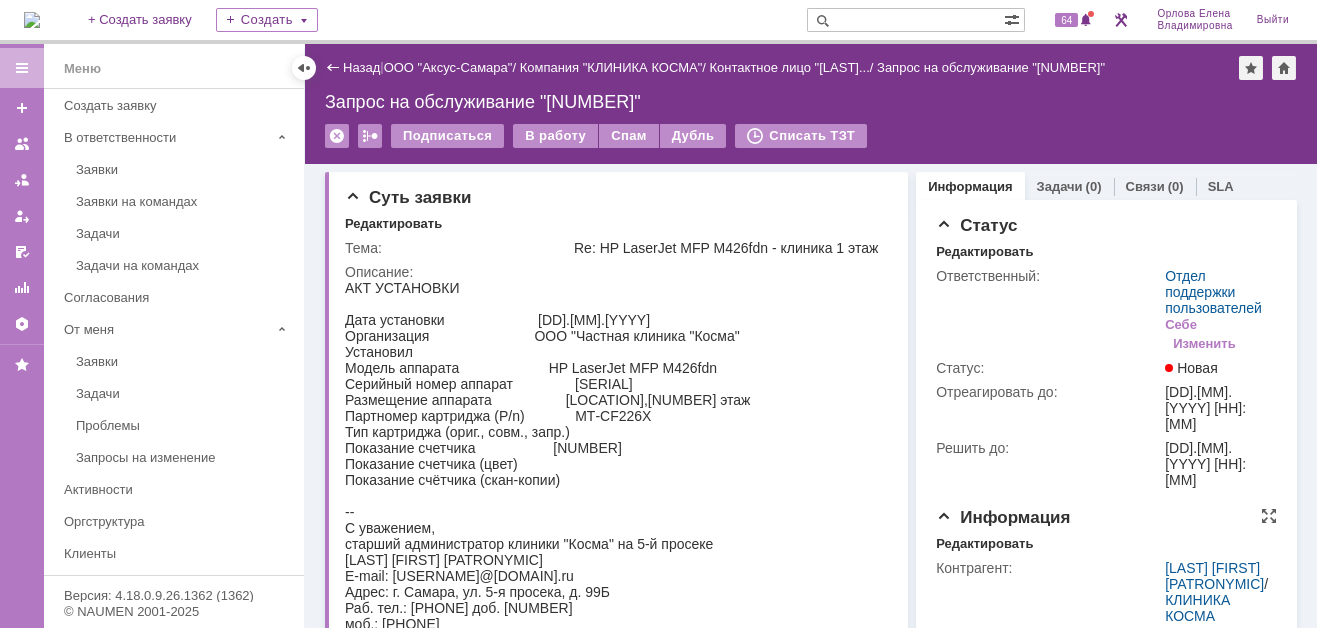 scroll, scrollTop: 100, scrollLeft: 0, axis: vertical 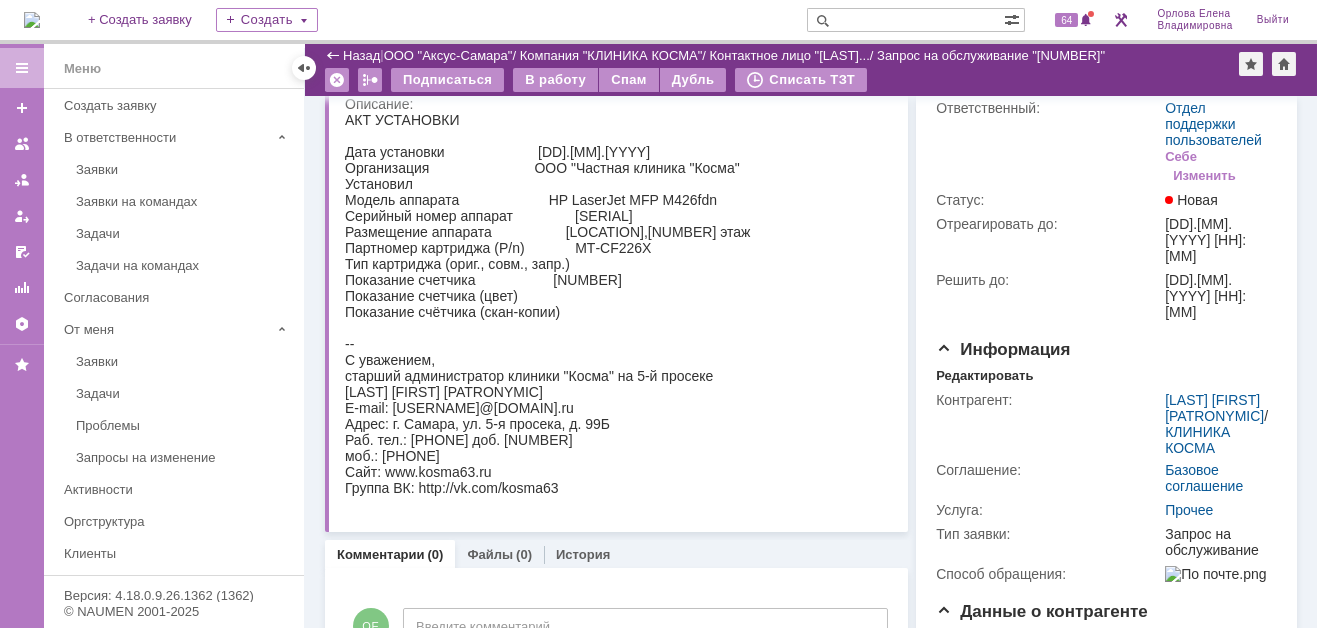 drag, startPoint x: 567, startPoint y: 218, endPoint x: 649, endPoint y: 216, distance: 82.02438 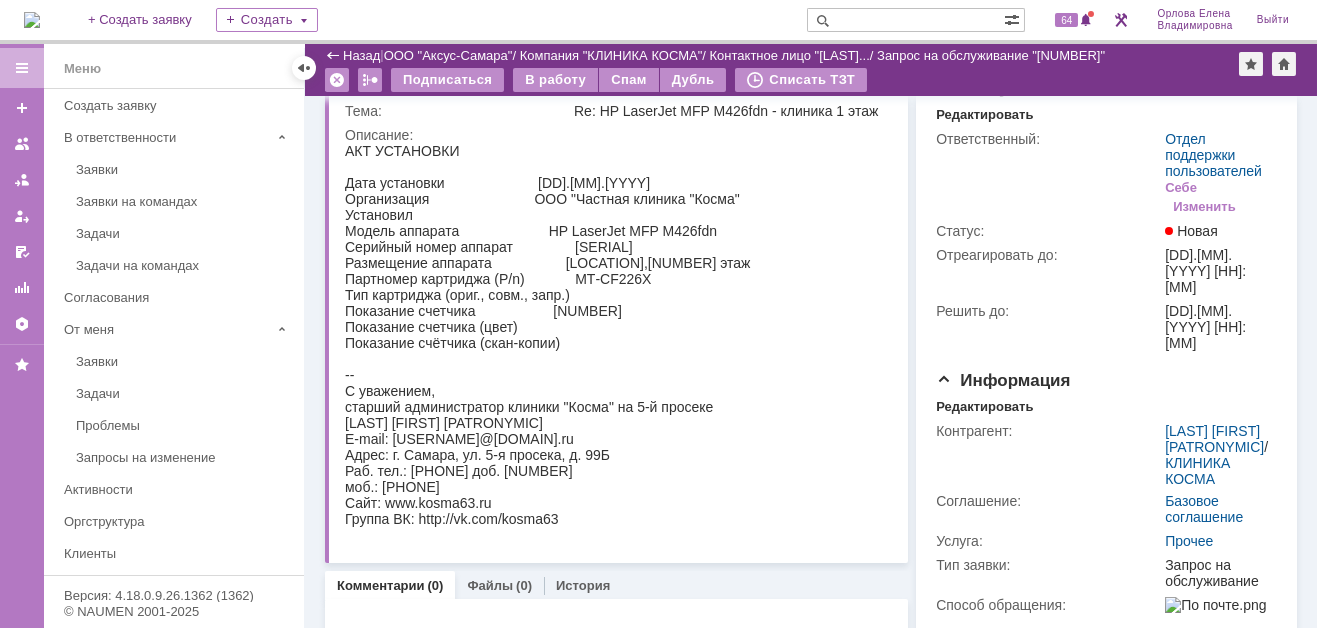 scroll, scrollTop: 100, scrollLeft: 0, axis: vertical 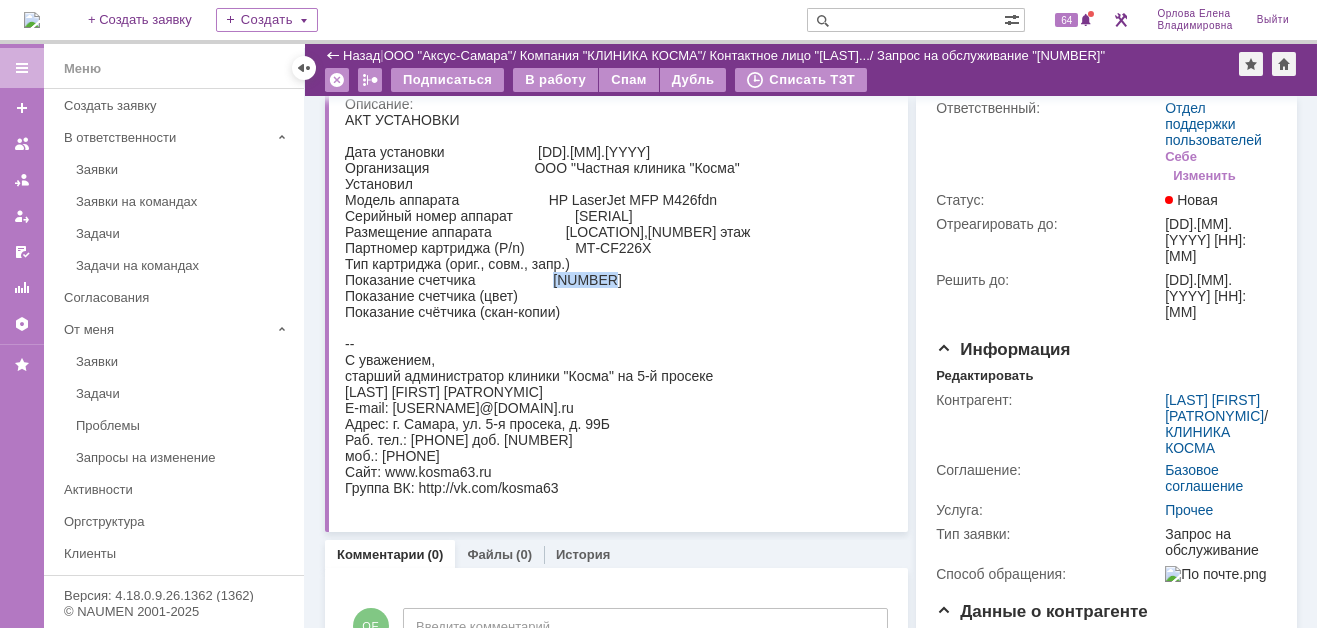 drag, startPoint x: 543, startPoint y: 286, endPoint x: 596, endPoint y: 285, distance: 53.009434 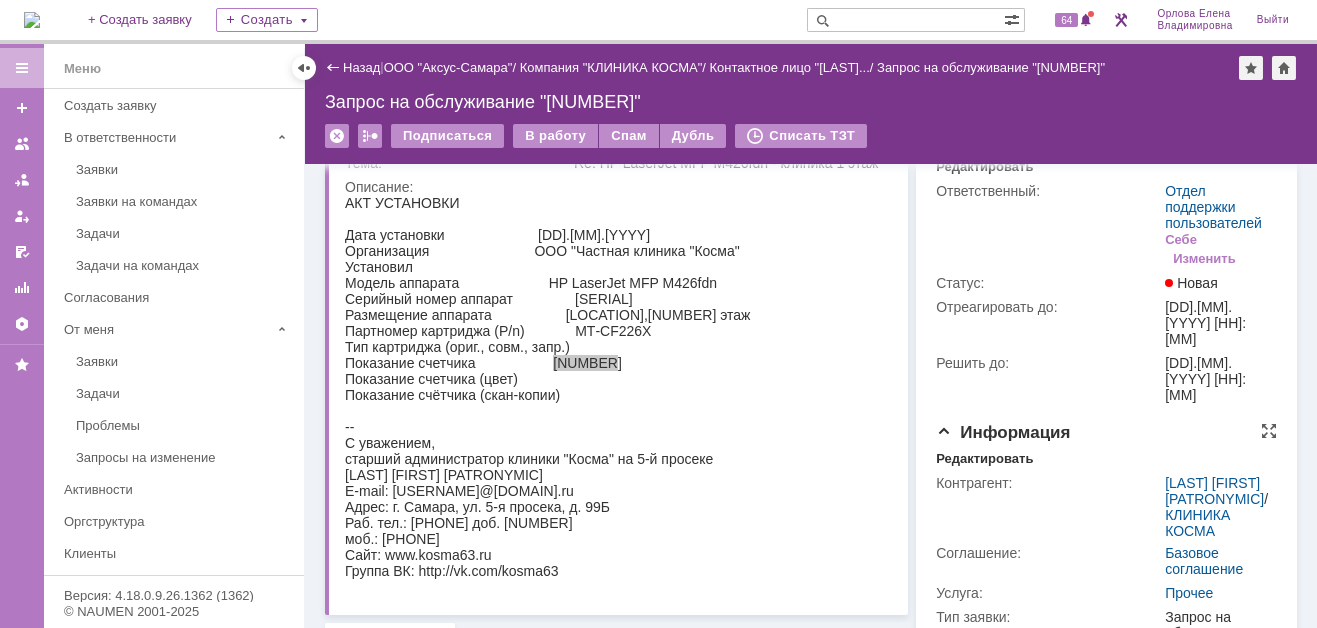 scroll, scrollTop: 0, scrollLeft: 0, axis: both 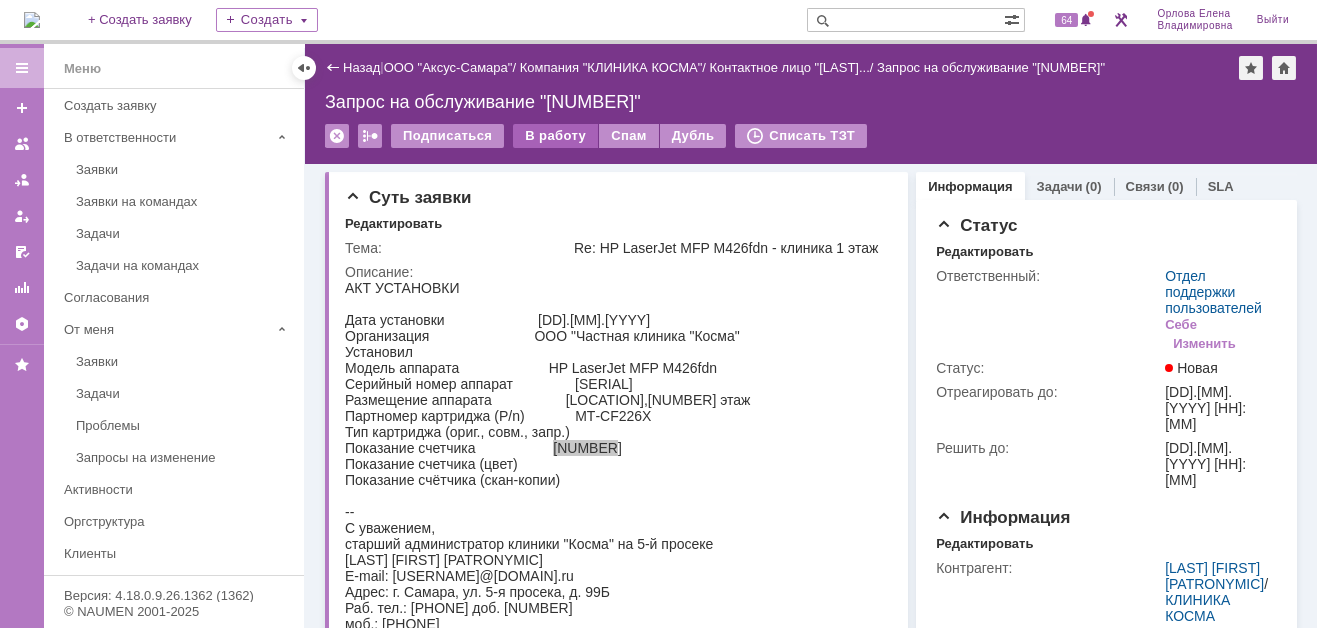 click on "В работу" at bounding box center (555, 136) 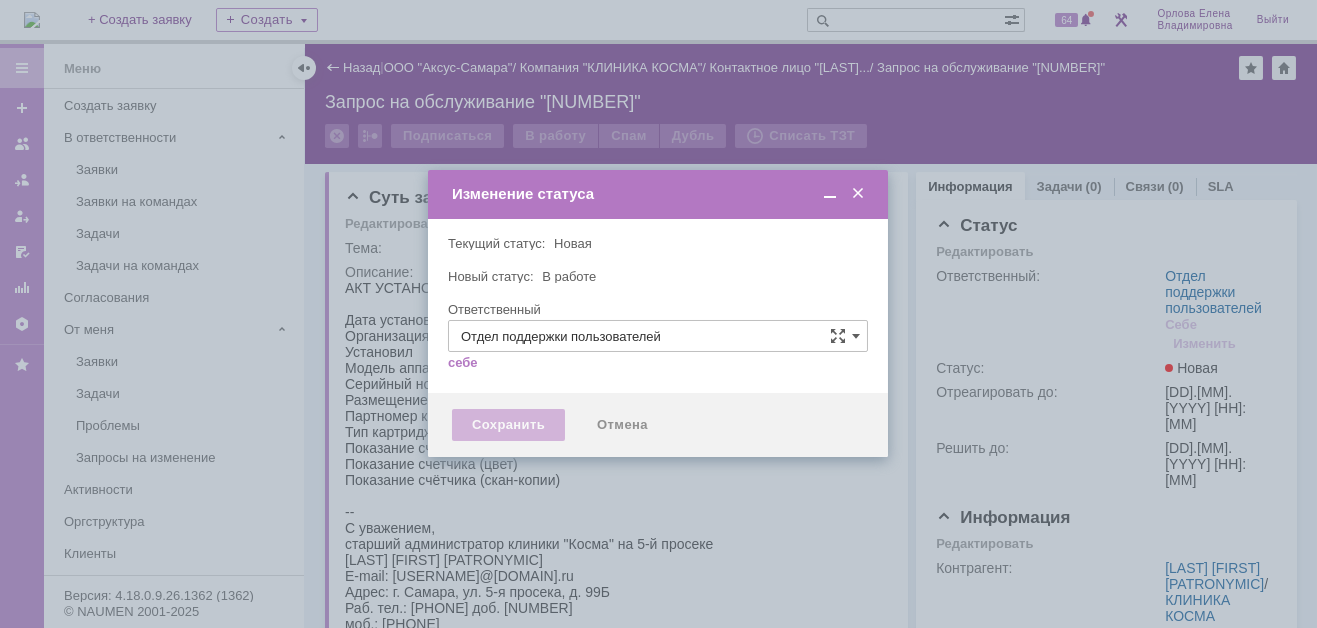 type 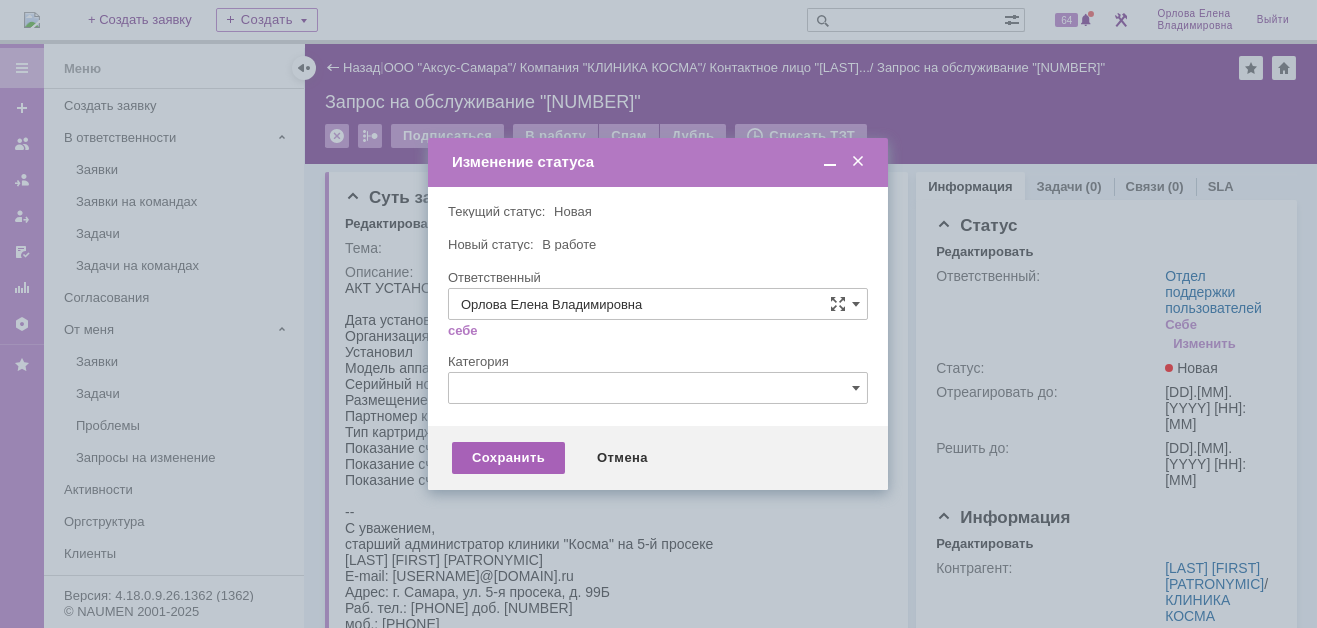 click on "Сохранить" at bounding box center [508, 458] 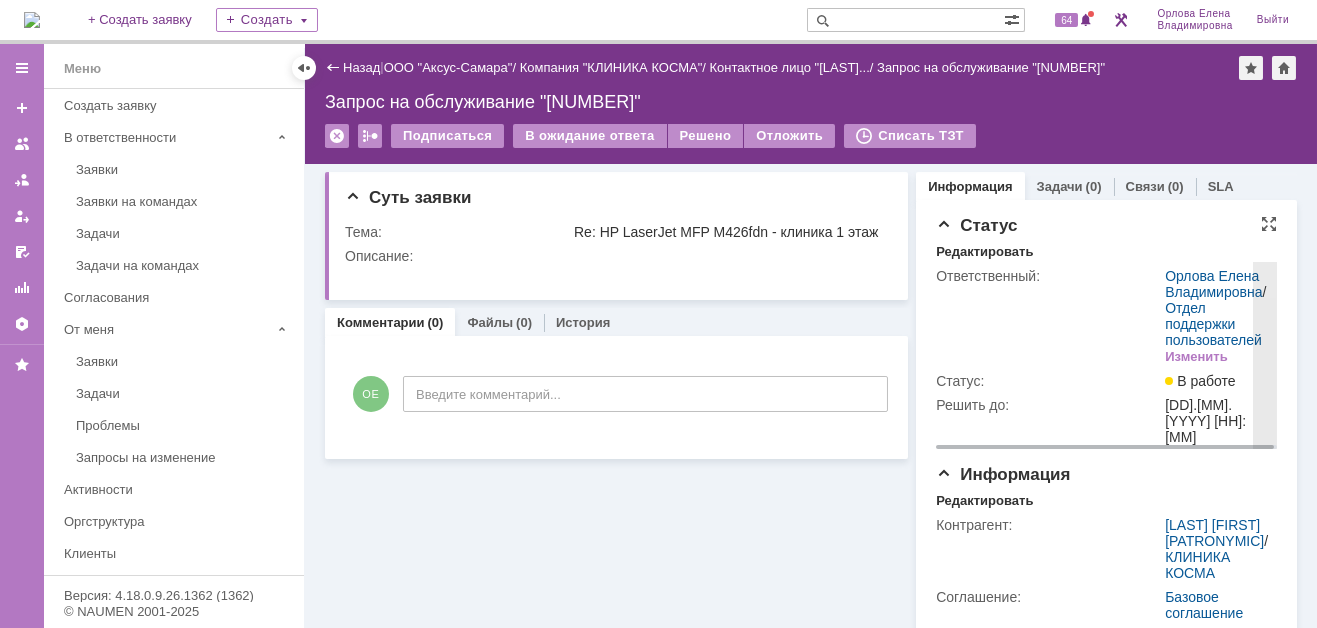 scroll, scrollTop: 0, scrollLeft: 0, axis: both 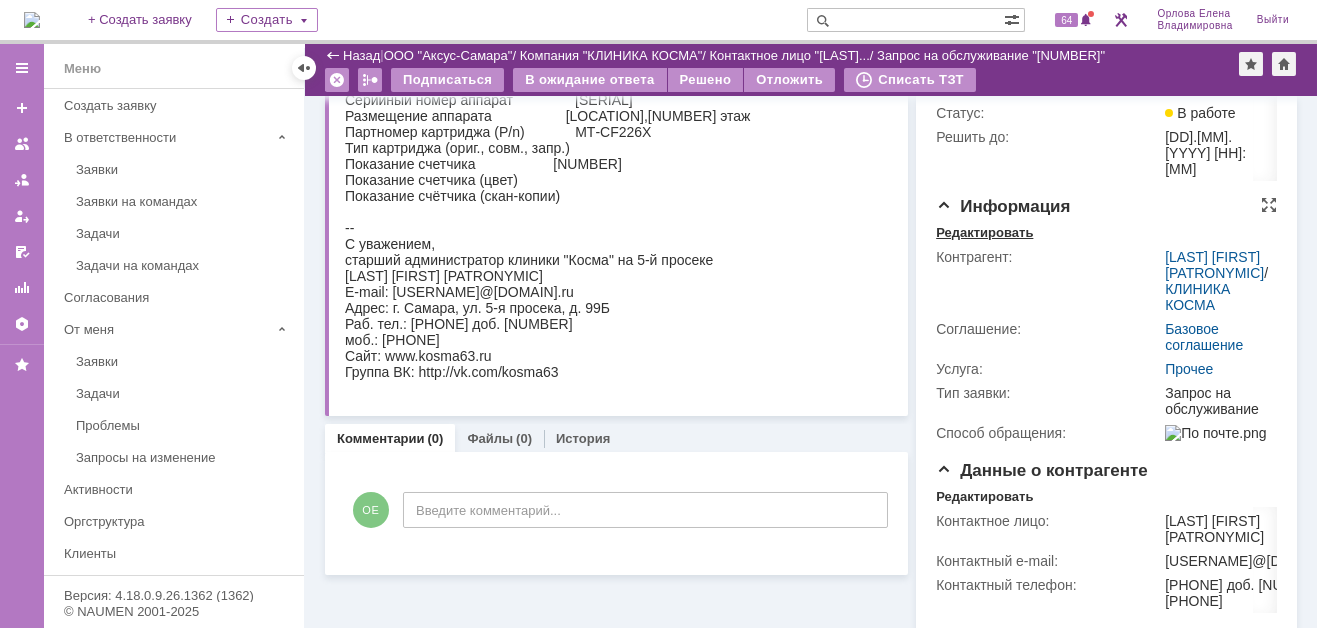 click on "Редактировать" at bounding box center (984, 233) 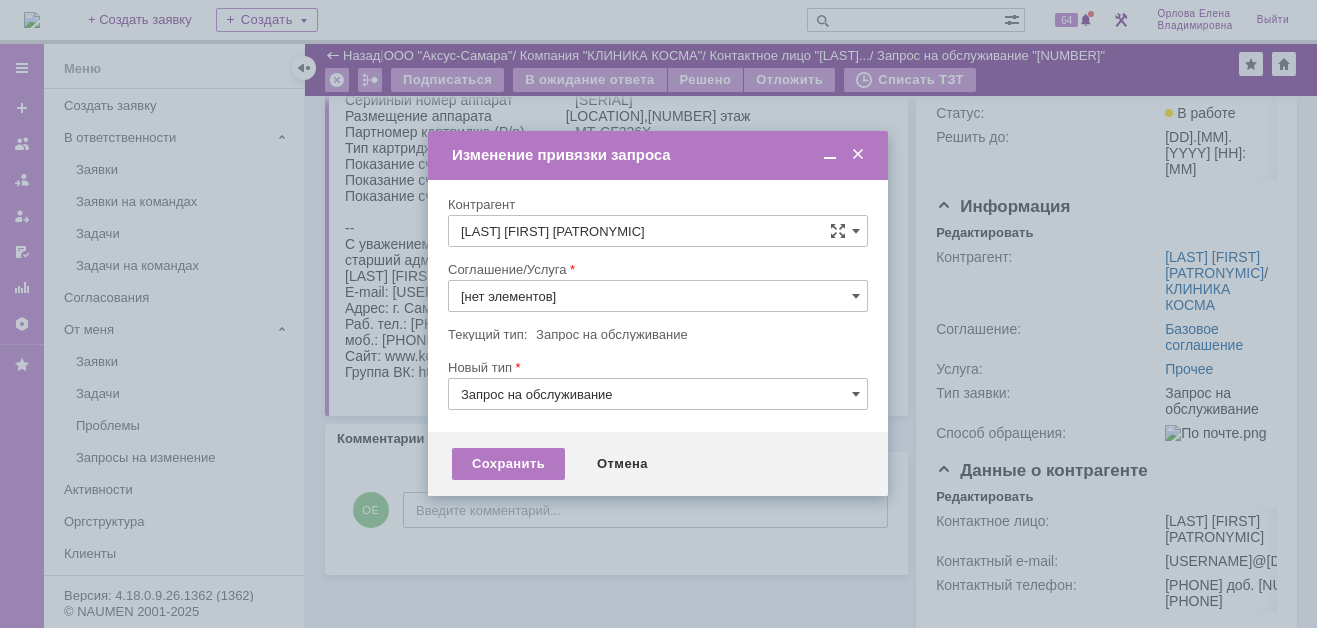 type on "Прочее" 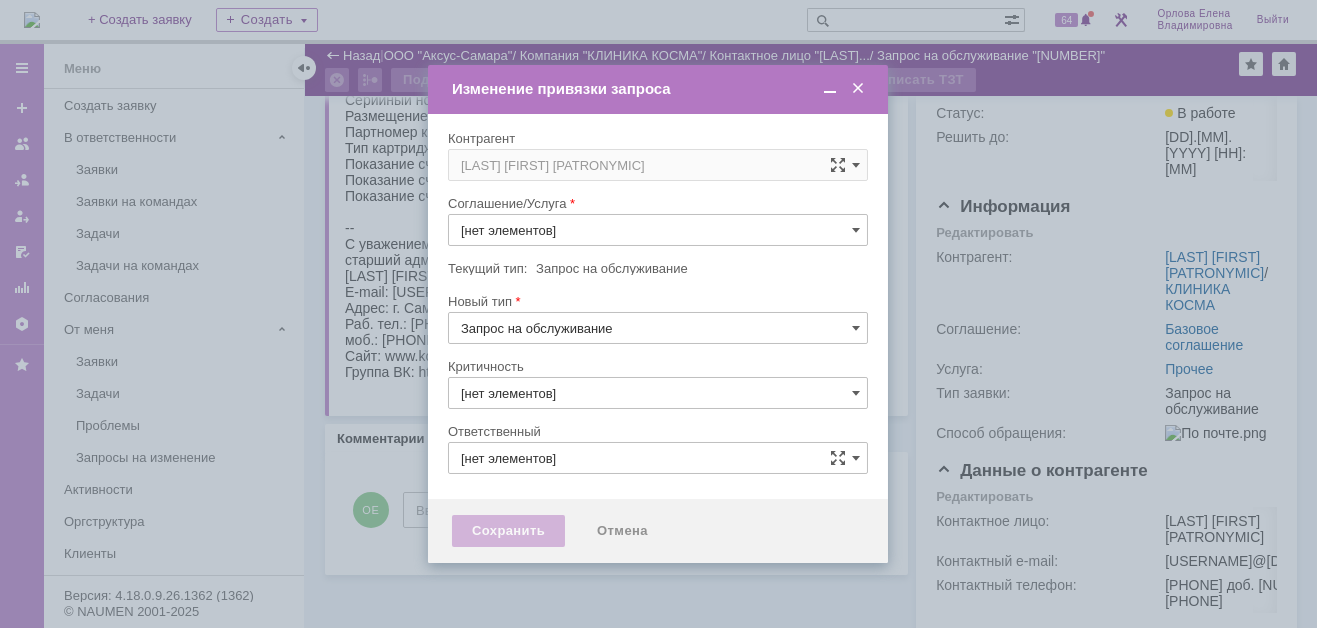 type on "Прочее" 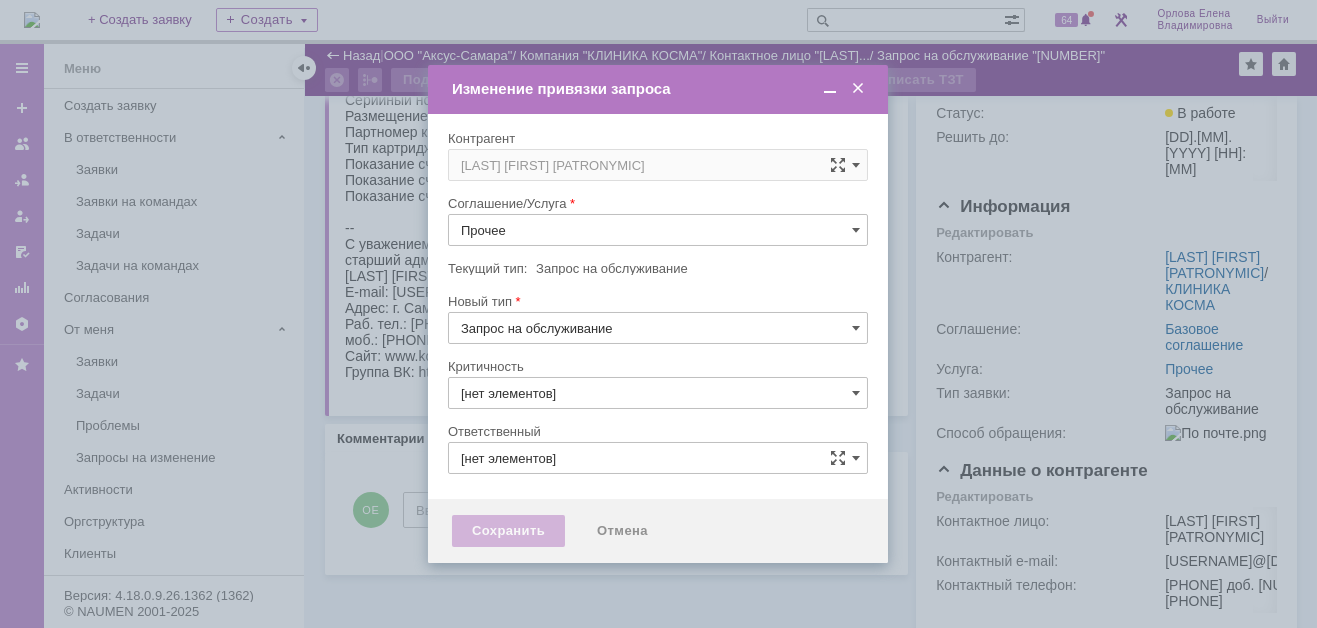 type on "3. Низкая" 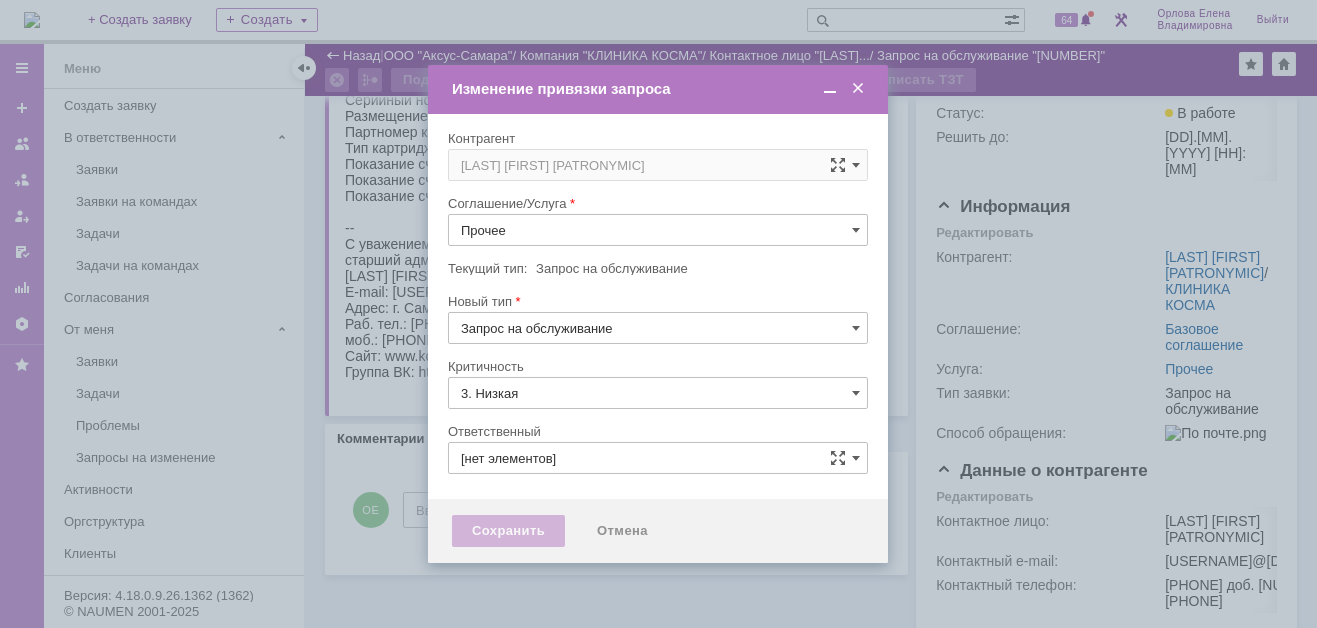 type on "Орлова Елена Владимировна" 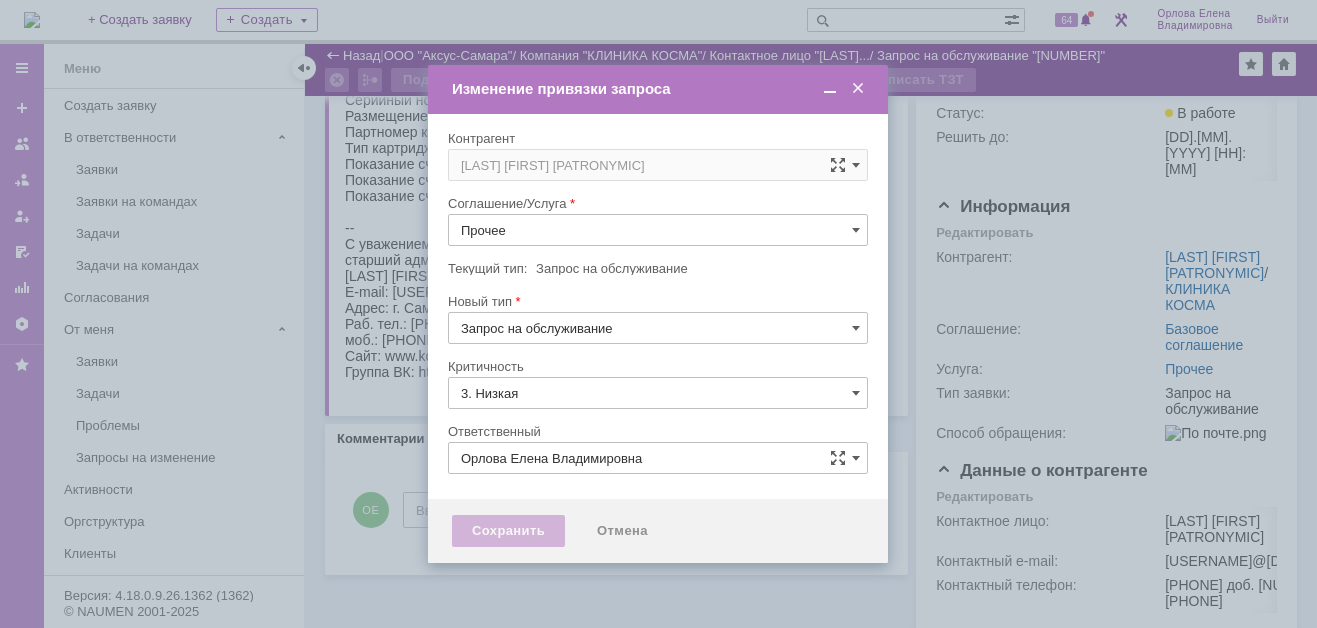 type on "[не указано]" 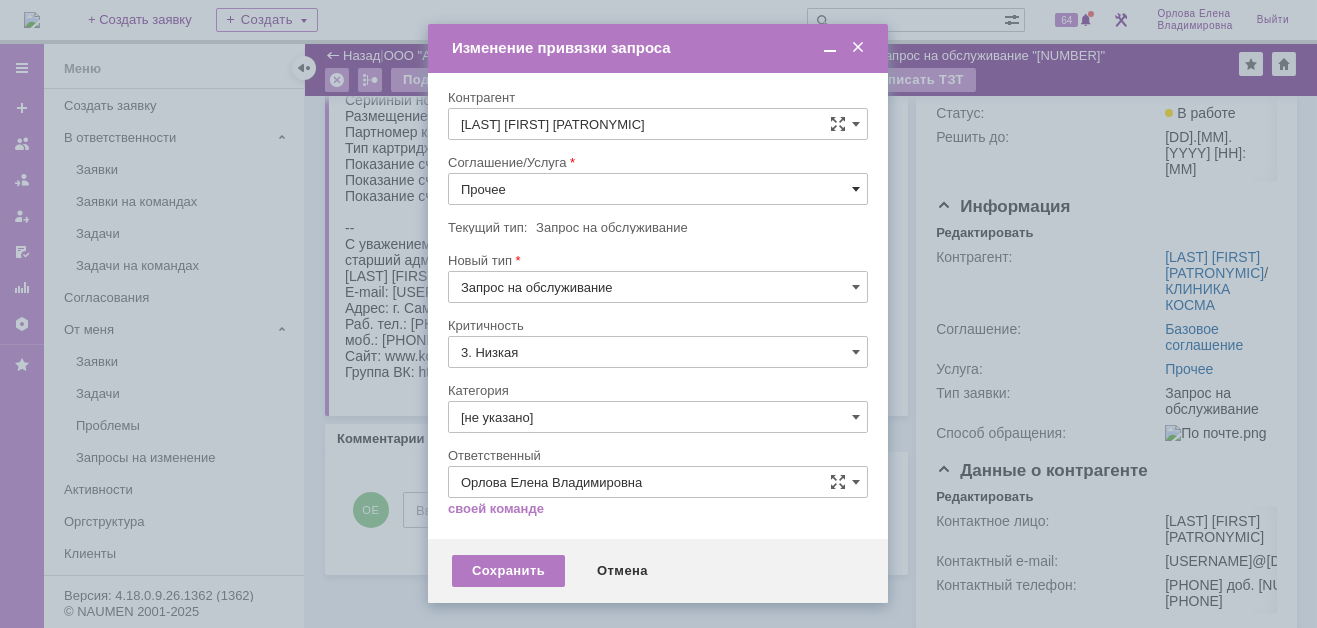 click at bounding box center (856, 189) 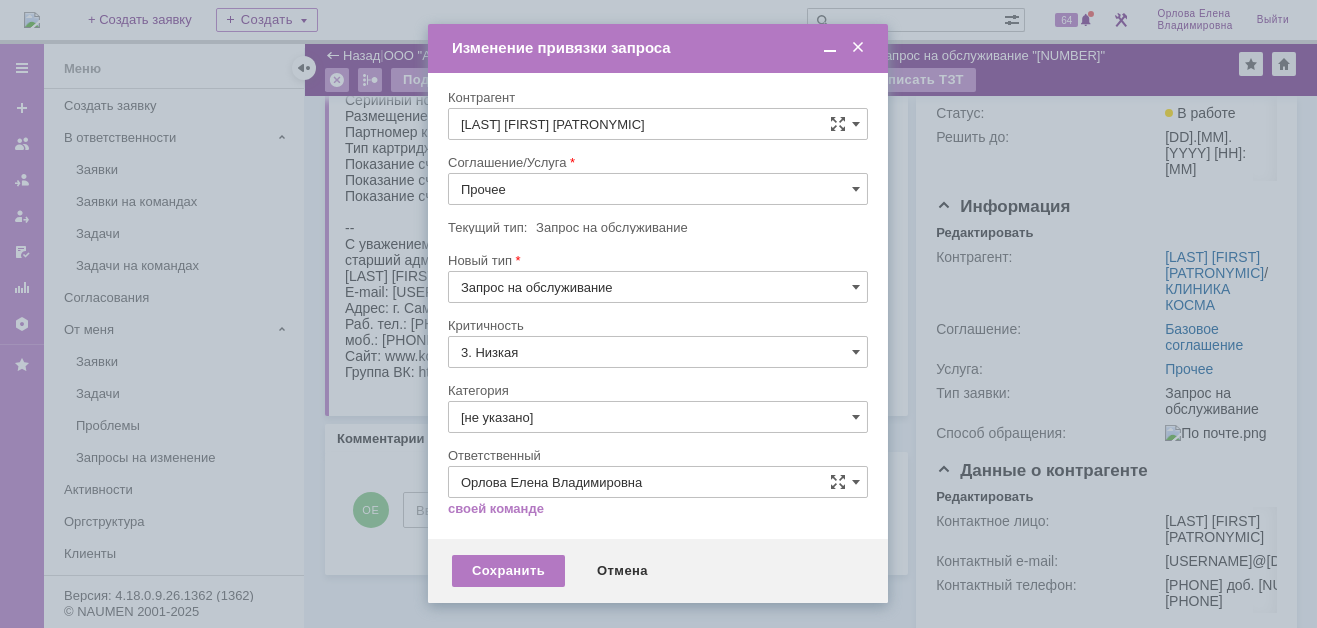 scroll, scrollTop: 707, scrollLeft: 0, axis: vertical 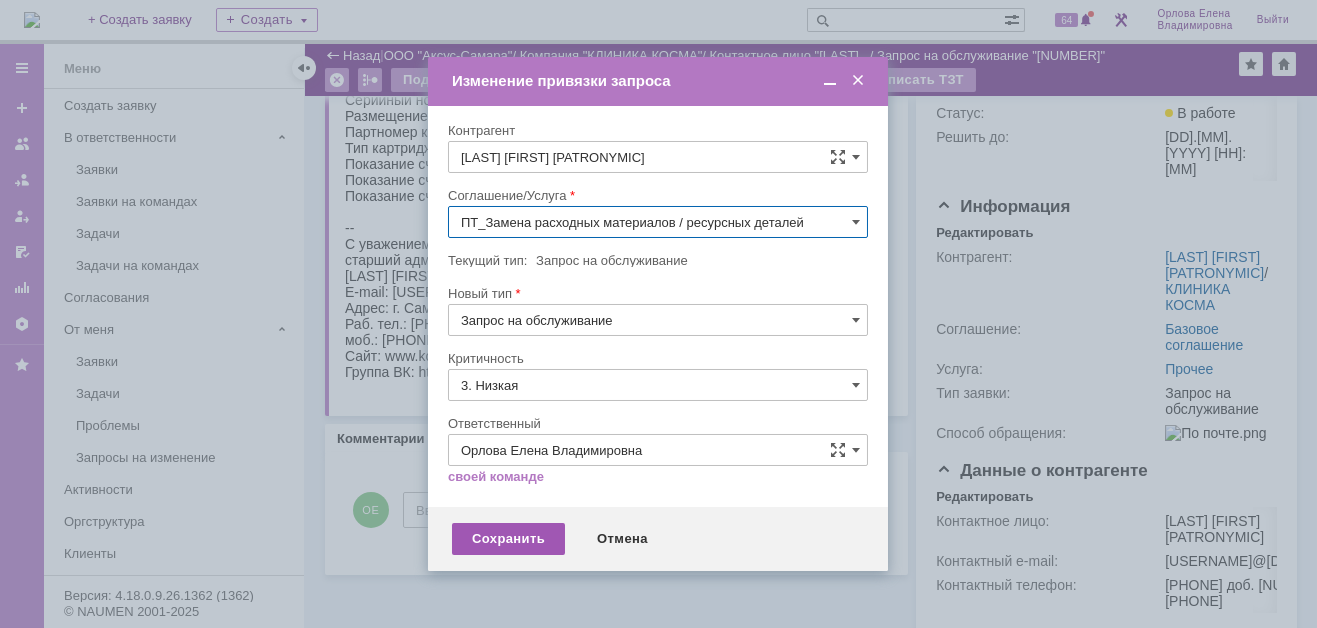 type on "ПТ_Замена расходных материалов / ресурсных деталей" 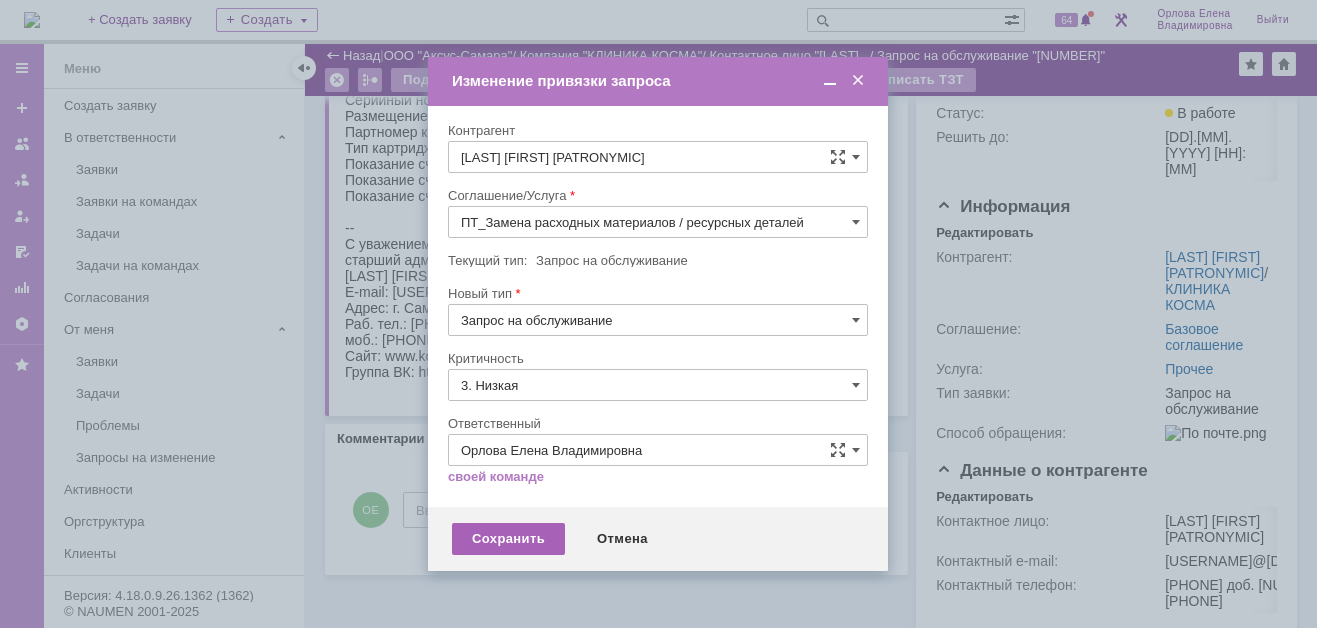 click on "Сохранить" at bounding box center (508, 539) 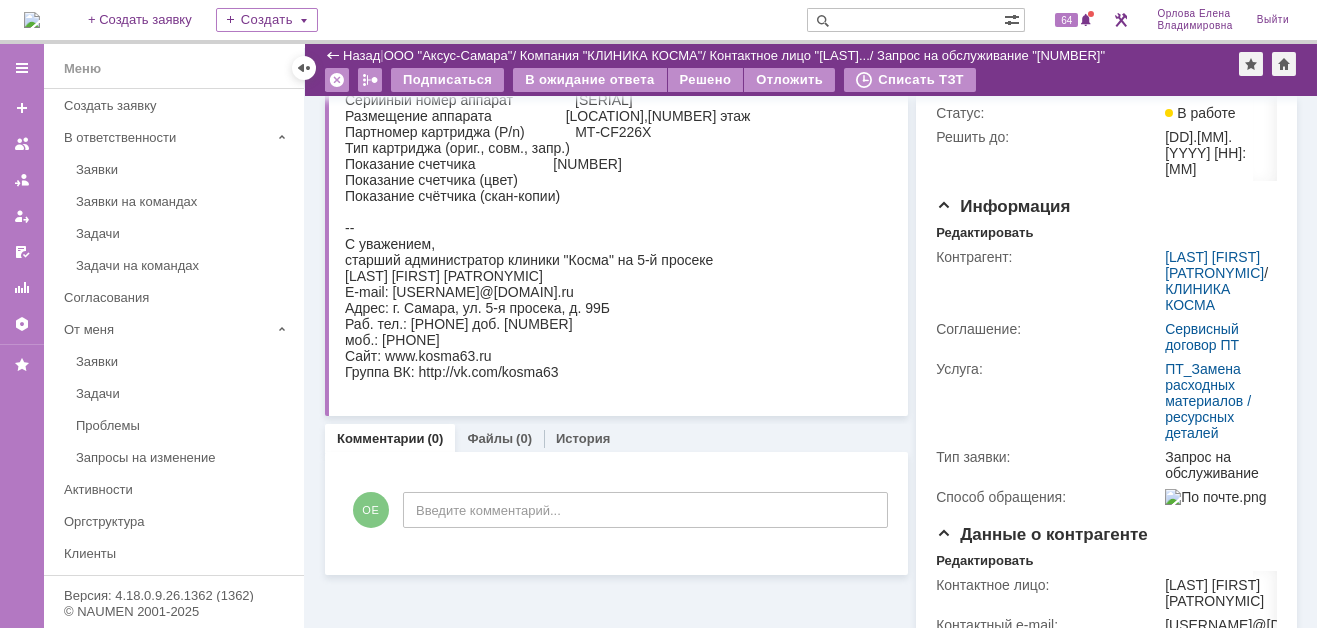 scroll, scrollTop: 0, scrollLeft: 0, axis: both 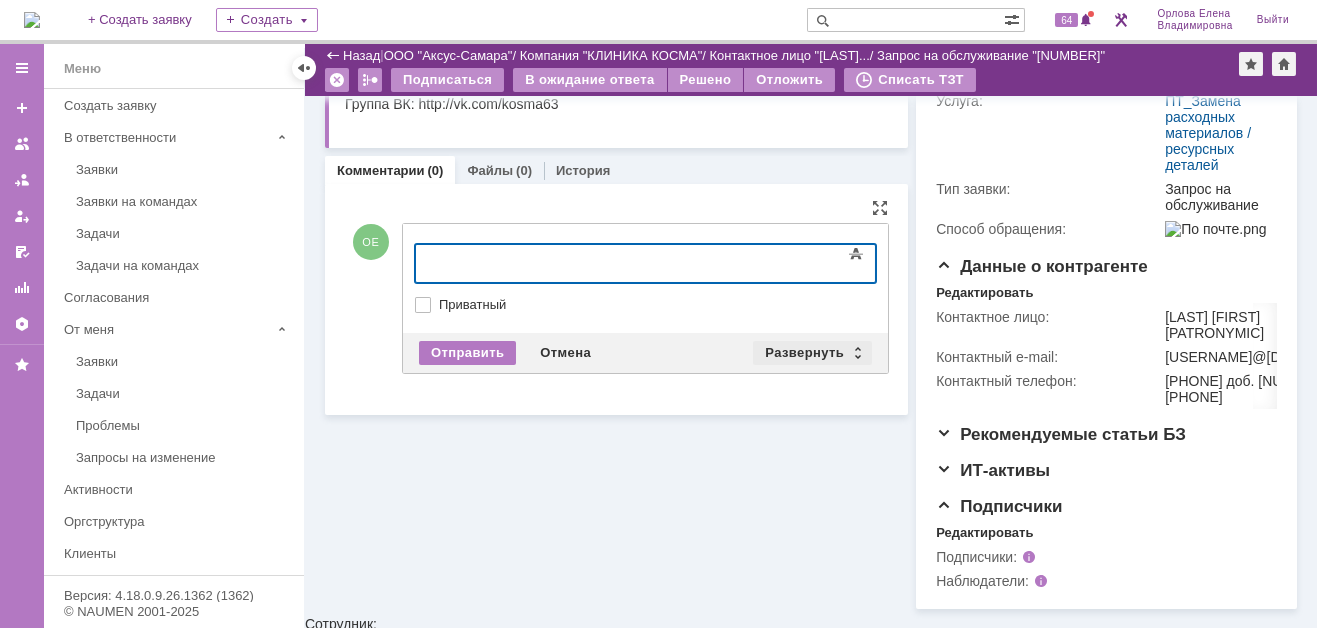 click on "Развернуть" at bounding box center [812, 353] 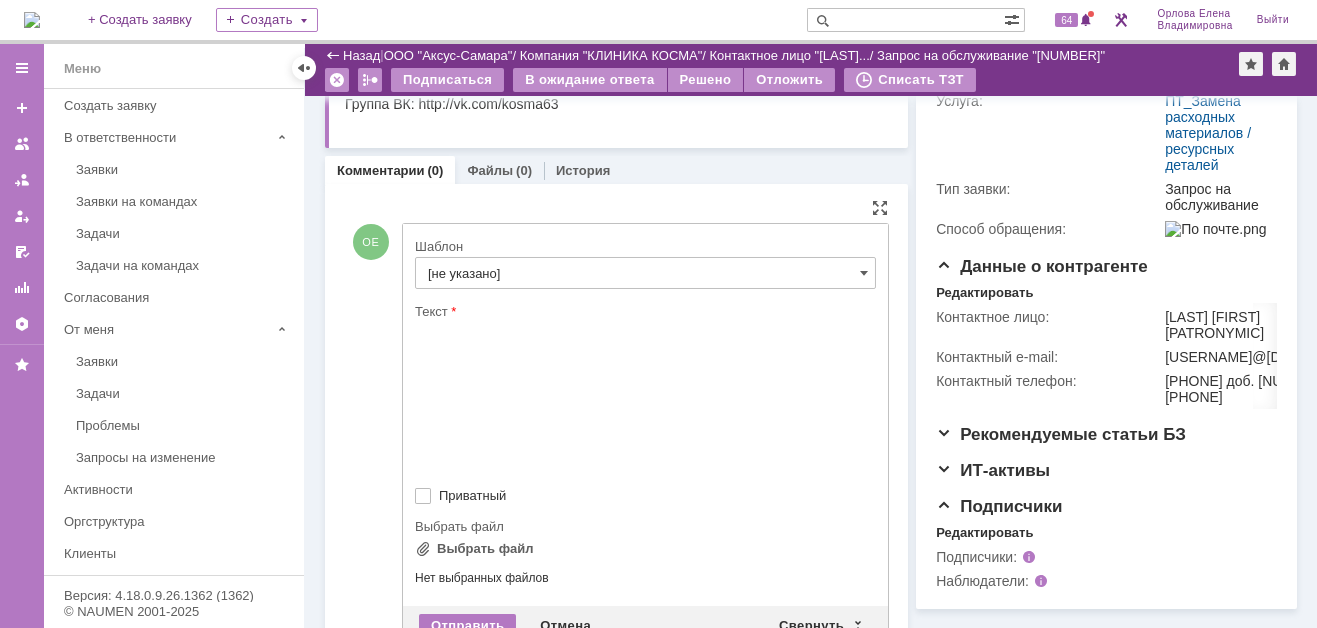 scroll, scrollTop: 0, scrollLeft: 0, axis: both 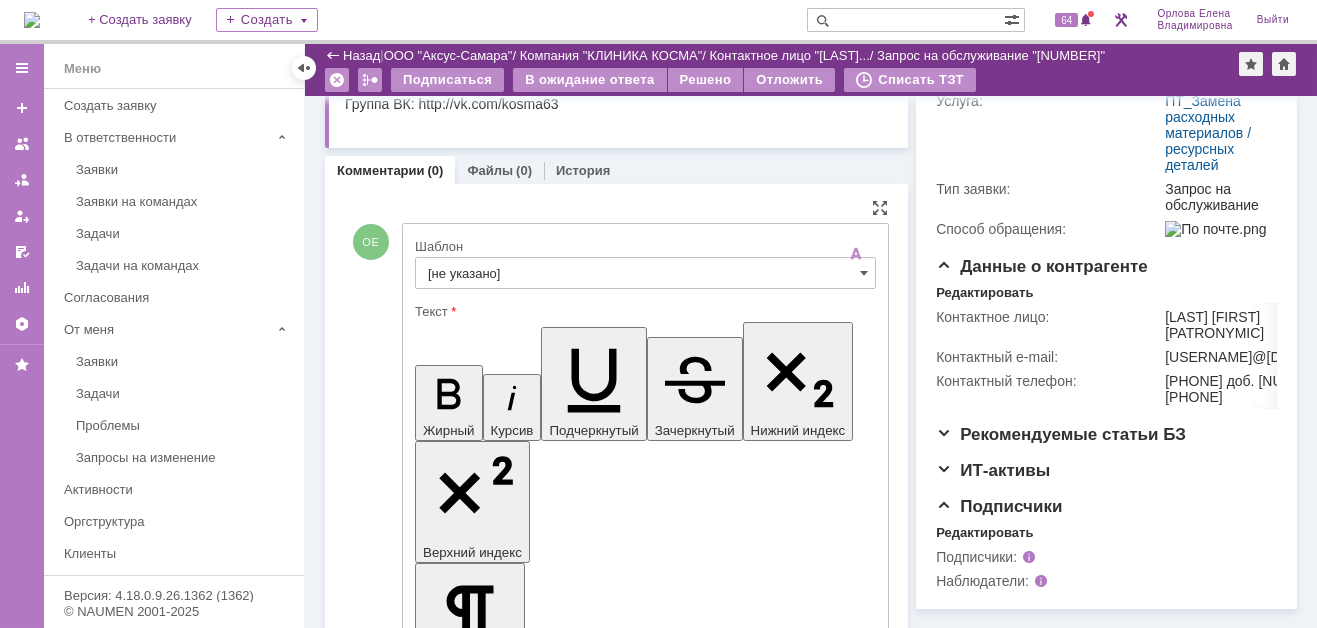 click on "[не указано]" at bounding box center (645, 273) 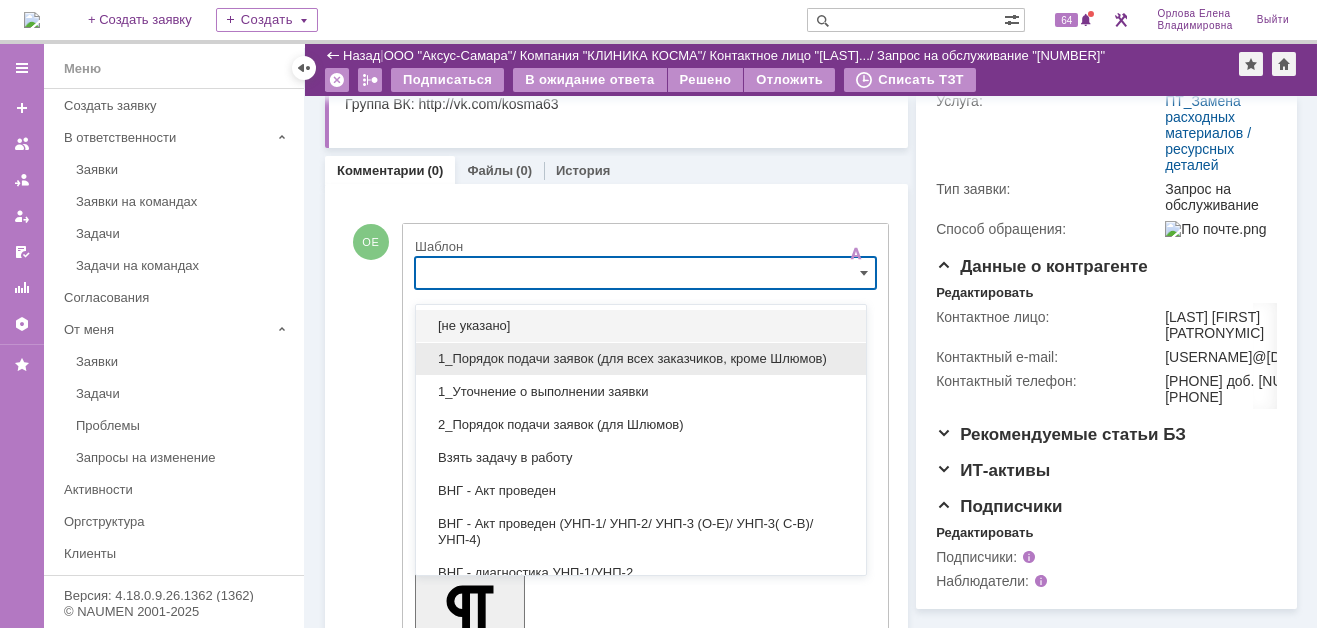scroll, scrollTop: 467, scrollLeft: 0, axis: vertical 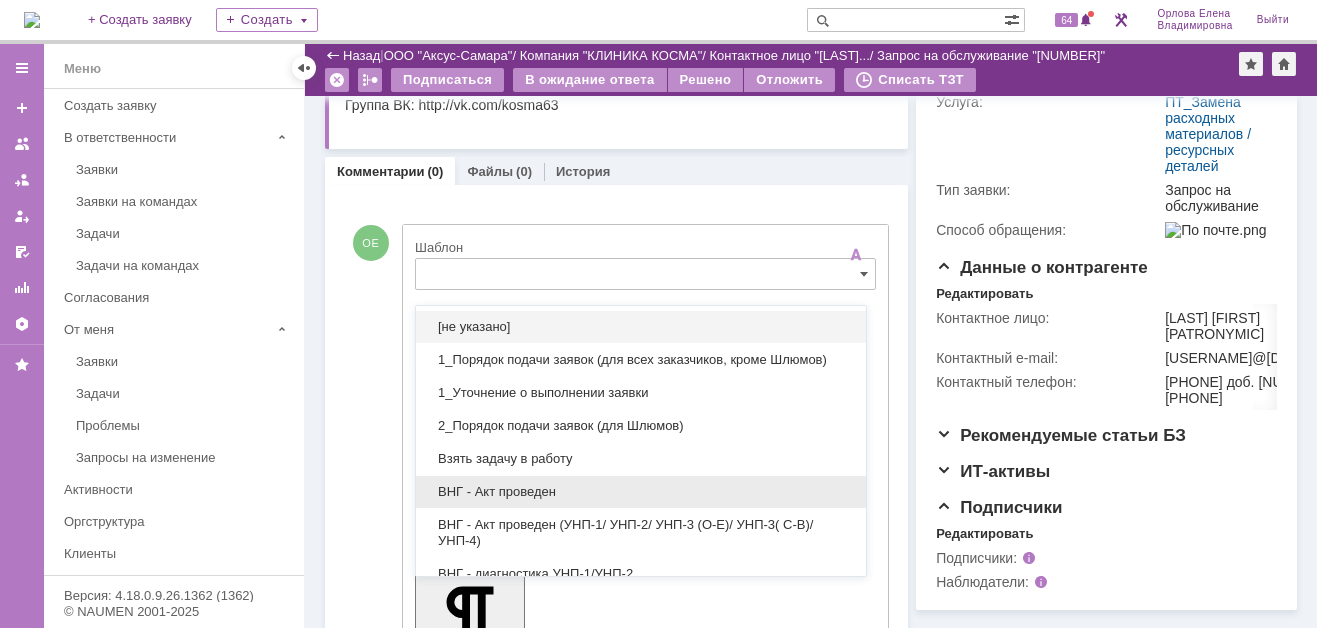click on "ВНГ - Акт проведен" at bounding box center (641, 492) 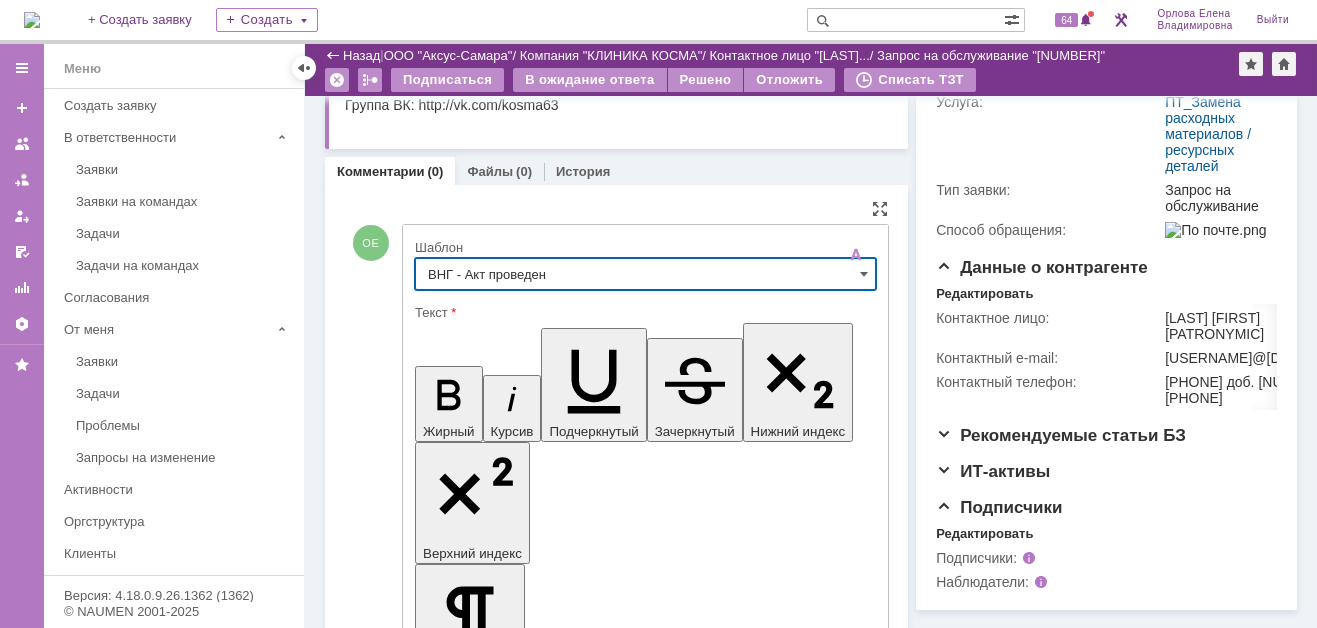 type on "ВНГ - Акт проведен" 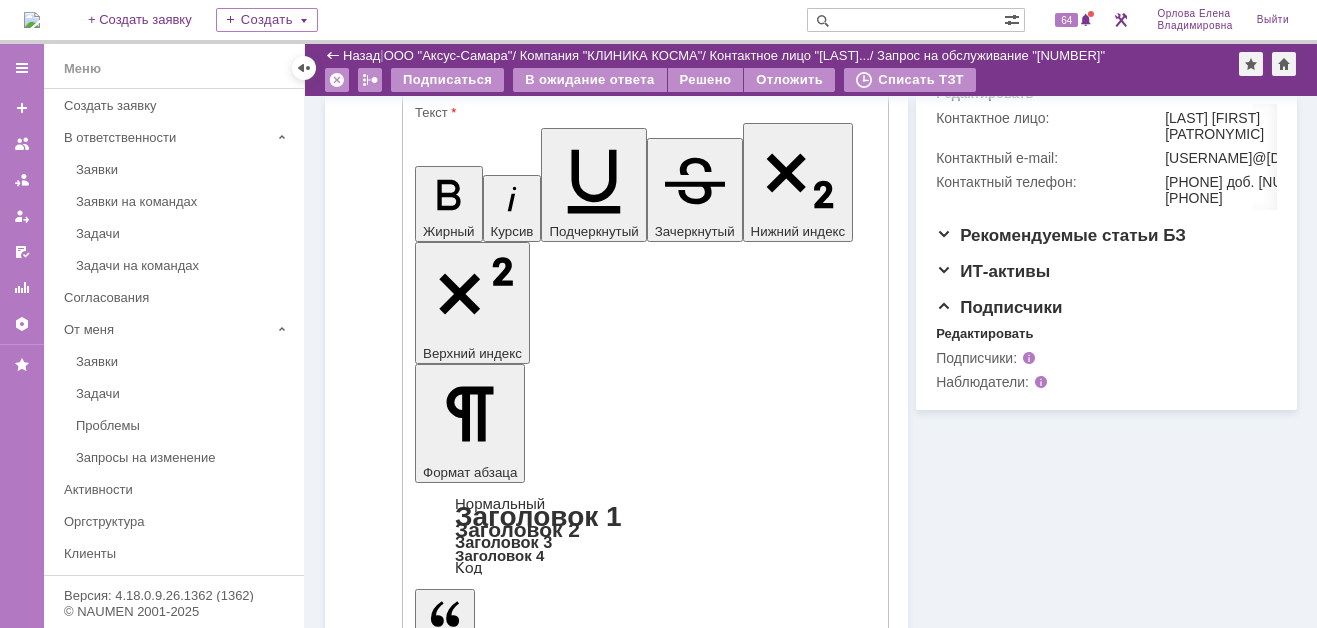 scroll, scrollTop: 758, scrollLeft: 0, axis: vertical 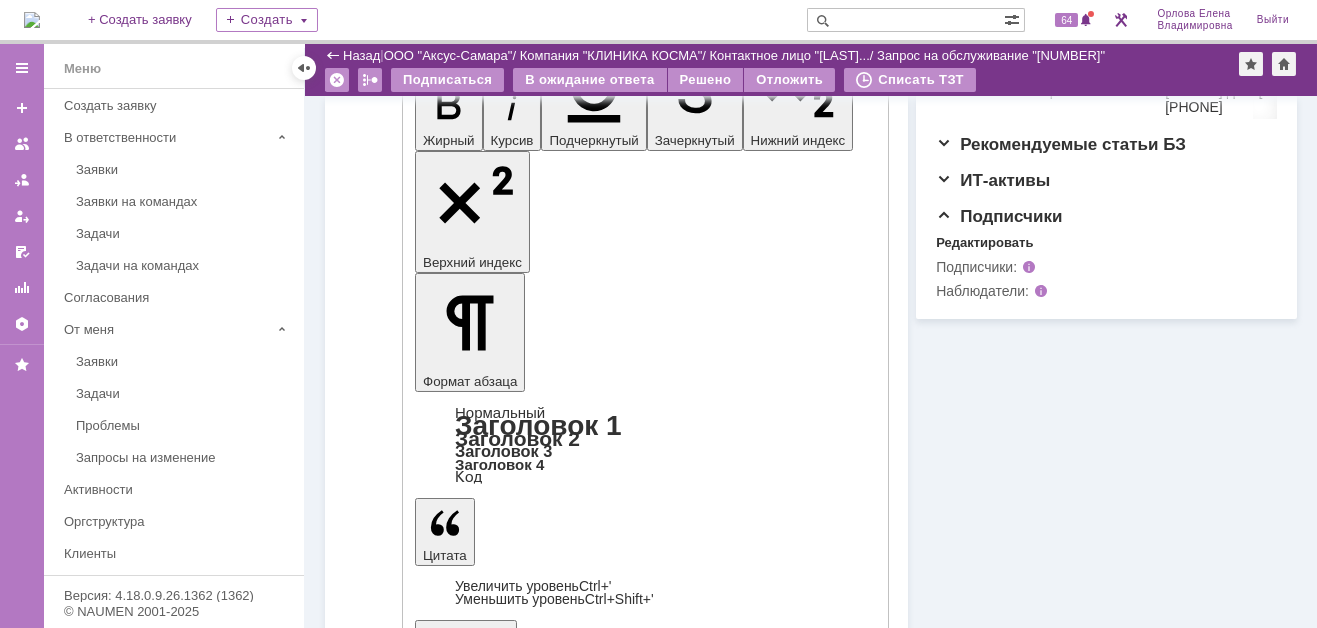 click on "Отправить" at bounding box center (467, 4566) 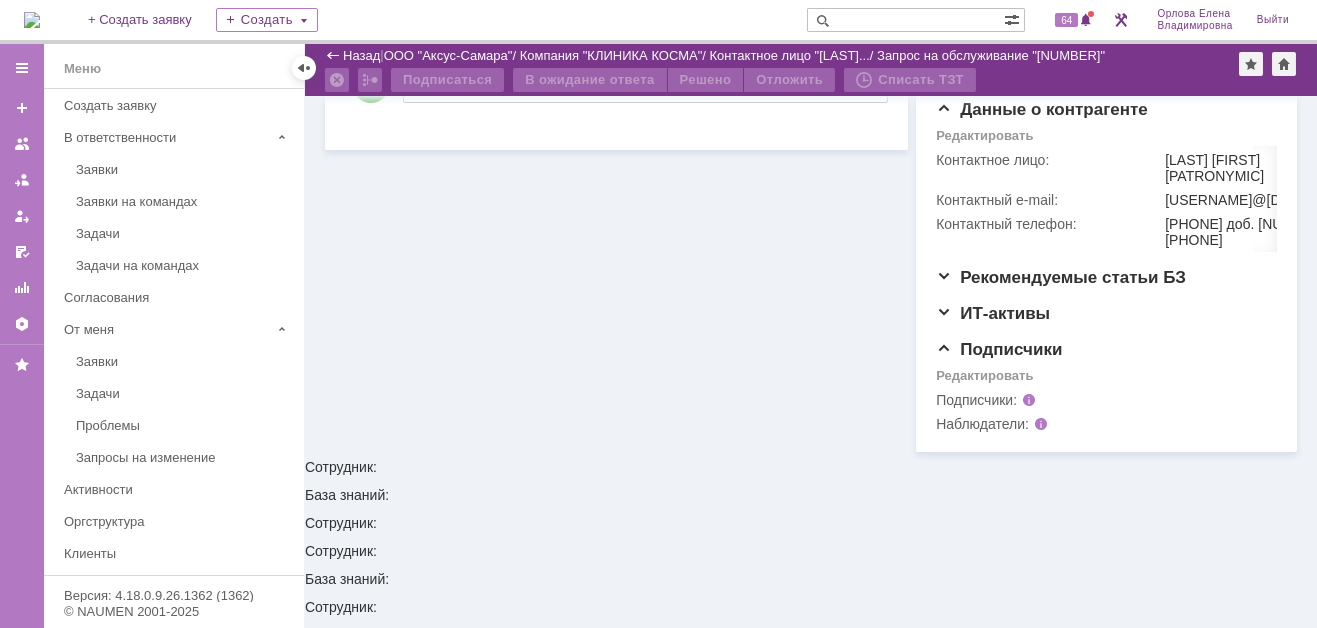 scroll, scrollTop: 468, scrollLeft: 0, axis: vertical 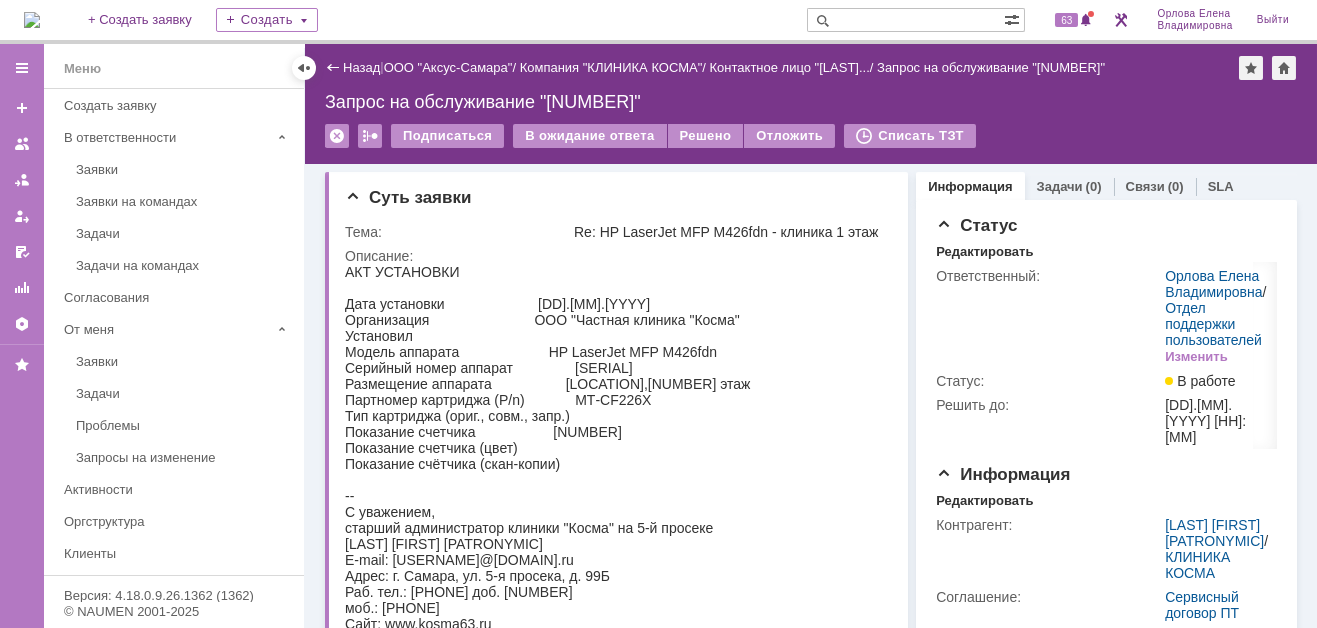 click at bounding box center [32, 20] 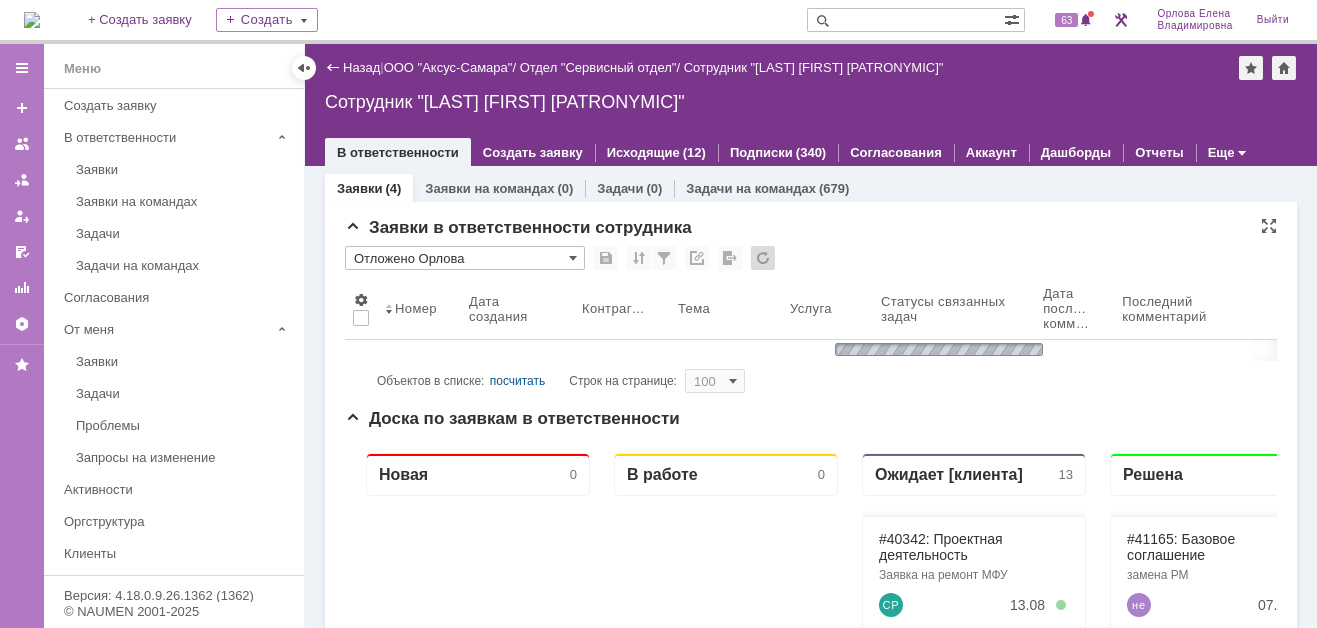 scroll, scrollTop: 0, scrollLeft: 0, axis: both 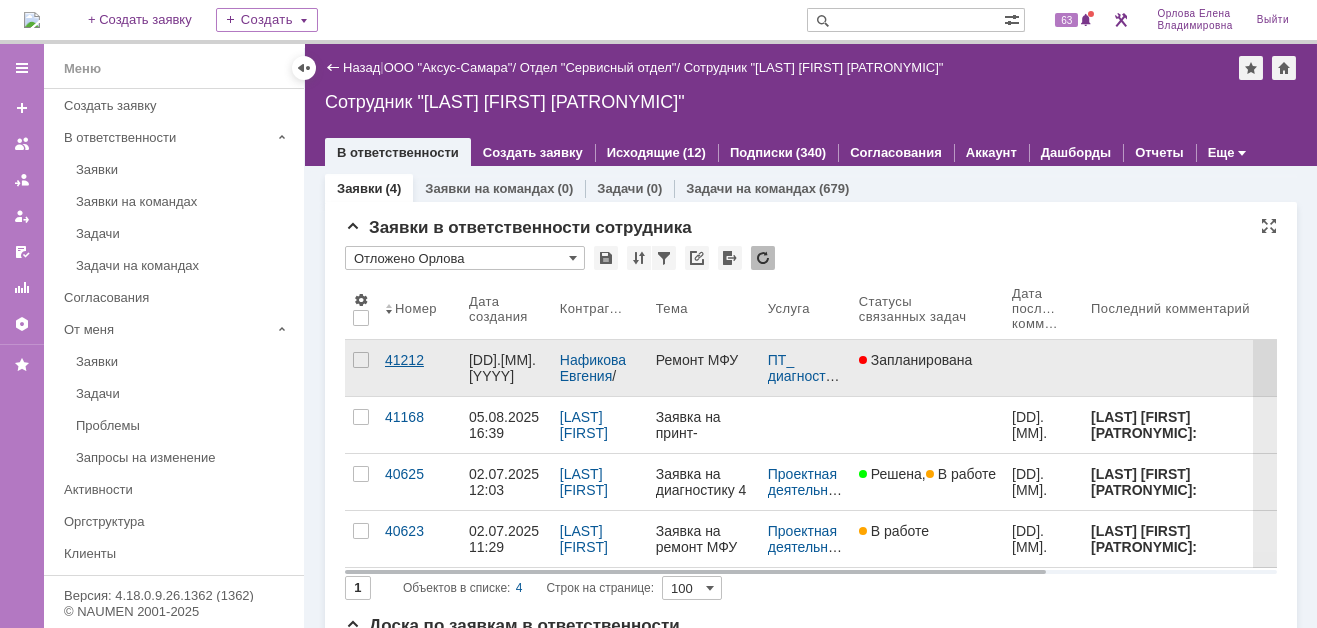 click on "41212" at bounding box center [419, 360] 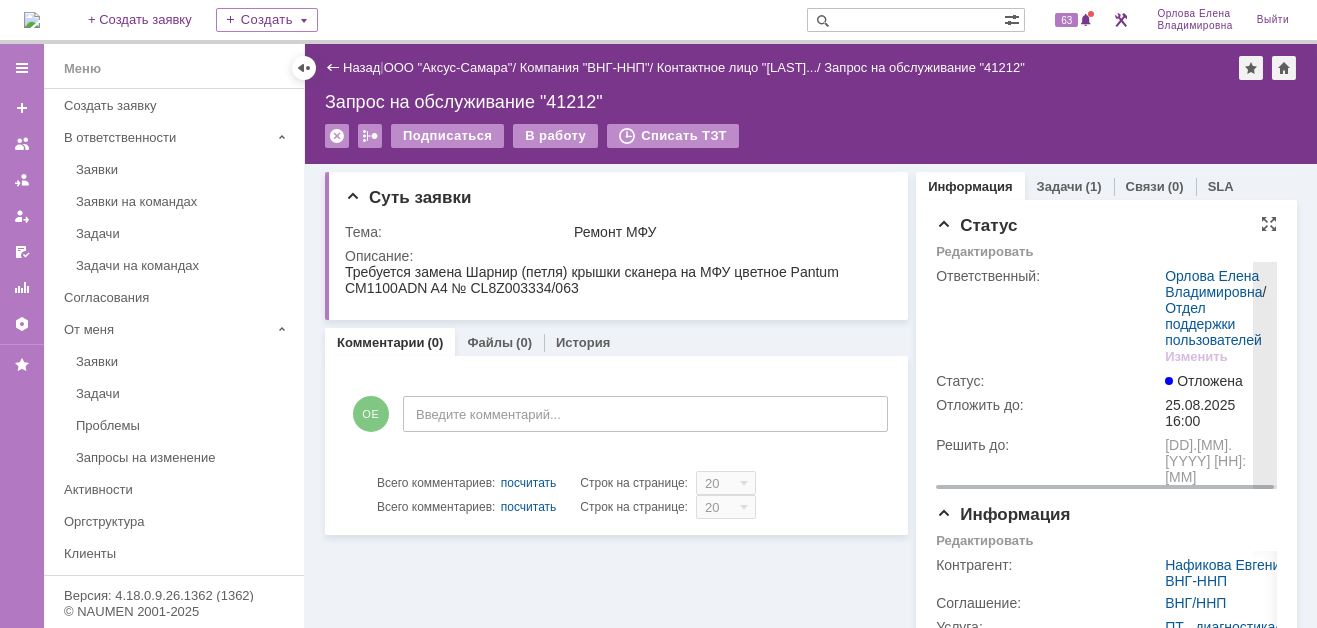 scroll, scrollTop: 0, scrollLeft: 0, axis: both 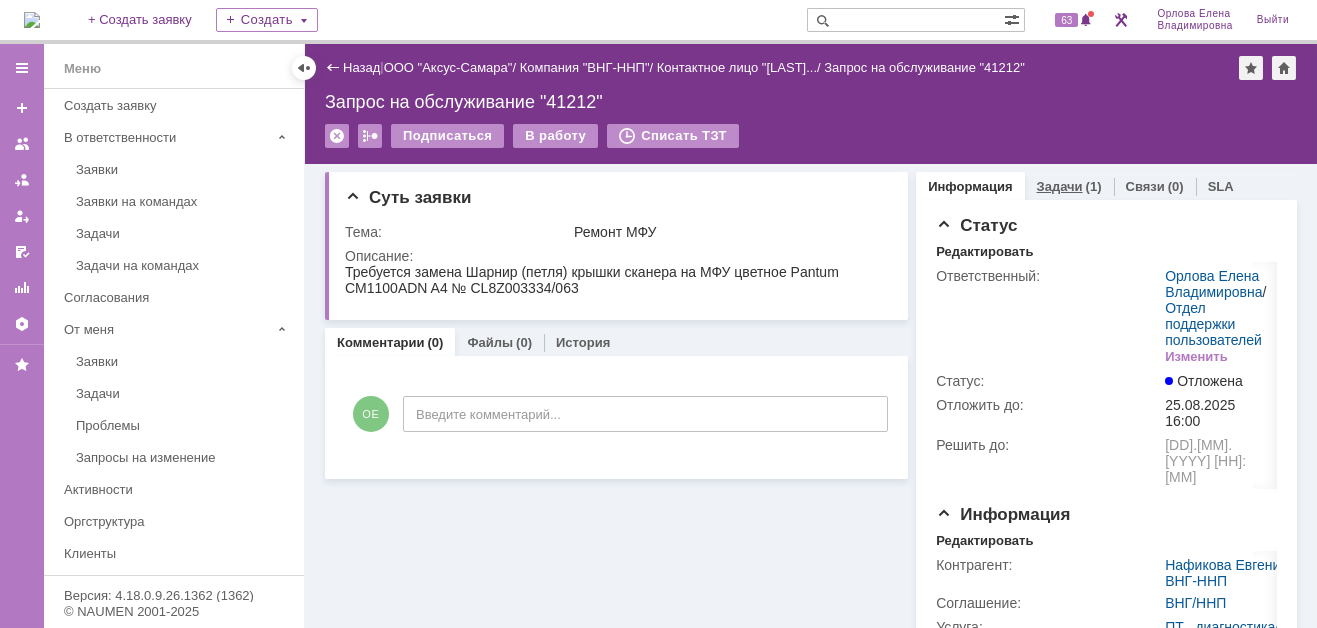 click on "Задачи" at bounding box center [1060, 186] 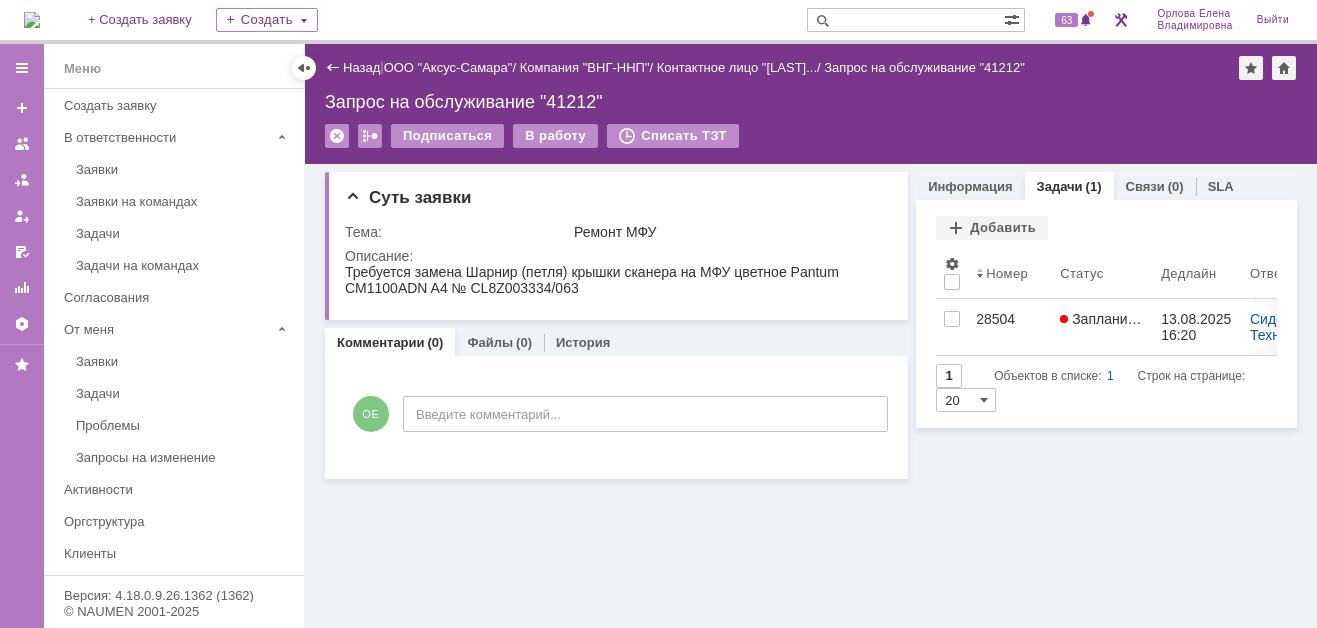 click at bounding box center [32, 20] 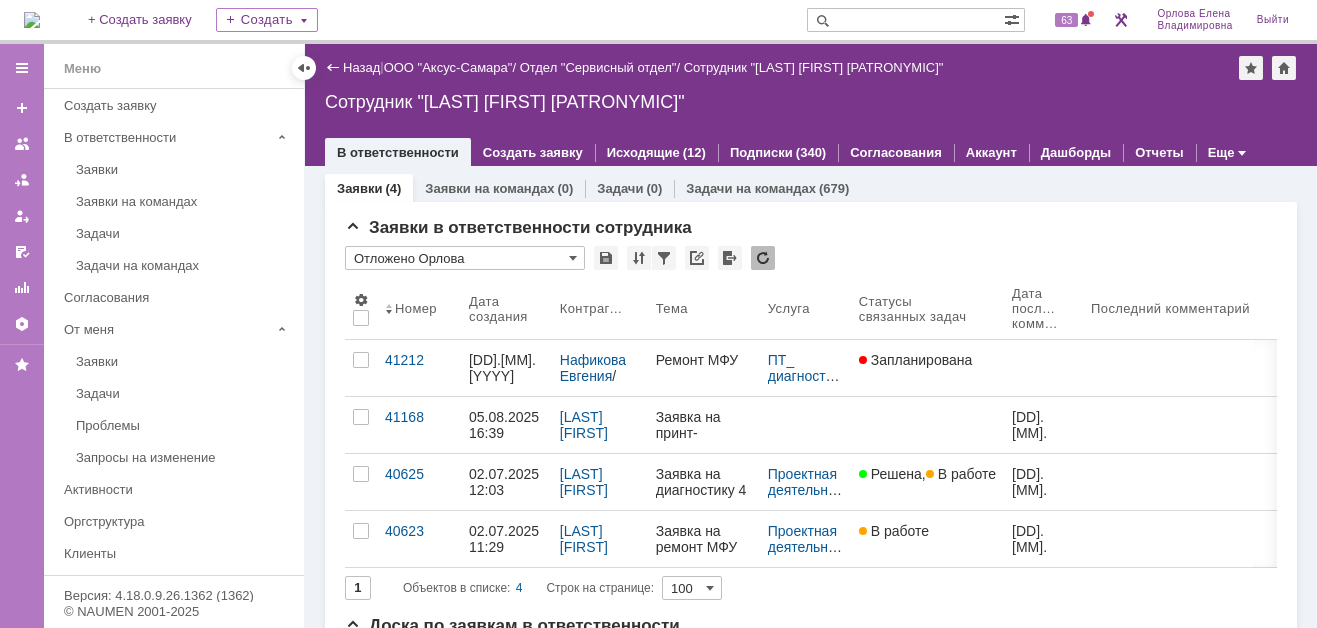 scroll, scrollTop: 0, scrollLeft: 0, axis: both 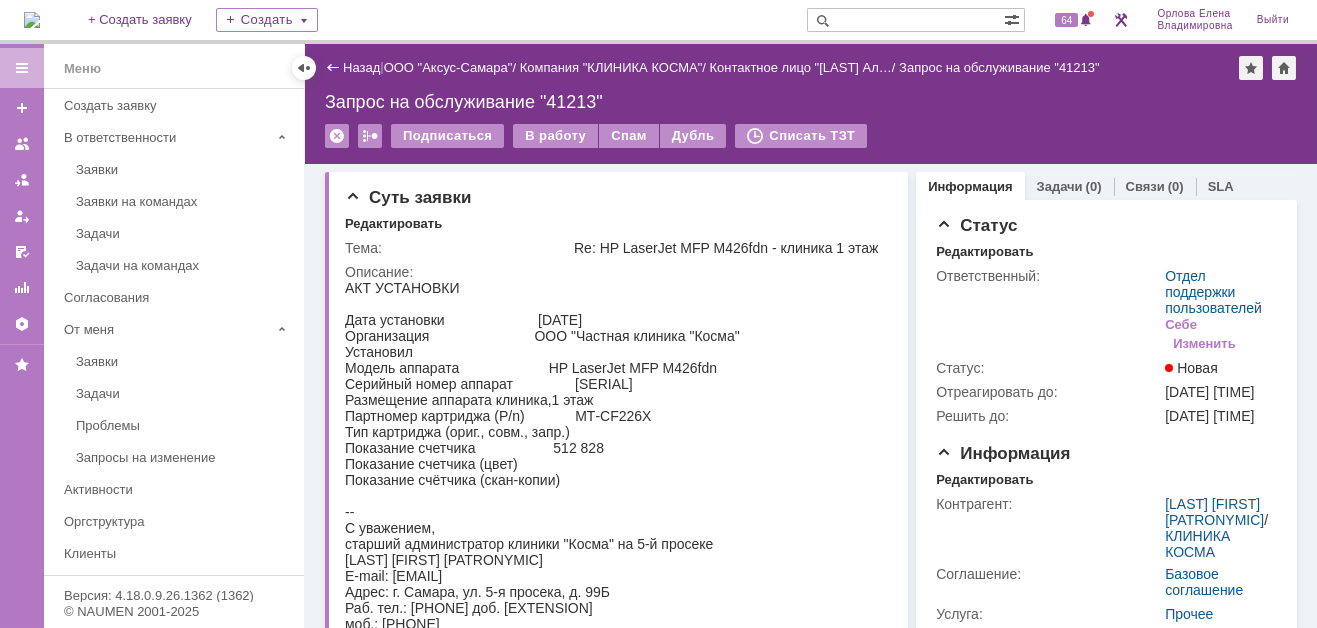 click at bounding box center [905, 20] 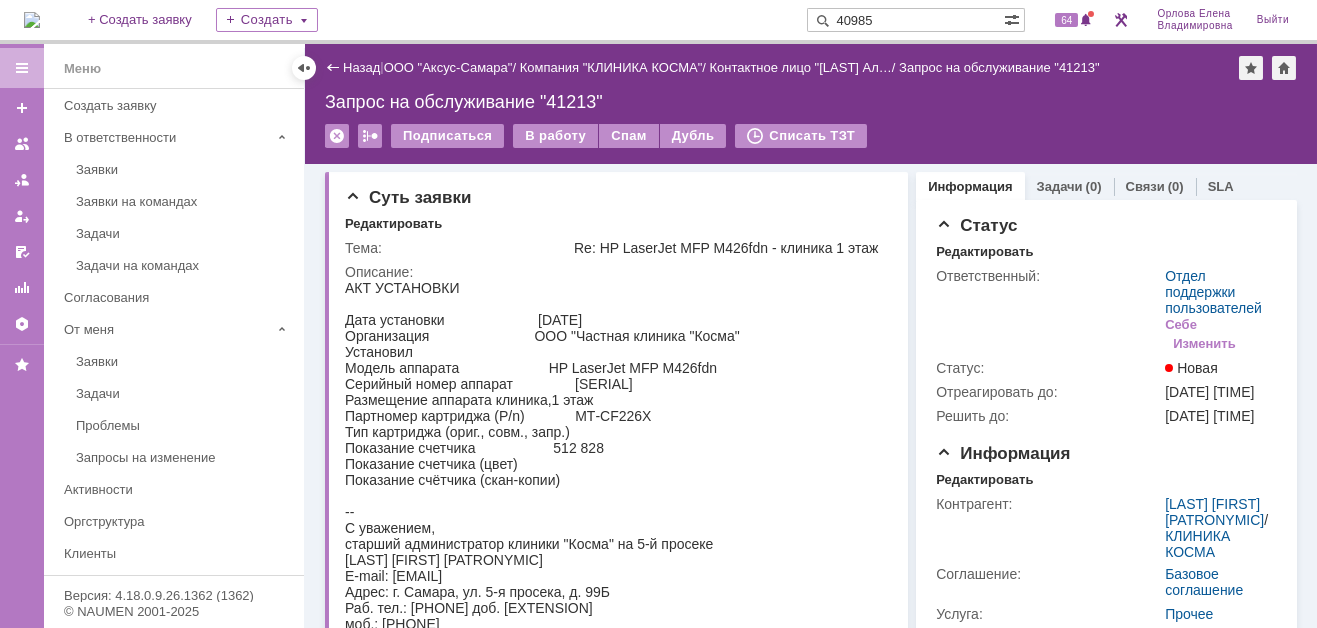 type on "40985" 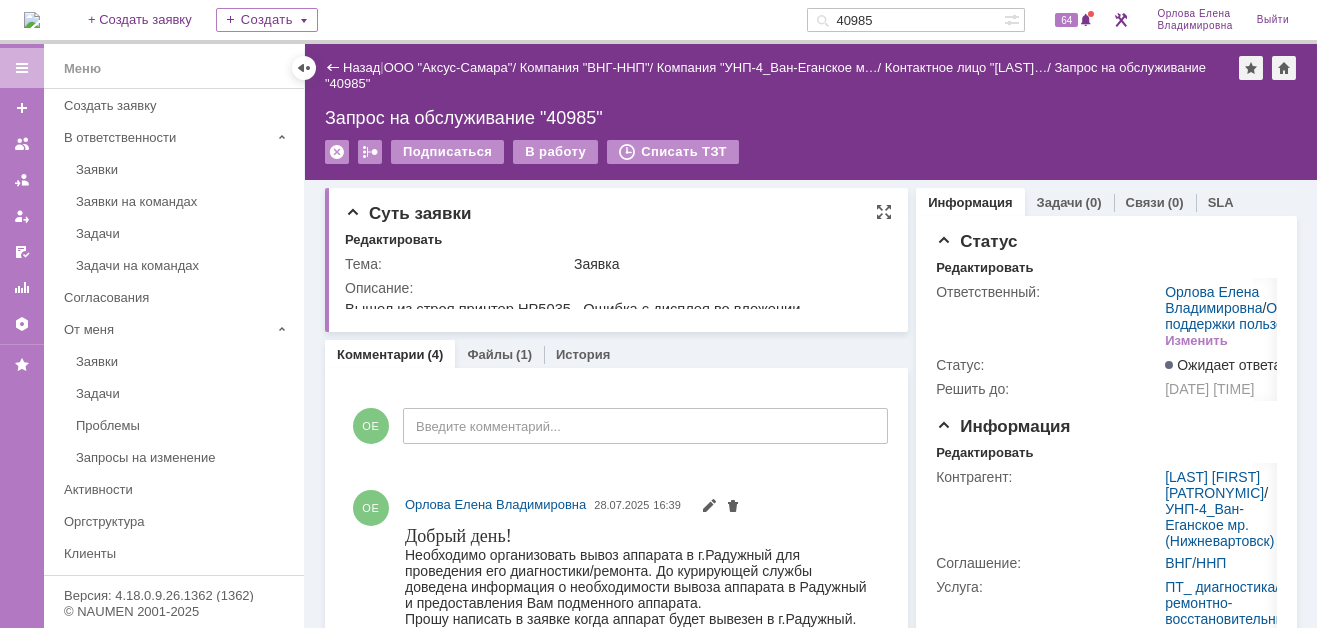 scroll, scrollTop: 0, scrollLeft: 0, axis: both 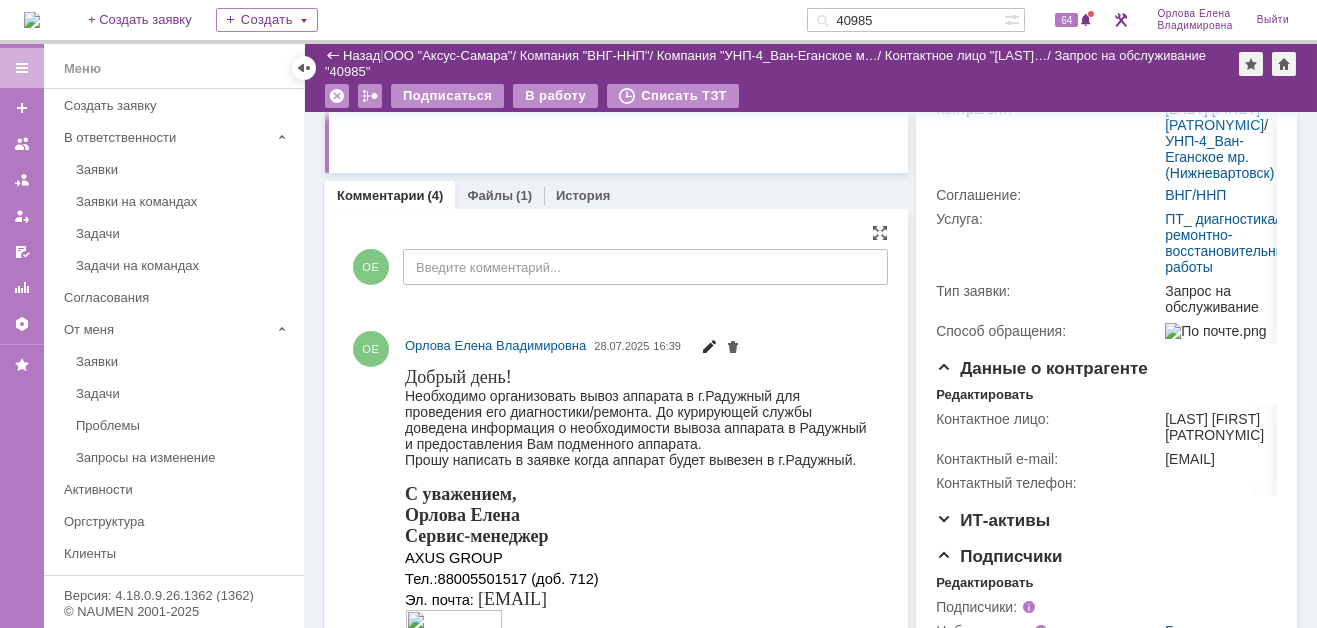 click at bounding box center (709, 349) 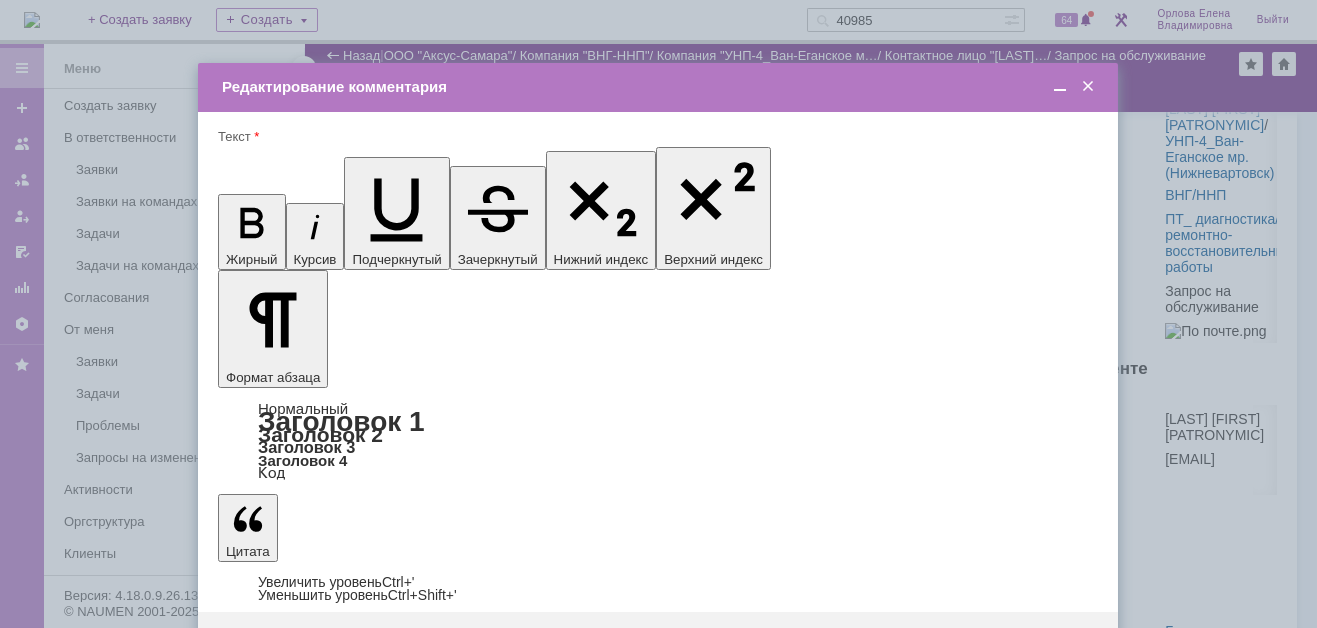 scroll, scrollTop: 0, scrollLeft: 0, axis: both 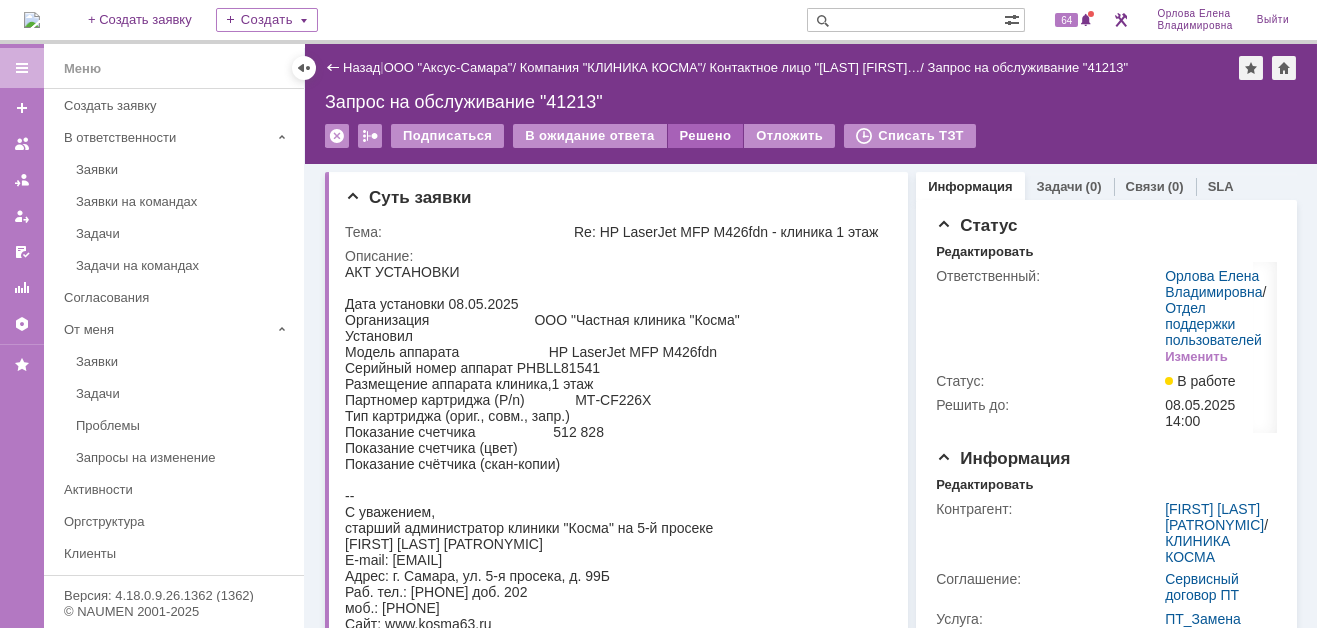 click on "Решено" at bounding box center (706, 136) 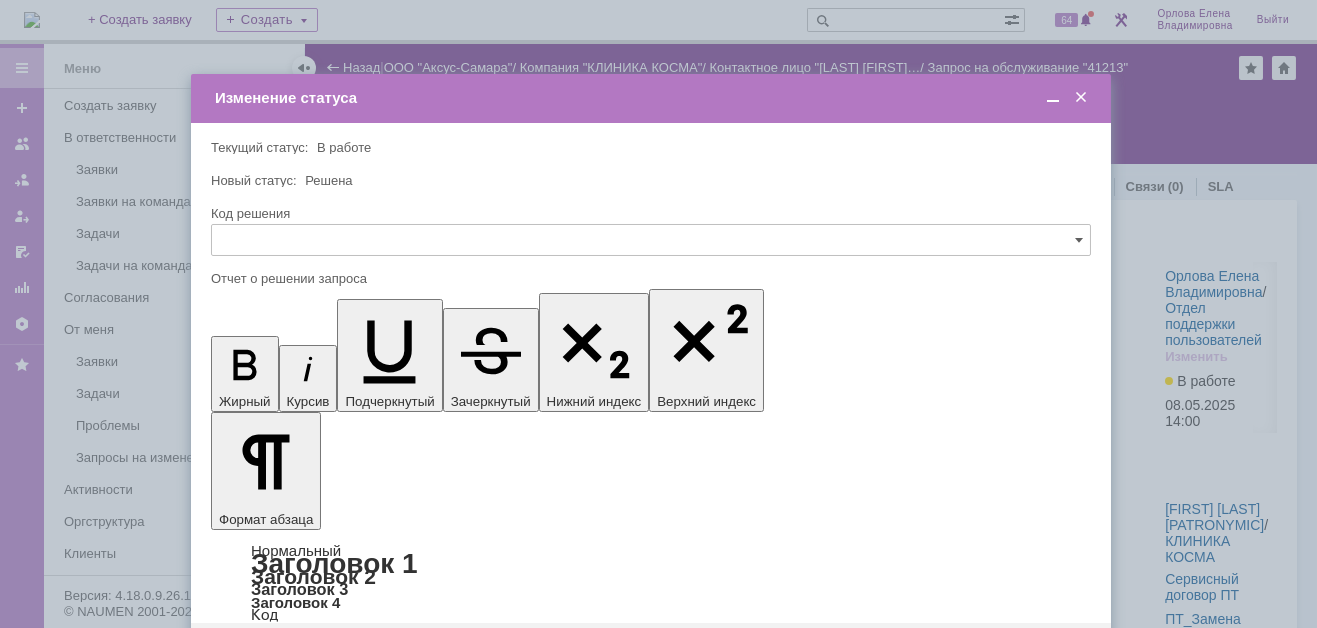 type 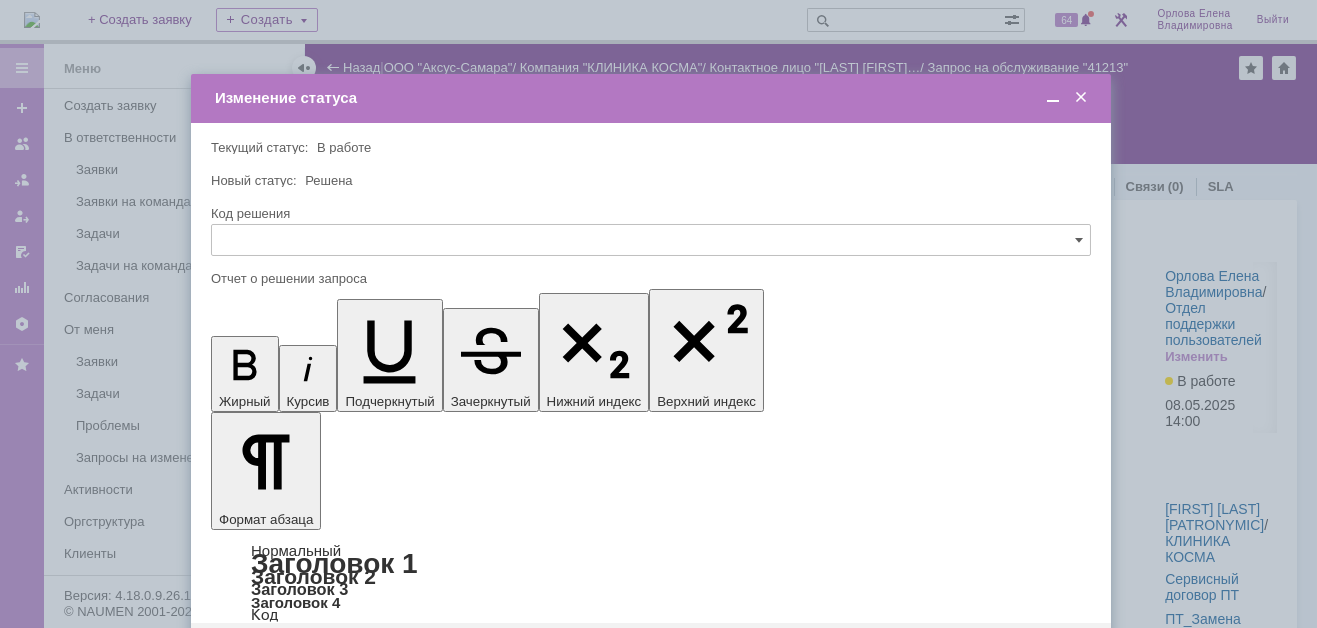 click on "Сохранить" at bounding box center (271, 655) 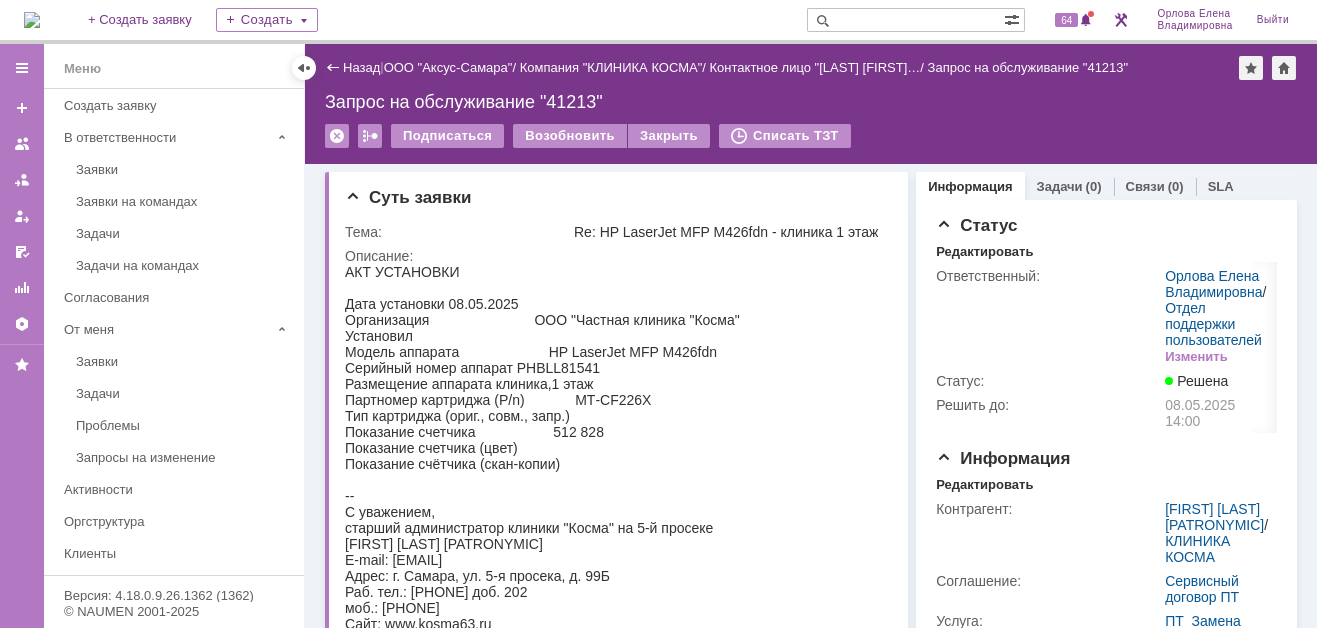 scroll, scrollTop: 0, scrollLeft: 0, axis: both 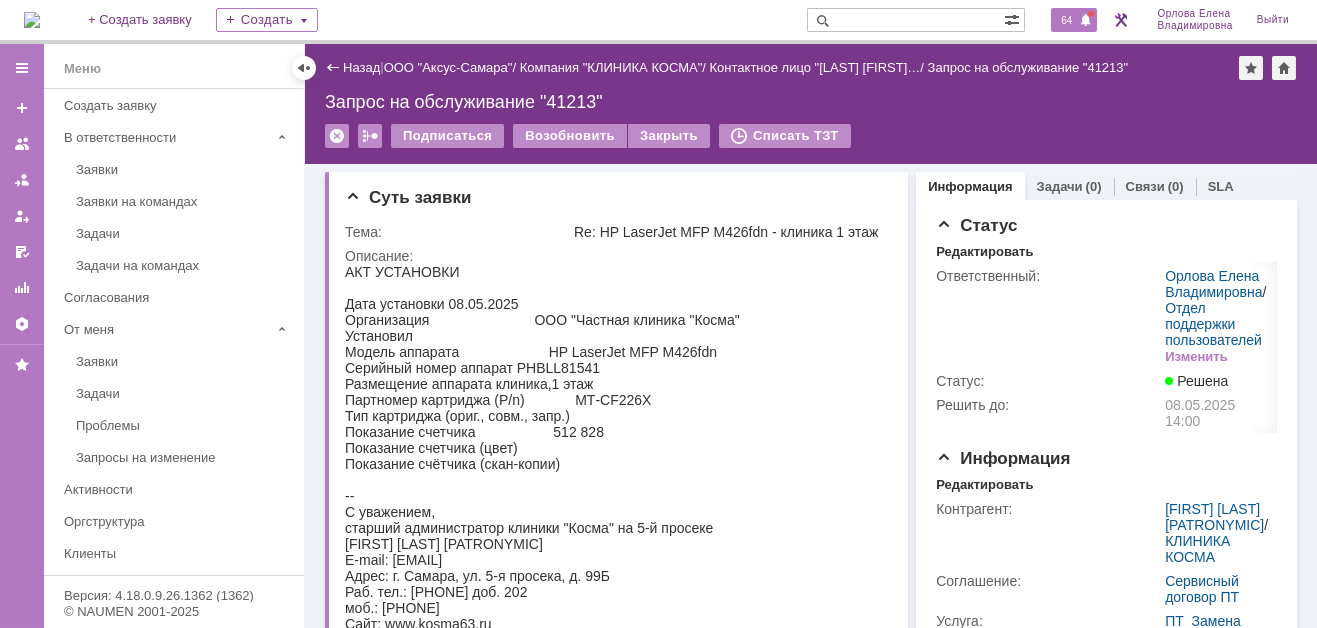click on "64" at bounding box center (1066, 20) 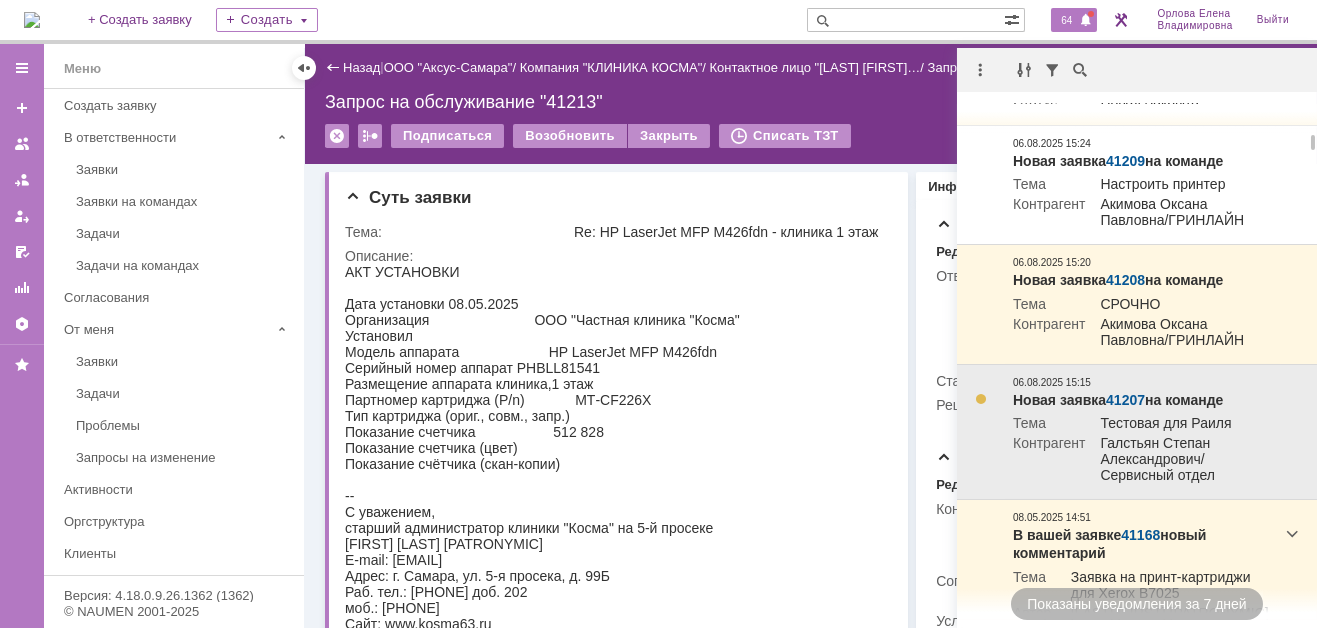 scroll, scrollTop: 1099, scrollLeft: 0, axis: vertical 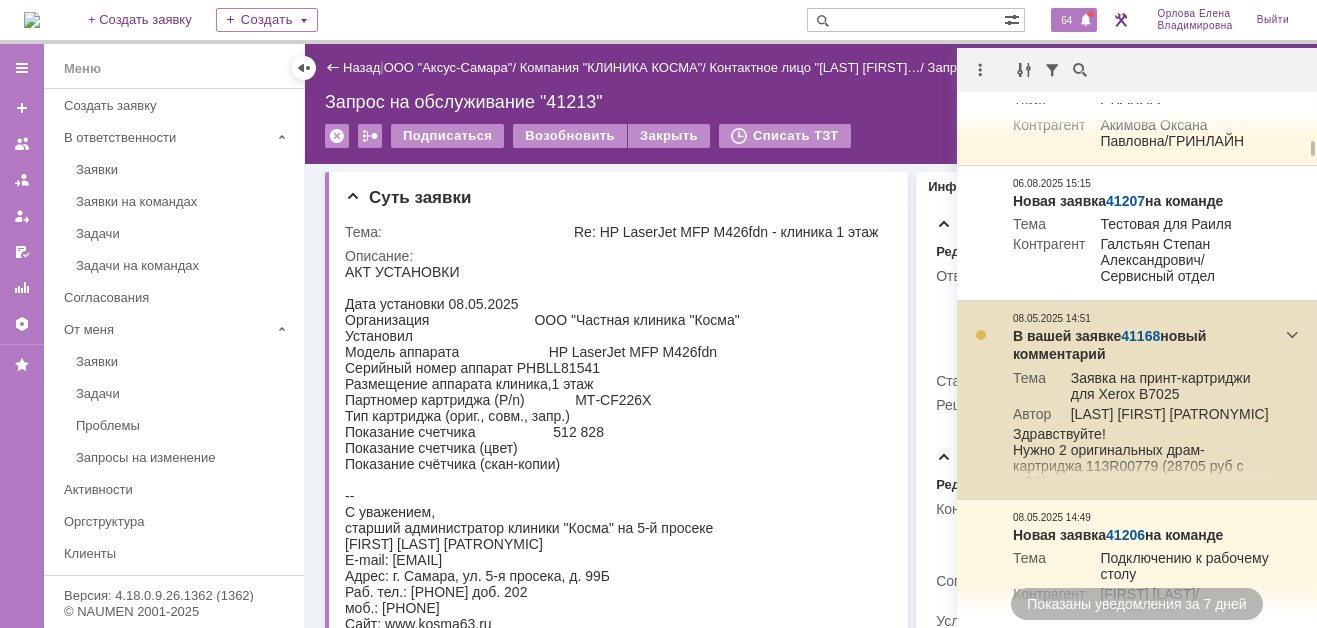 click on "41168" at bounding box center (1140, 336) 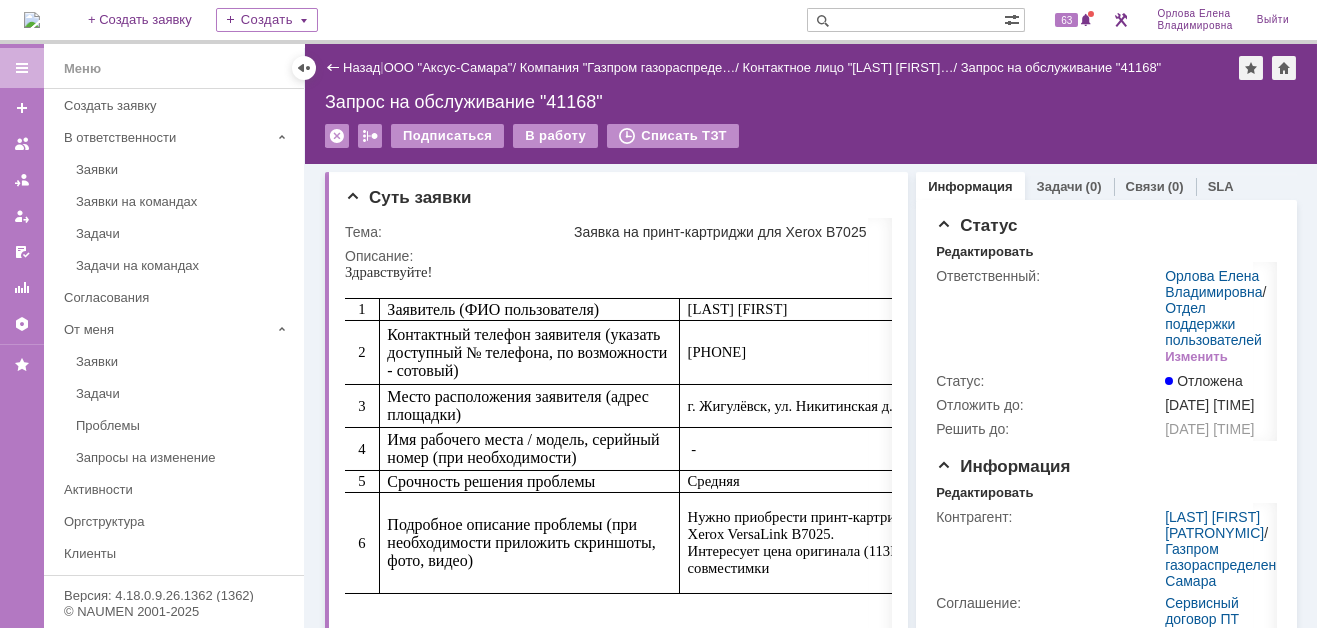 scroll, scrollTop: 0, scrollLeft: 0, axis: both 